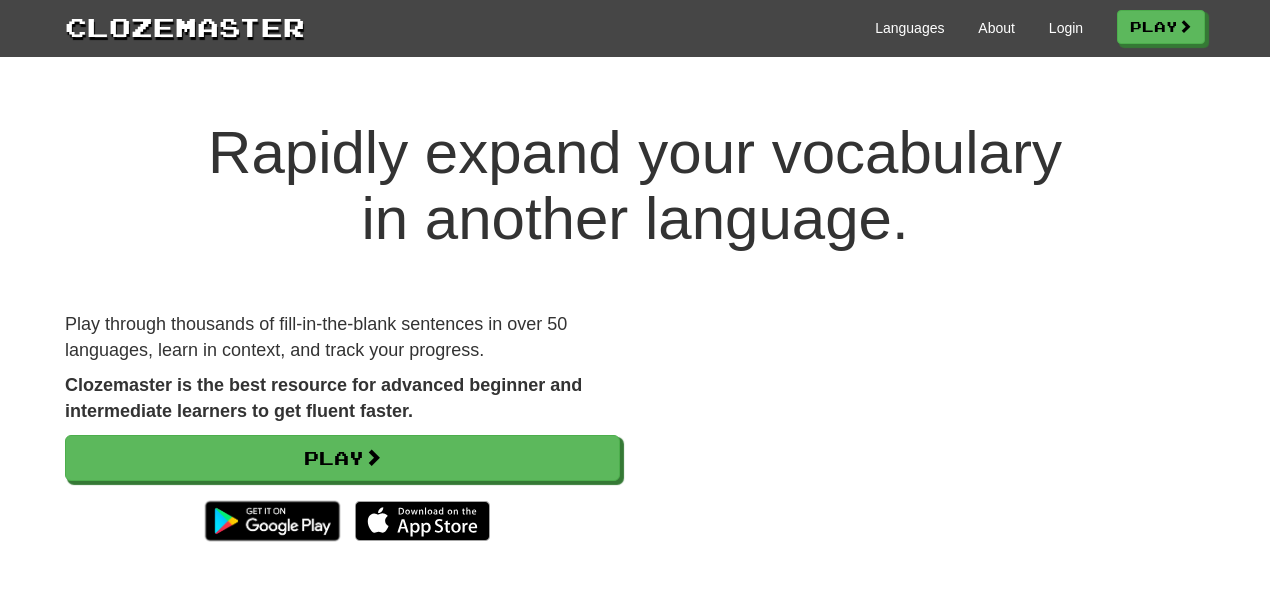 scroll, scrollTop: 0, scrollLeft: 0, axis: both 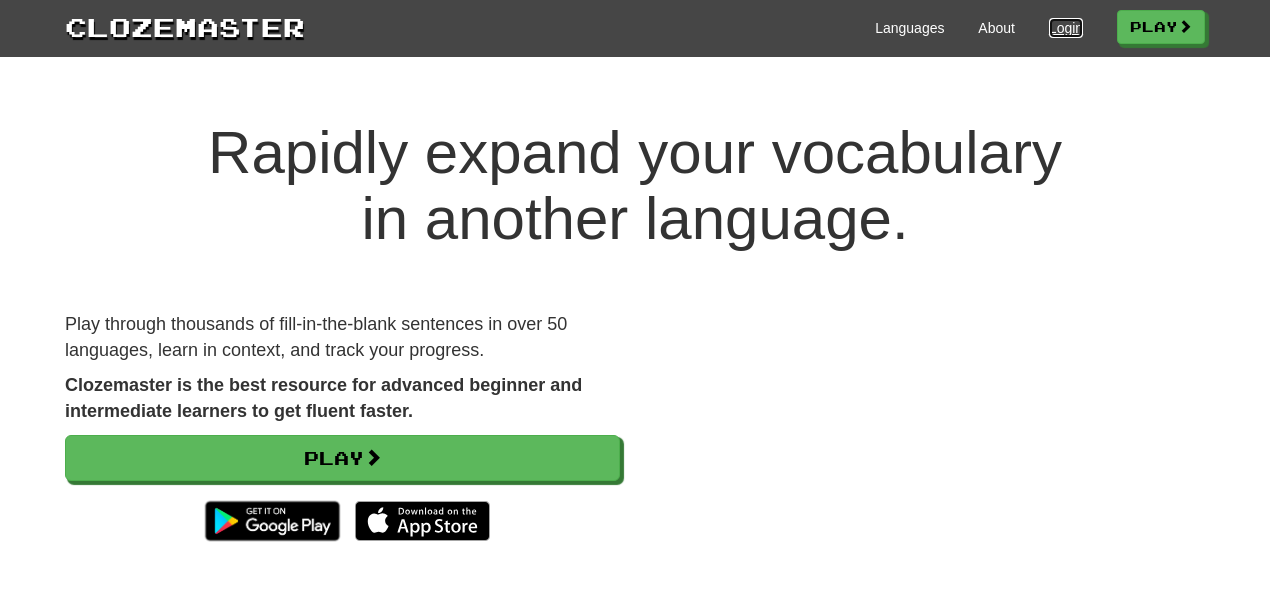 click on "Login" at bounding box center [1066, 28] 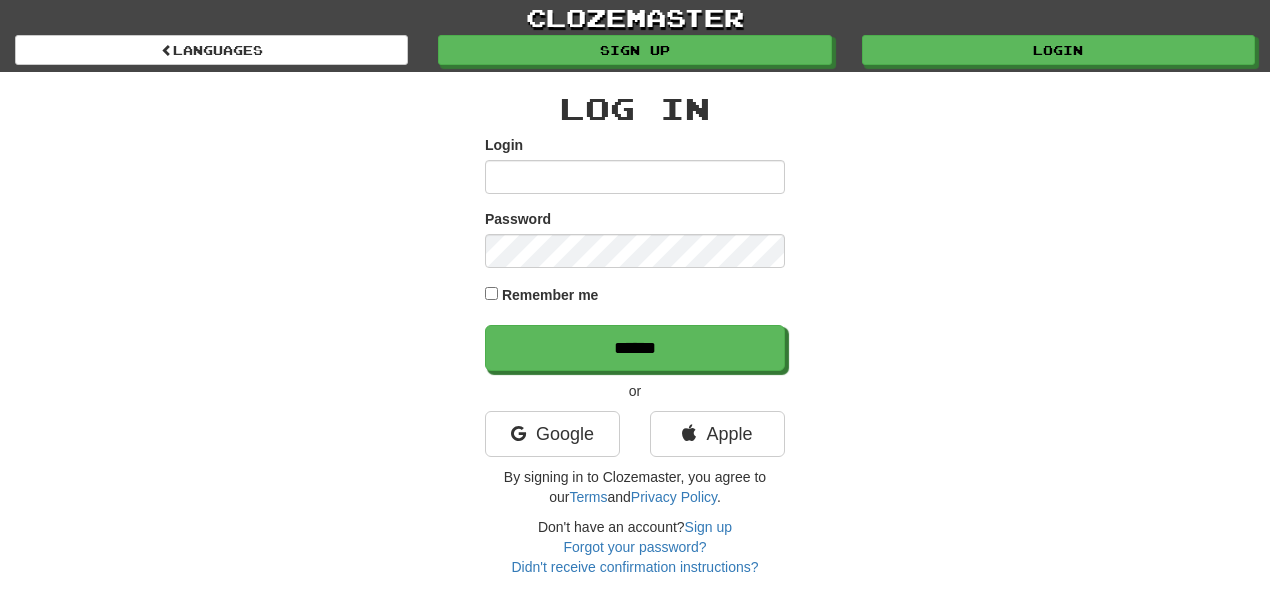 scroll, scrollTop: 0, scrollLeft: 0, axis: both 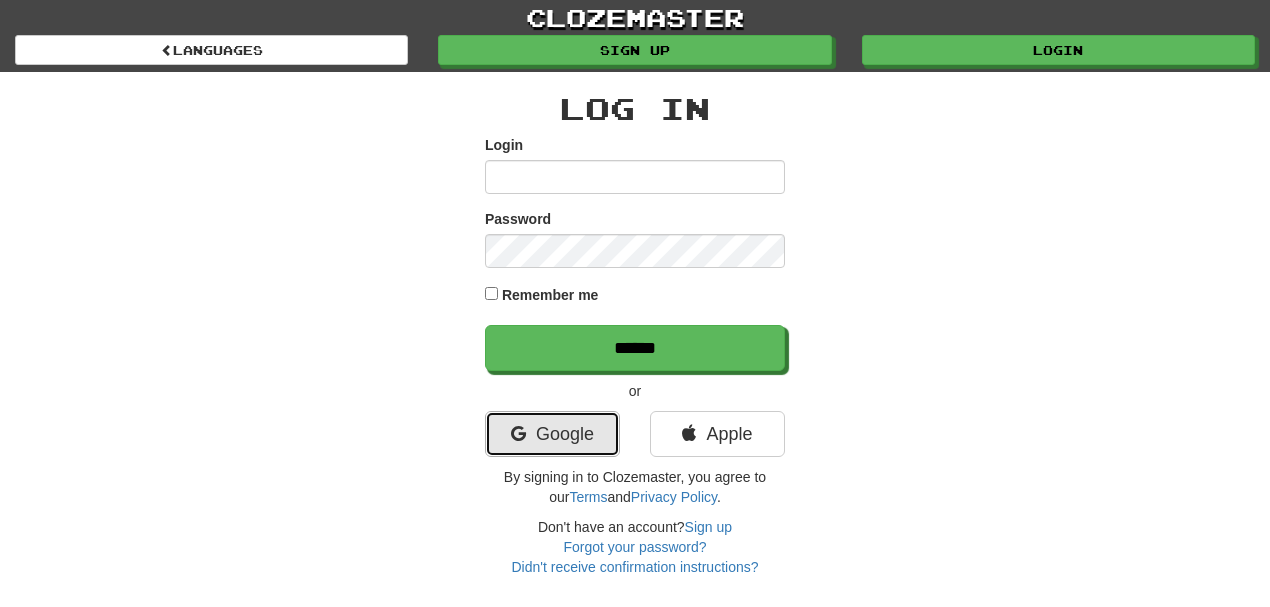 click on "Google" at bounding box center [552, 434] 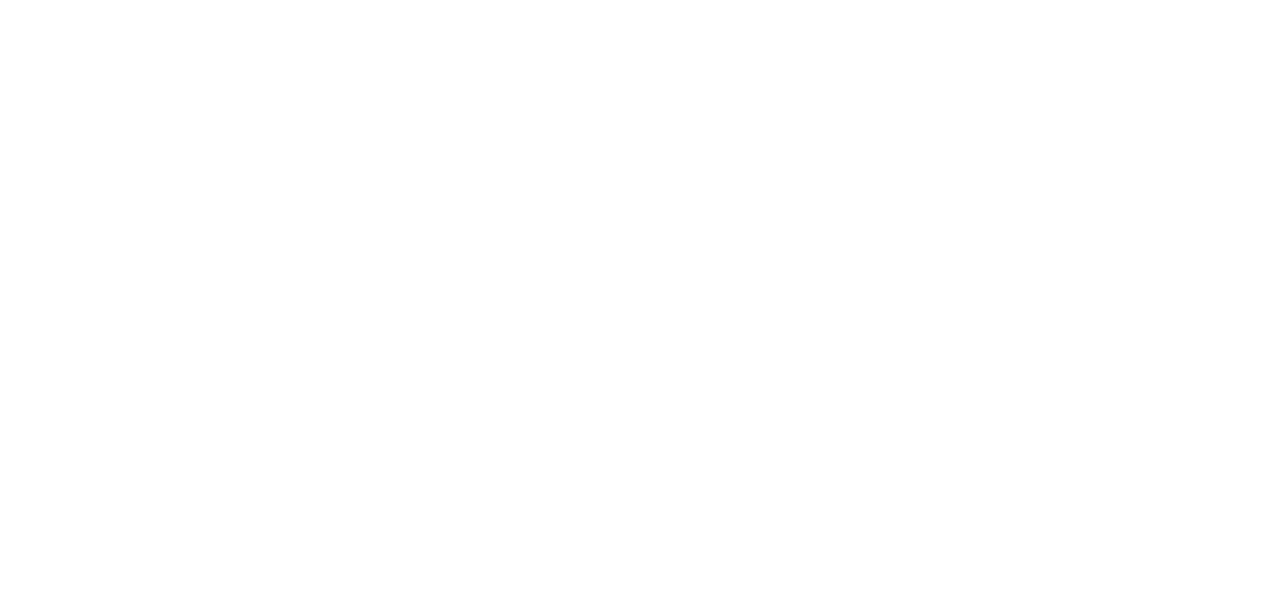 scroll, scrollTop: 0, scrollLeft: 0, axis: both 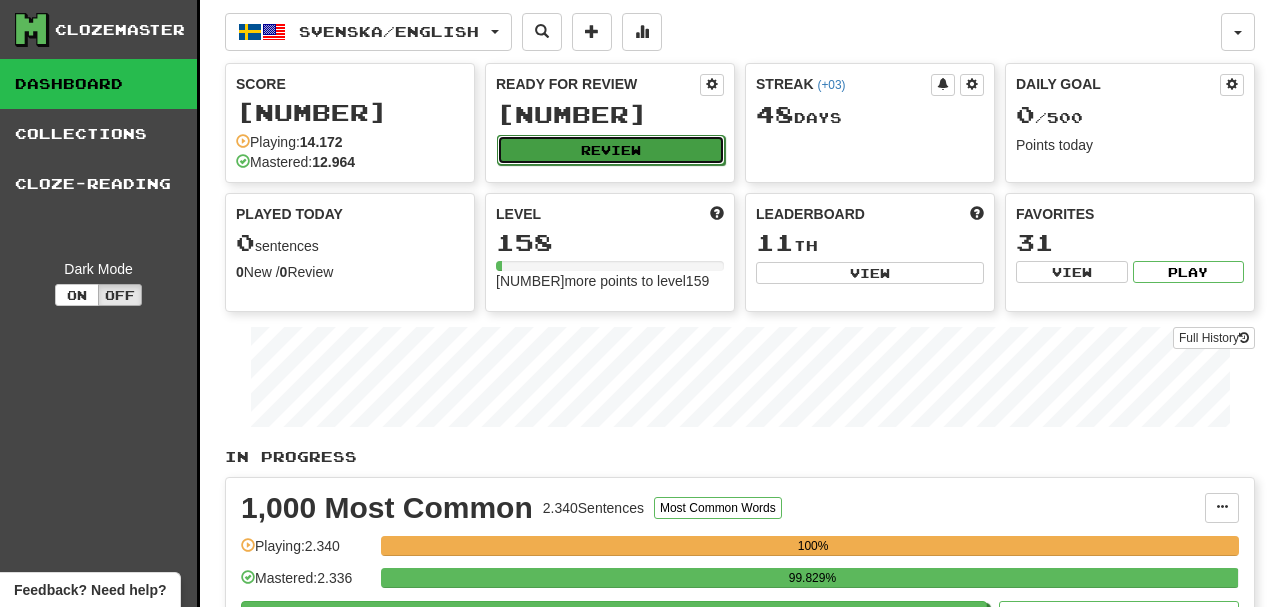 click on "Review" at bounding box center [611, 150] 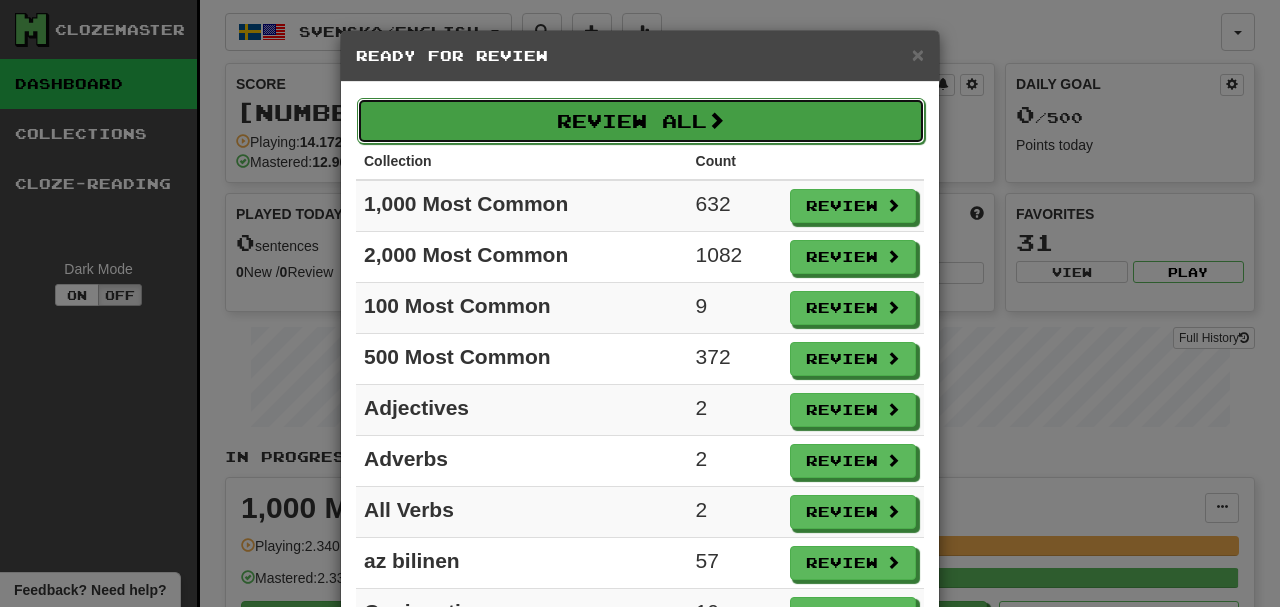click on "Review All" at bounding box center (641, 121) 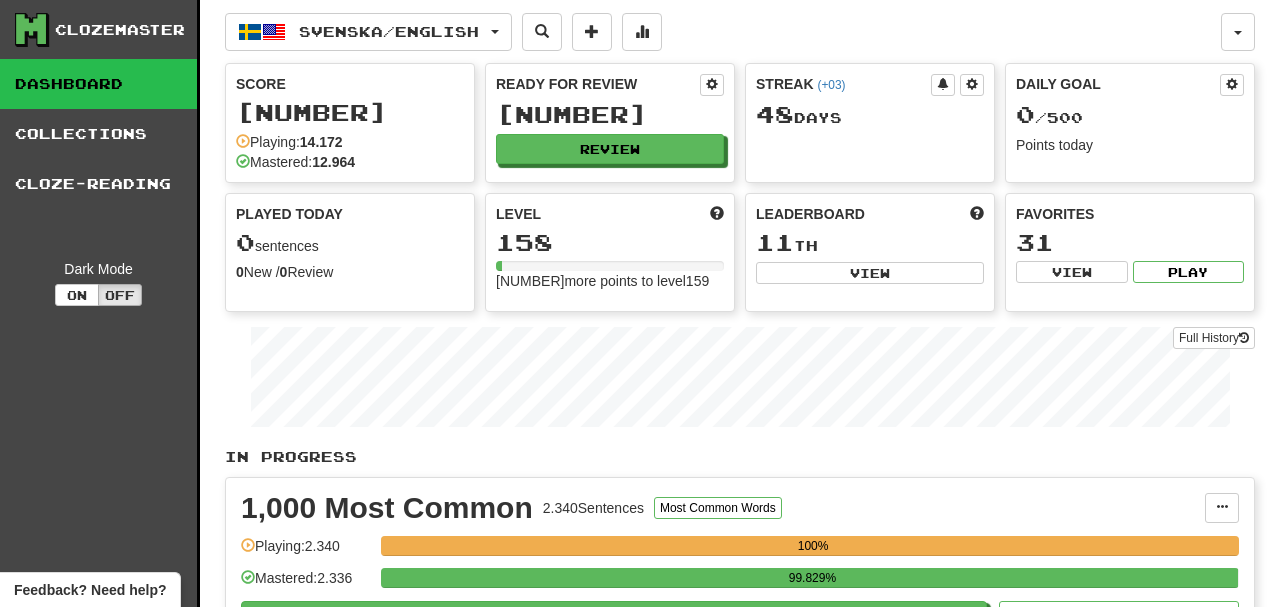 select on "**" 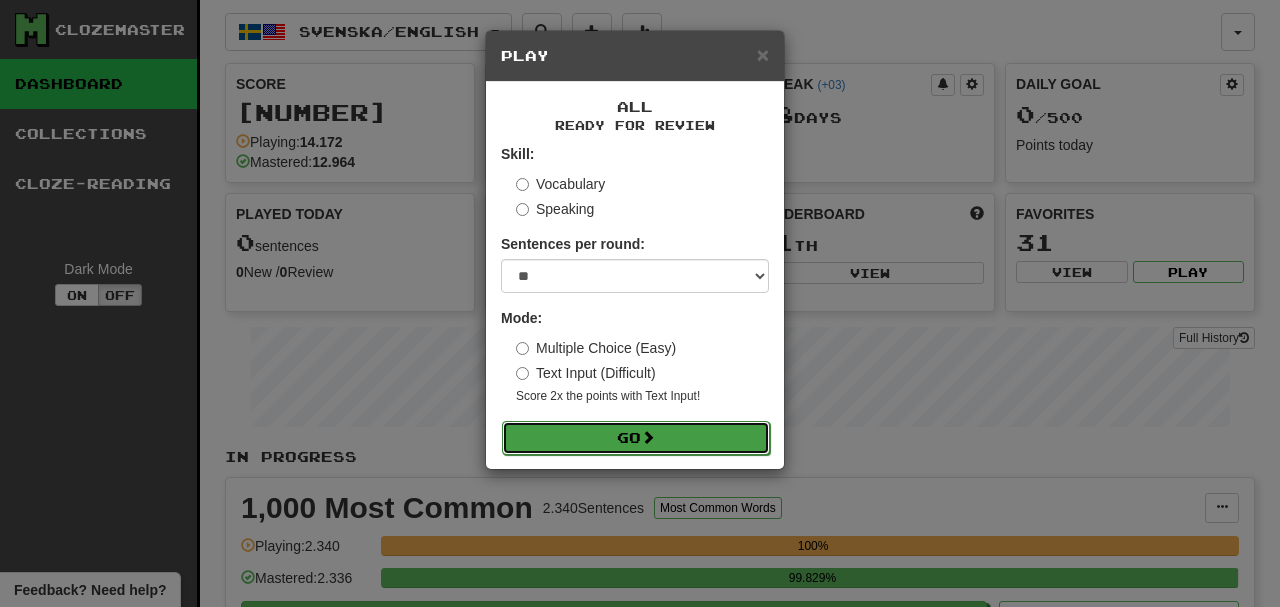 click on "Go" at bounding box center [636, 438] 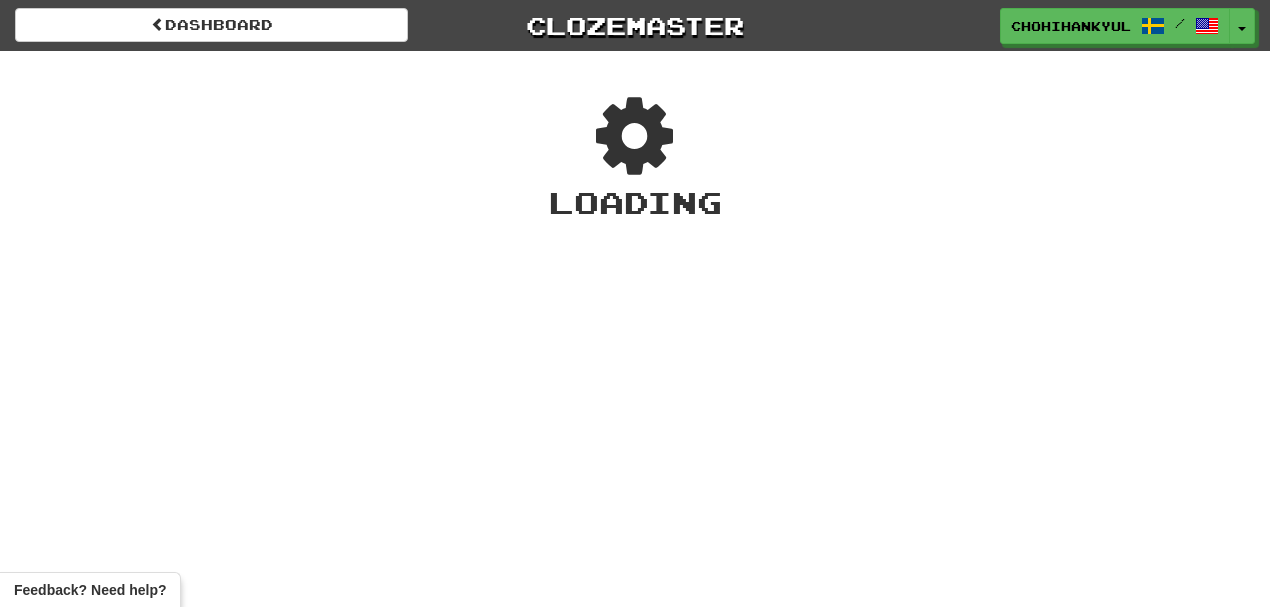 scroll, scrollTop: 0, scrollLeft: 0, axis: both 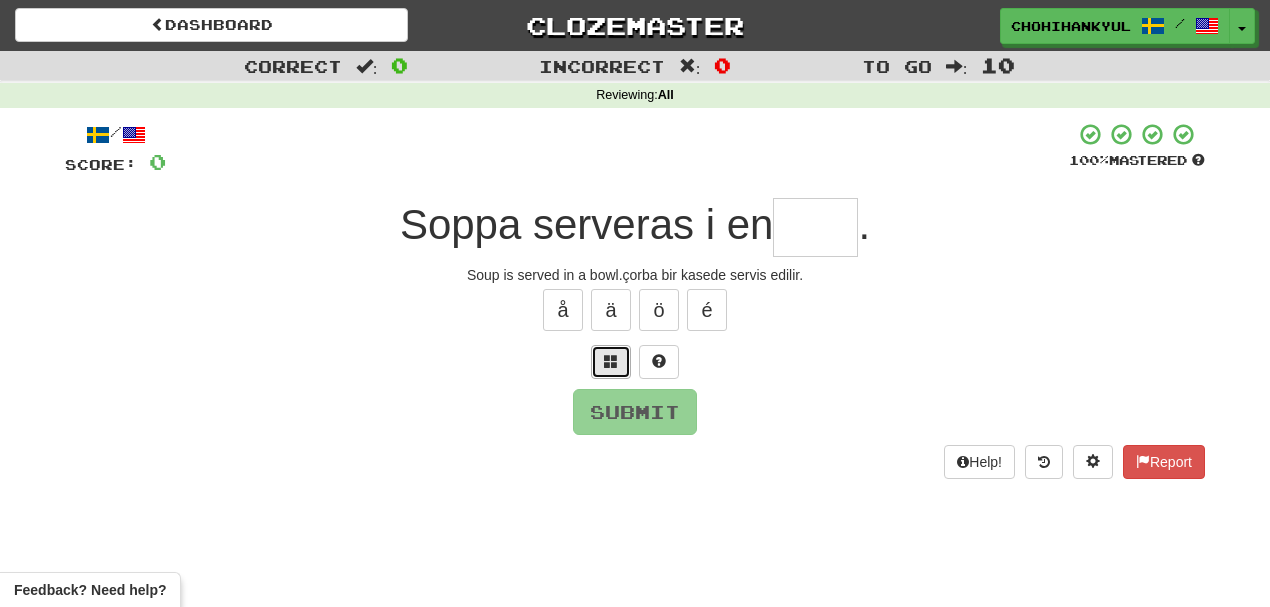 click at bounding box center [611, 362] 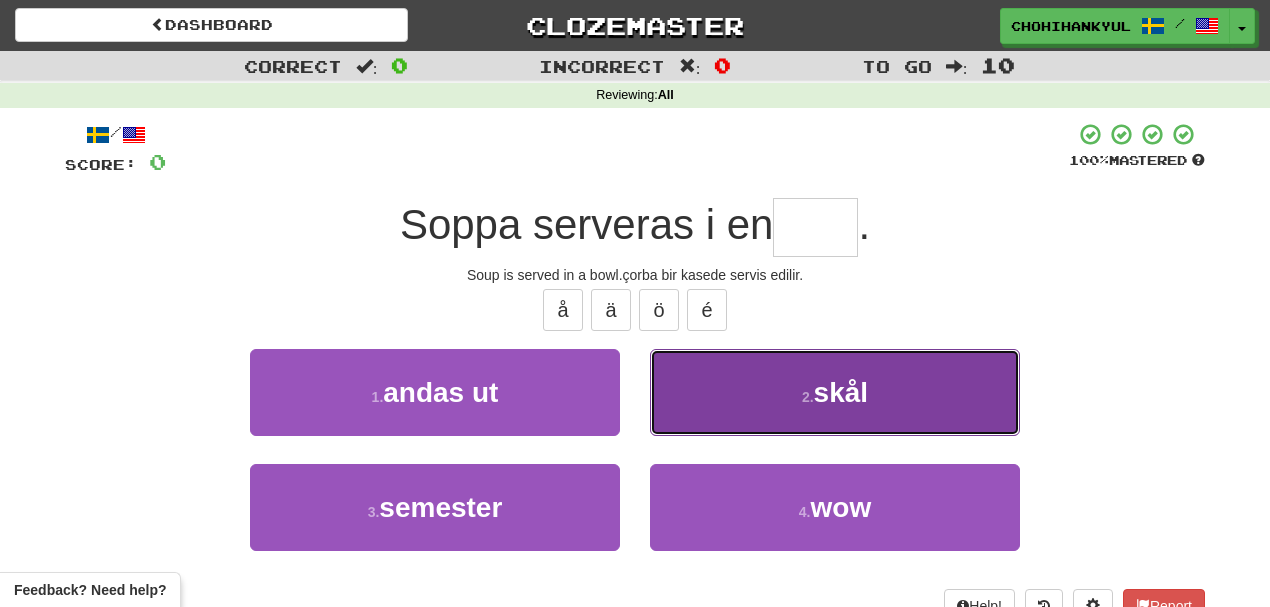 click on "2 .  skål" at bounding box center [835, 392] 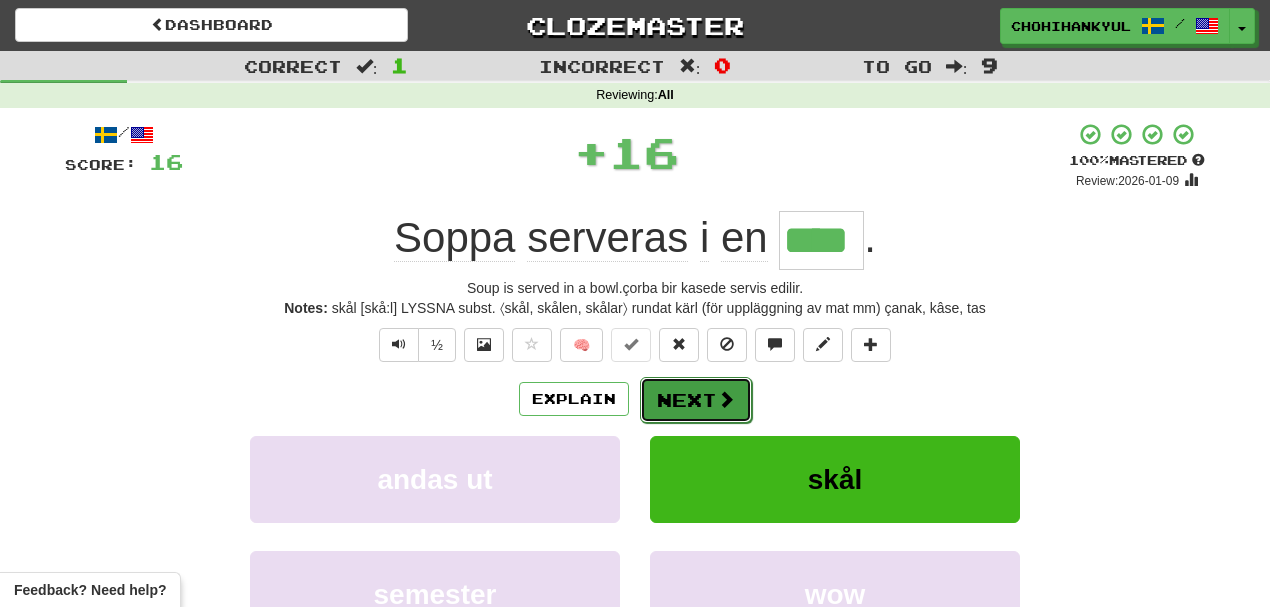 click on "Next" at bounding box center (696, 400) 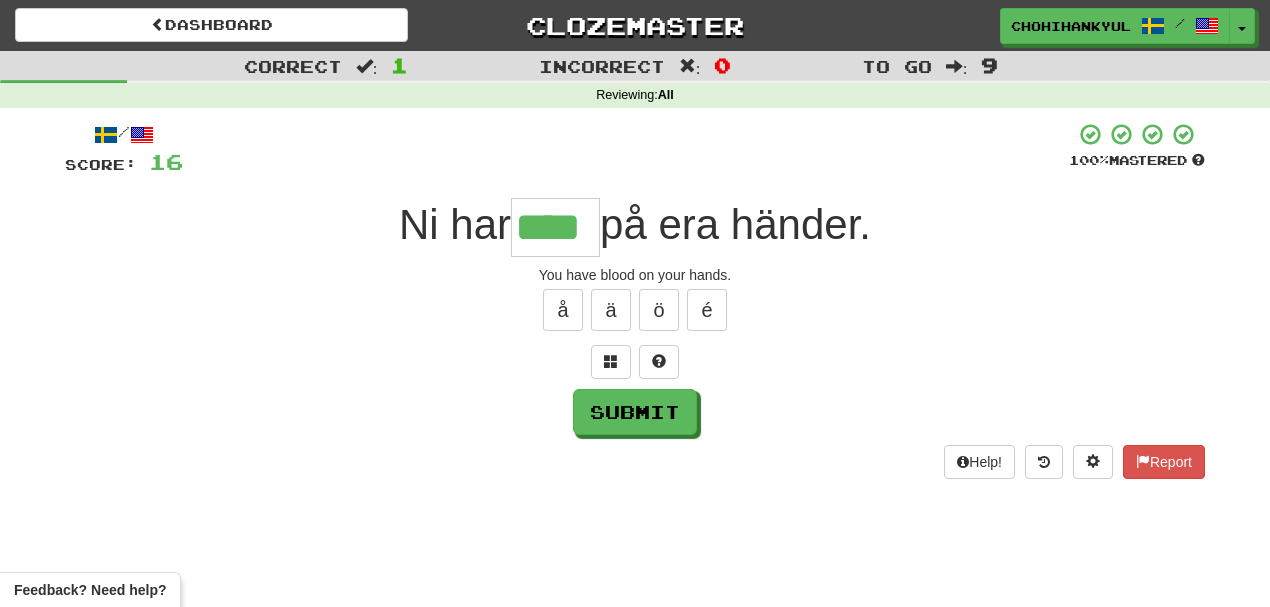 type on "****" 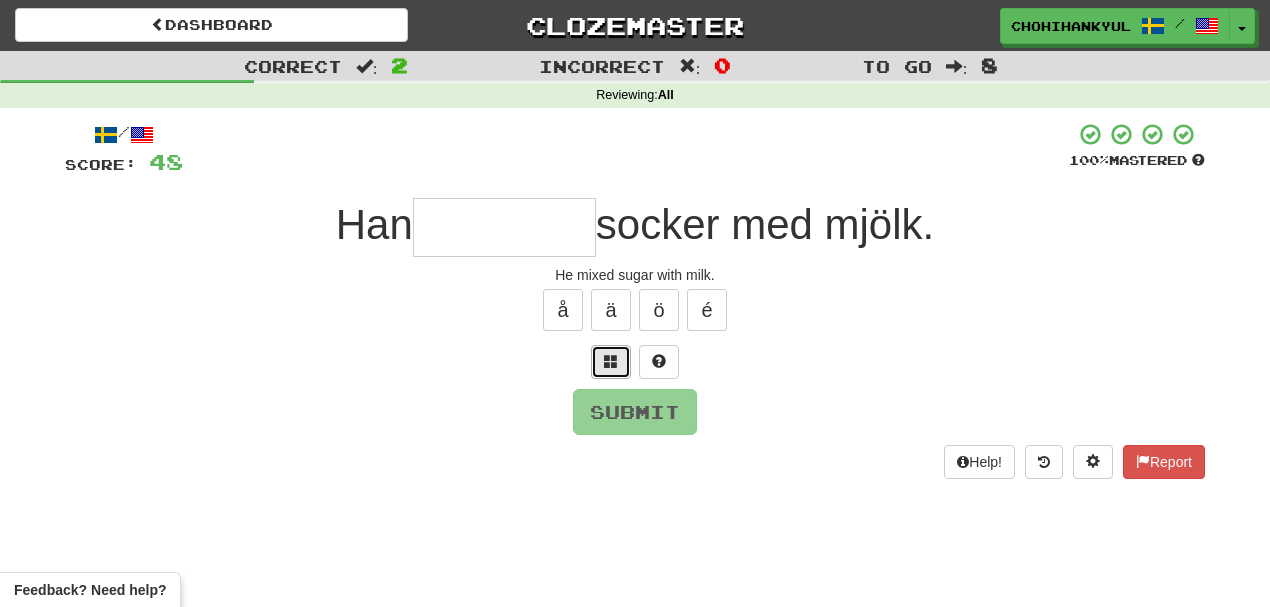 click at bounding box center [611, 362] 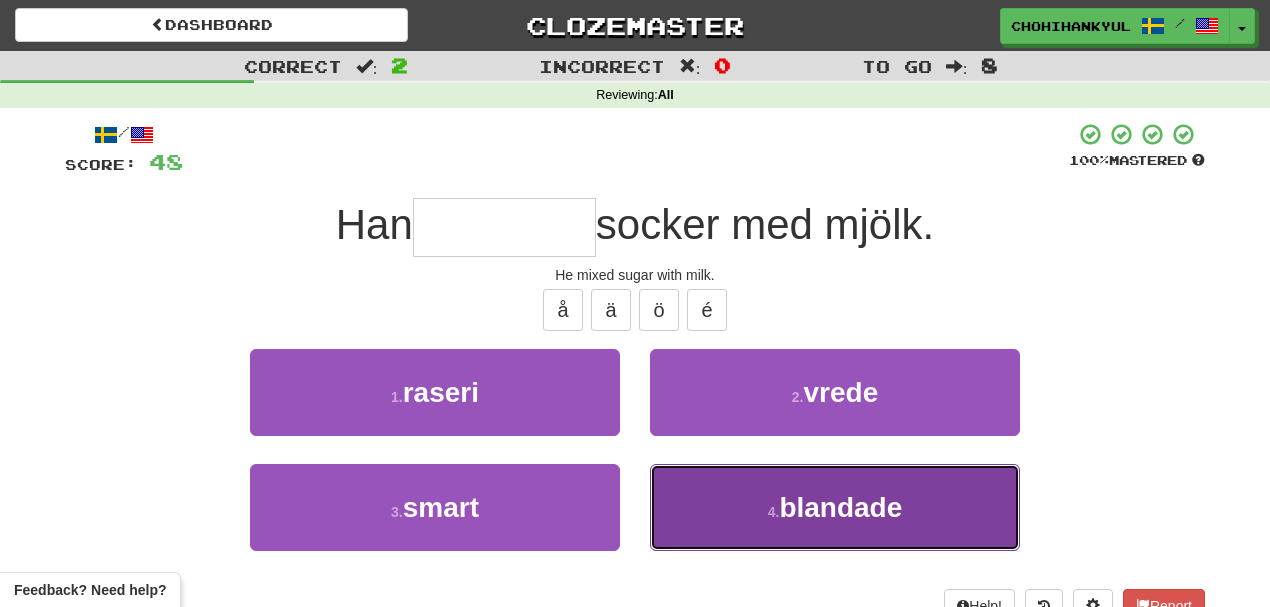 click on "4 .  blandade" at bounding box center (835, 507) 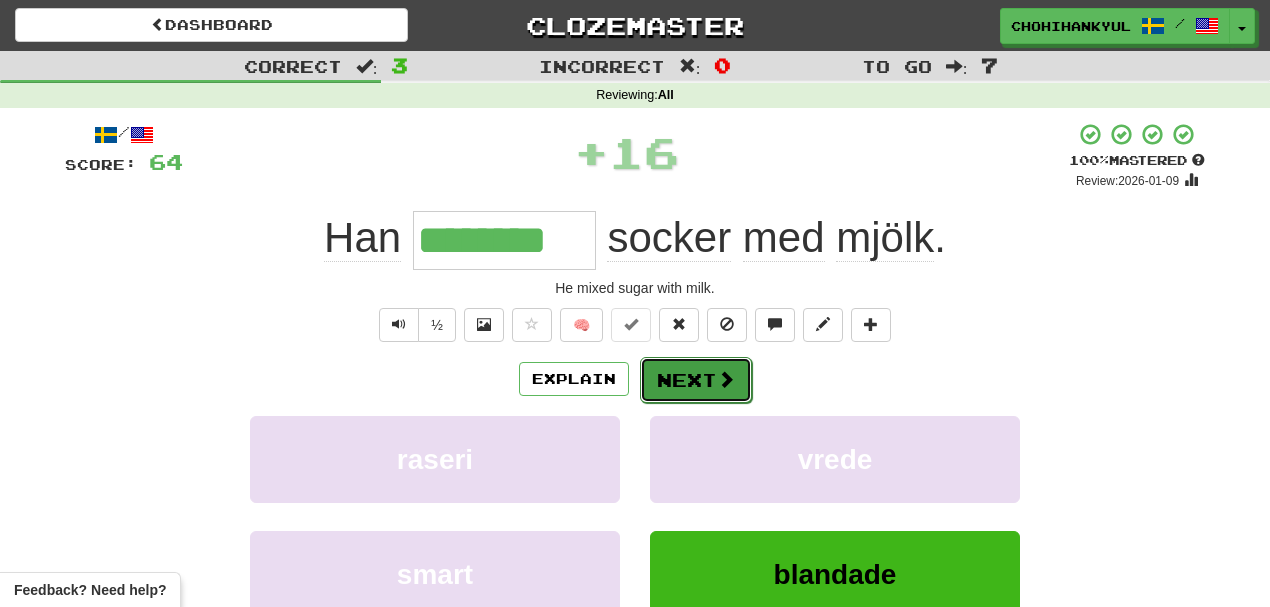 click on "Next" at bounding box center [696, 380] 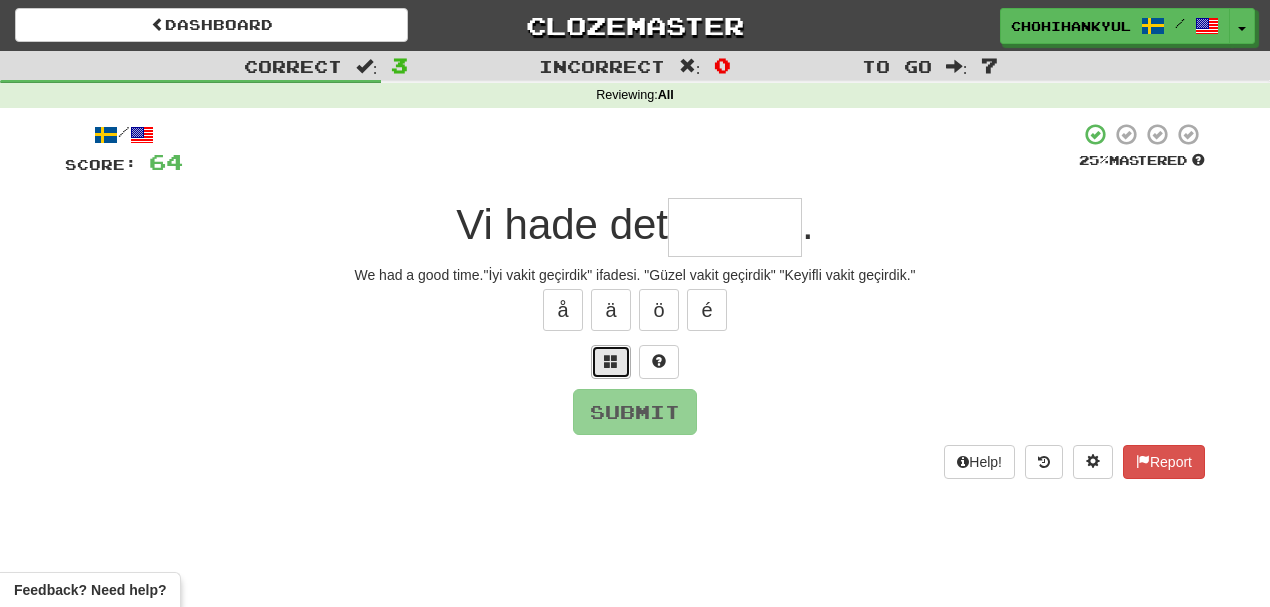 click at bounding box center (611, 362) 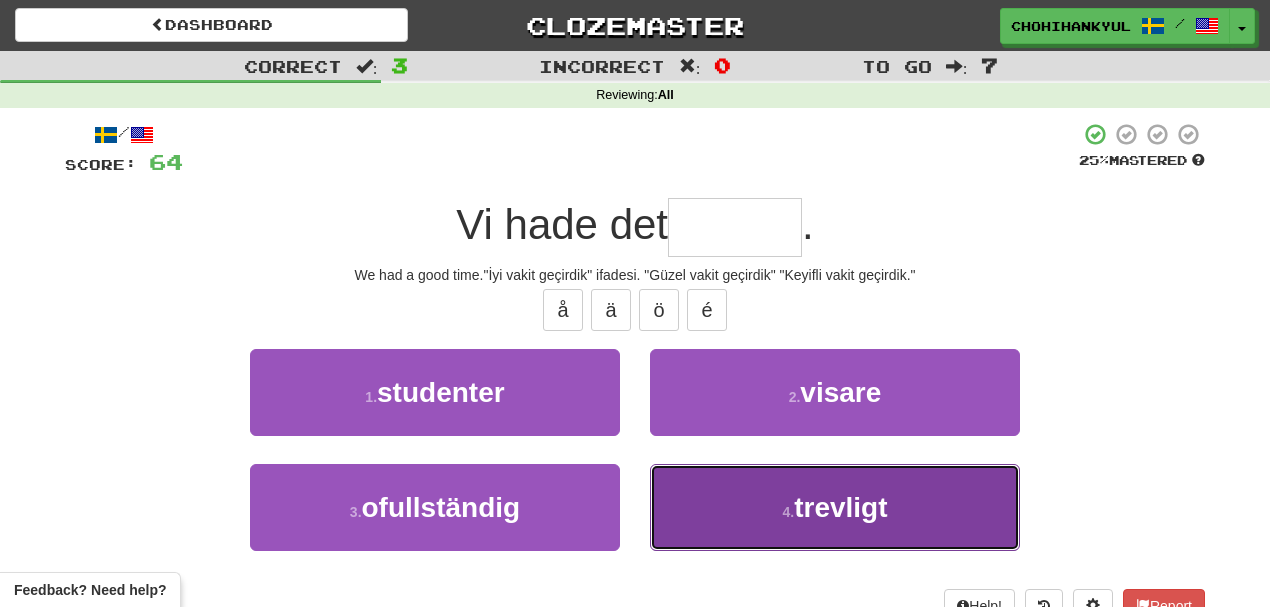 click on "4 .  trevligt" at bounding box center (835, 507) 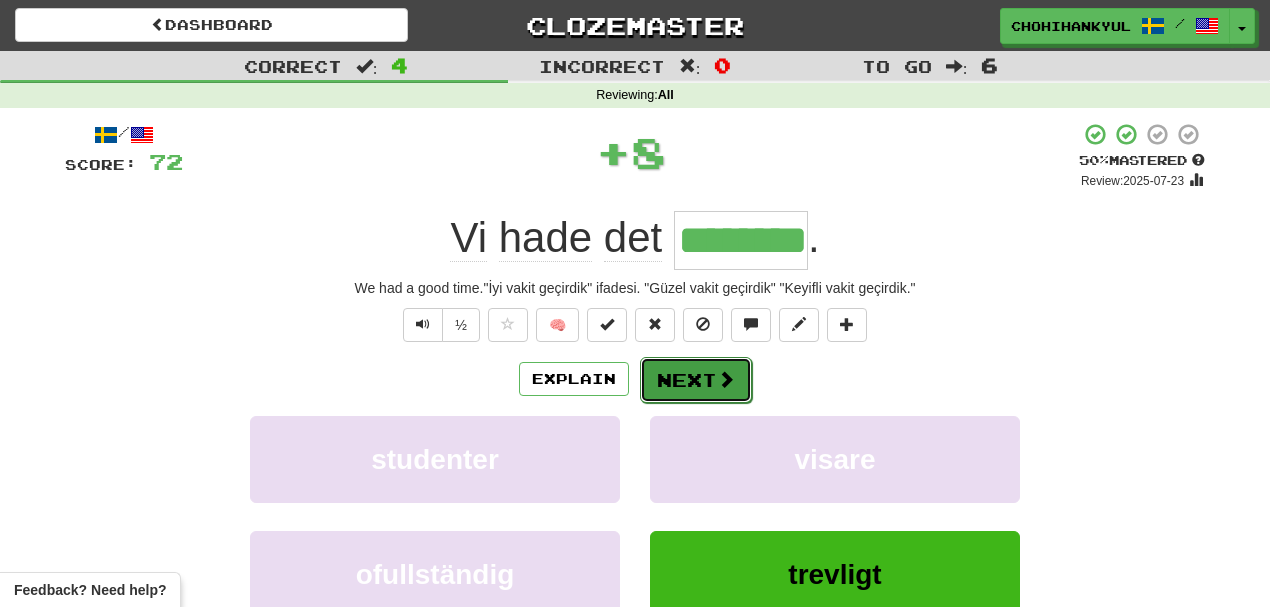 click on "Next" at bounding box center [696, 380] 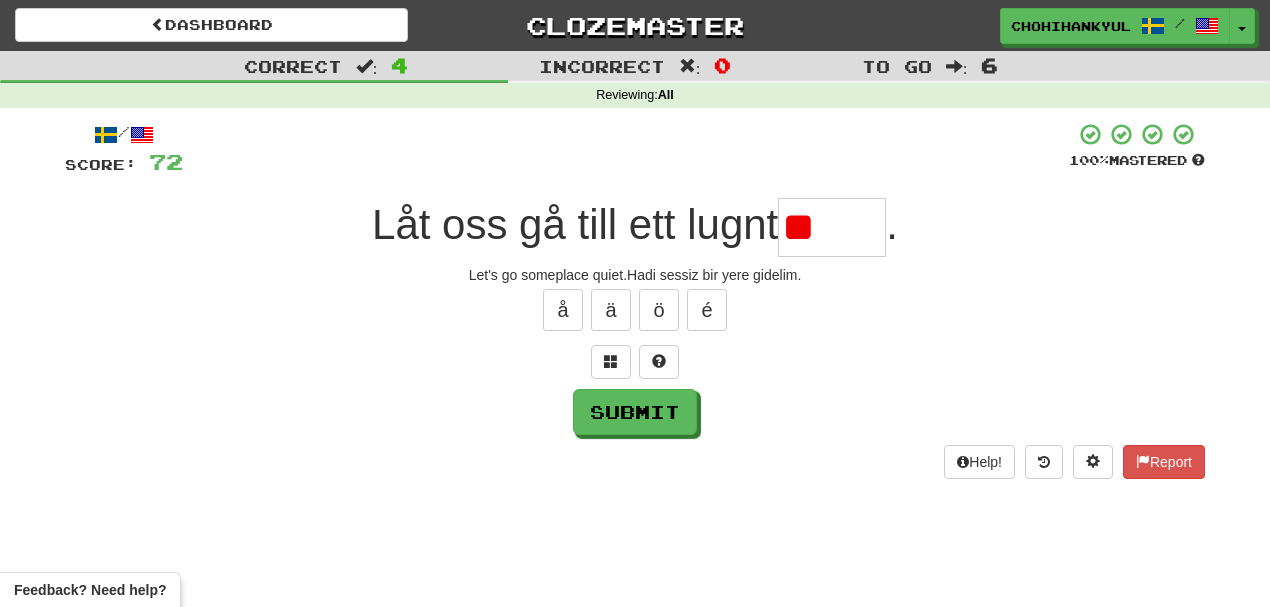 type on "*" 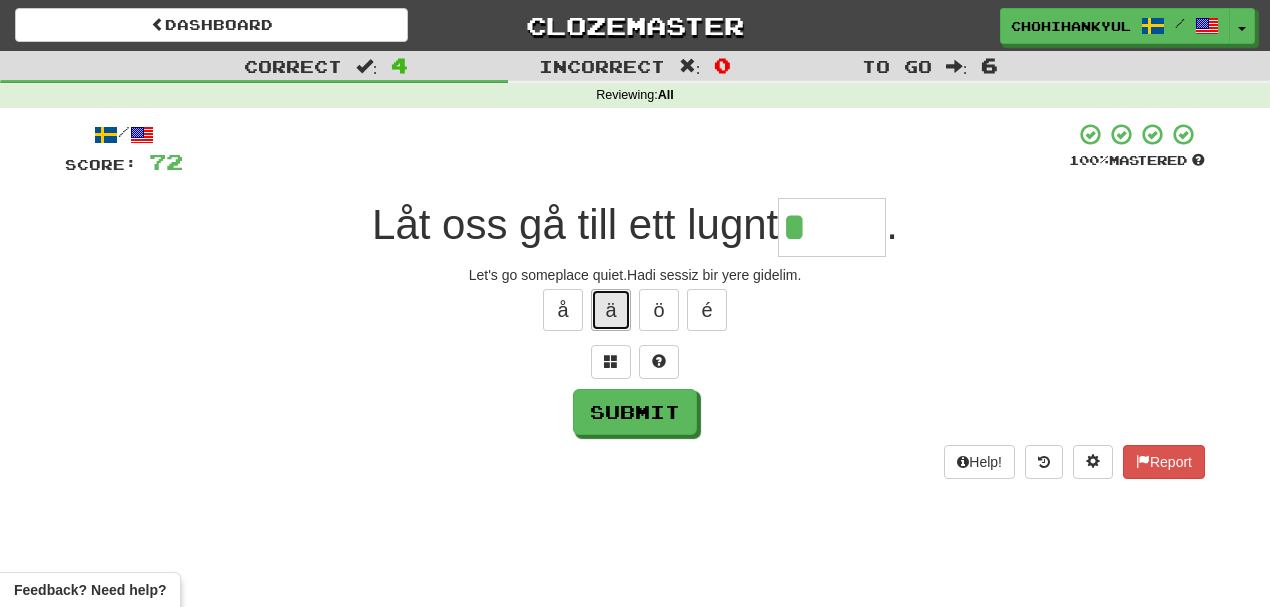click on "ä" at bounding box center (611, 310) 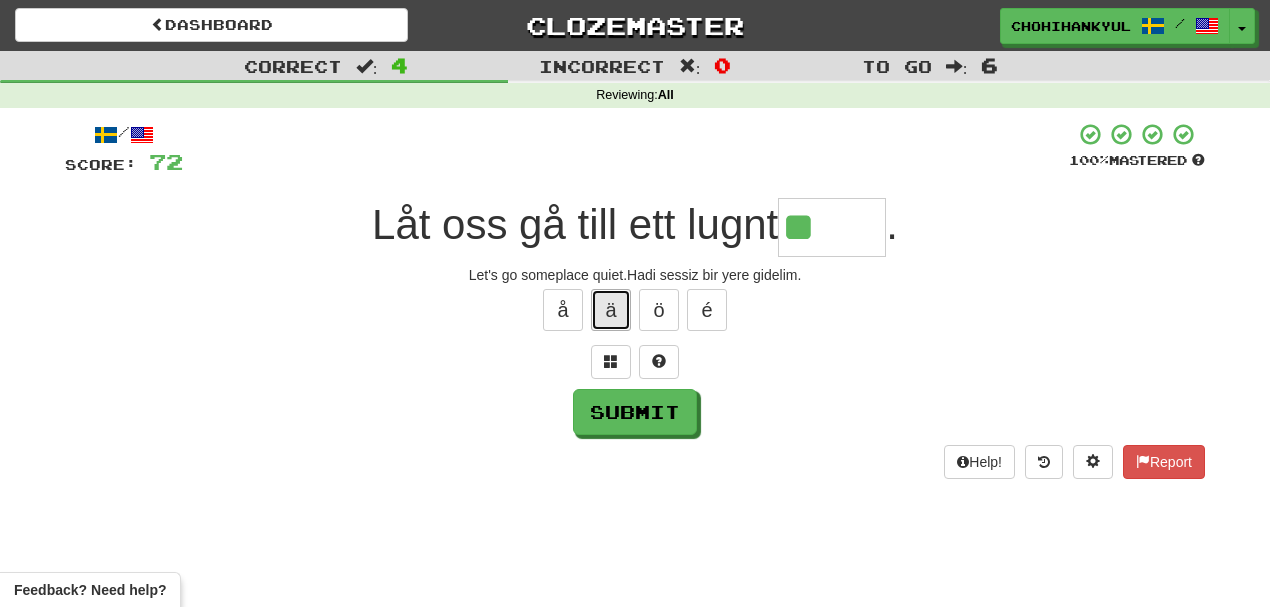 click on "ä" at bounding box center [611, 310] 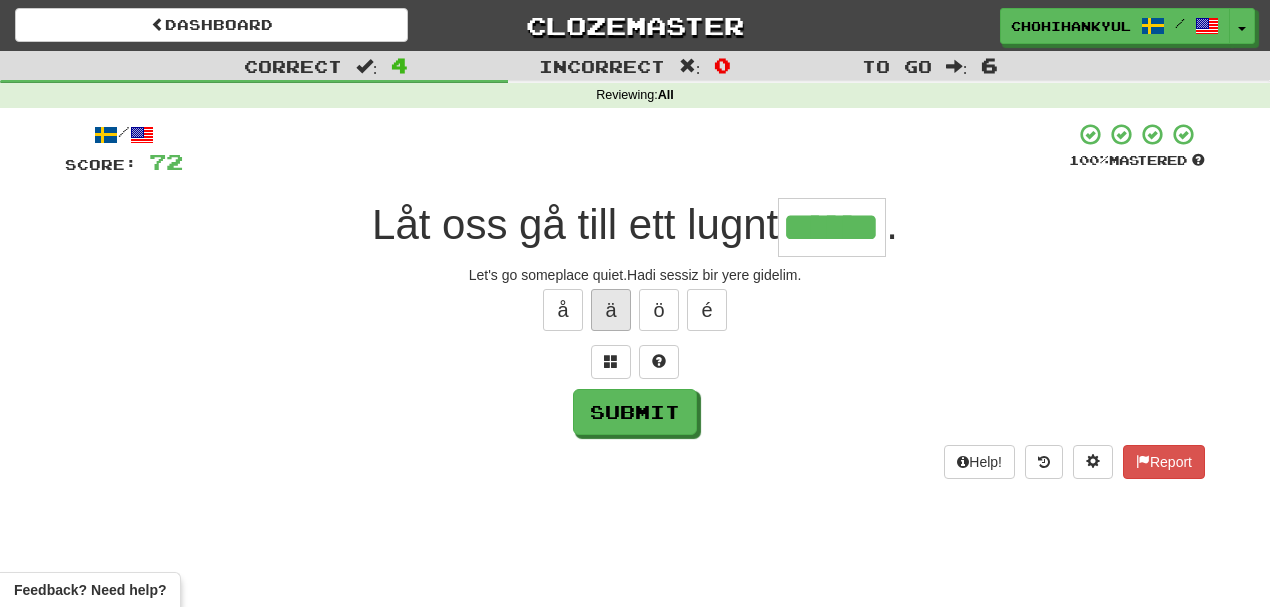 type on "******" 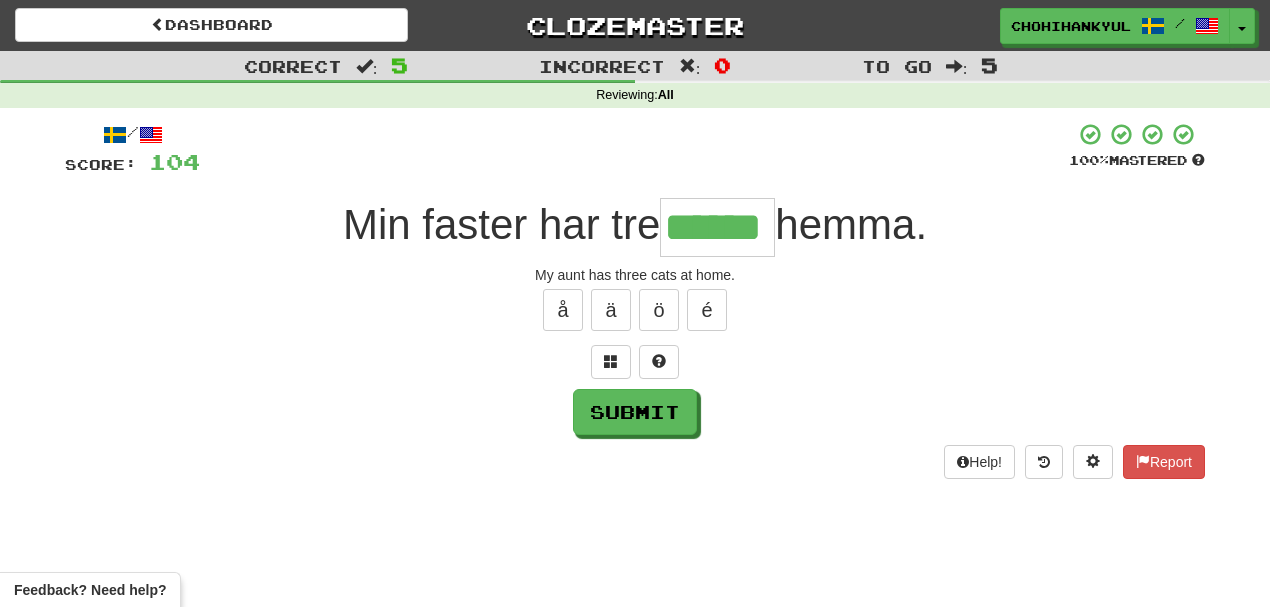type on "******" 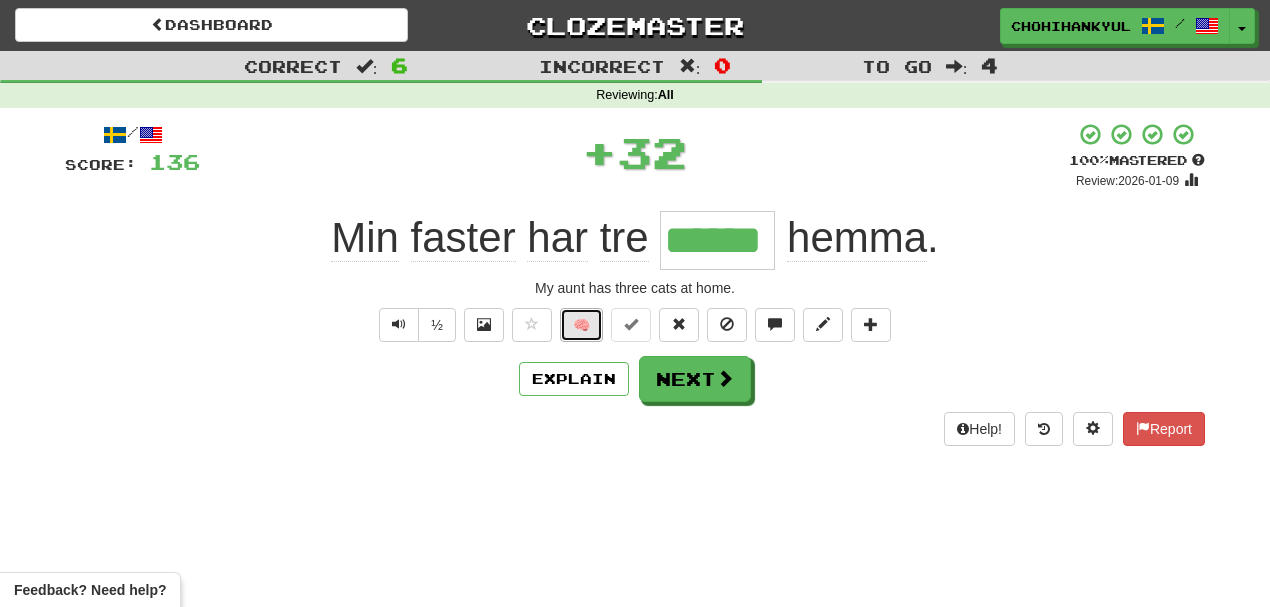 click on "🧠" at bounding box center [581, 325] 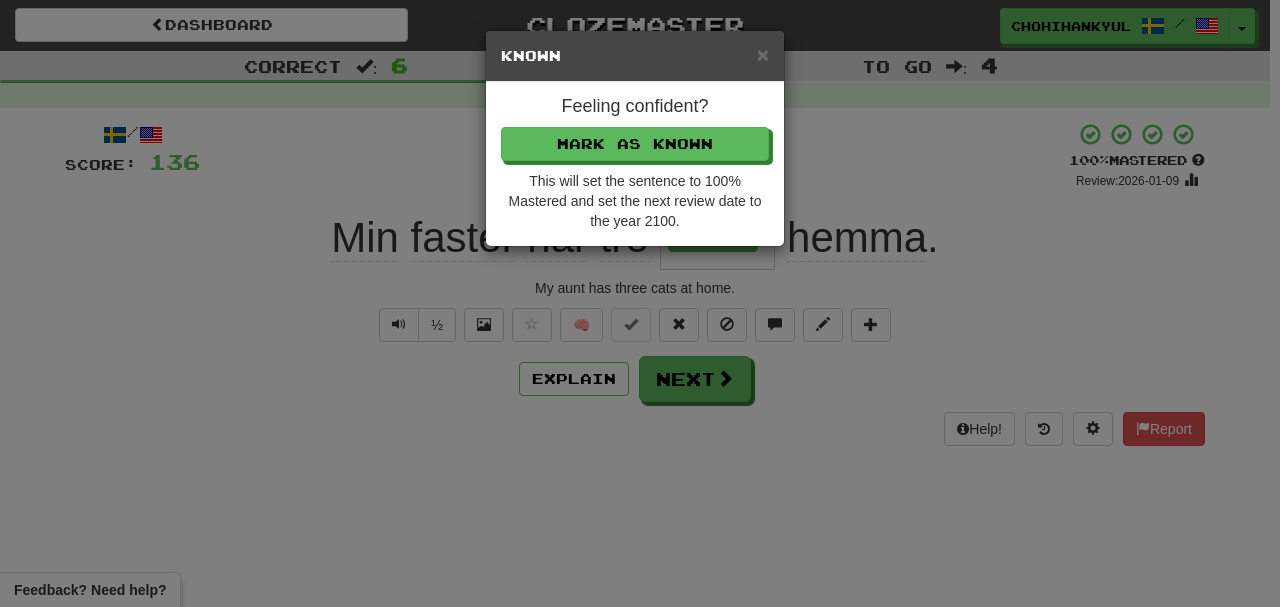 click on "Feeling confident? Mark as Known This will set the sentence to 100% Mastered and set the next review date to the year 2100." at bounding box center (635, 164) 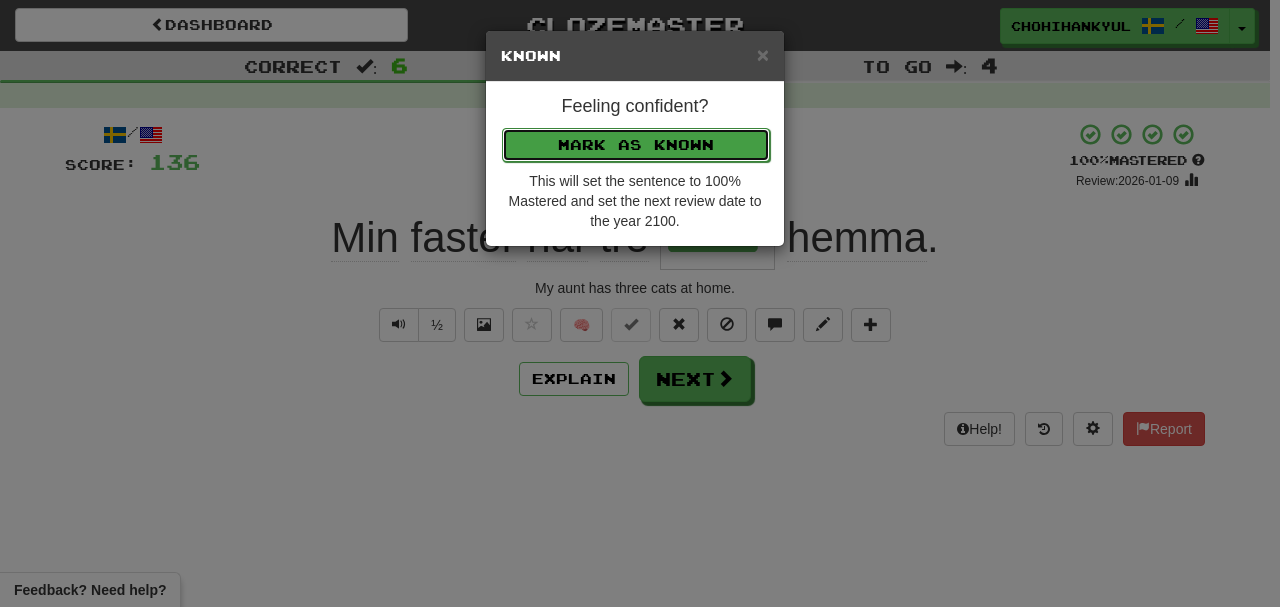 click on "Mark as Known" at bounding box center (636, 145) 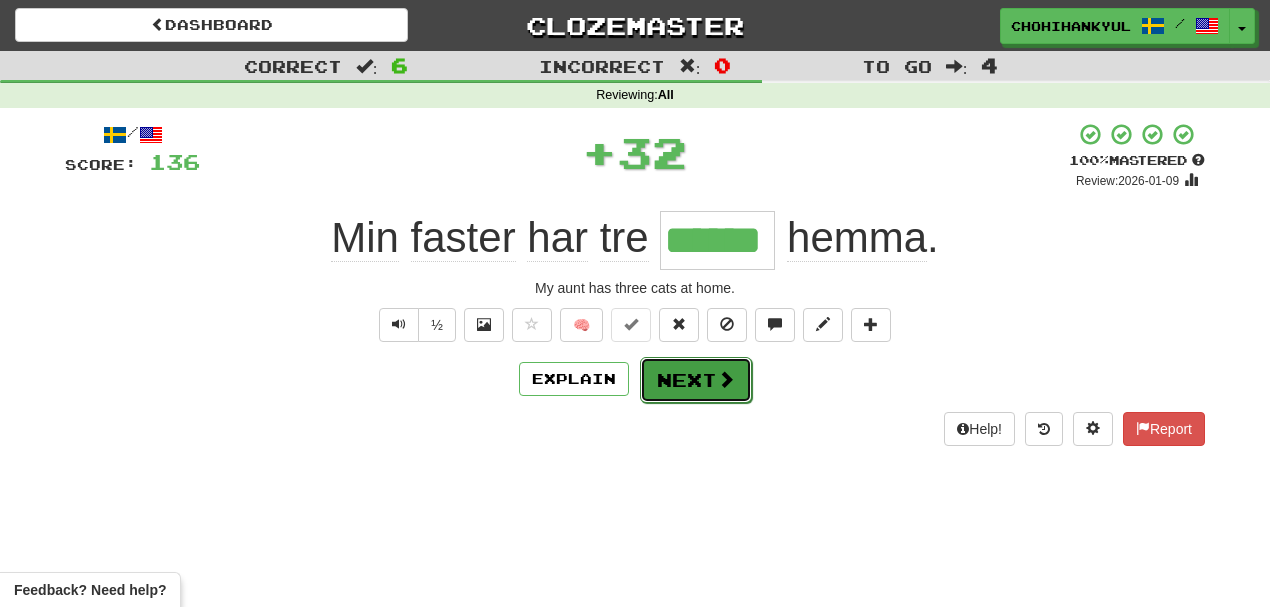 click on "Next" at bounding box center (696, 380) 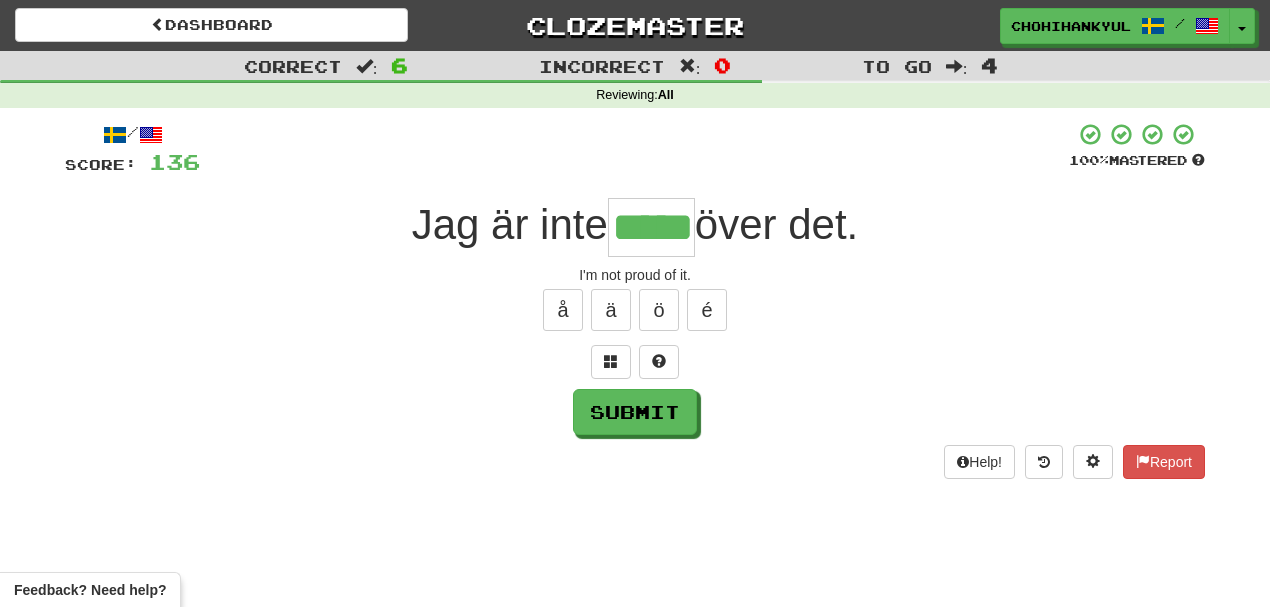type on "*****" 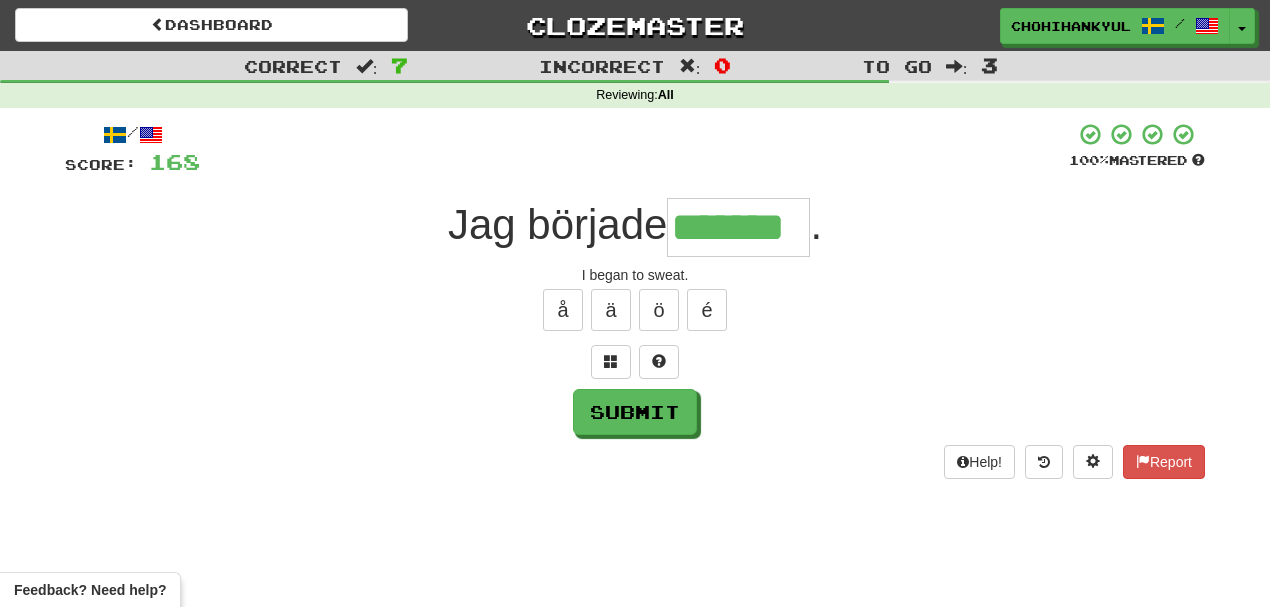 type on "*******" 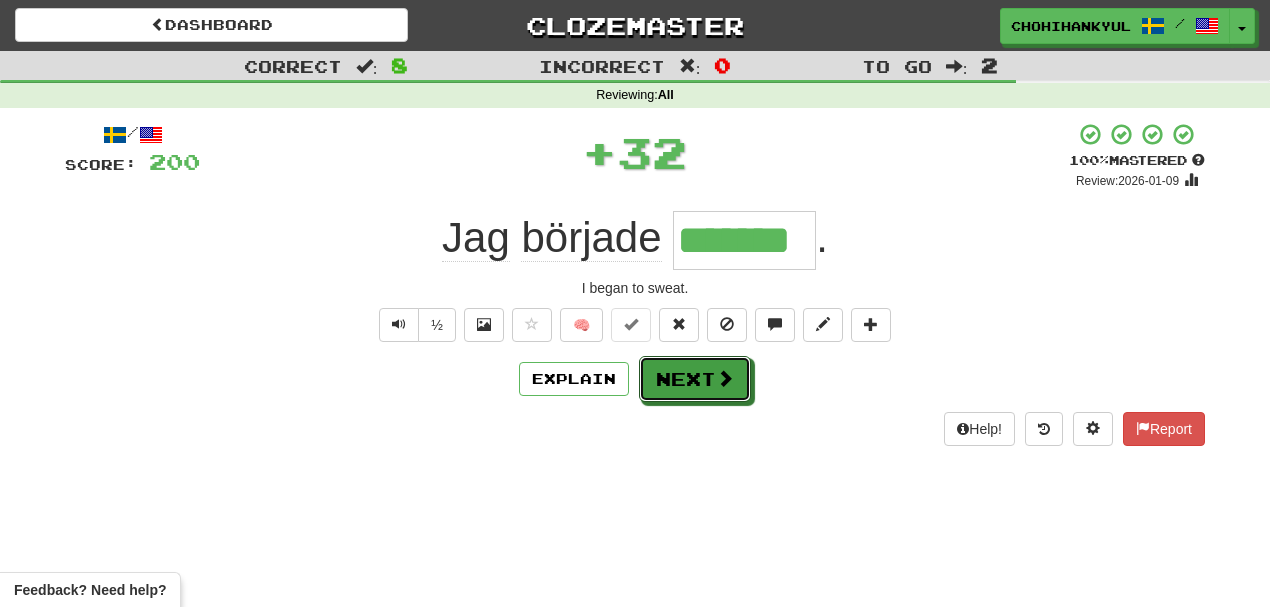 click on "Next" at bounding box center (695, 379) 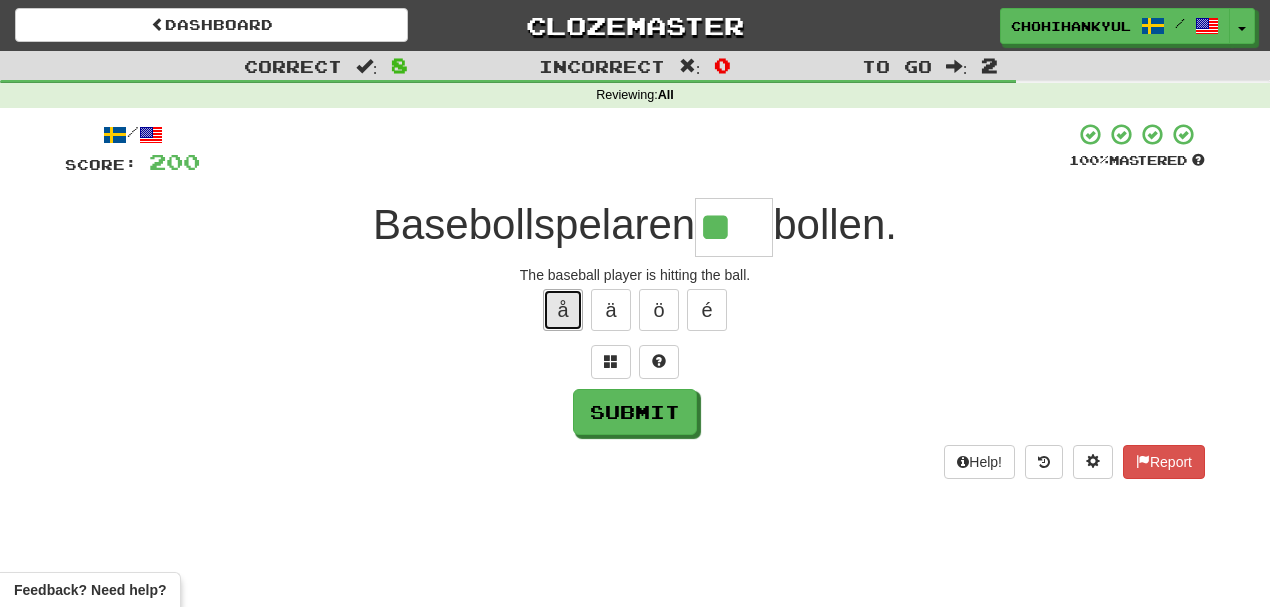 click on "å" at bounding box center (563, 310) 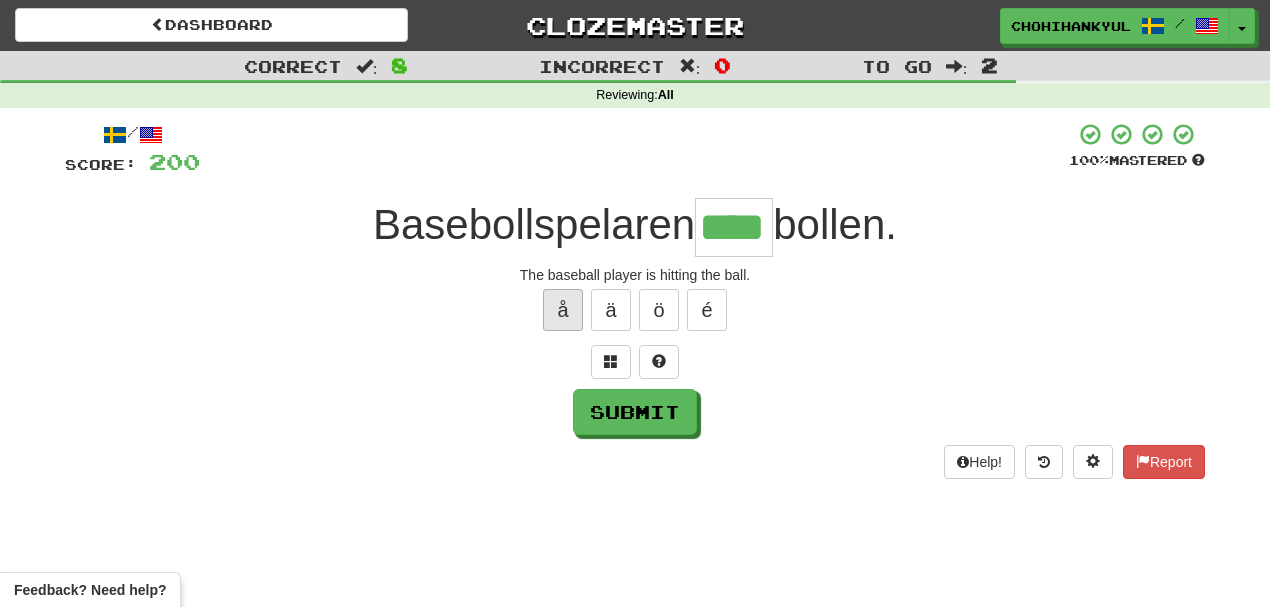 type on "****" 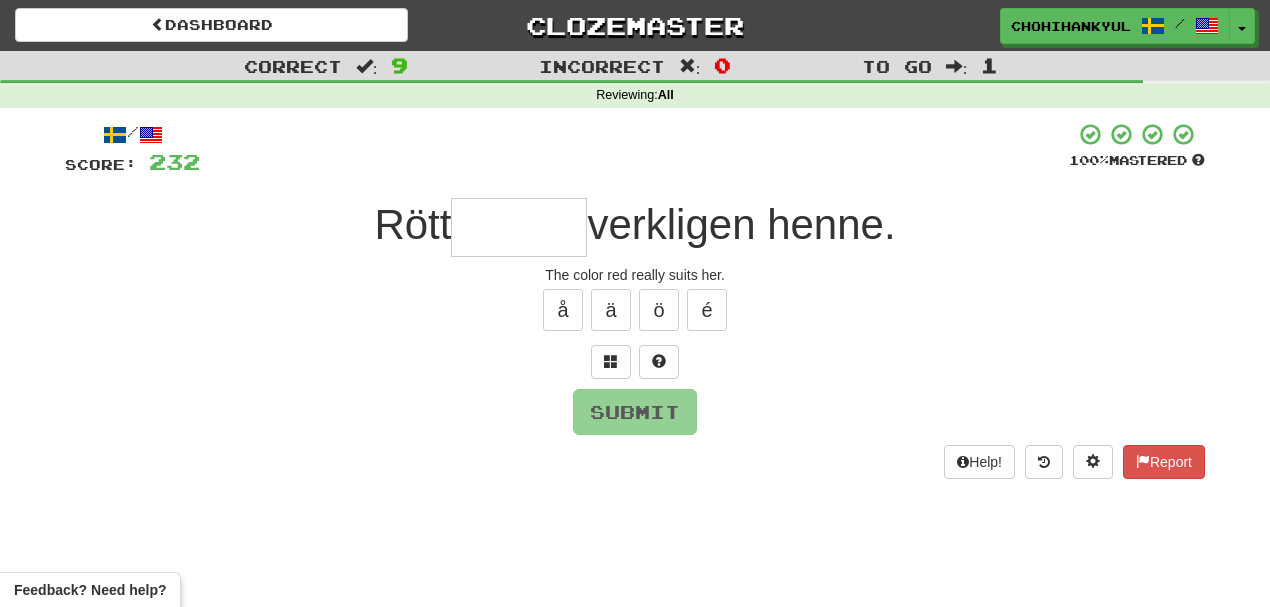 type on "*" 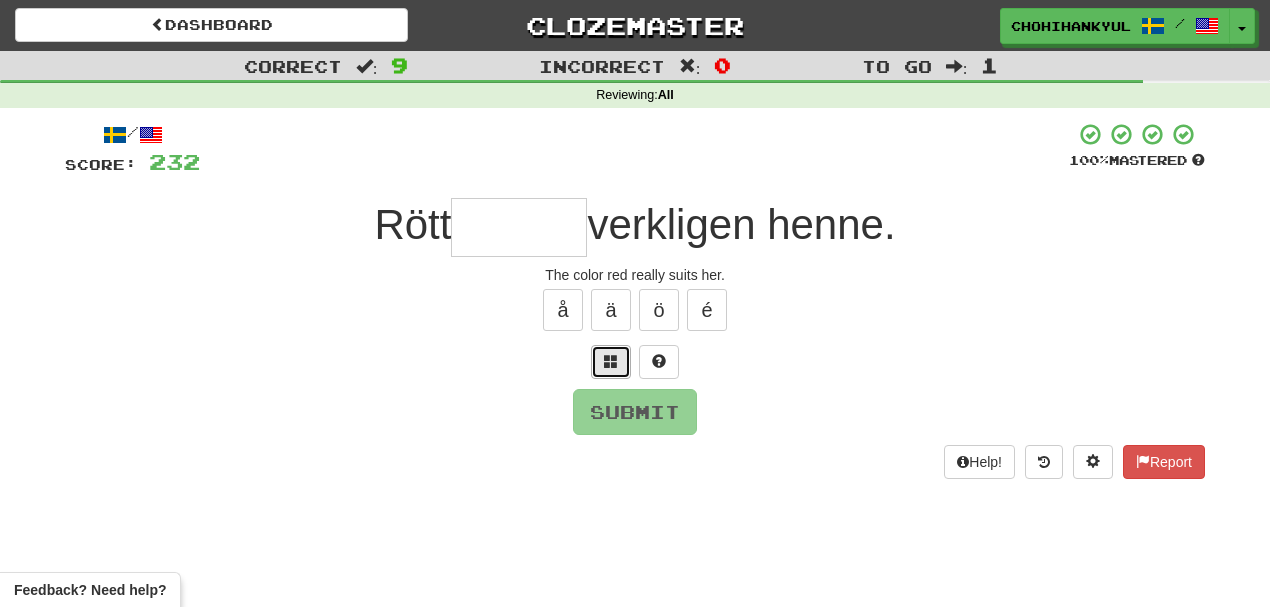 click at bounding box center (611, 361) 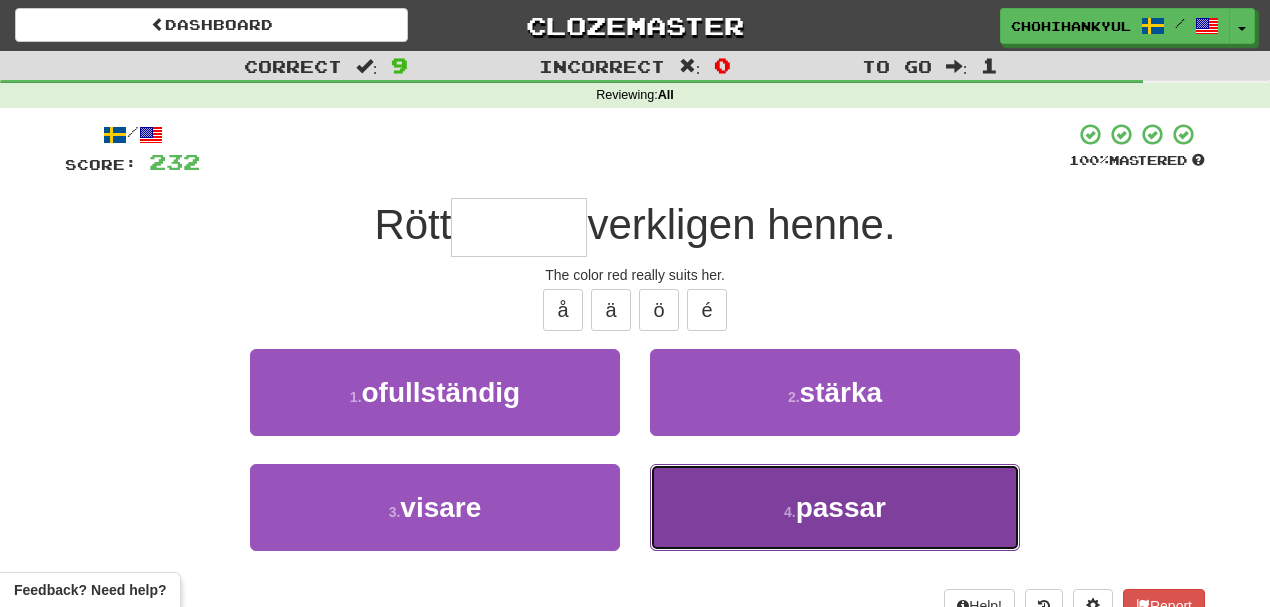 click on "4 .  passar" at bounding box center [835, 507] 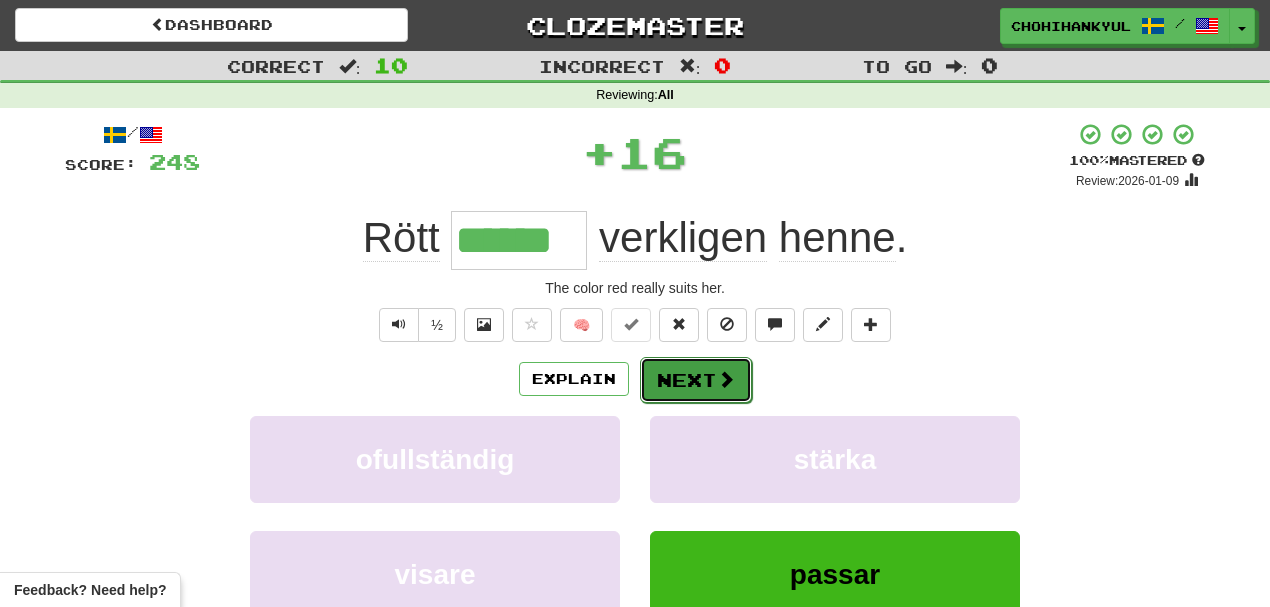 click on "Next" at bounding box center (696, 380) 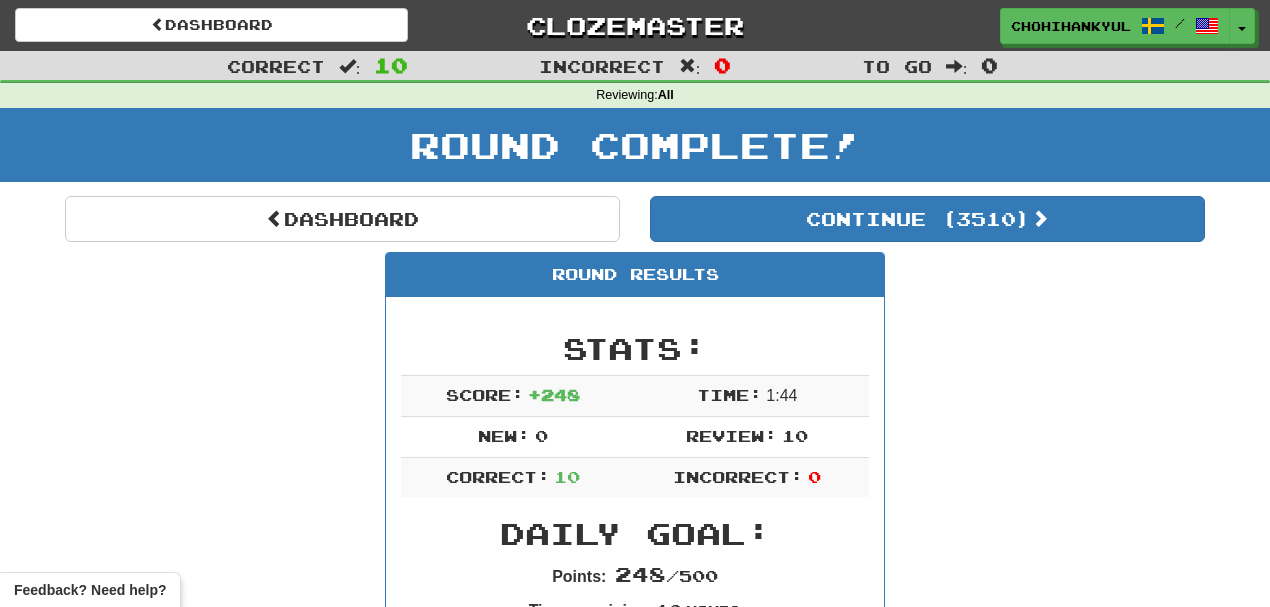 click on "Round Results Stats: Score:   + 248 Time:   1 : 44 New:   0 Review:   10 Correct:   10 Incorrect:   0 Daily Goal: Points:   248  /  500 Time remaining: 10   Hours Progress:  /  Level:  158 33.759  points to level  159  - keep going! Ranked:  11 th  this week ( 62  points to  10 th ) Sentences:  Report Soppa serveras i en  skål . Soup is served in a bowl.çorba bir kasede servis edilir.  Report Ni har  blod  på era händer. You have blood on your hands.  Report Han  blandade  socker med mjölk. He mixed sugar with milk.  Report Vi hade det  trevligt . We had a good time."İyi vakit geçirdik" ifadesi. "Güzel vakit geçirdik"  "Keyifli vakit geçirdik."  Report Låt oss gå till ett lugnt  ställe . Let's go someplace quiet.Hadi sessiz bir yere gidelim.  Report Min faster har tre  katter  hemma. My aunt has three cats at home.  Report Jag är inte  stolt  över det. I'm not proud of it.  Report Jag började  svettas . I began to sweat.  Report Basebollspelaren  slår  bollen.  Report Rött  passar" at bounding box center (635, 1065) 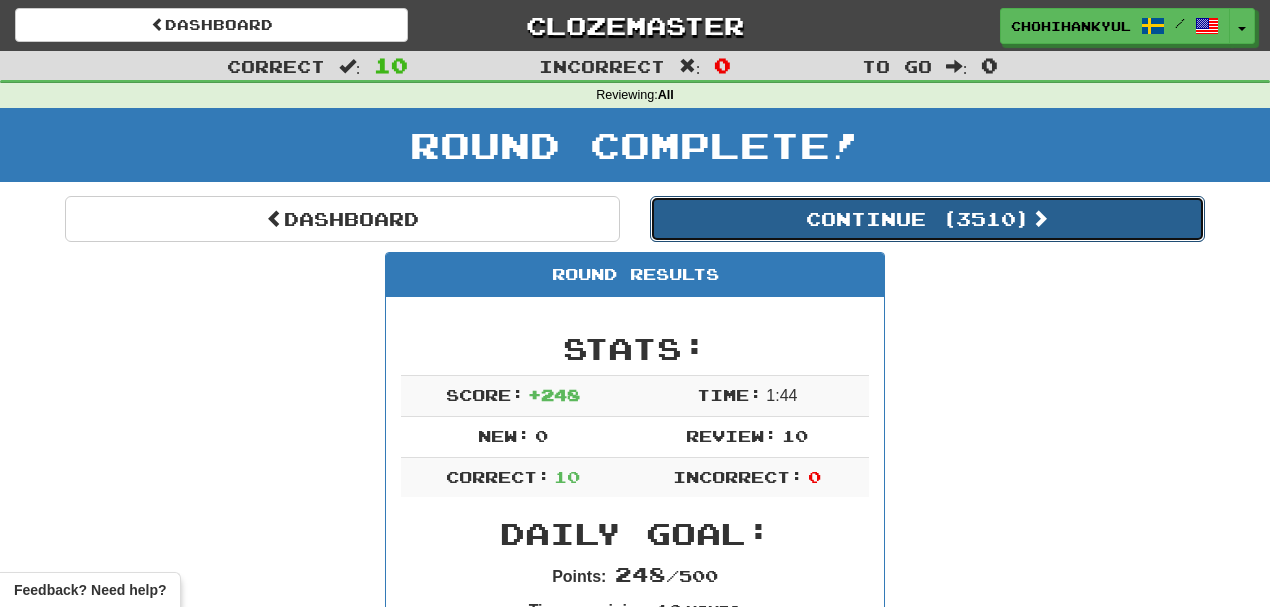 click on "Continue ( 3510 )" at bounding box center [927, 219] 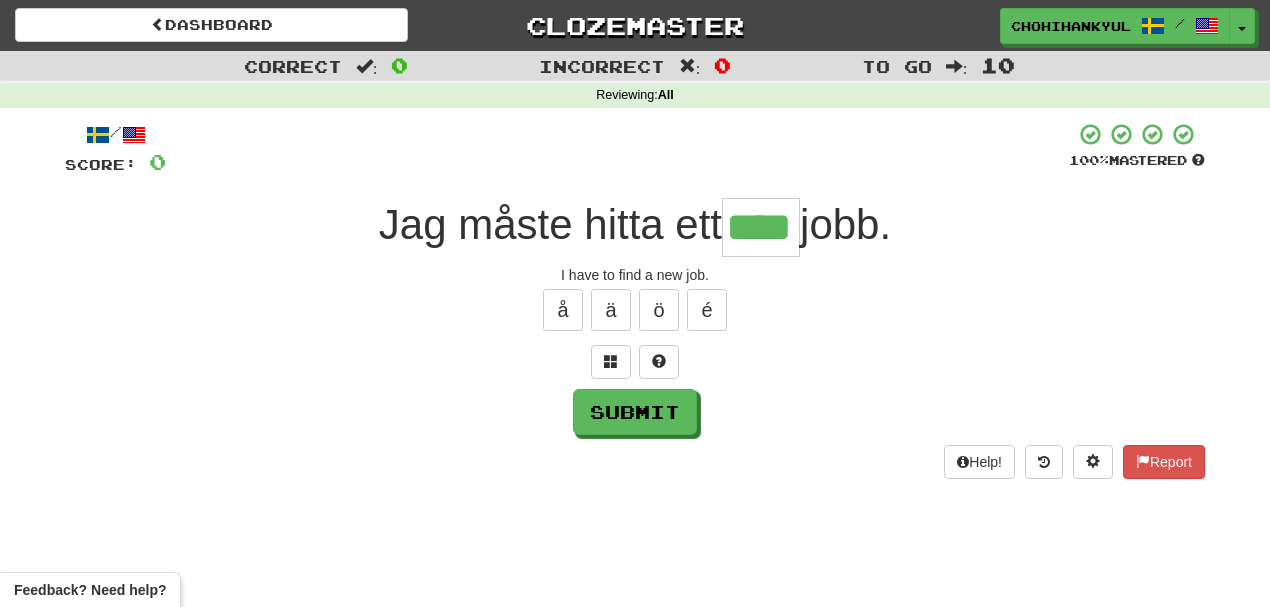 type on "****" 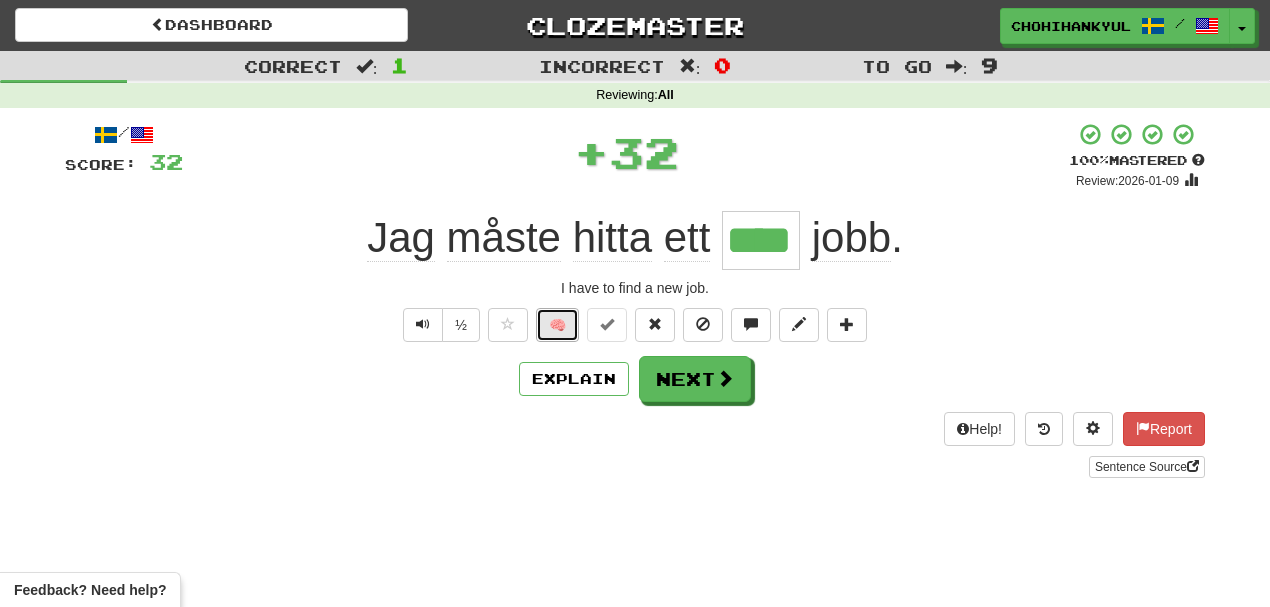 click on "🧠" at bounding box center [557, 325] 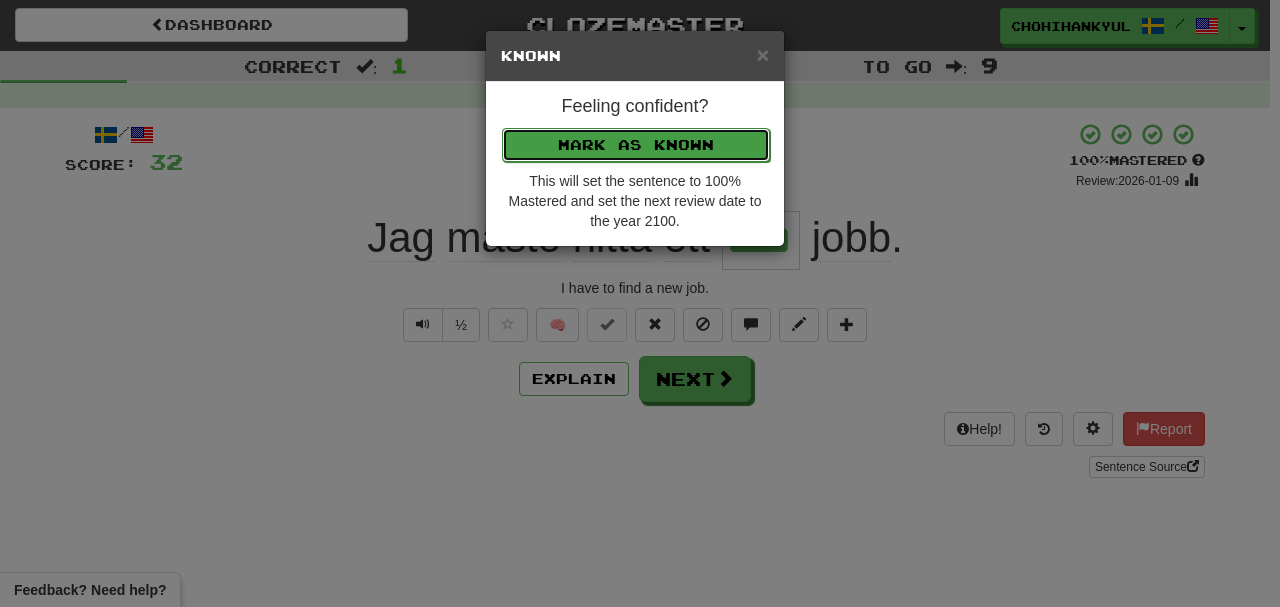 click on "Mark as Known" at bounding box center [636, 145] 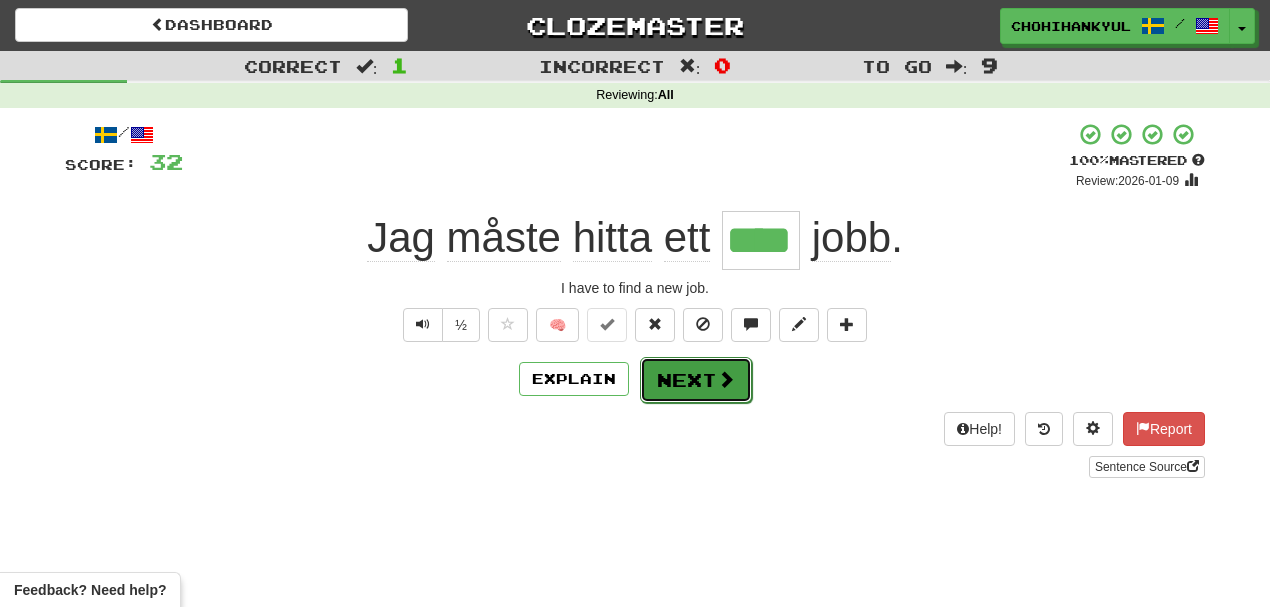 click on "Next" at bounding box center [696, 380] 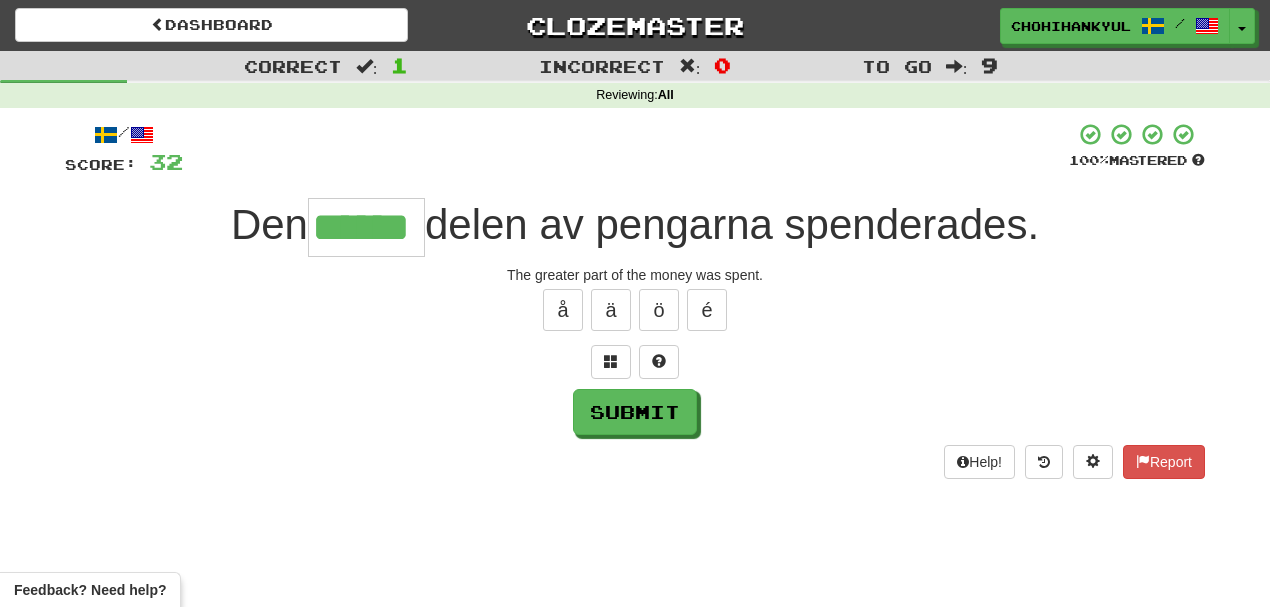 type on "******" 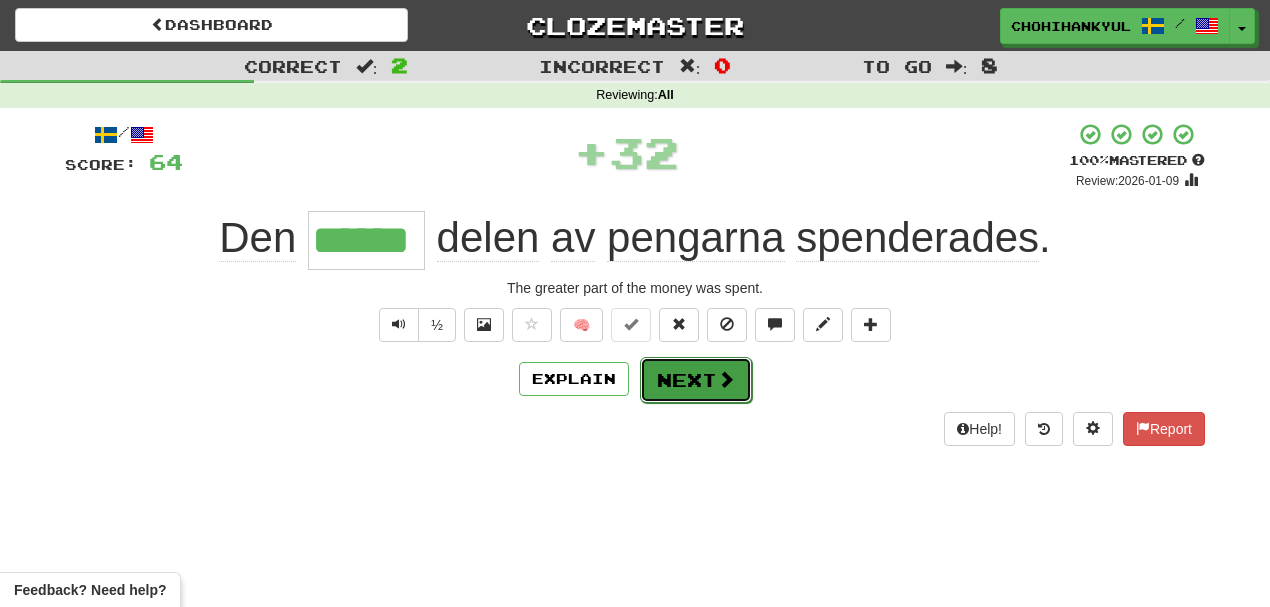 click on "Next" at bounding box center [696, 380] 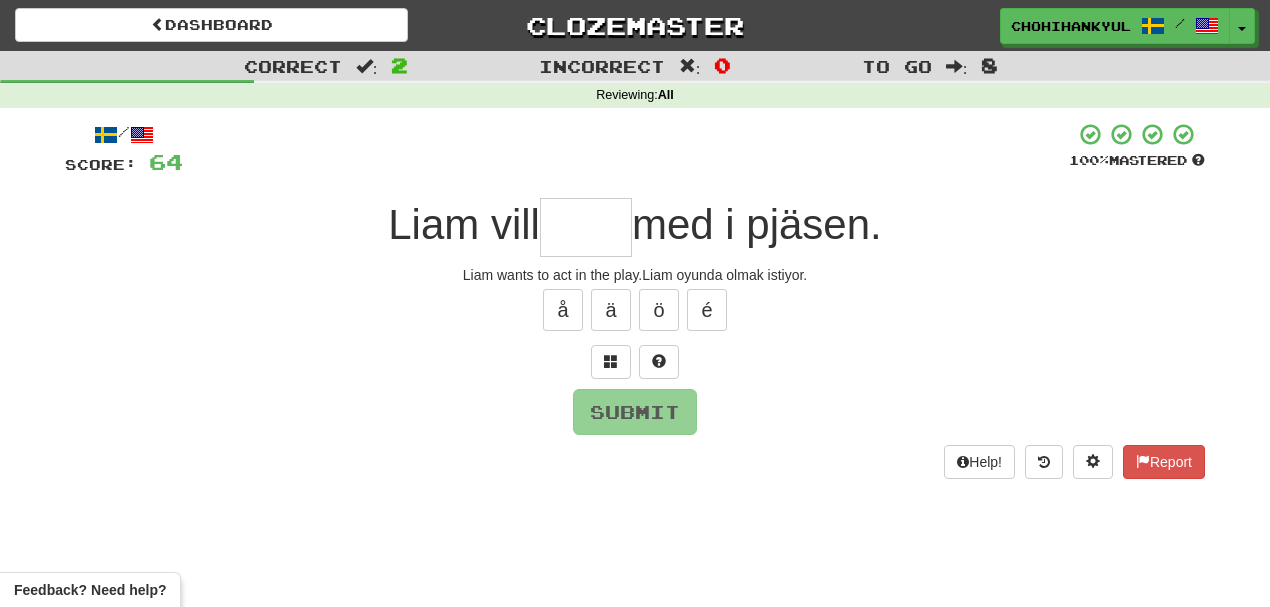 type on "*" 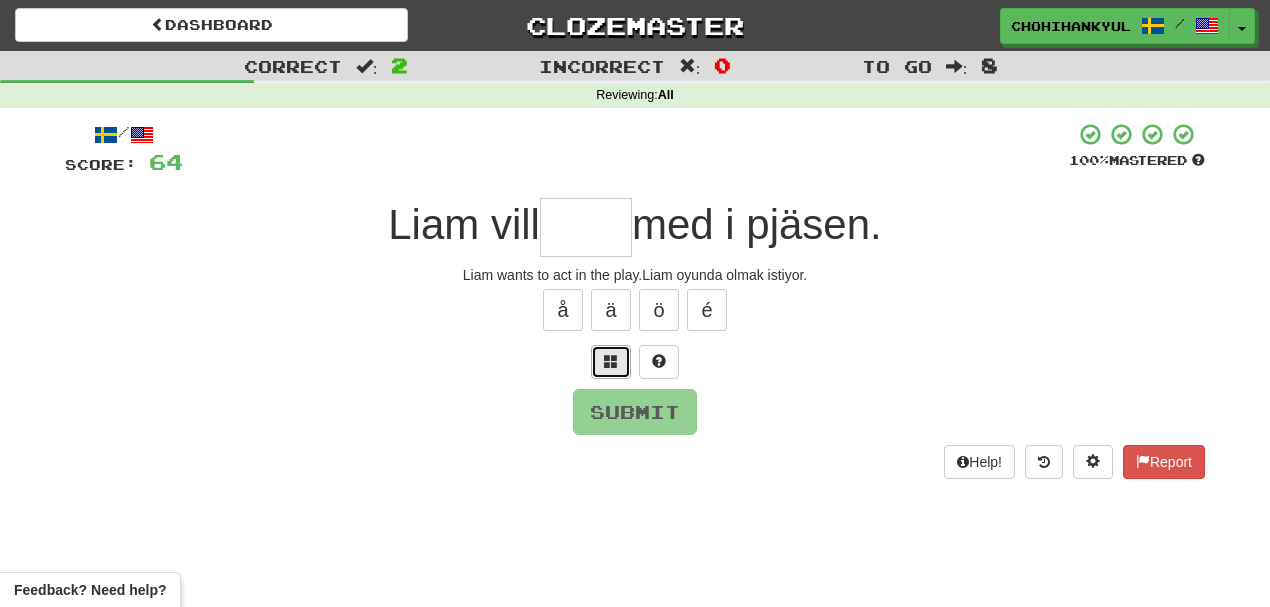 click at bounding box center (611, 361) 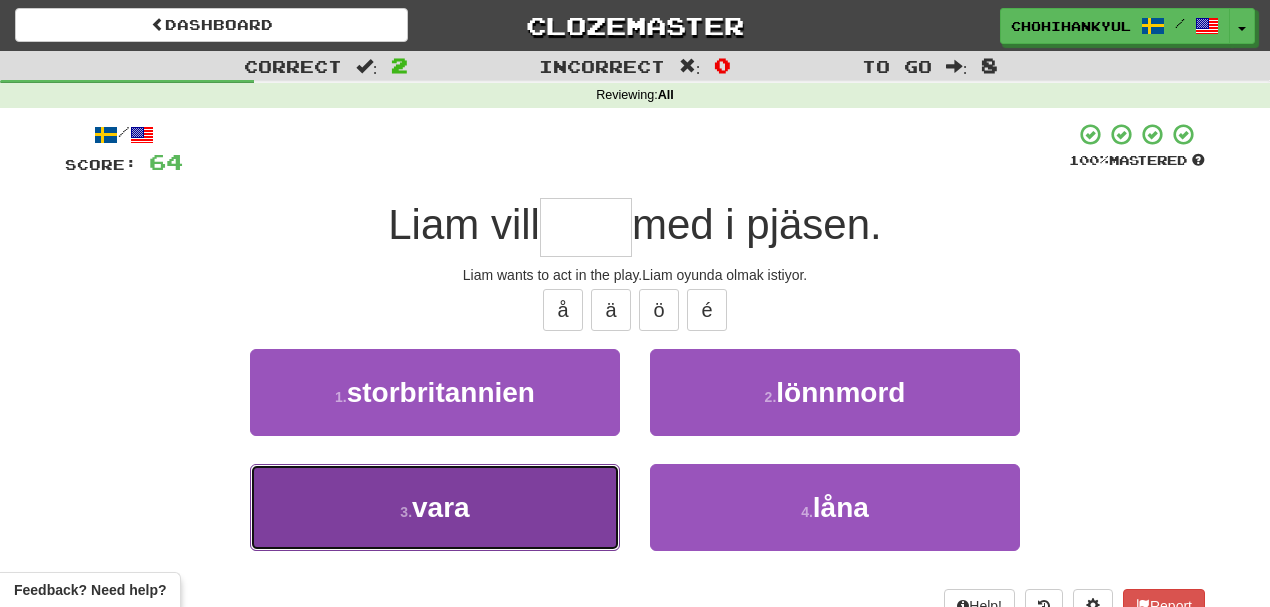 click on "3 .  vara" at bounding box center [435, 507] 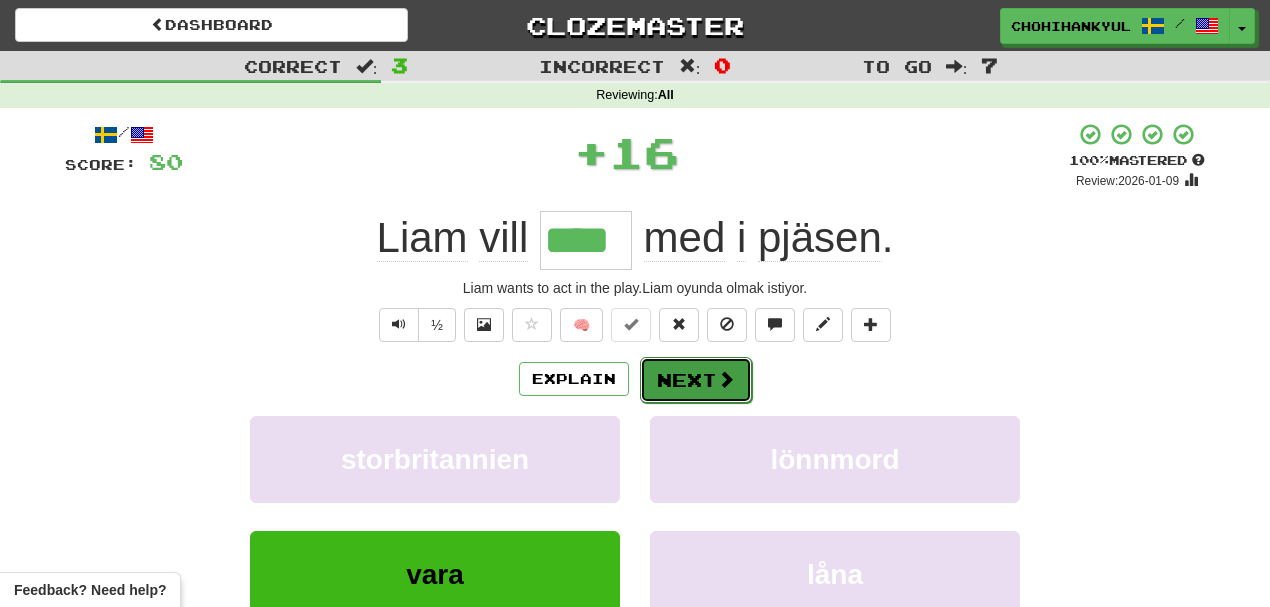 click at bounding box center (726, 379) 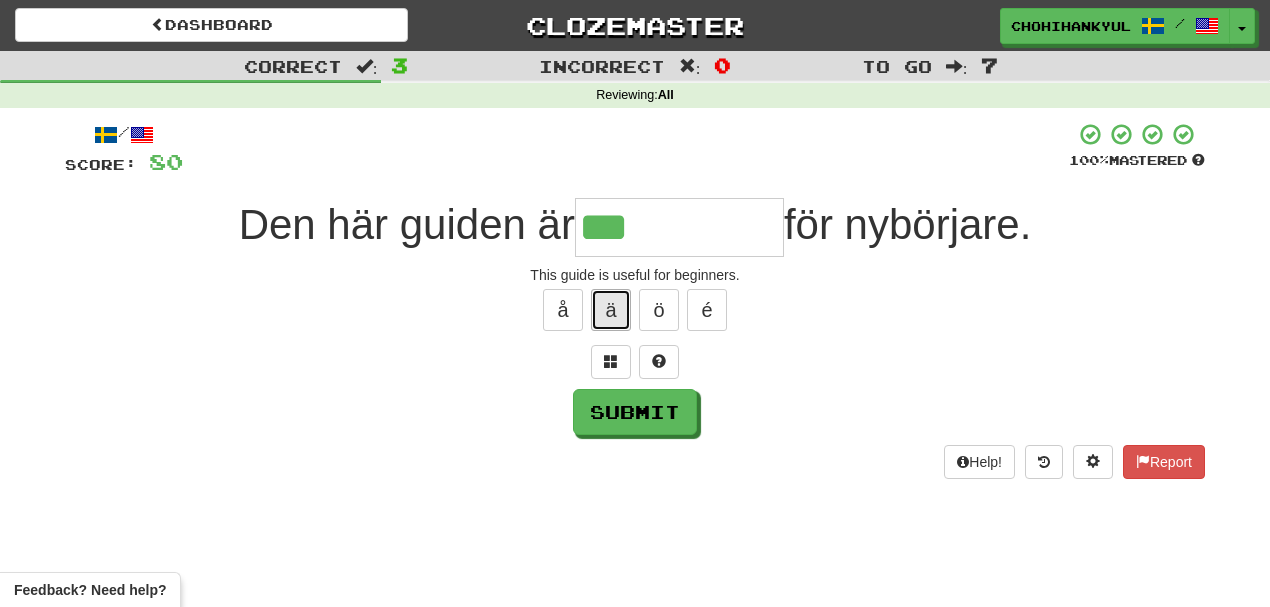click on "ä" at bounding box center (611, 310) 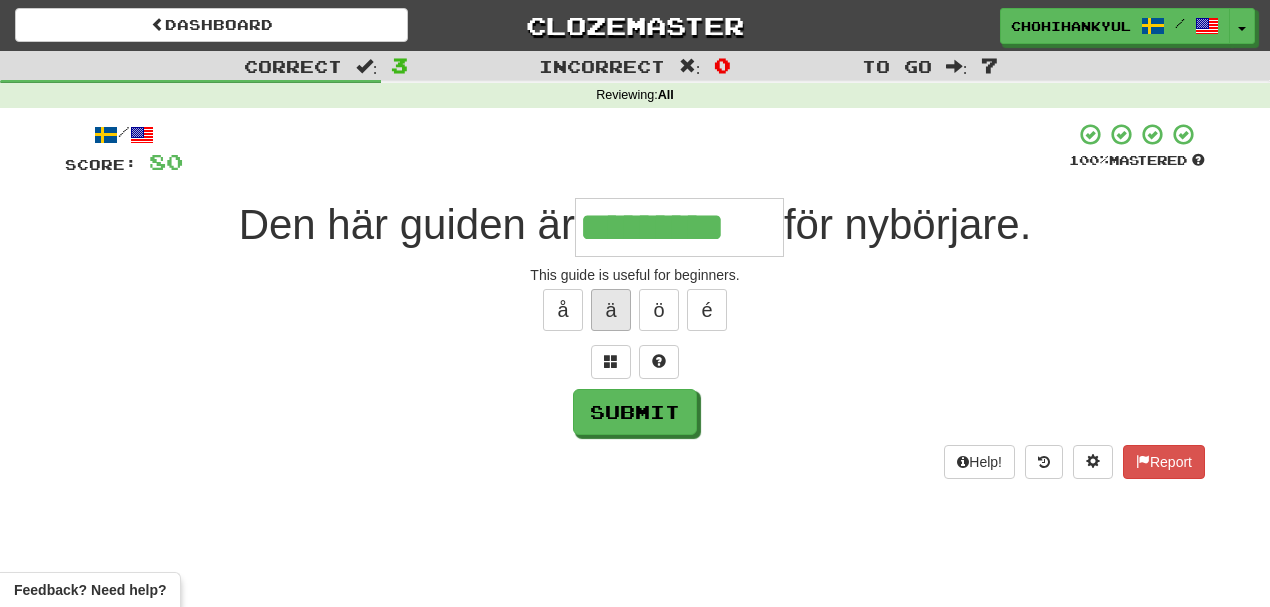 type on "*********" 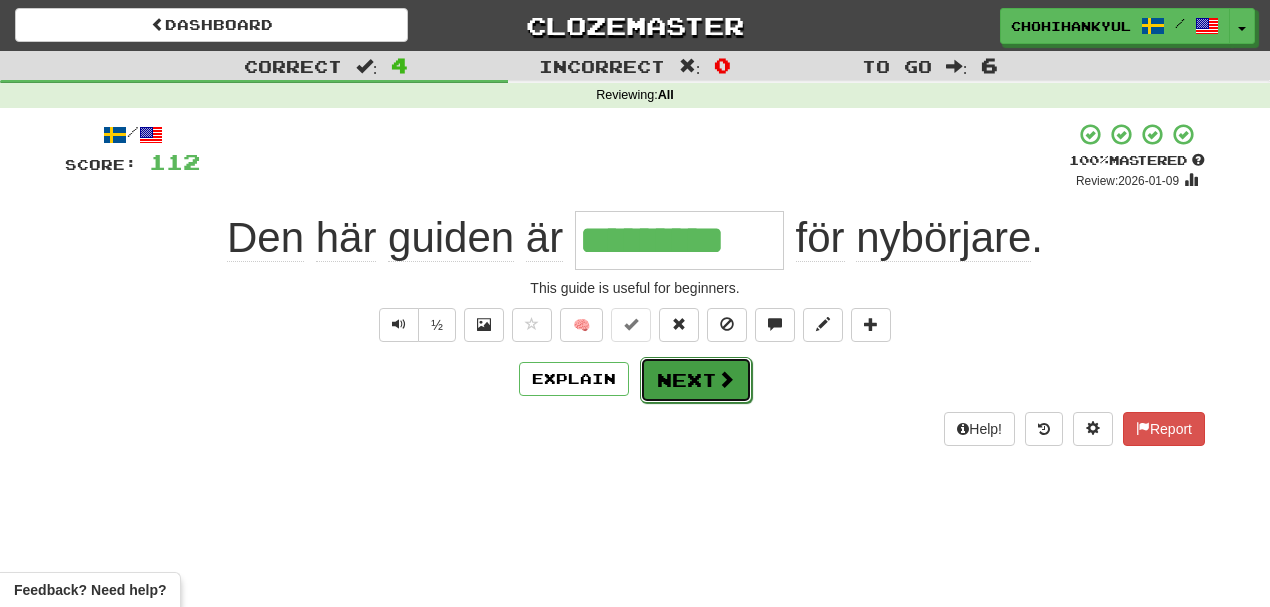 click on "Next" at bounding box center [696, 380] 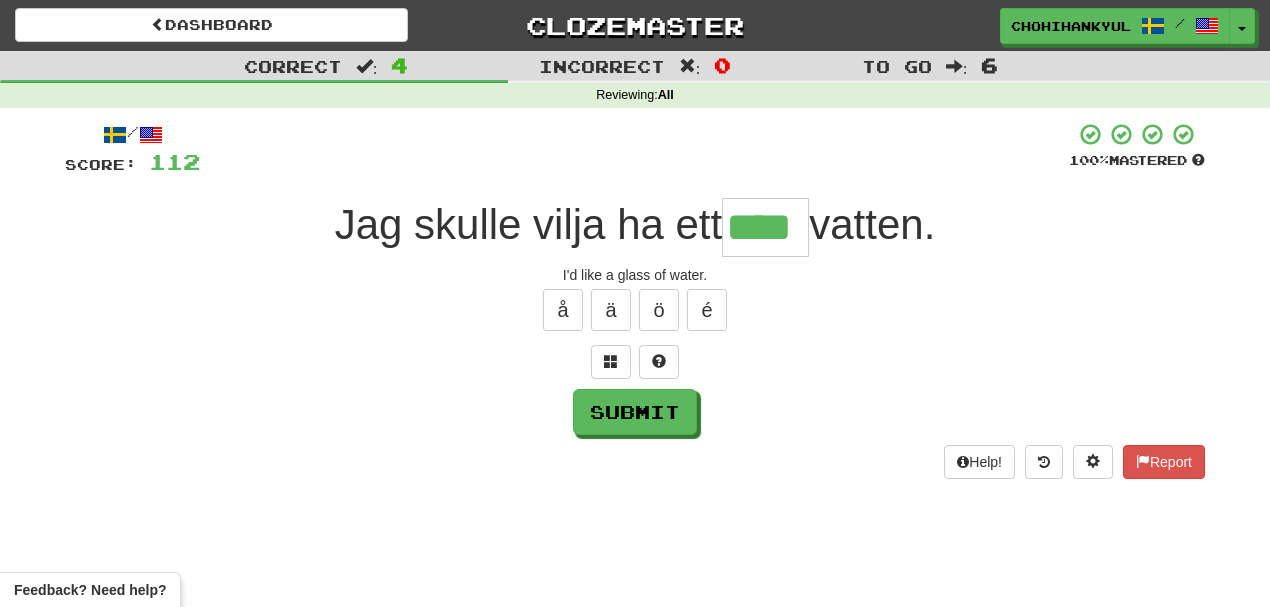 type on "****" 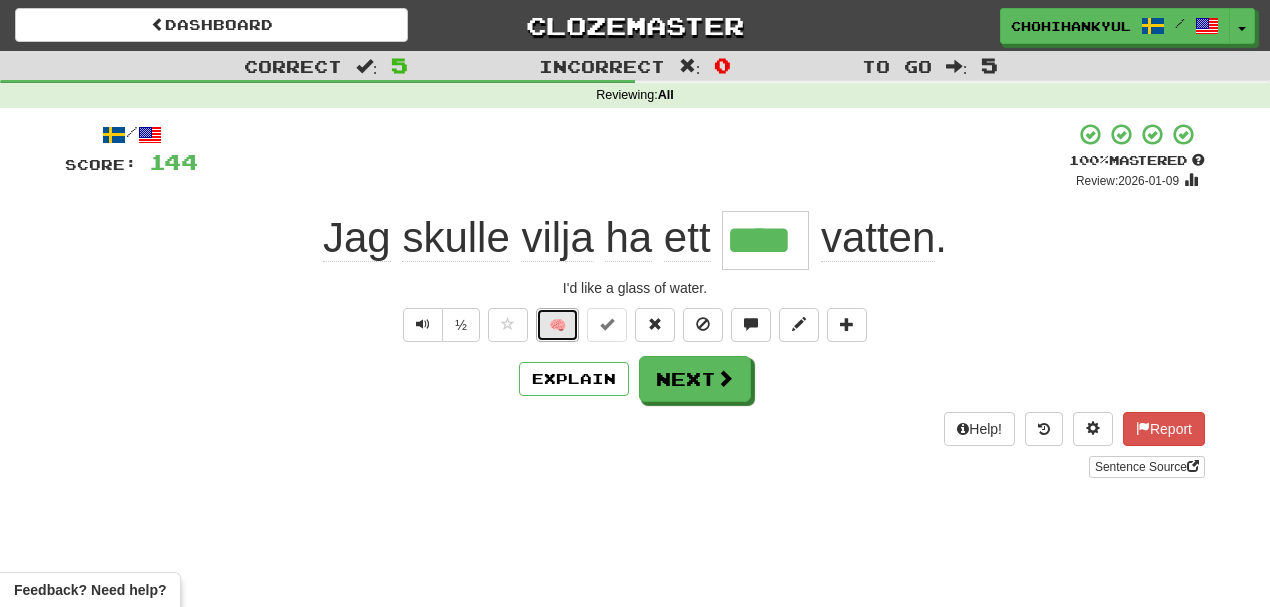 click on "🧠" at bounding box center [557, 325] 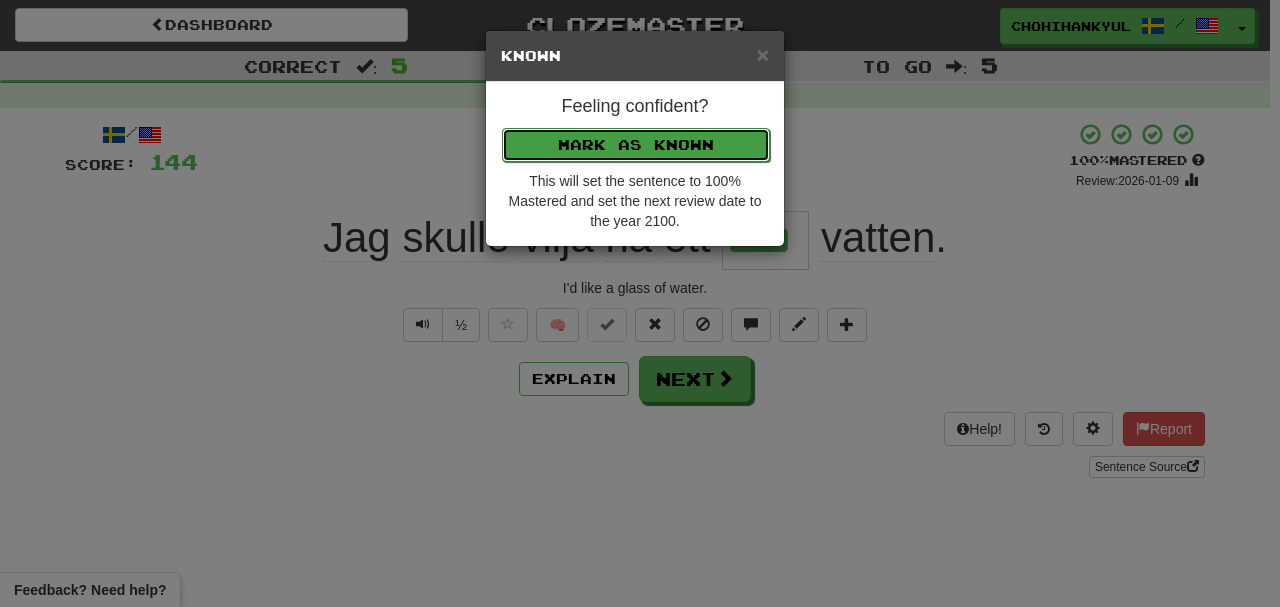 click on "Mark as Known" at bounding box center [636, 145] 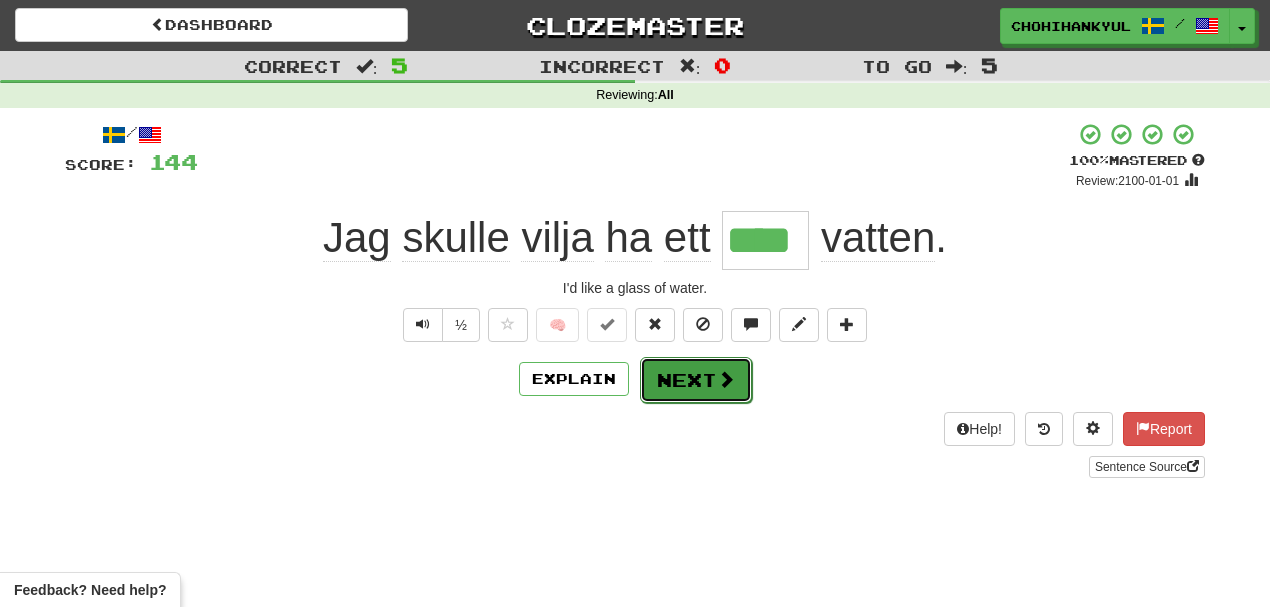 click at bounding box center [726, 379] 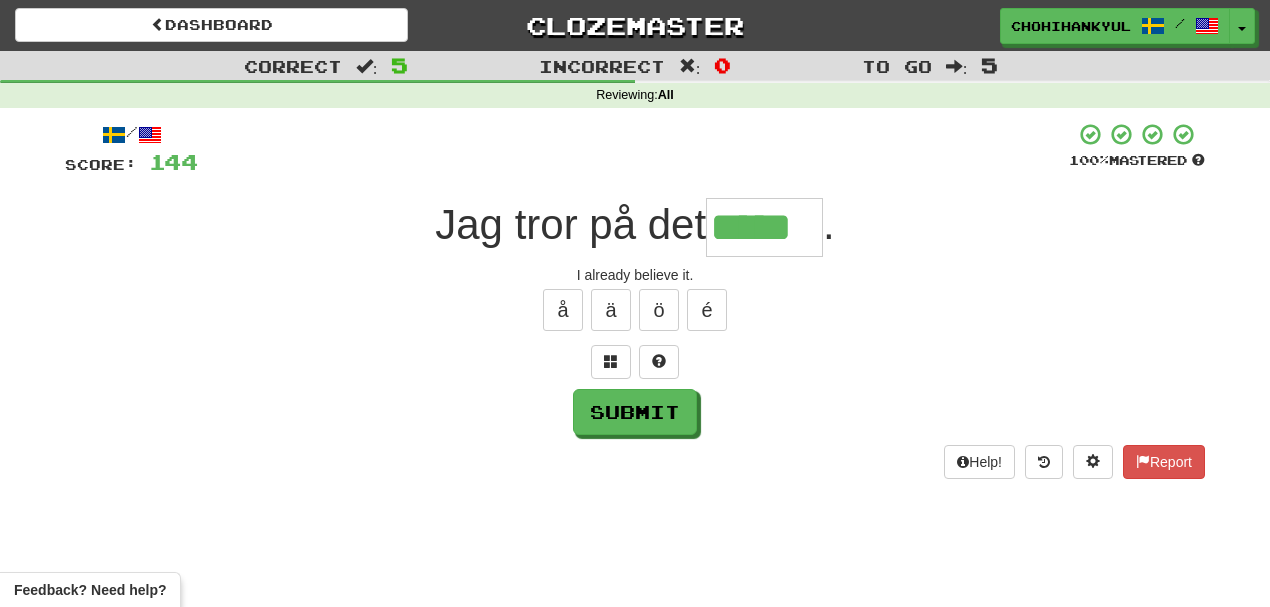 type on "*****" 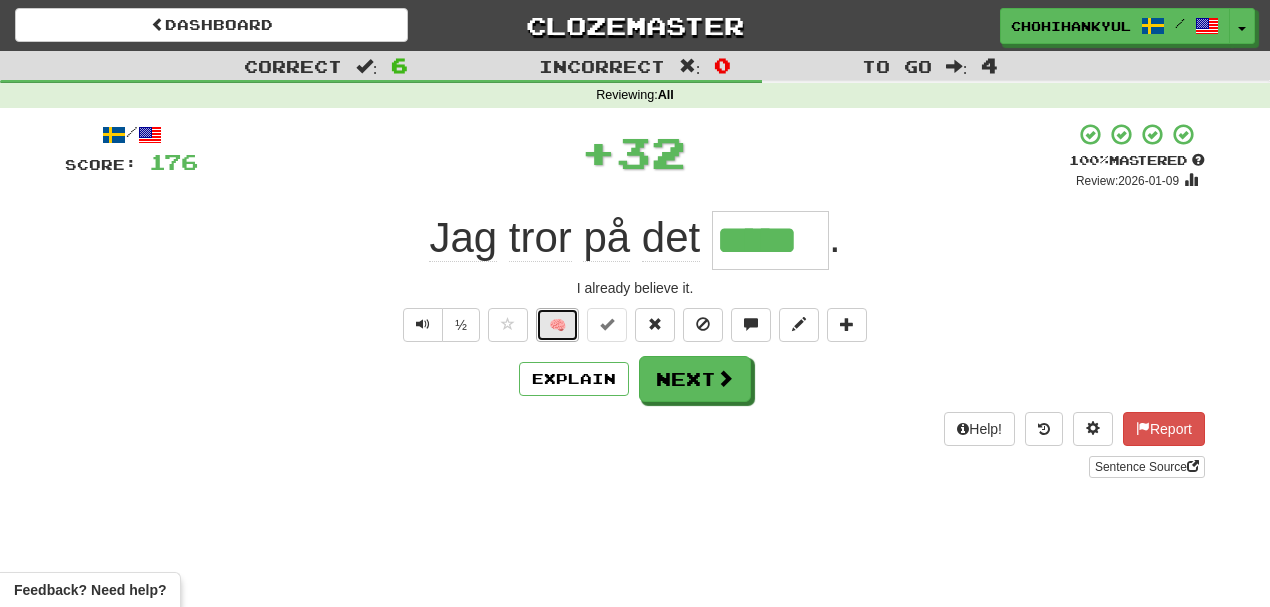 click on "🧠" at bounding box center [557, 325] 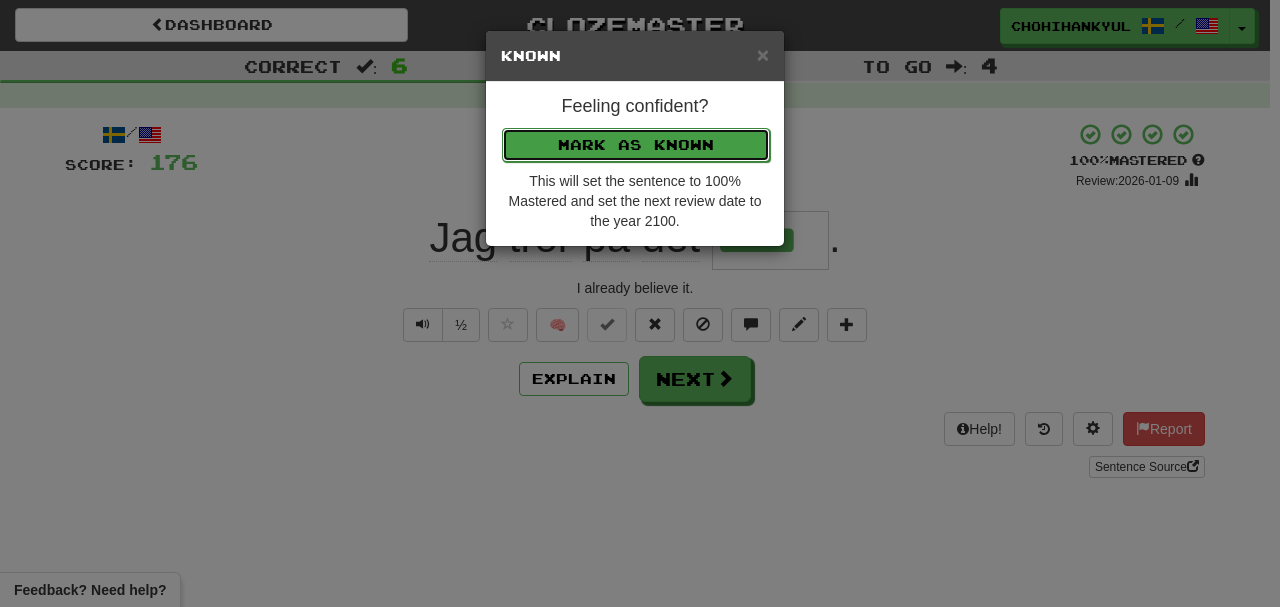 click on "Mark as Known" at bounding box center [636, 145] 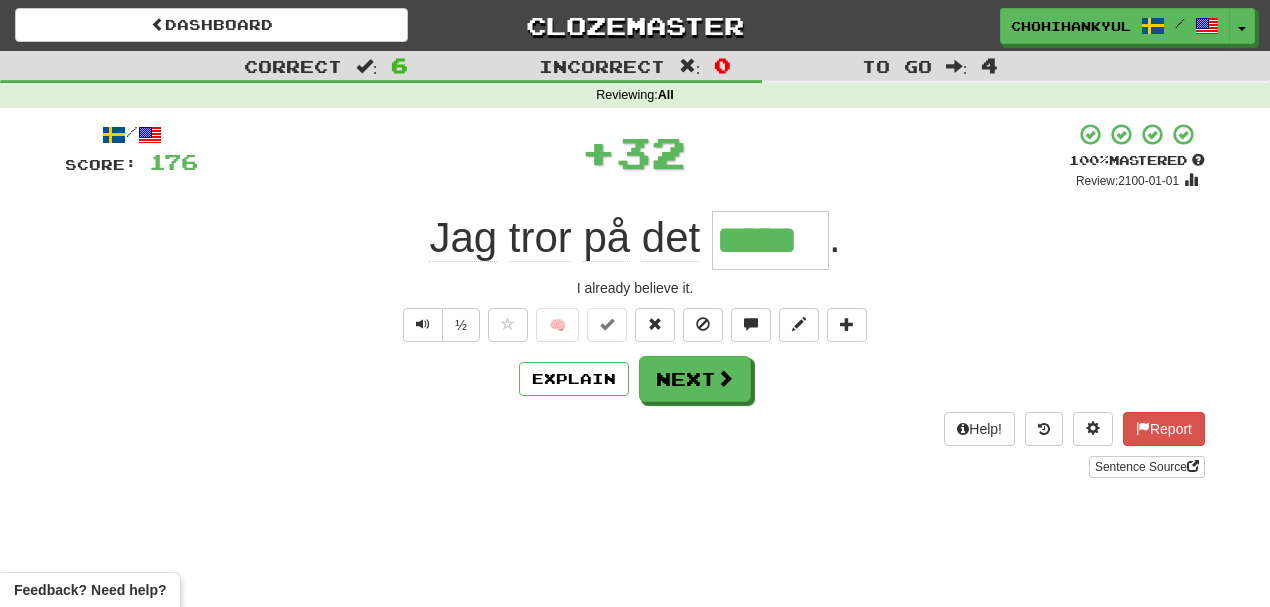 click on "/  Score:   176 + 32 100 %  Mastered Review:  2100-01-01 Jag   tror   på   det   ***** . I already believe it. ½ 🧠 Explain Next  Help!  Report Sentence Source" at bounding box center (635, 300) 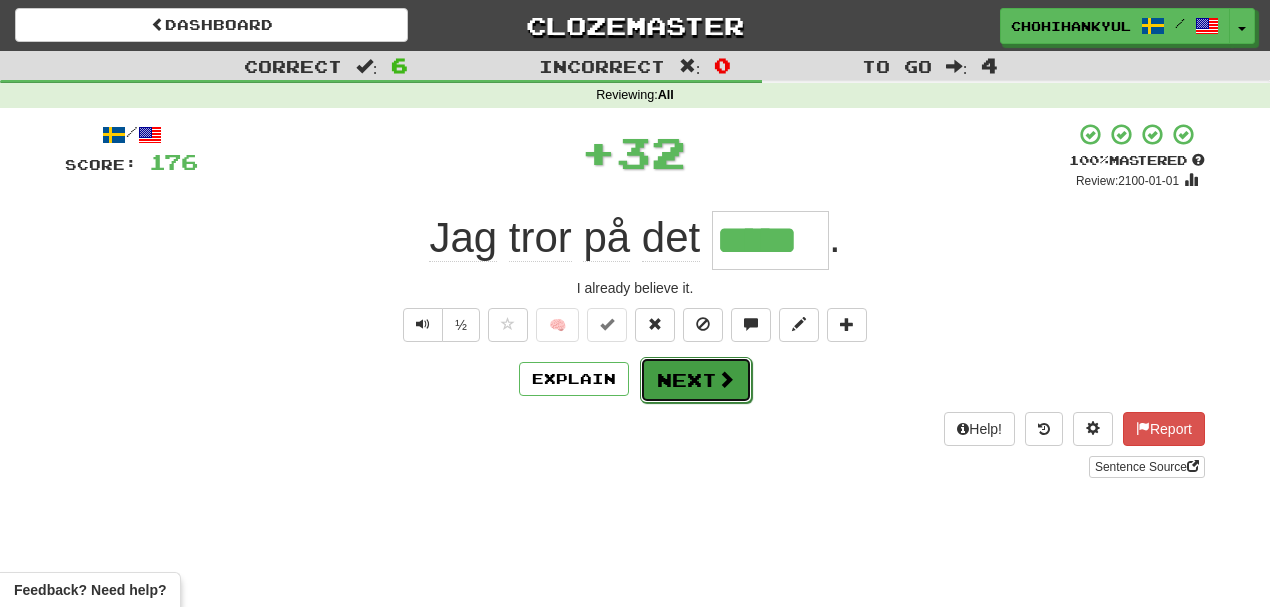 click on "Next" at bounding box center [696, 380] 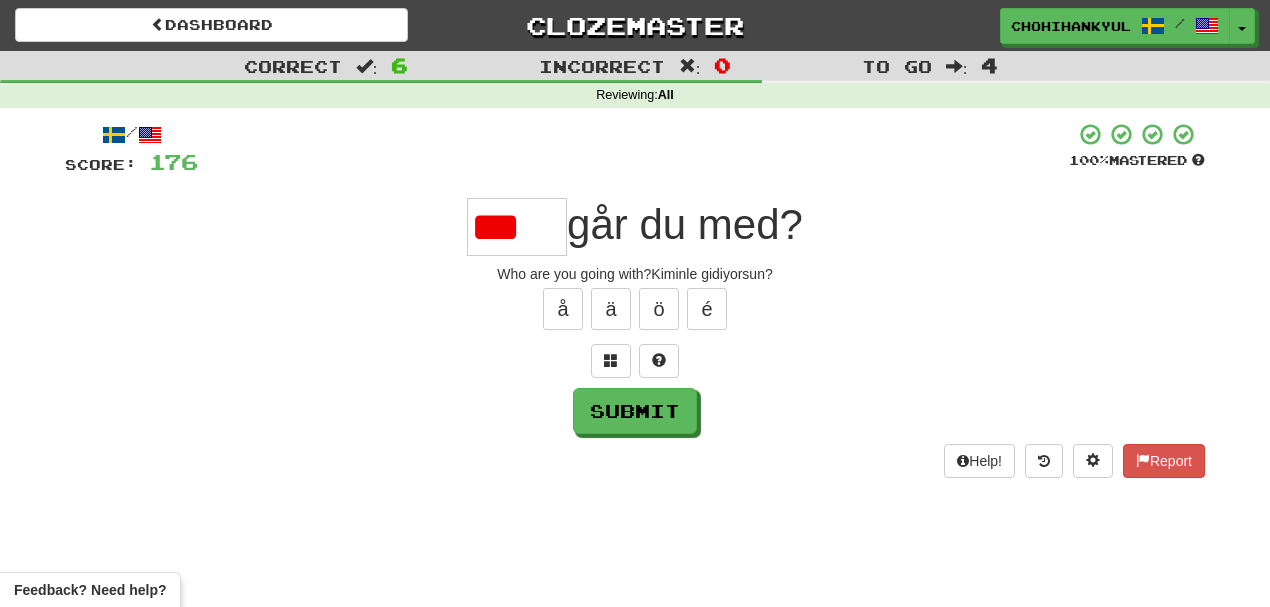 scroll, scrollTop: 0, scrollLeft: 0, axis: both 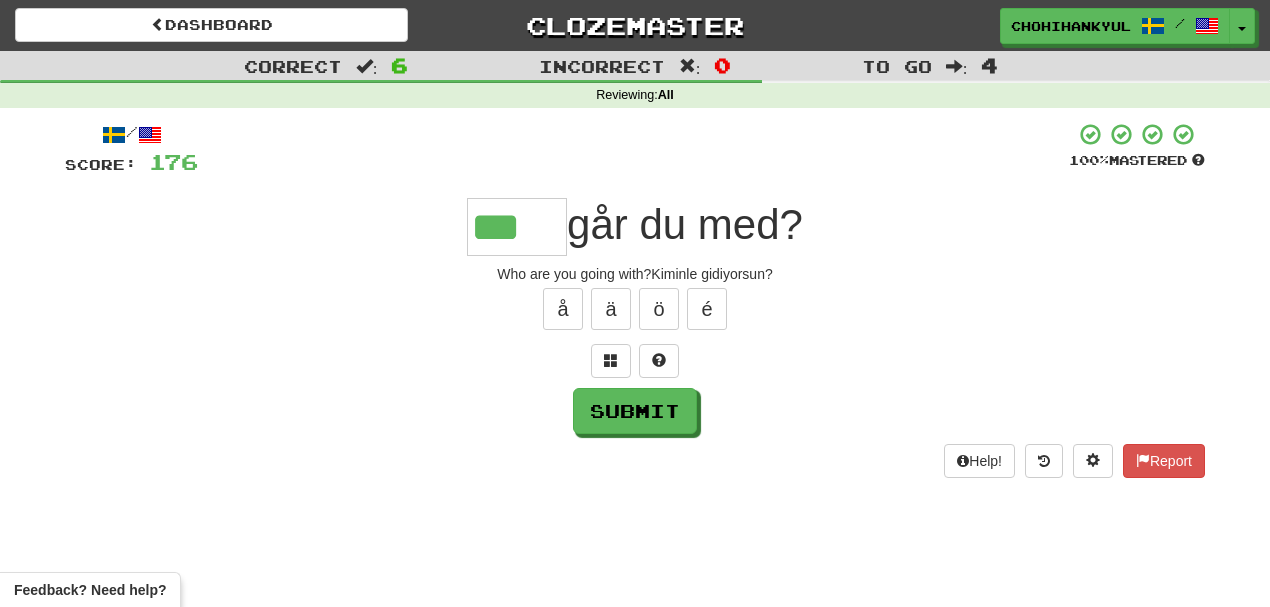 type on "*****" 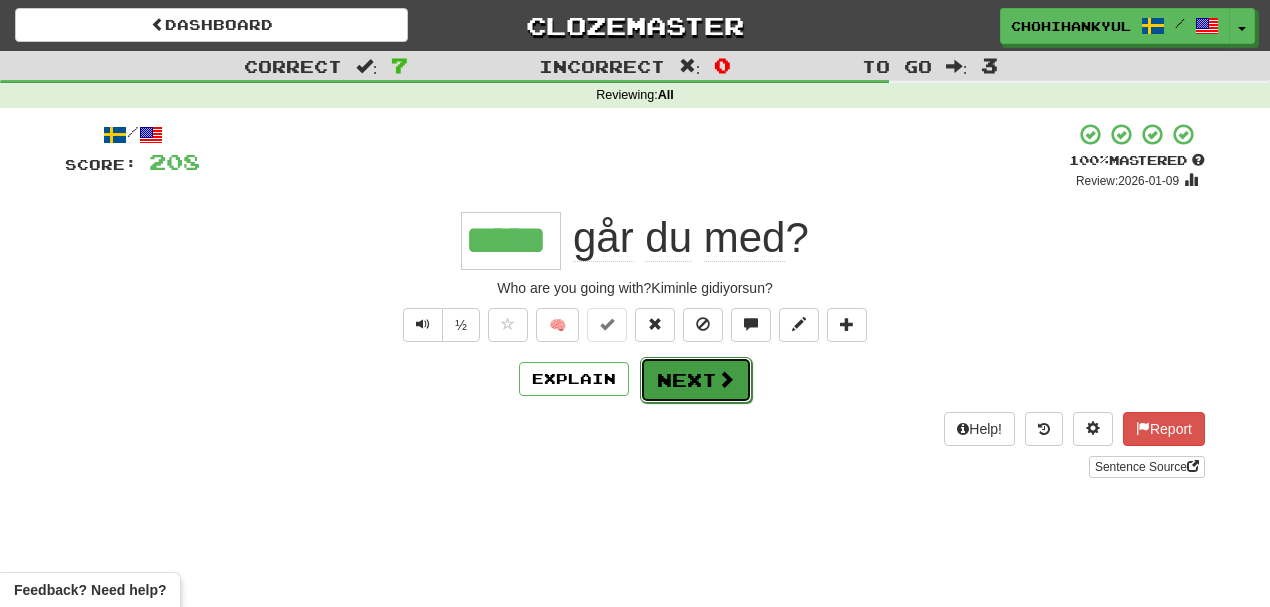click on "Next" at bounding box center (696, 380) 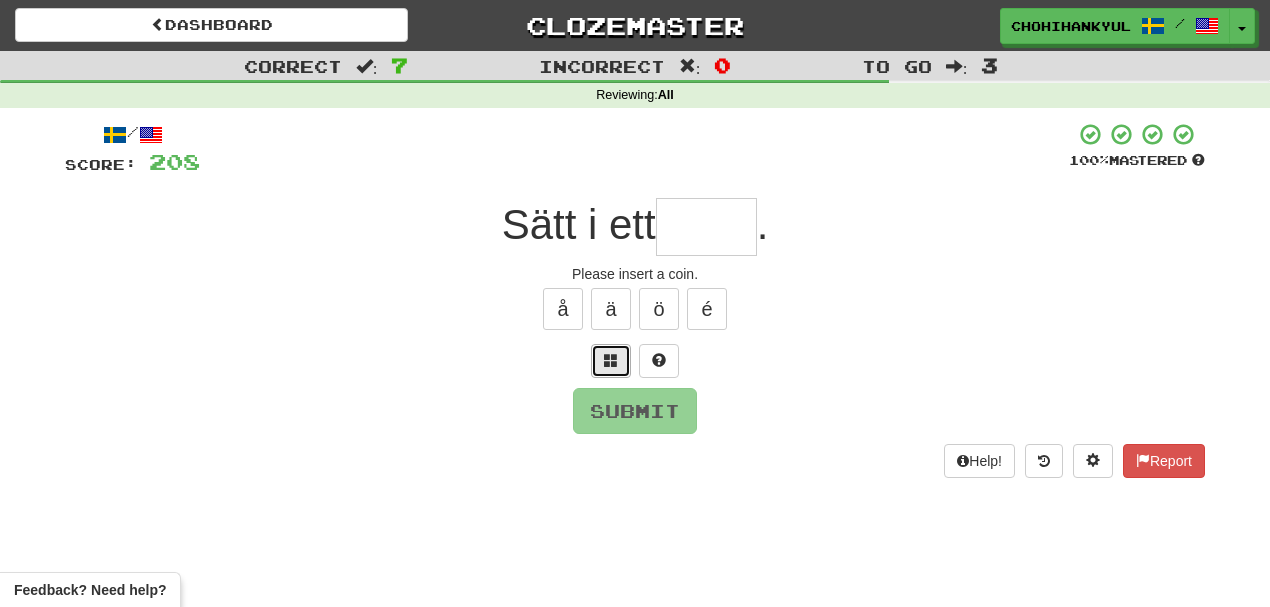 click at bounding box center [611, 361] 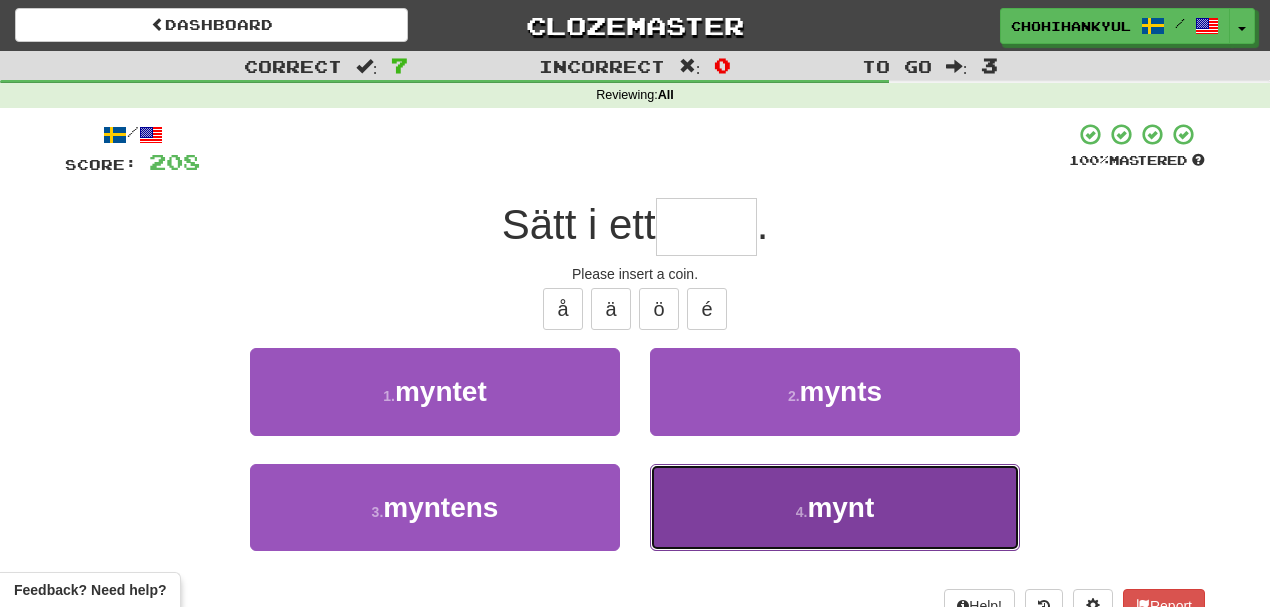 click on "4 .  mynt" at bounding box center [835, 507] 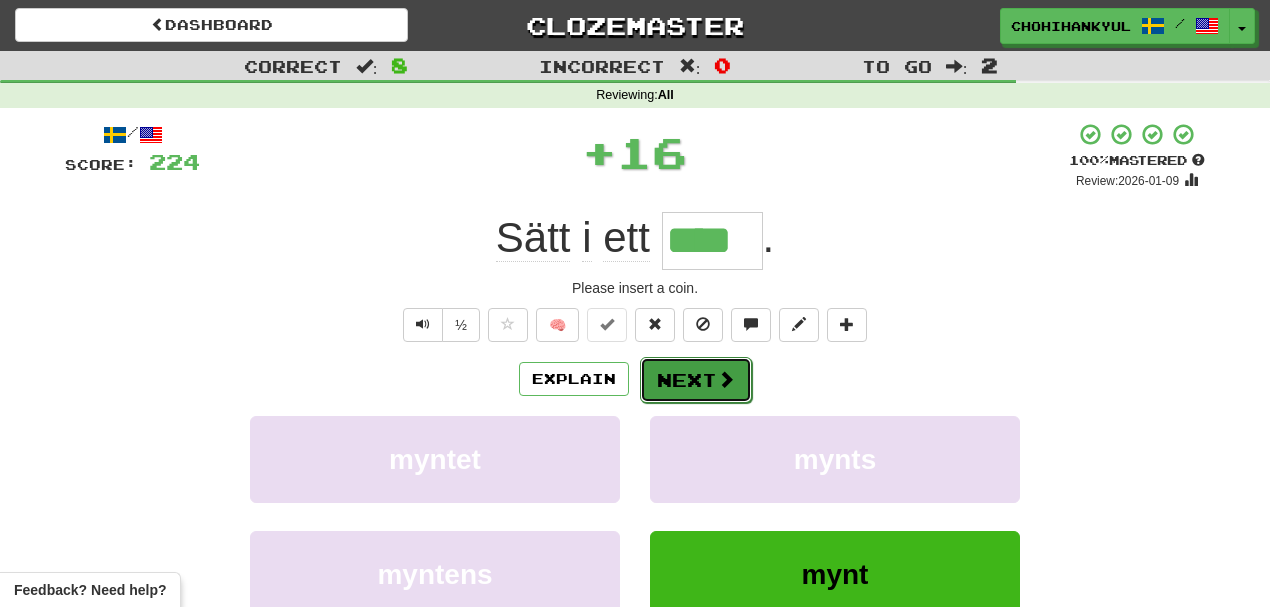 click on "Next" at bounding box center [696, 380] 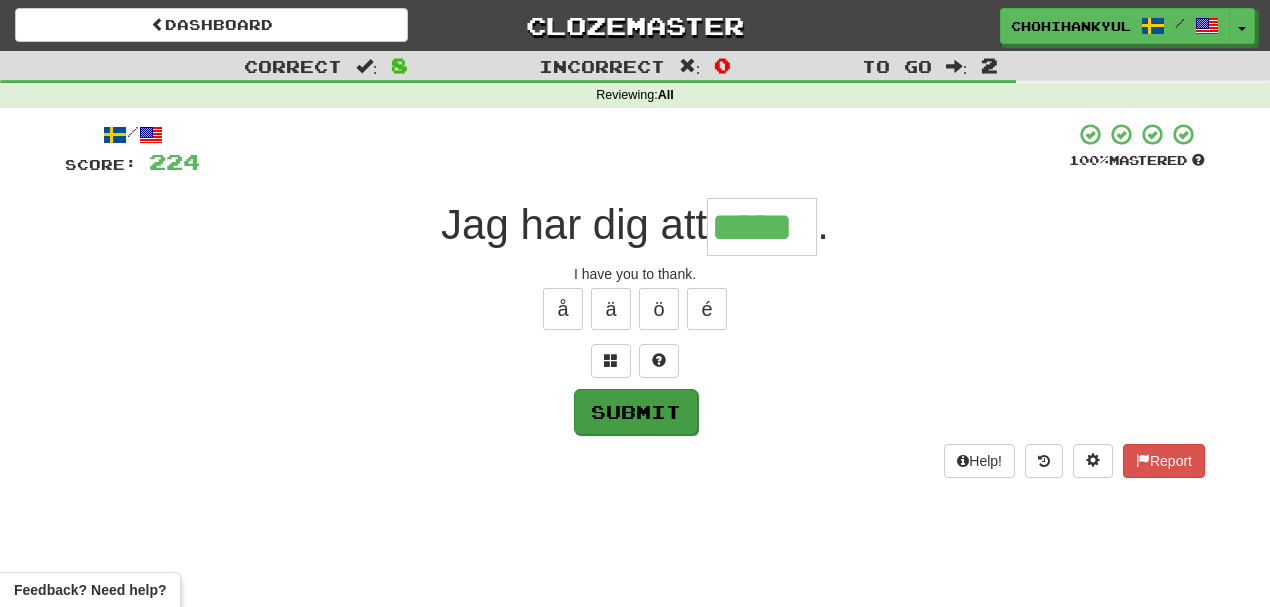 type on "*****" 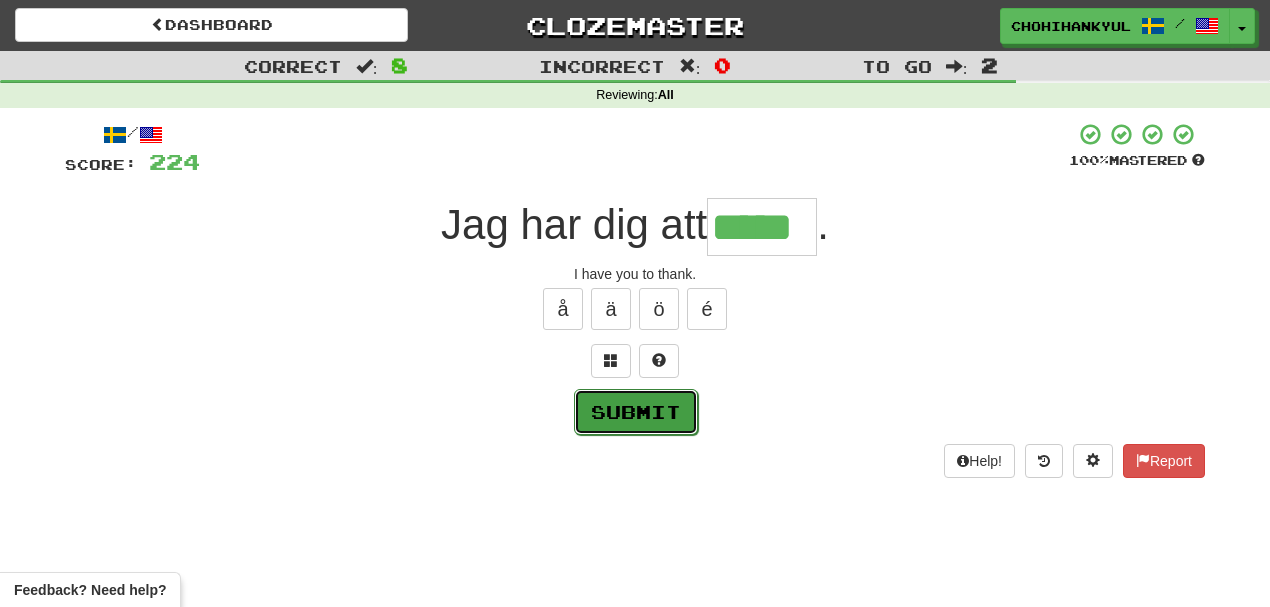 click on "Submit" at bounding box center [636, 412] 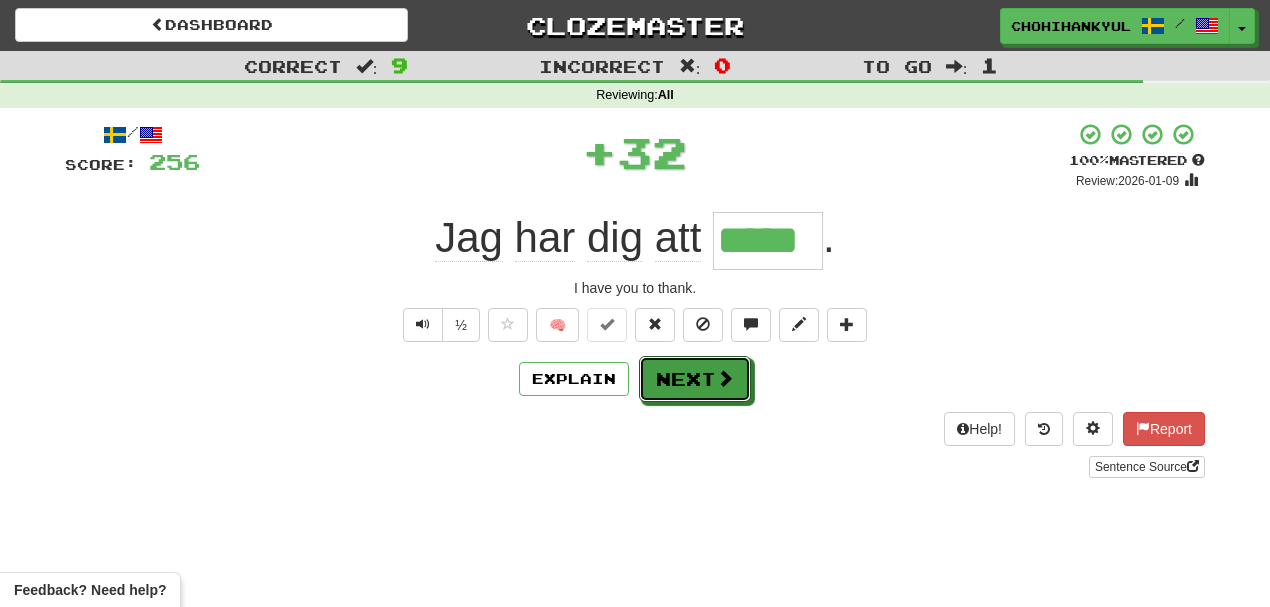 click on "Next" at bounding box center [695, 379] 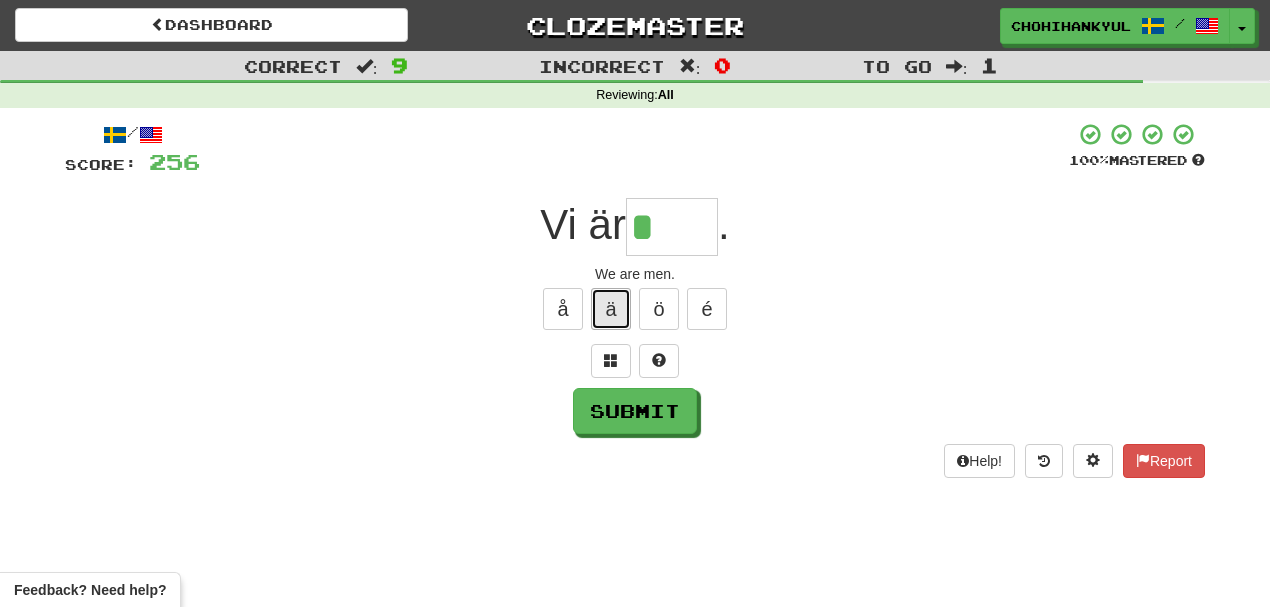 click on "ä" at bounding box center (611, 309) 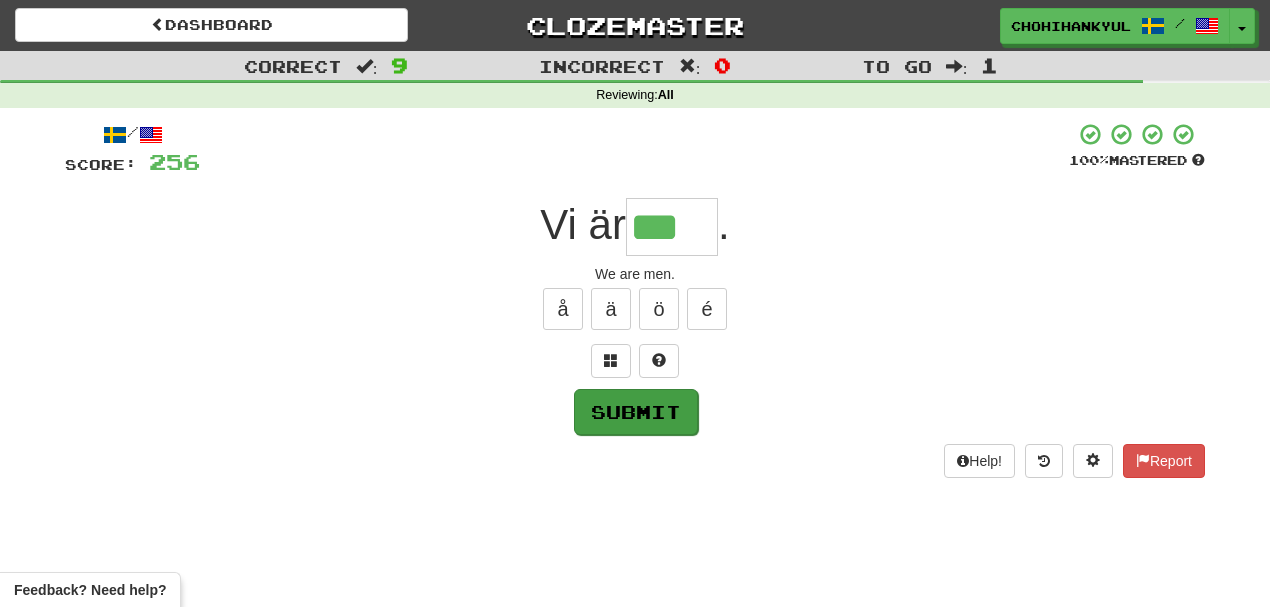 type on "***" 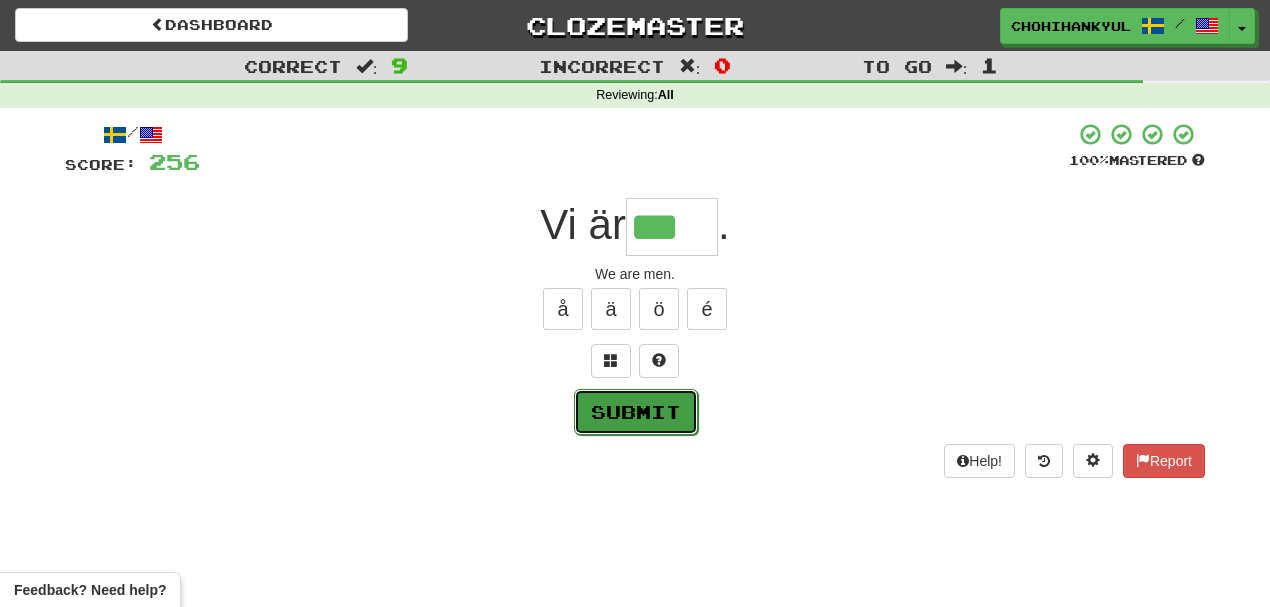 click on "Submit" at bounding box center (636, 412) 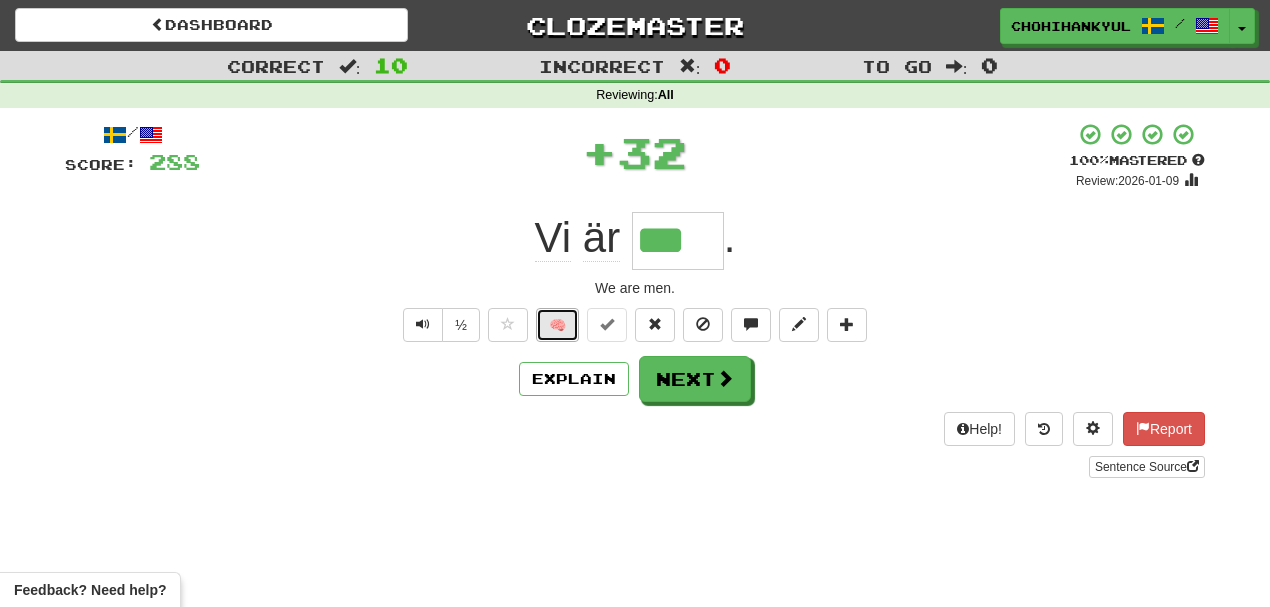 click on "🧠" at bounding box center (557, 325) 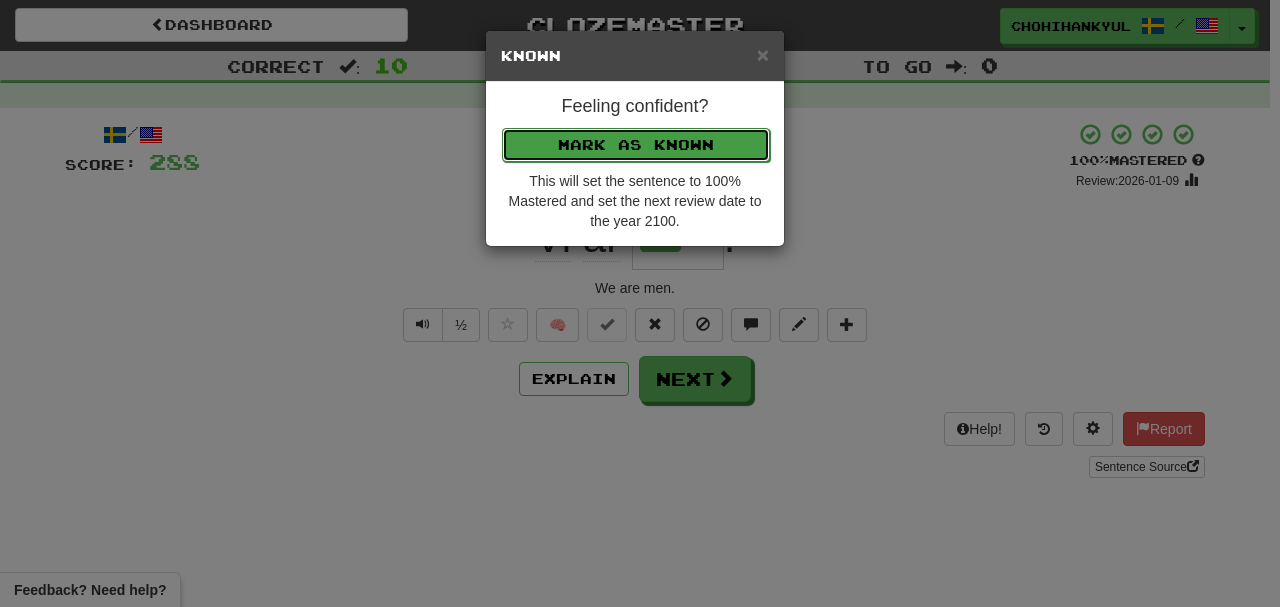click on "Mark as Known" at bounding box center [636, 145] 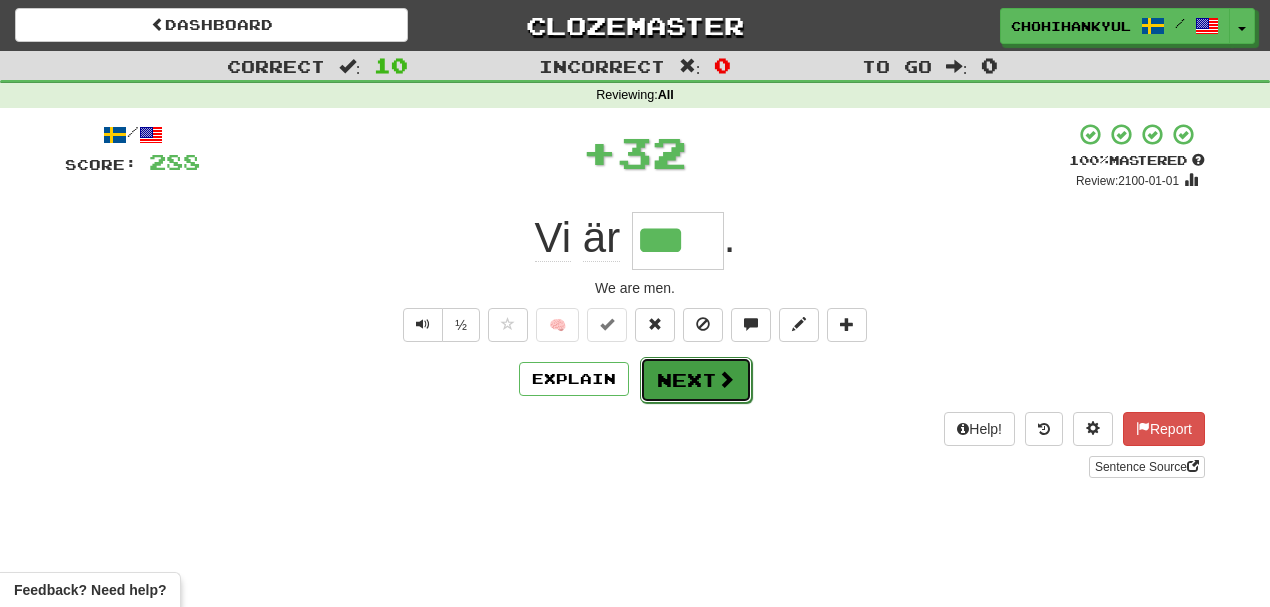click on "Next" at bounding box center [696, 380] 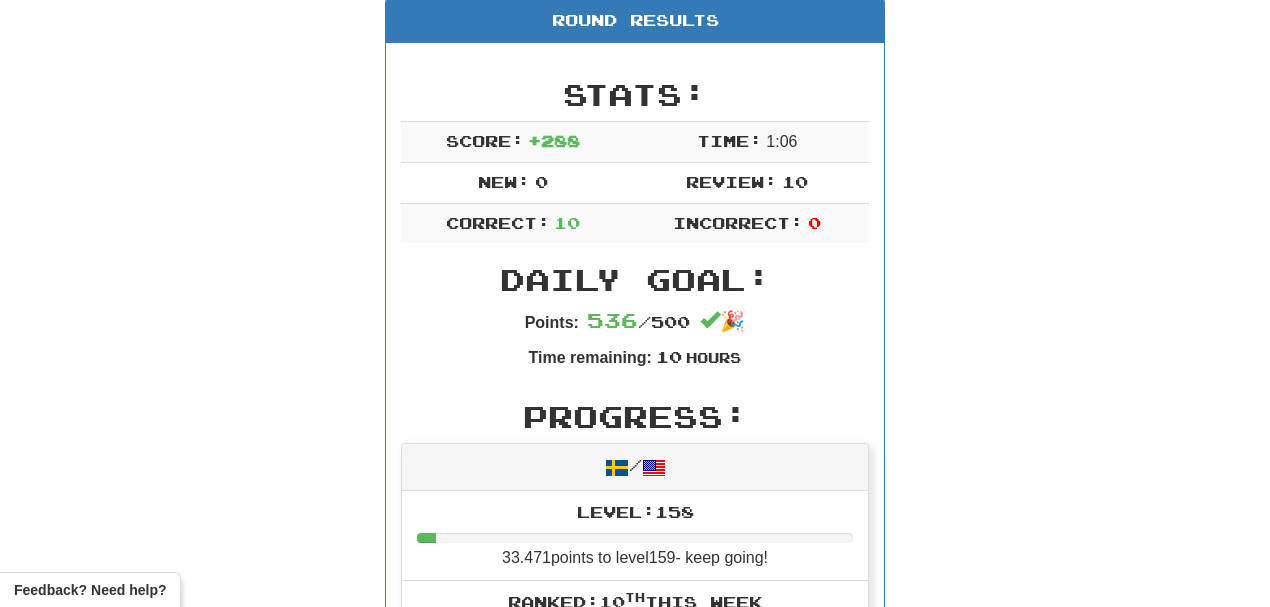 scroll, scrollTop: 0, scrollLeft: 0, axis: both 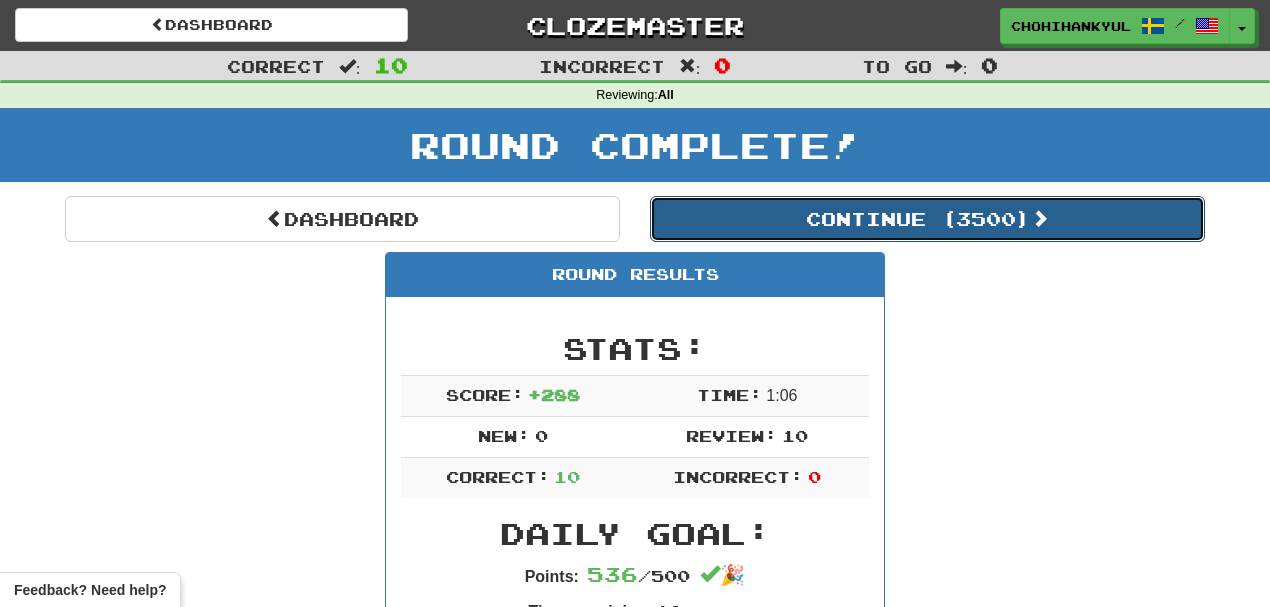 click on "Continue ( 3500 )" at bounding box center [927, 219] 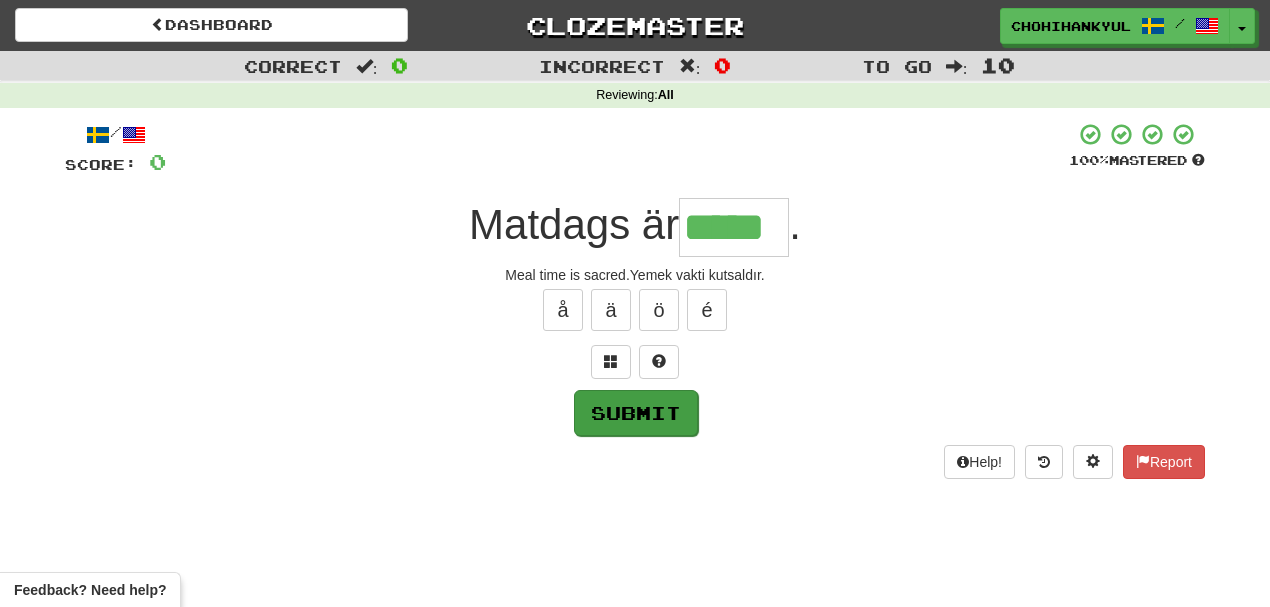 type on "*****" 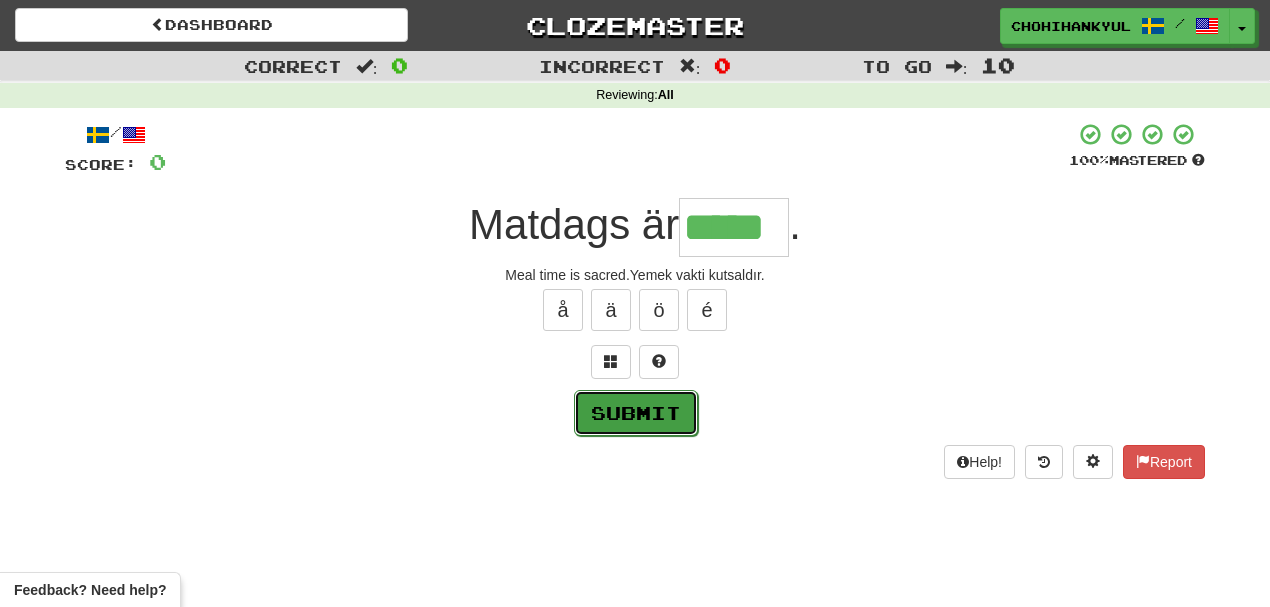 click on "Submit" at bounding box center (636, 413) 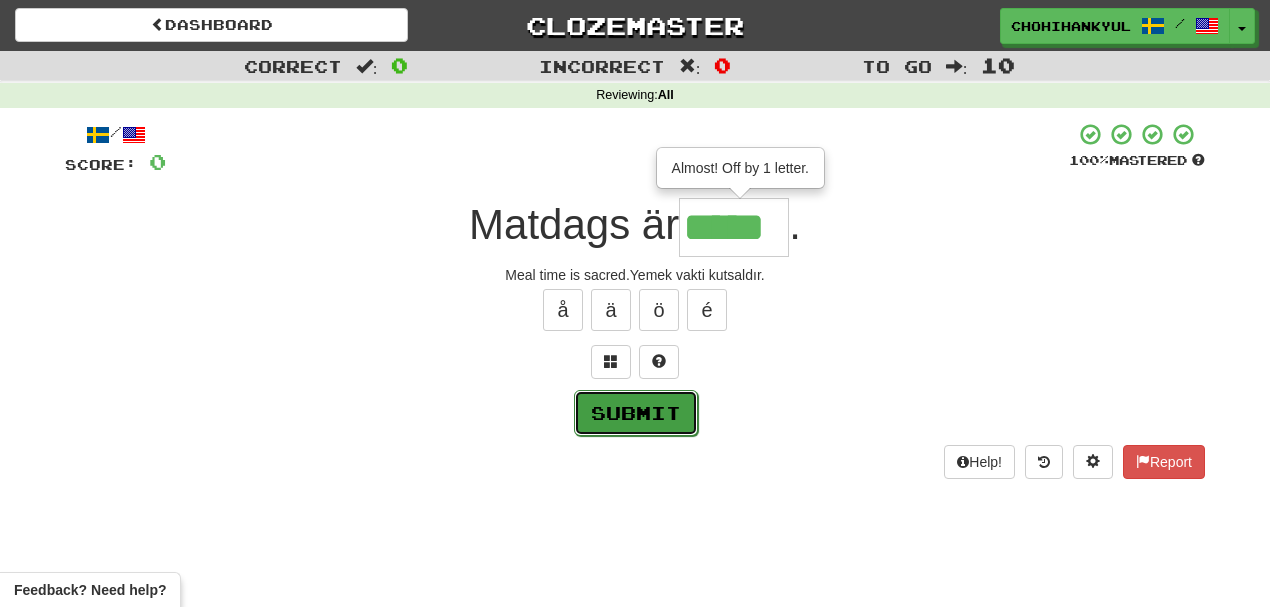 type 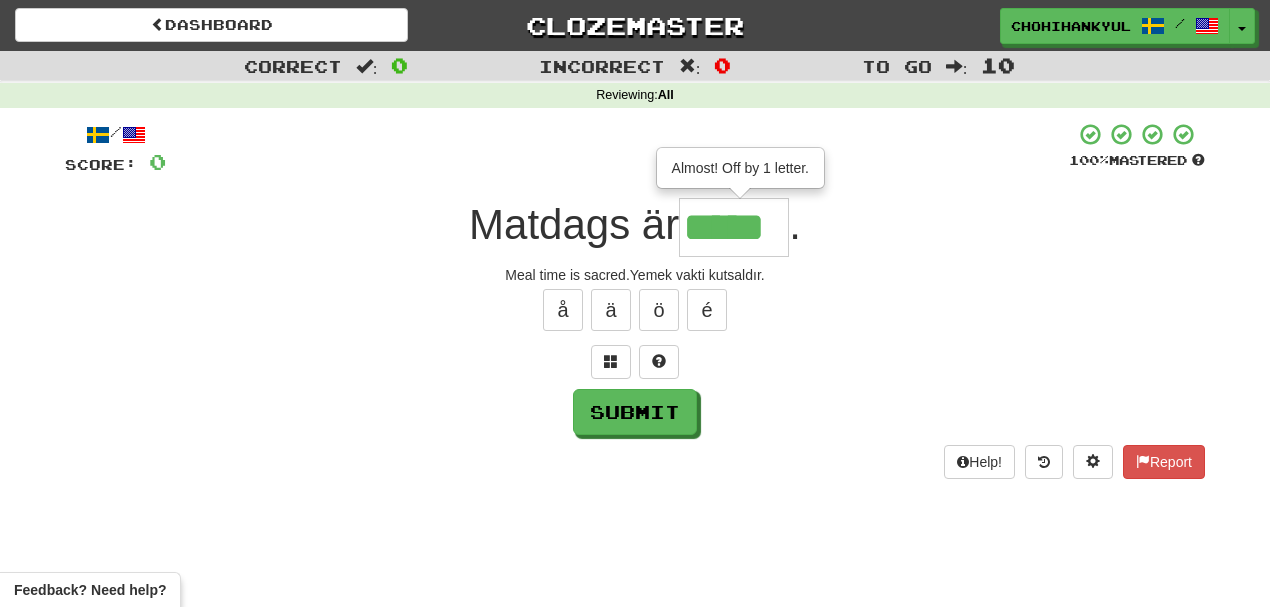 click on "*****" at bounding box center (734, 227) 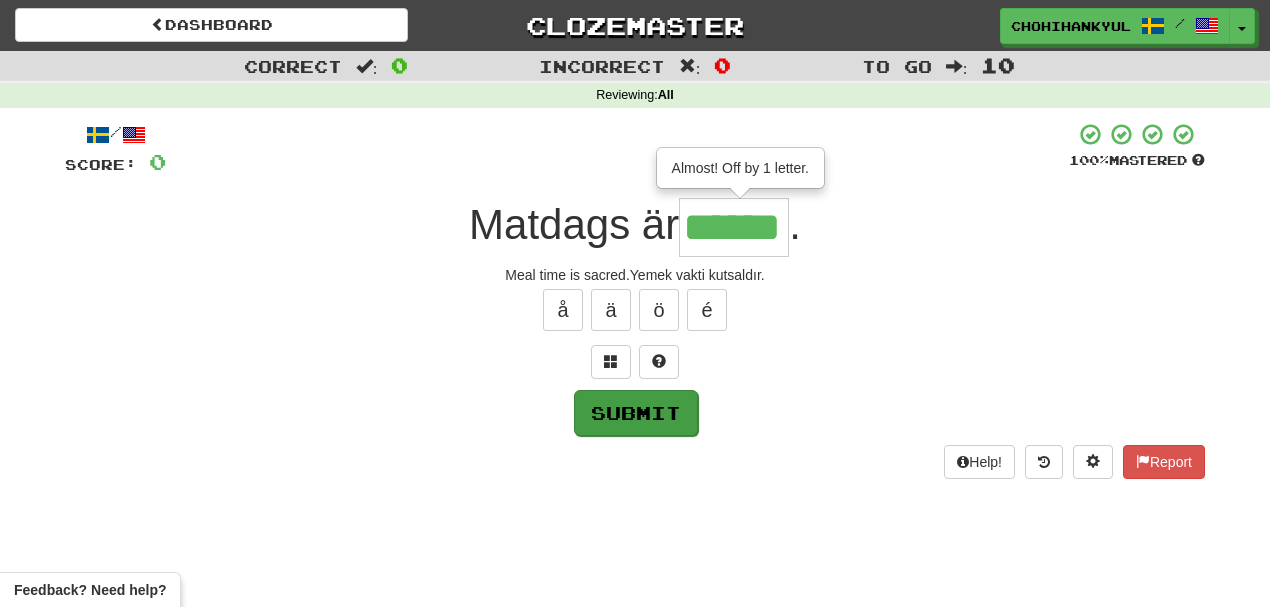 type on "******" 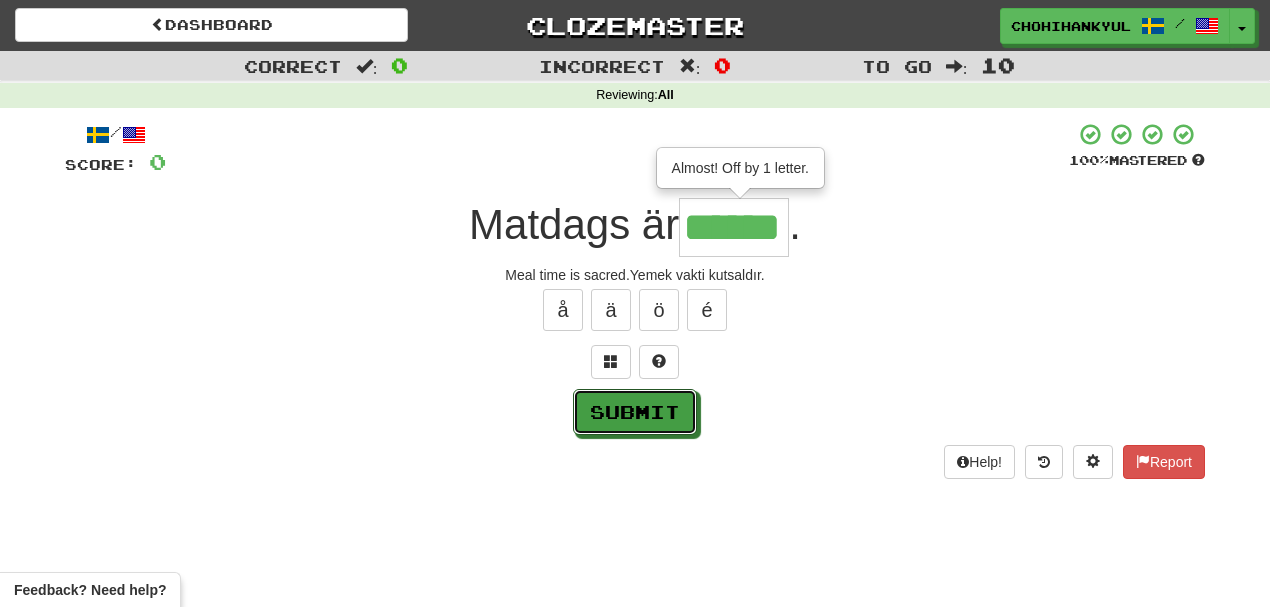 click on "Submit" at bounding box center (635, 412) 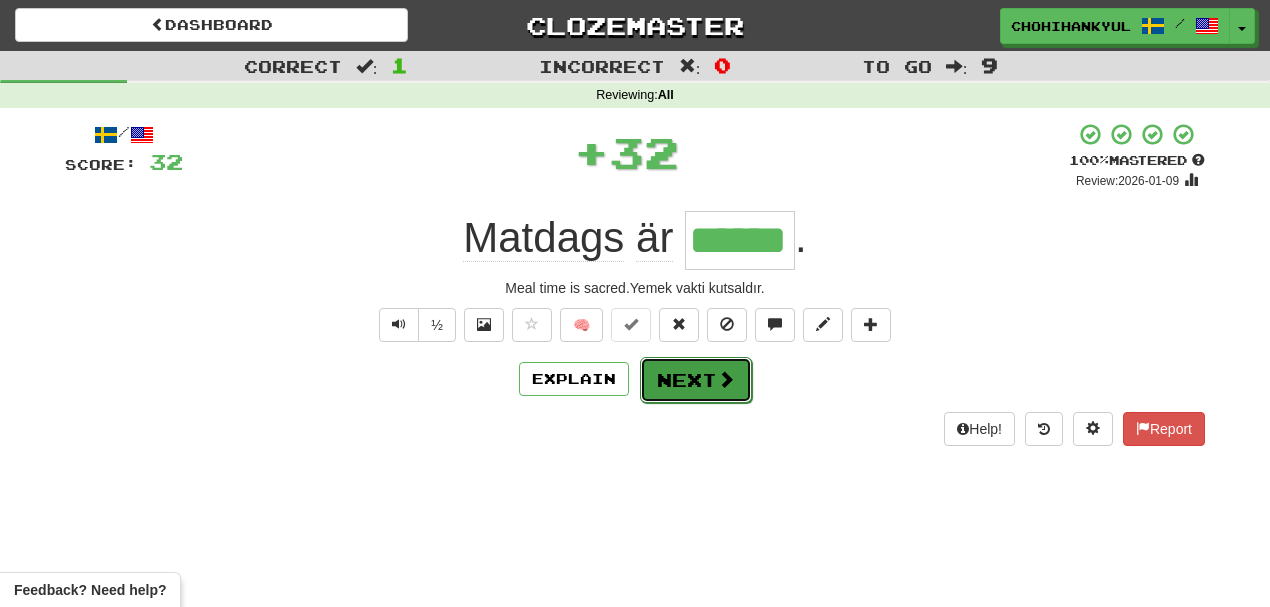 click on "Next" at bounding box center [696, 380] 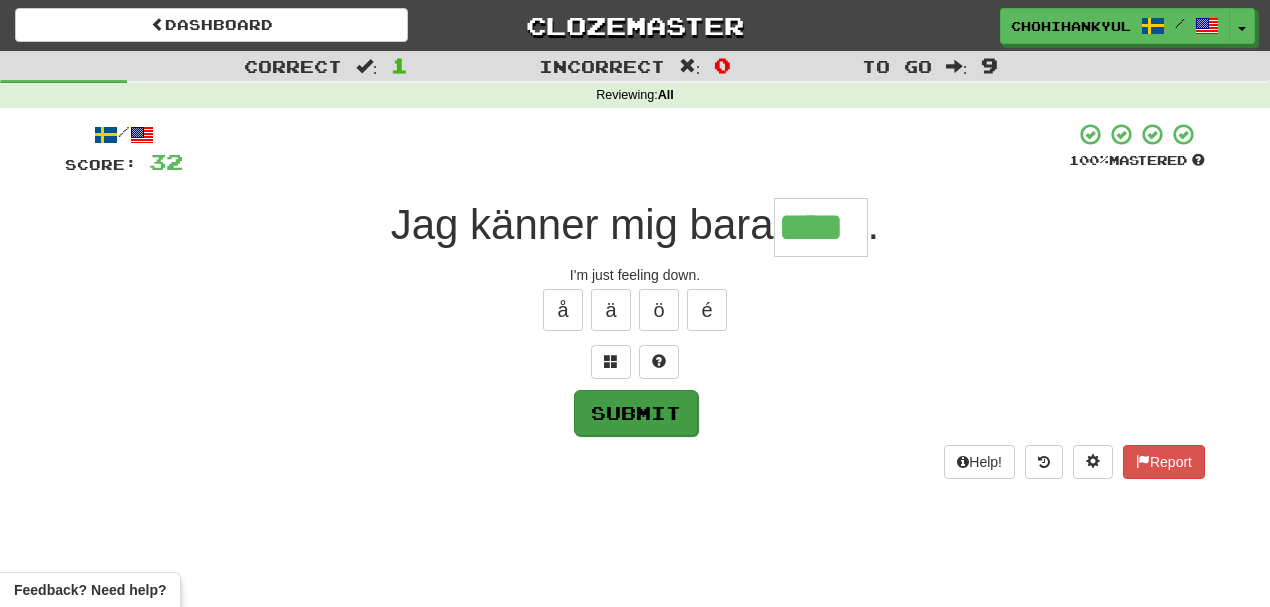 type on "****" 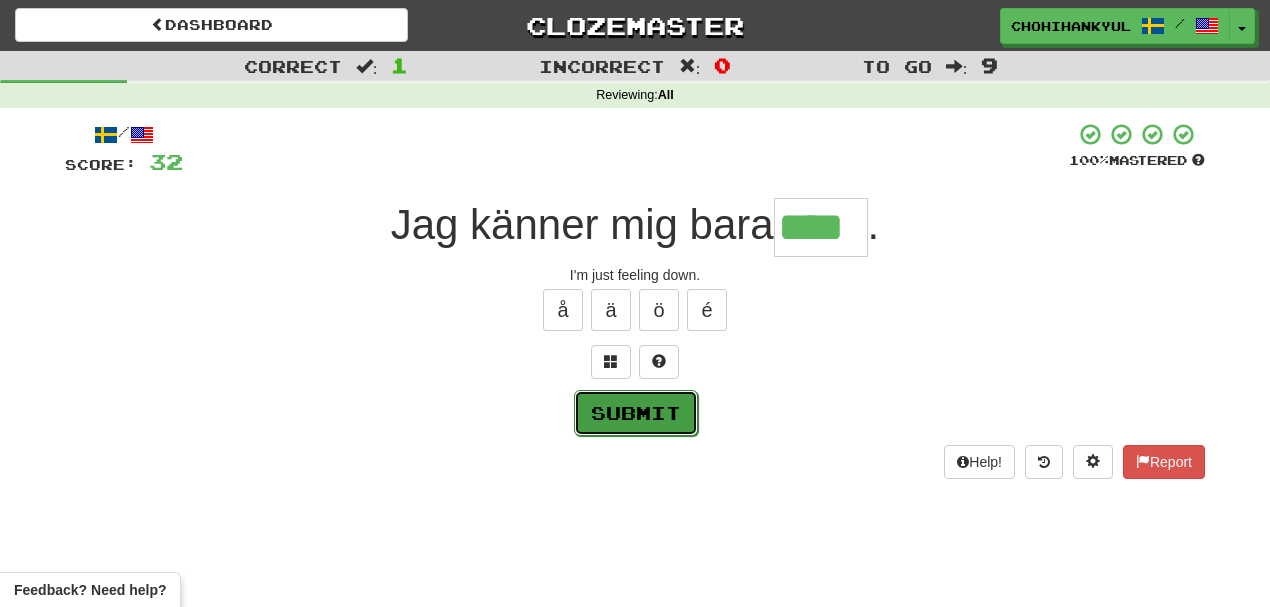 click on "Submit" at bounding box center [636, 413] 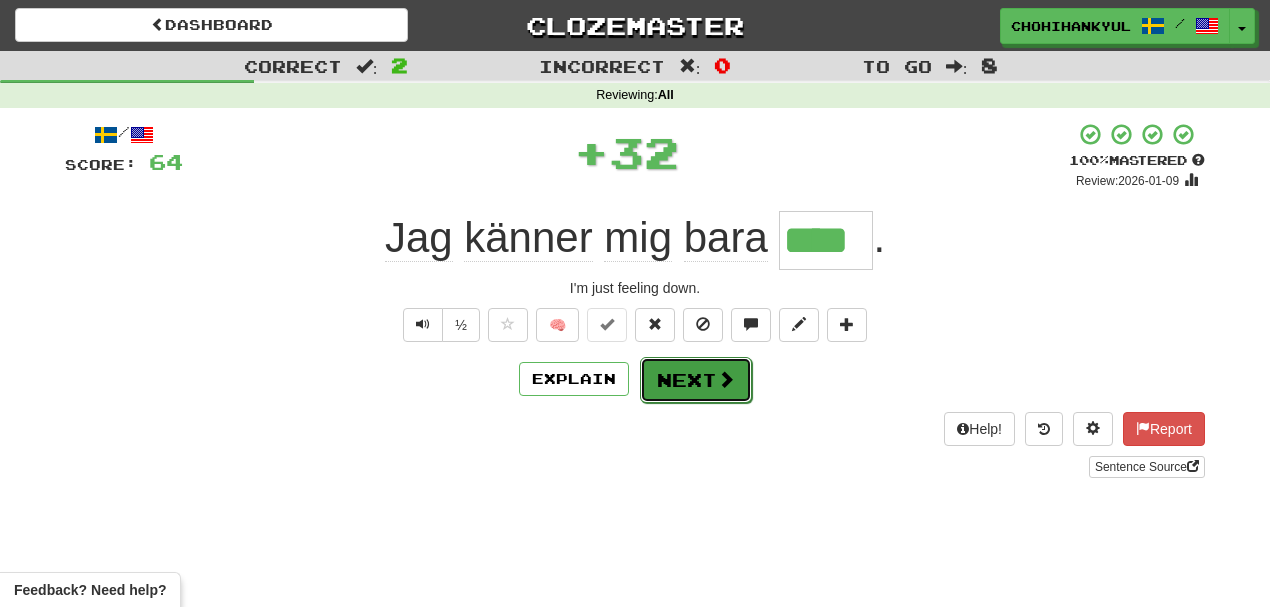 click on "Next" at bounding box center (696, 380) 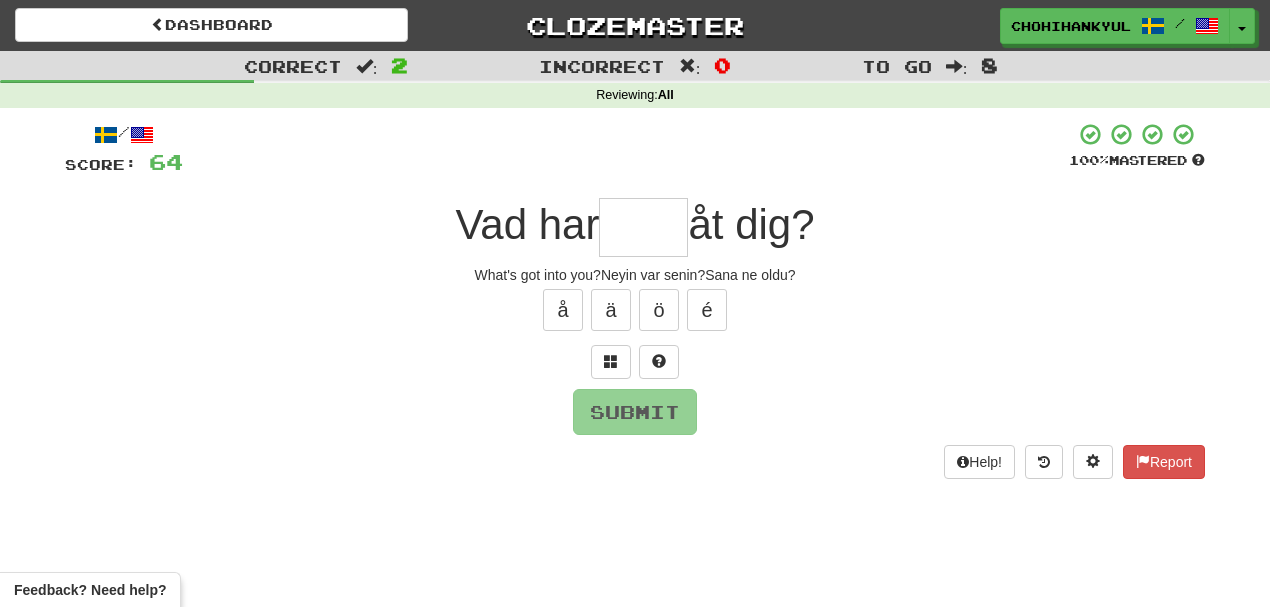 type on "*" 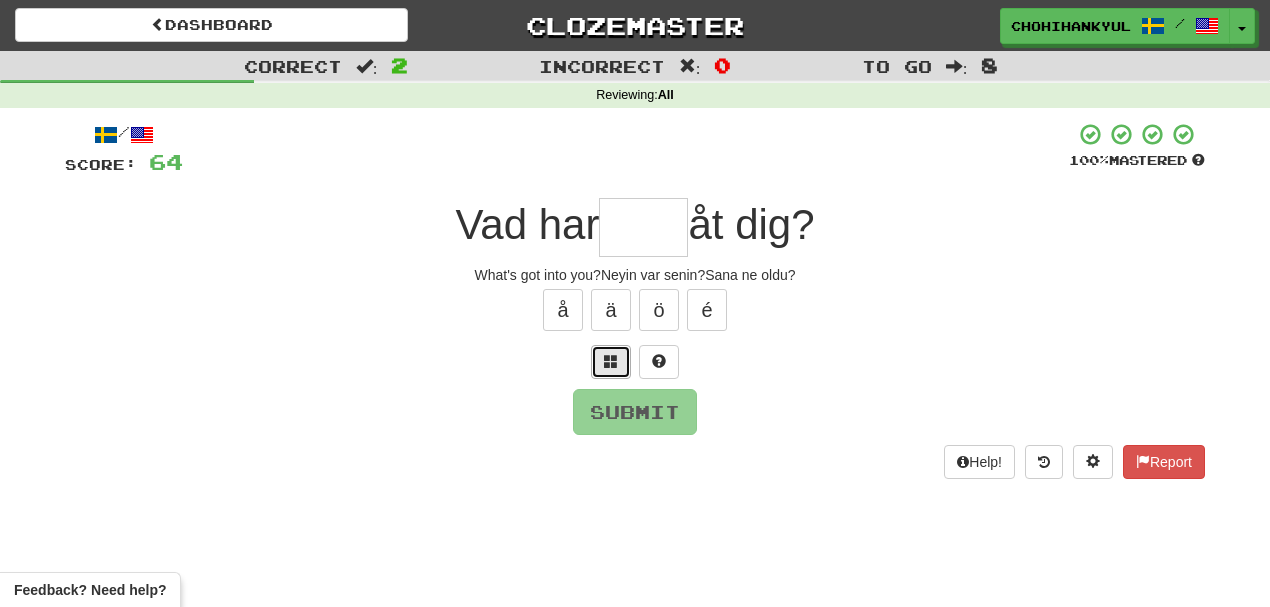 click at bounding box center (611, 362) 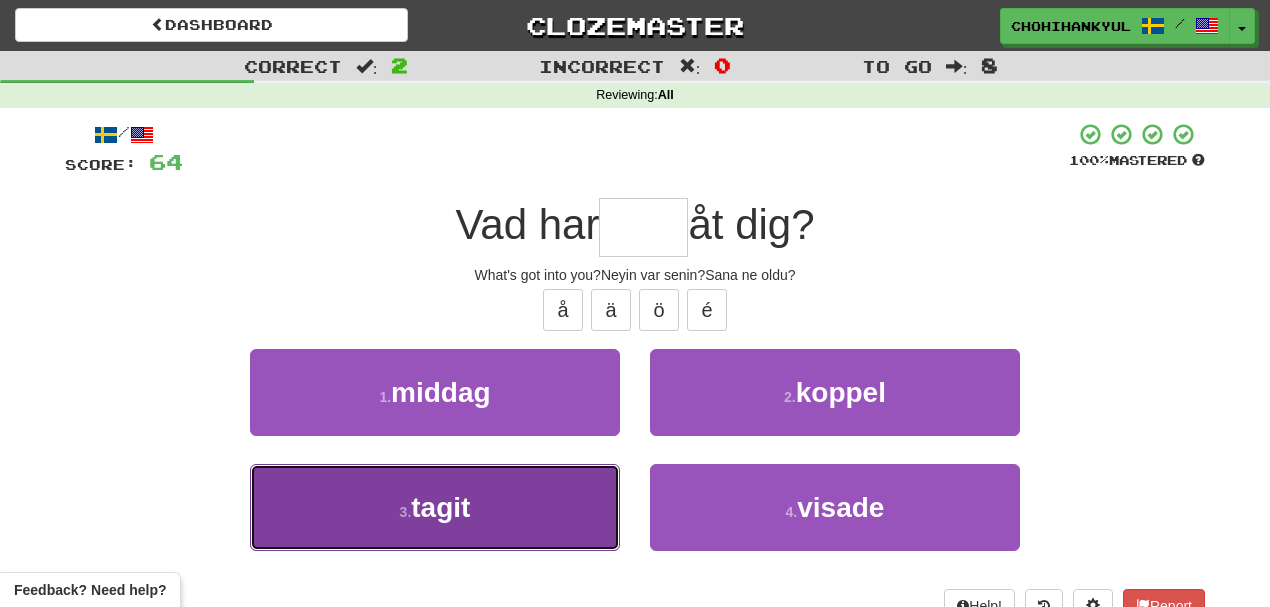 click on "3 .  tagit" at bounding box center (435, 507) 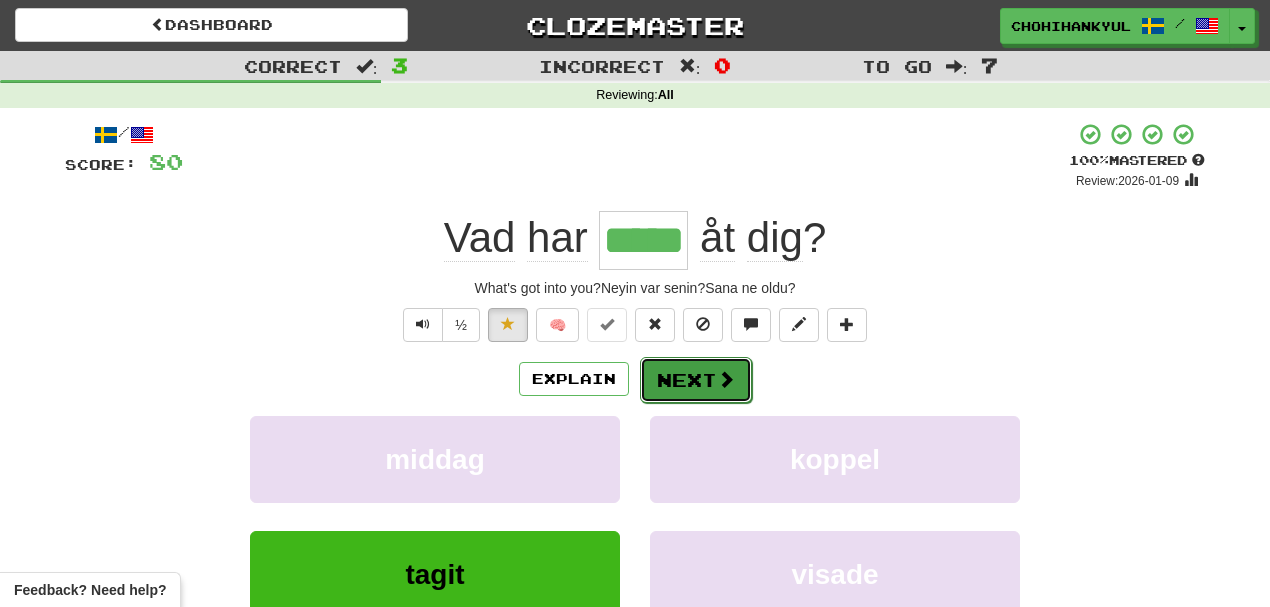 click at bounding box center (726, 379) 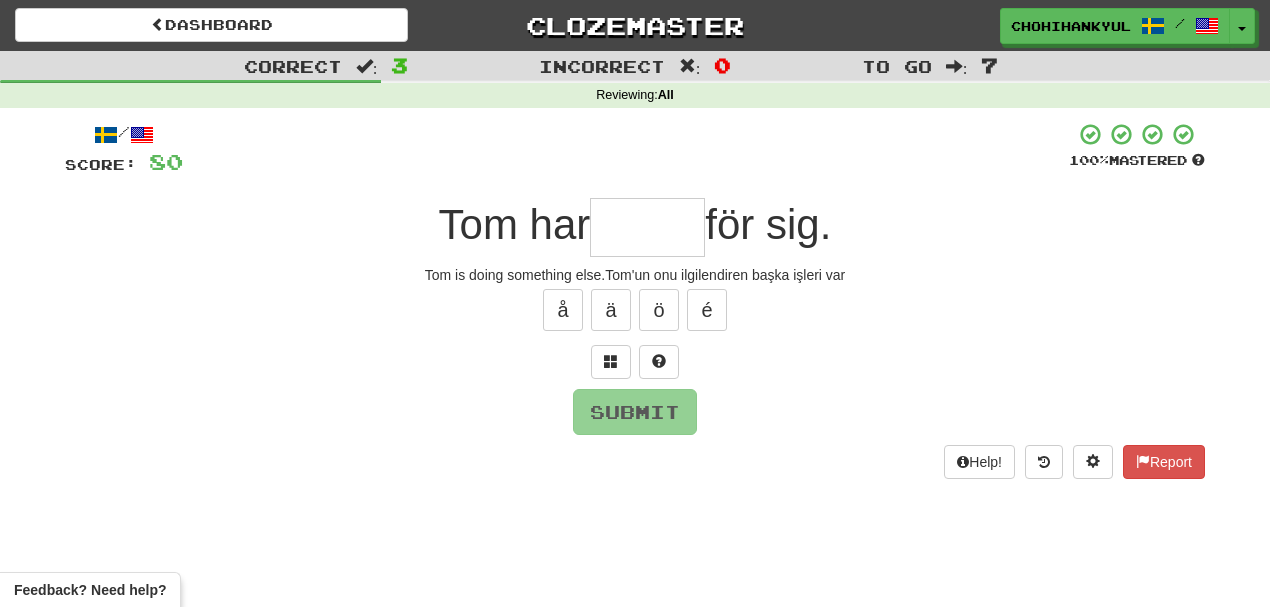 type on "*" 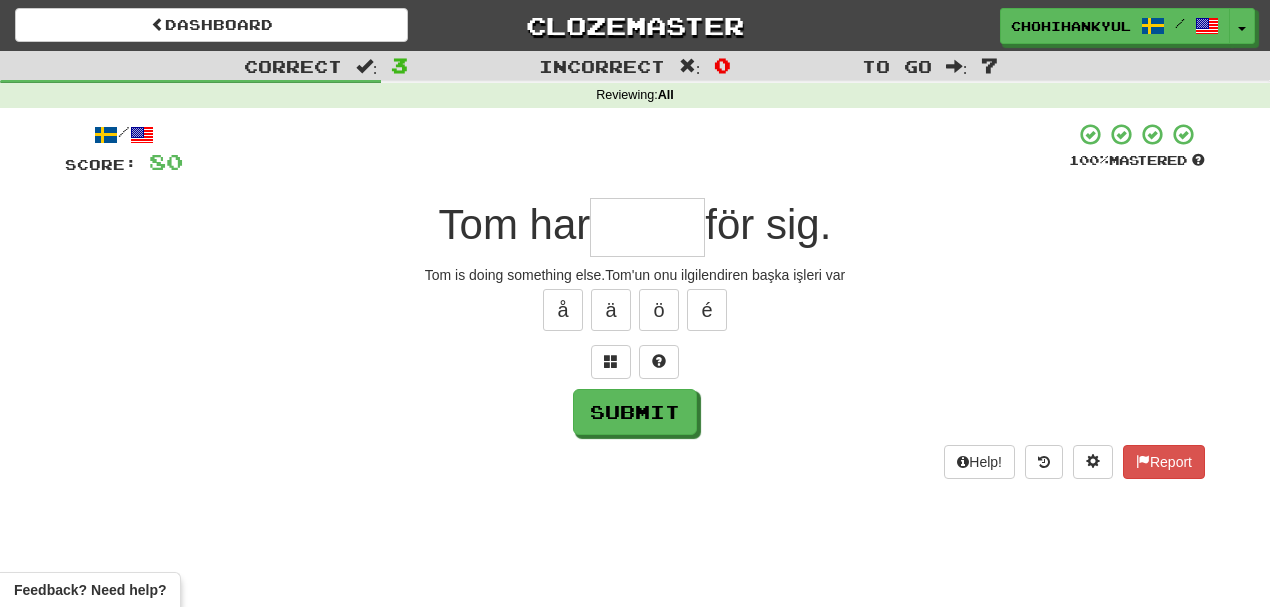 type on "*" 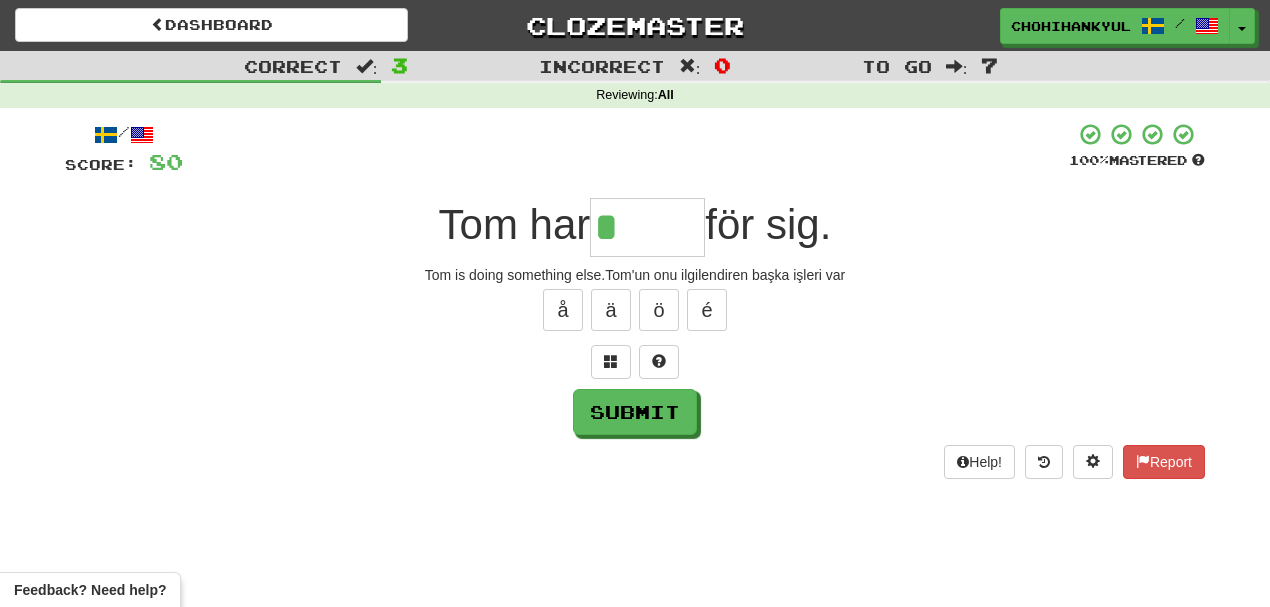 click at bounding box center [635, 362] 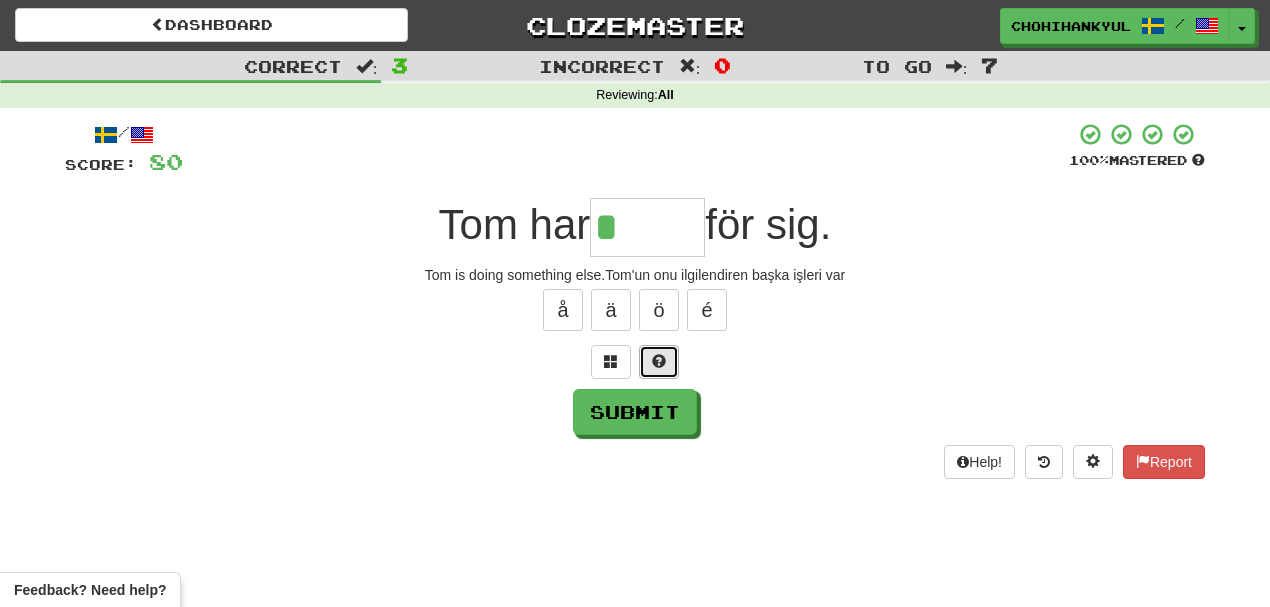 click at bounding box center [659, 362] 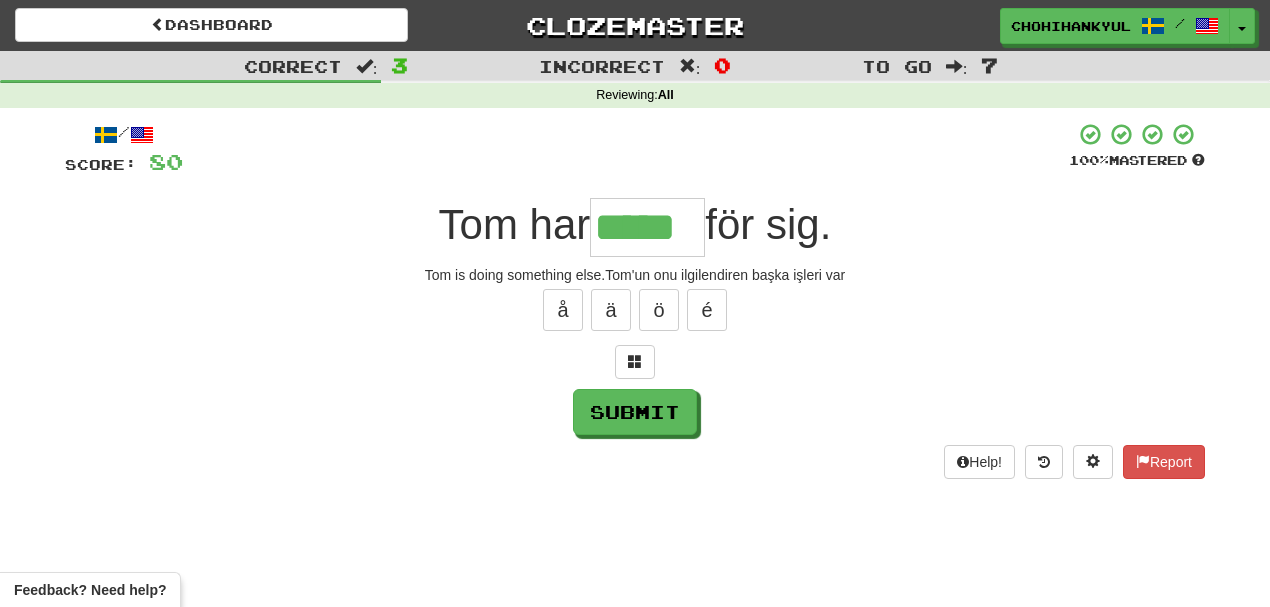 type on "*****" 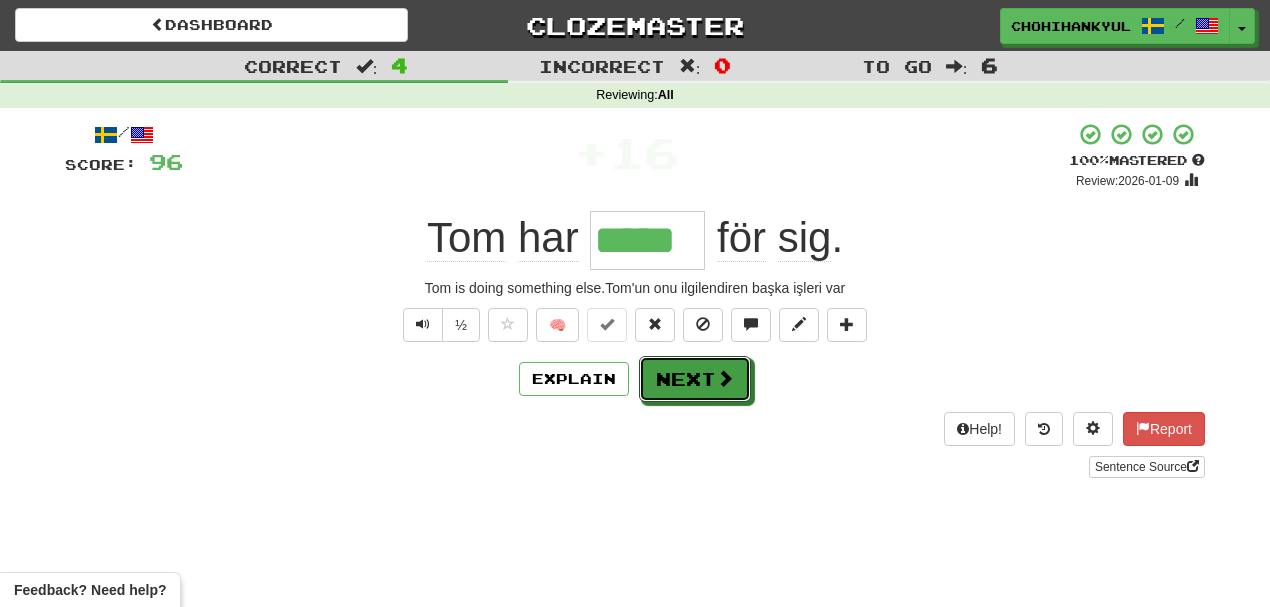 drag, startPoint x: 663, startPoint y: 365, endPoint x: 683, endPoint y: 370, distance: 20.615528 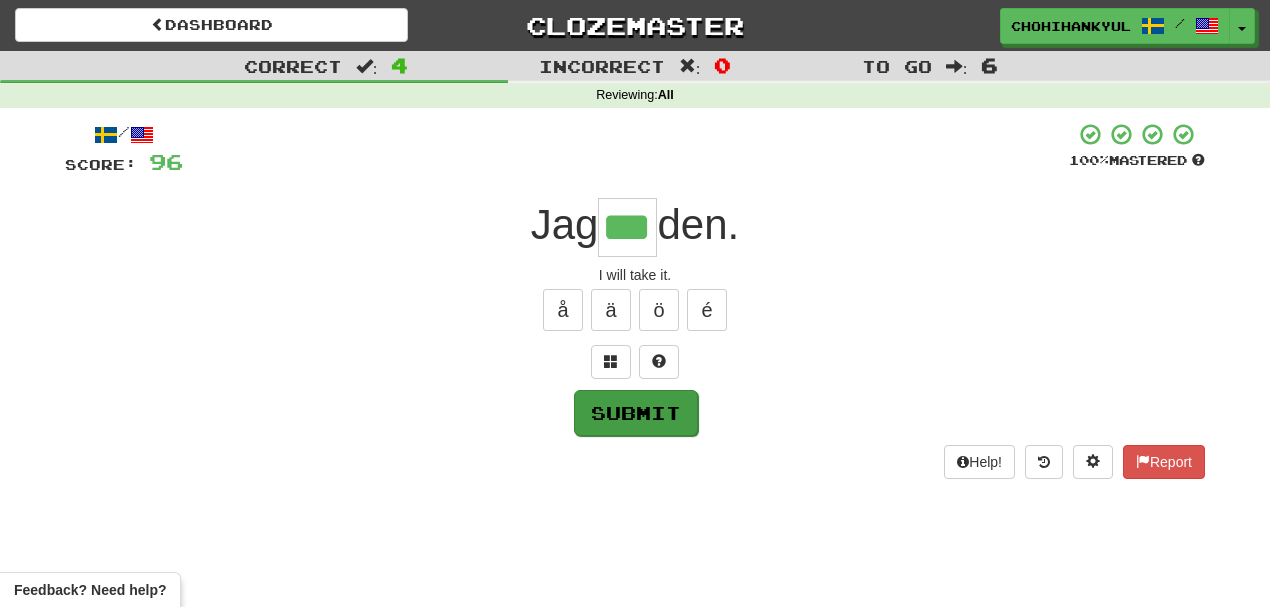 type on "***" 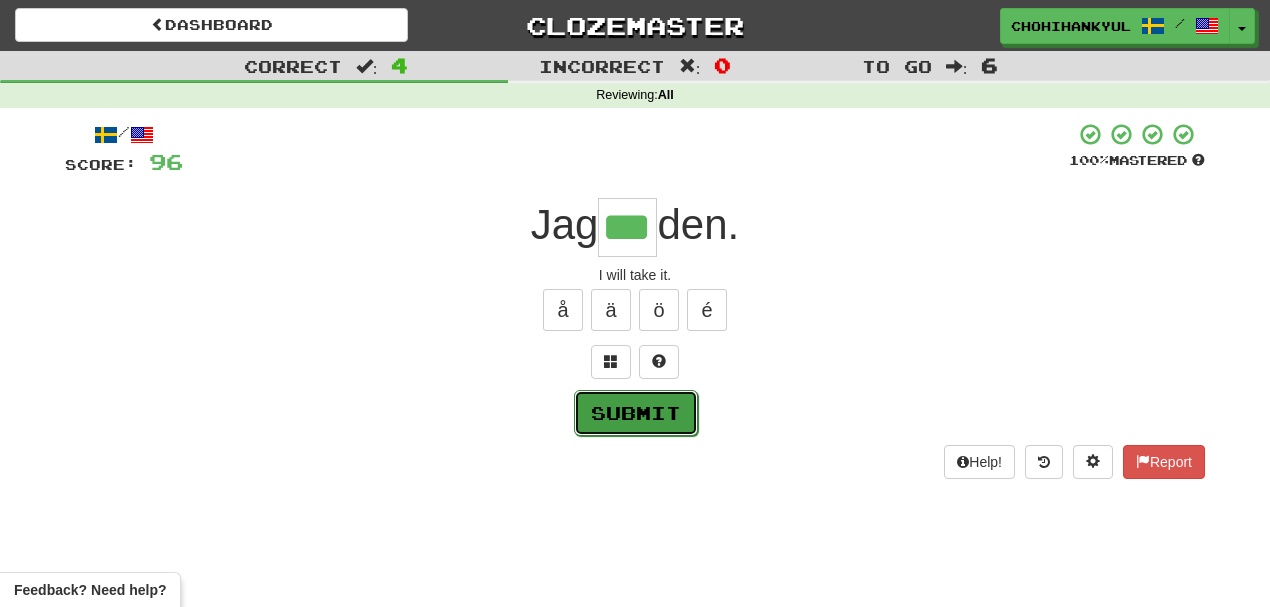 click on "Submit" at bounding box center [636, 413] 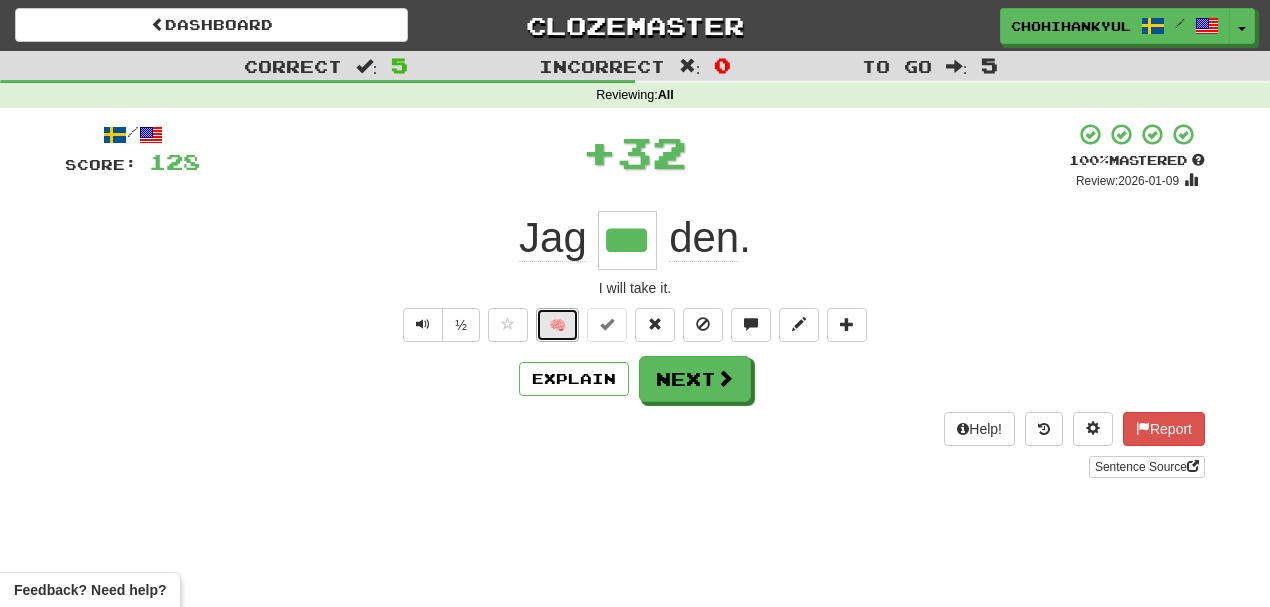 click on "🧠" at bounding box center (557, 325) 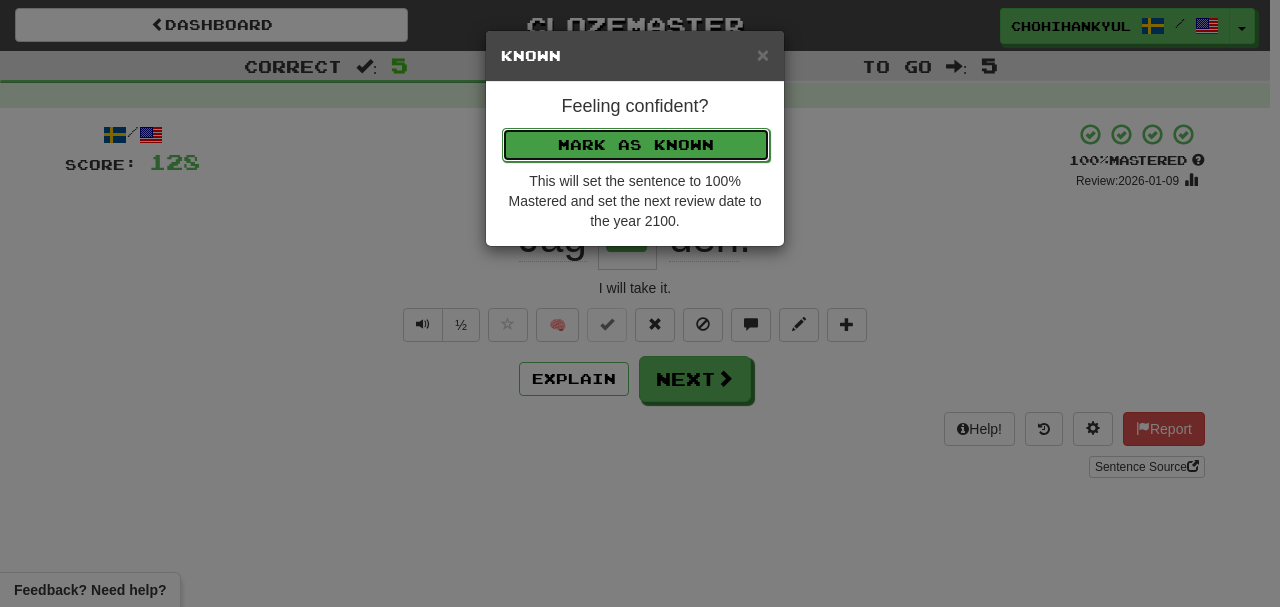 click on "Mark as Known" at bounding box center [636, 145] 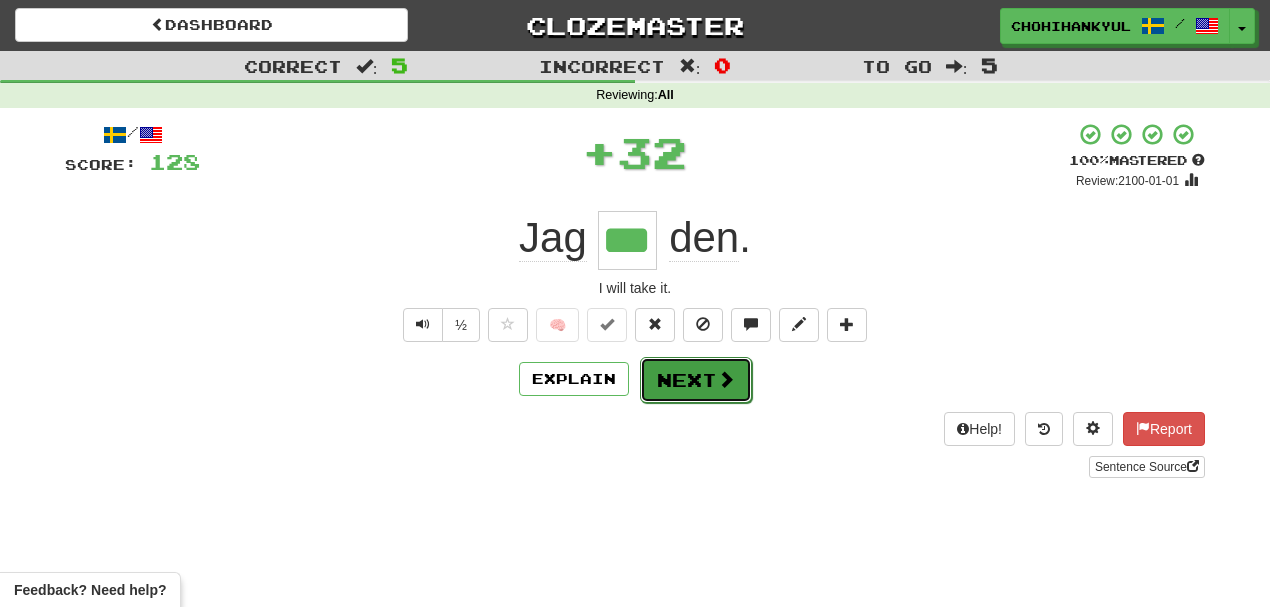click on "Next" at bounding box center (696, 380) 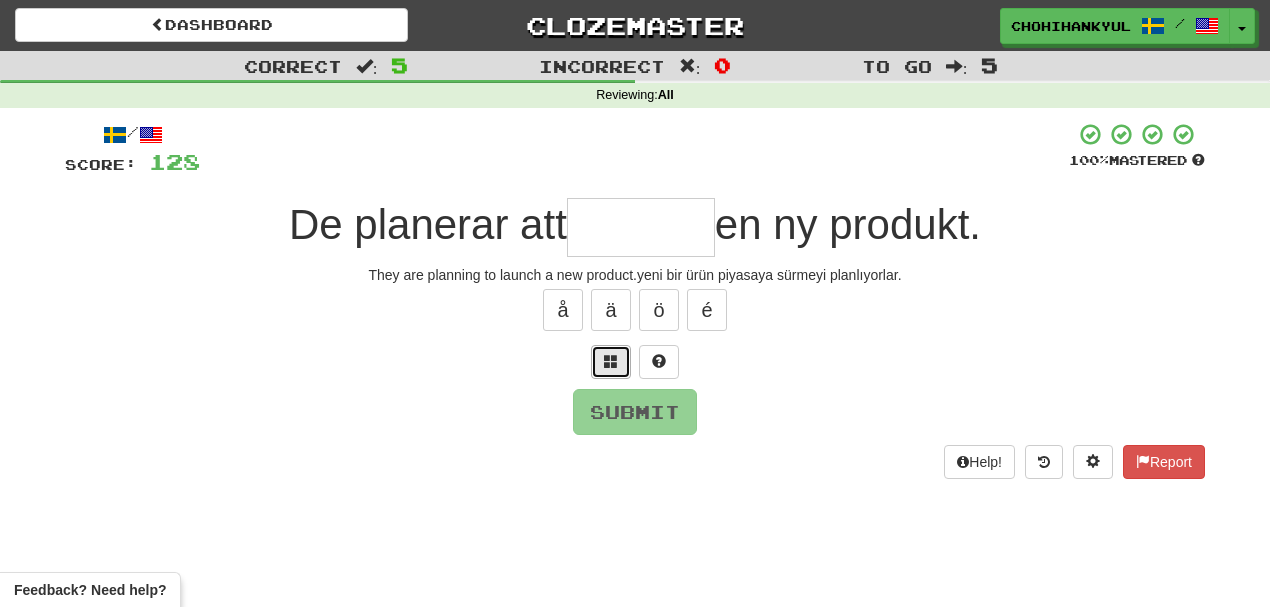 click at bounding box center (611, 362) 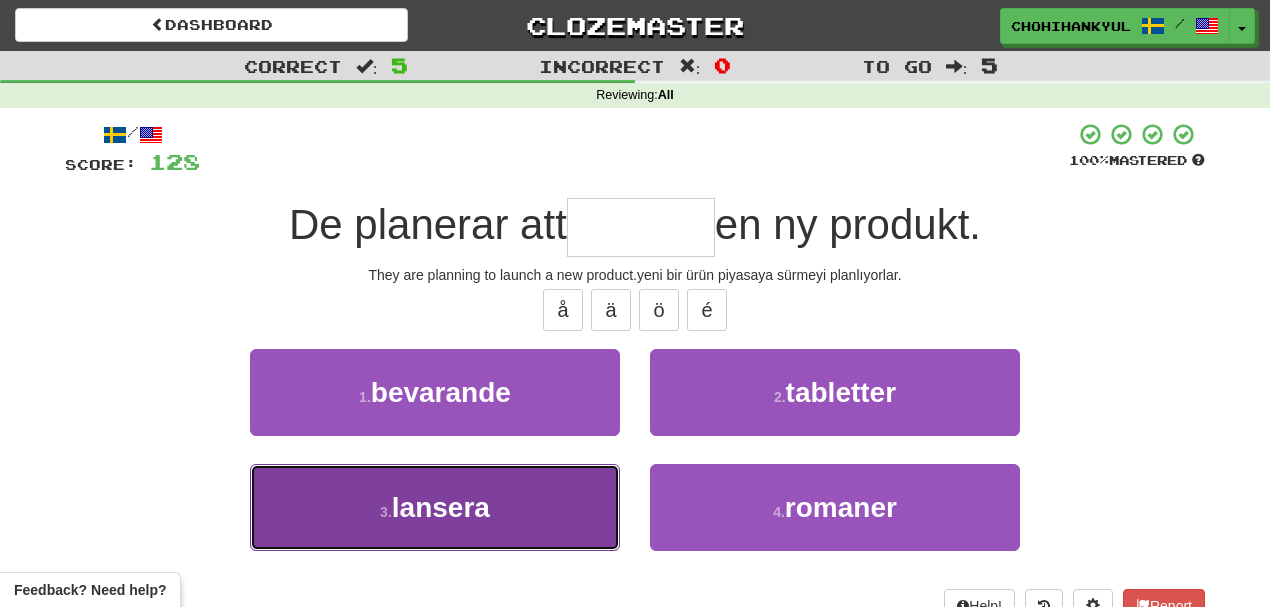 click on "3 .  lansera" at bounding box center [435, 507] 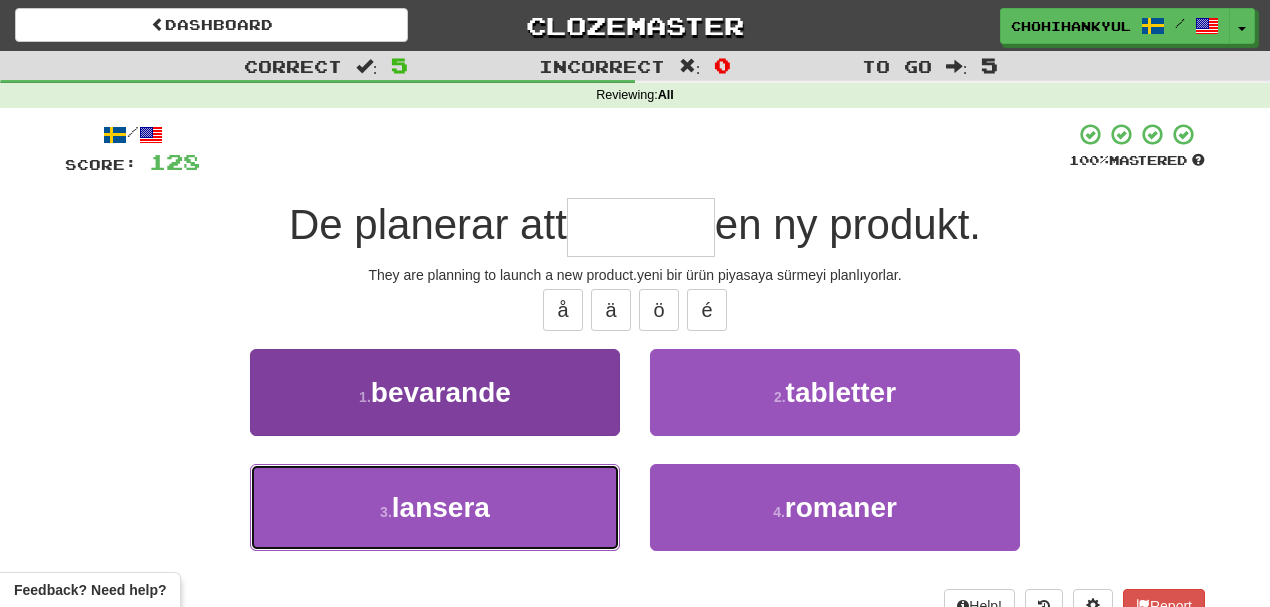 type on "*******" 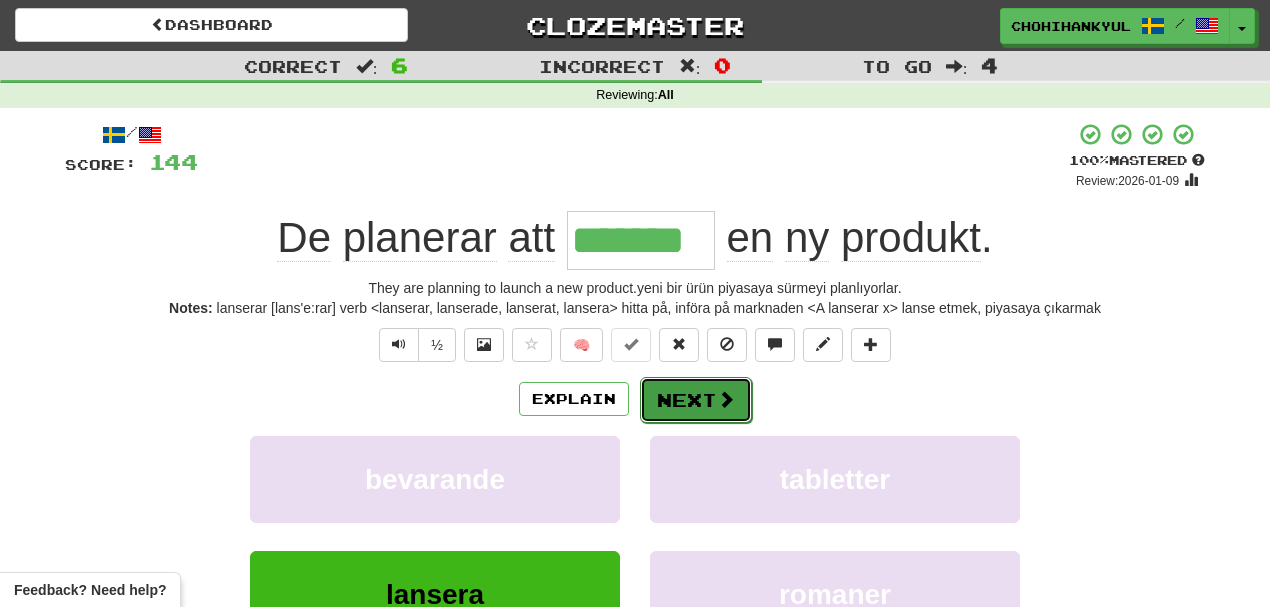 click on "Next" at bounding box center [696, 400] 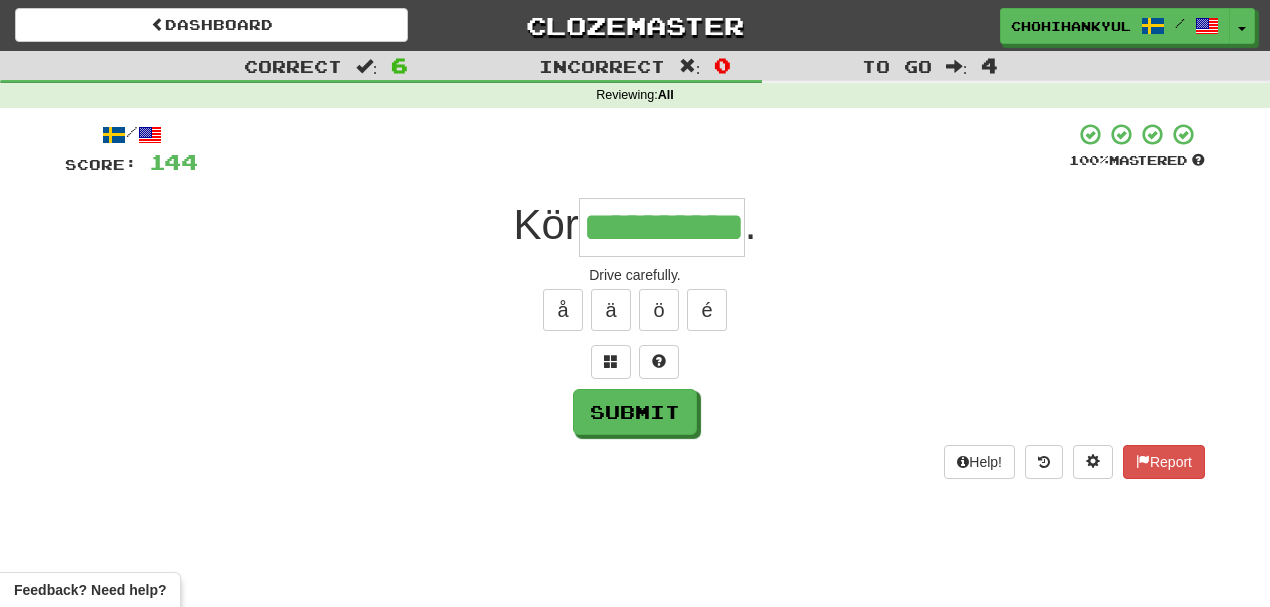 type on "**********" 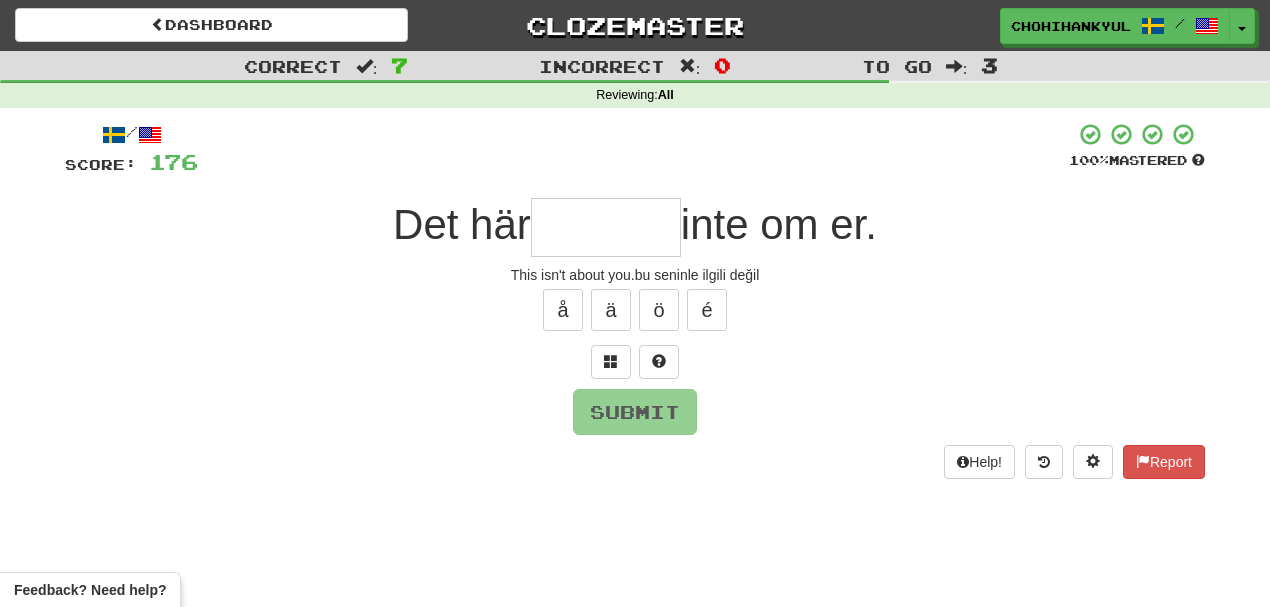 type on "*" 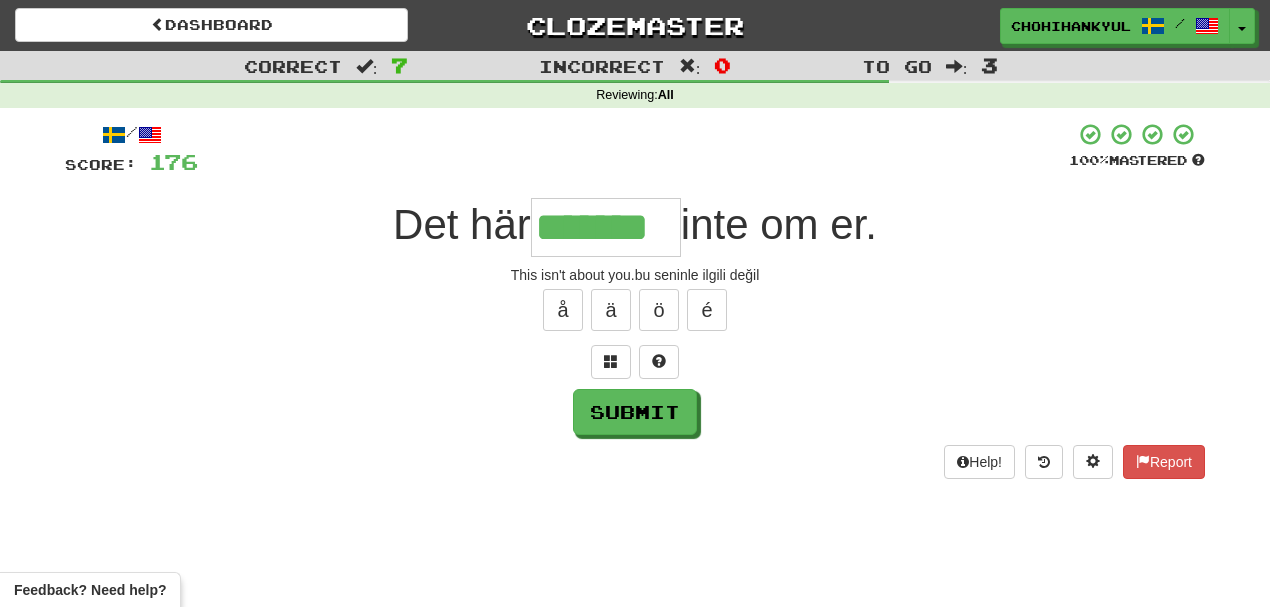 type on "*******" 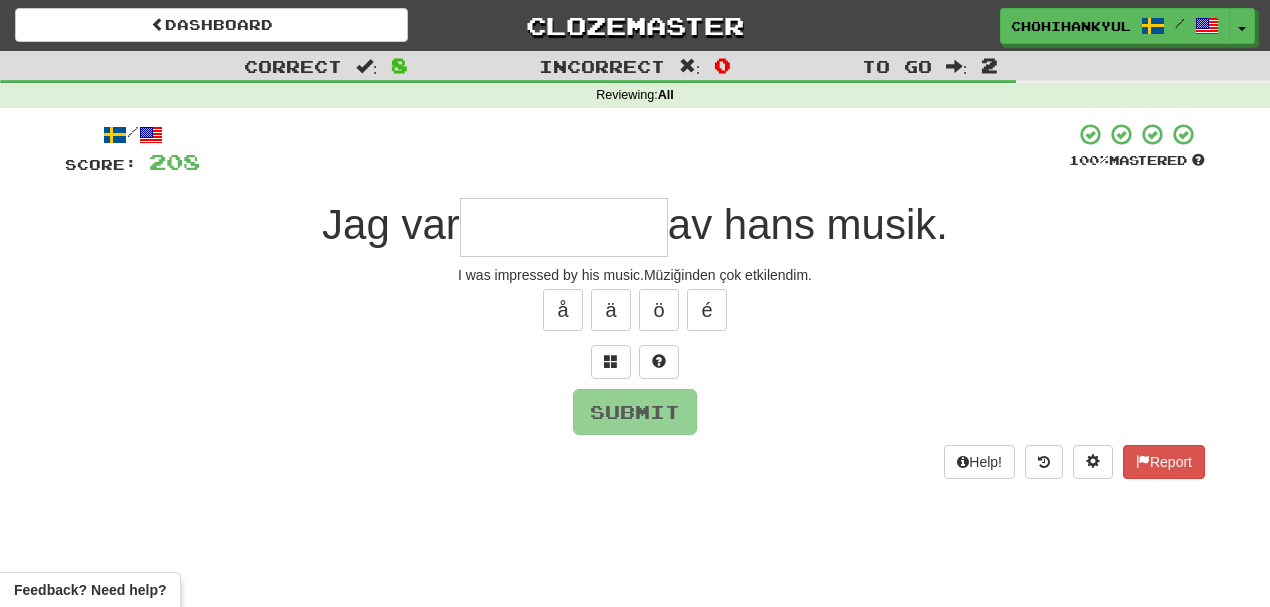 type on "*" 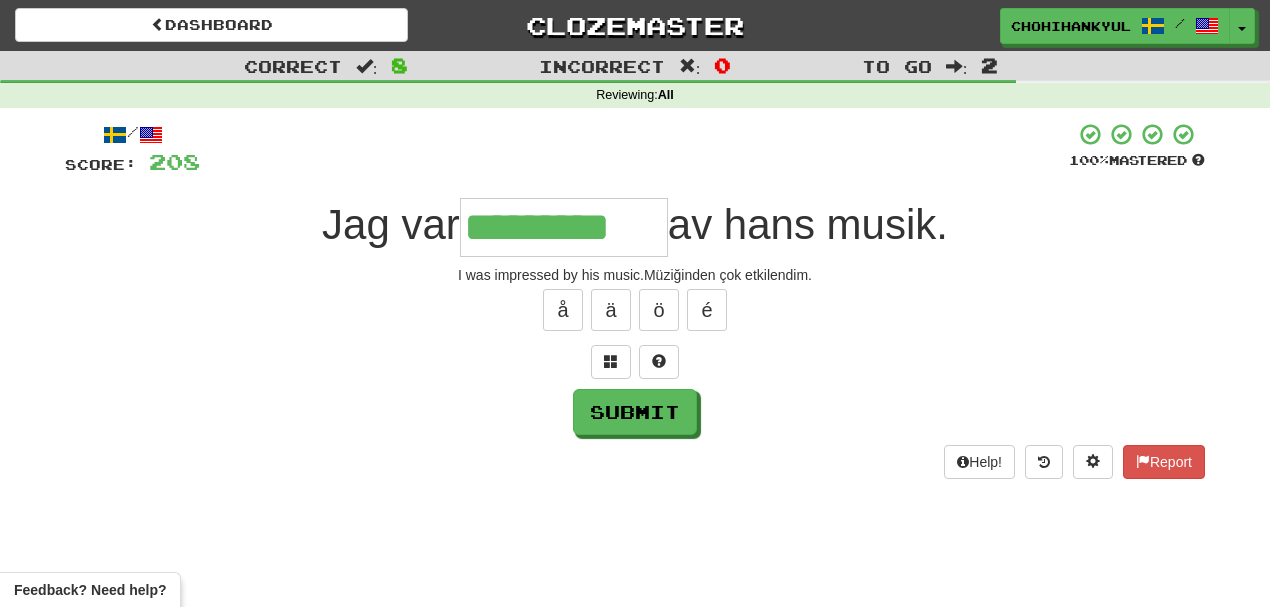 type on "*********" 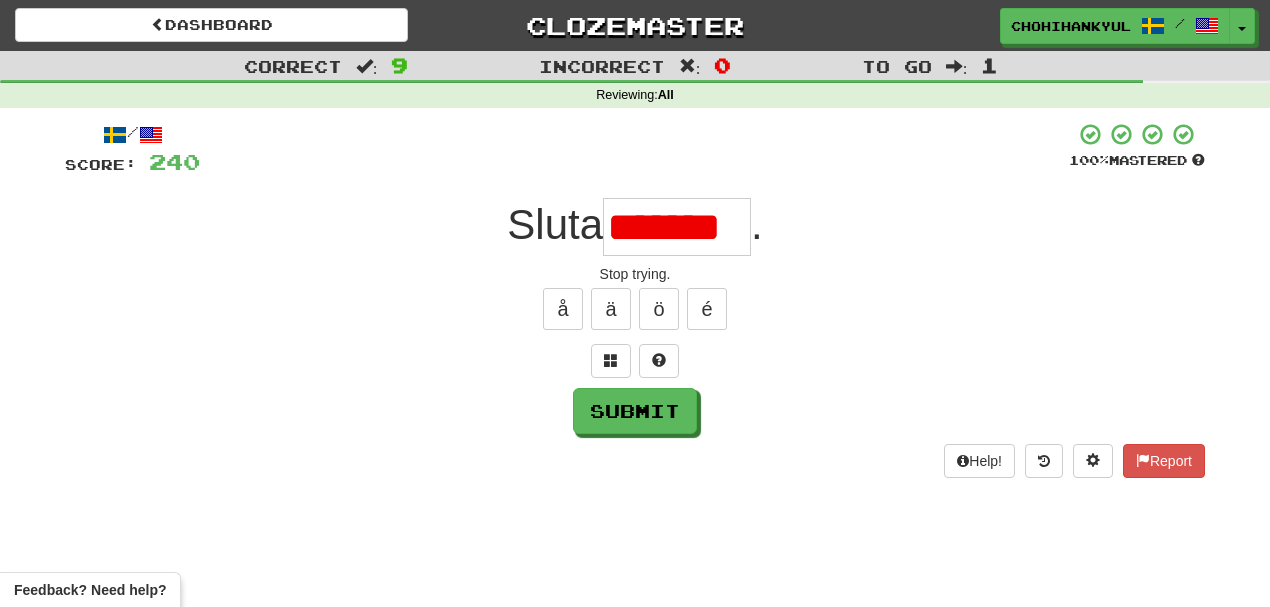 scroll, scrollTop: 0, scrollLeft: 0, axis: both 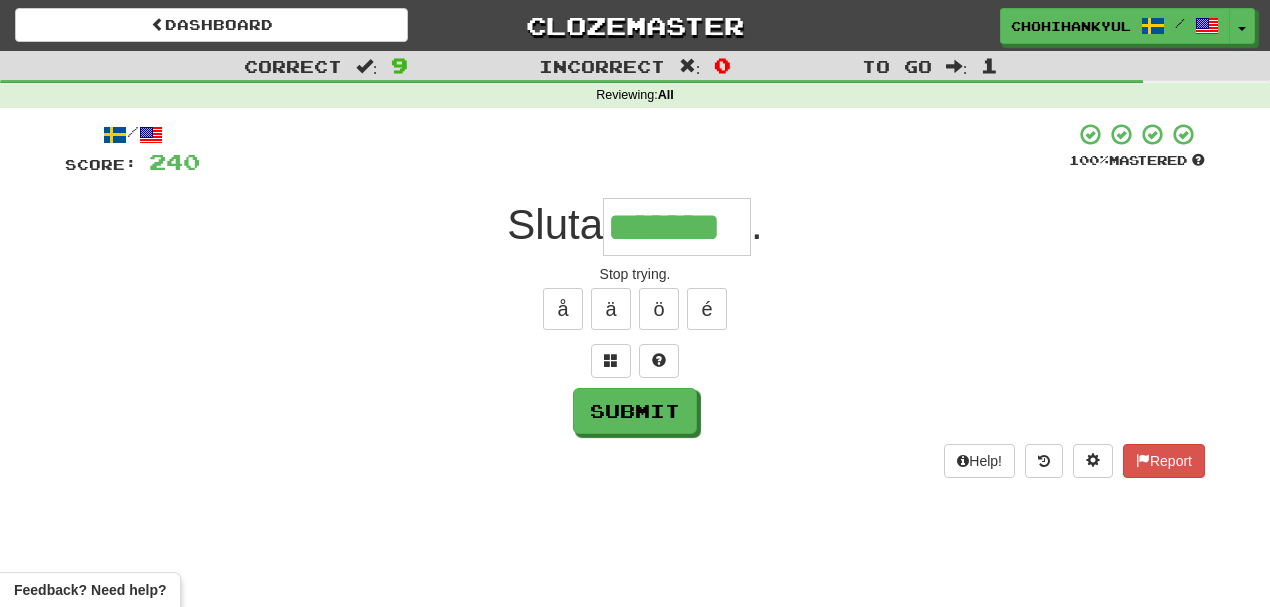 type on "*******" 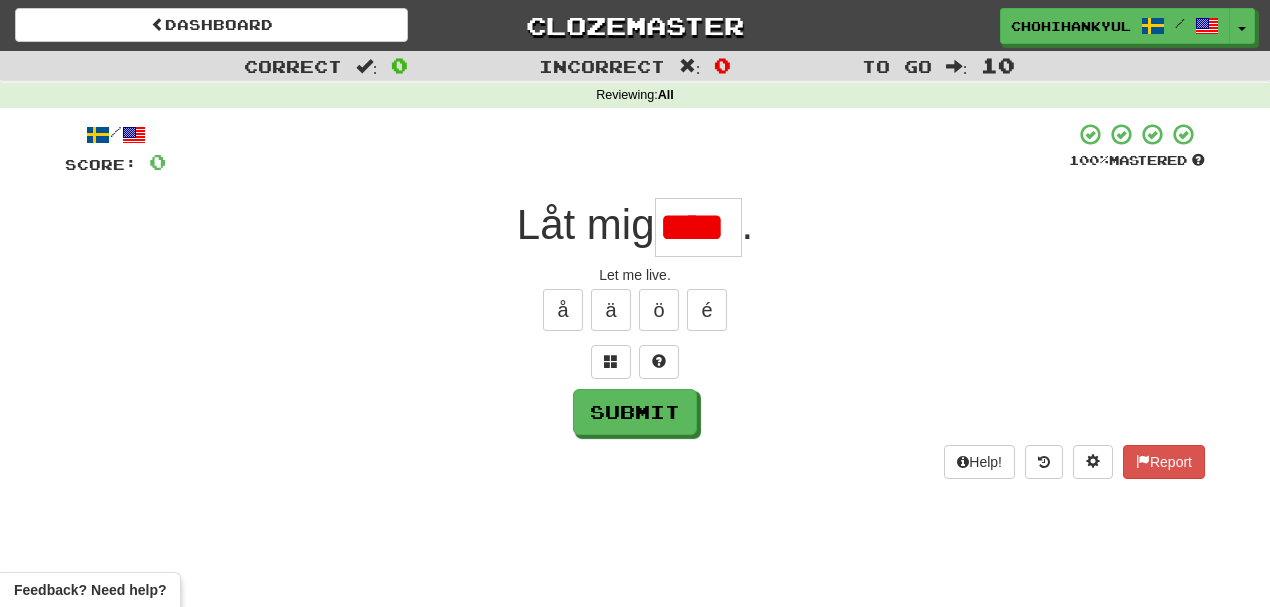 type on "****" 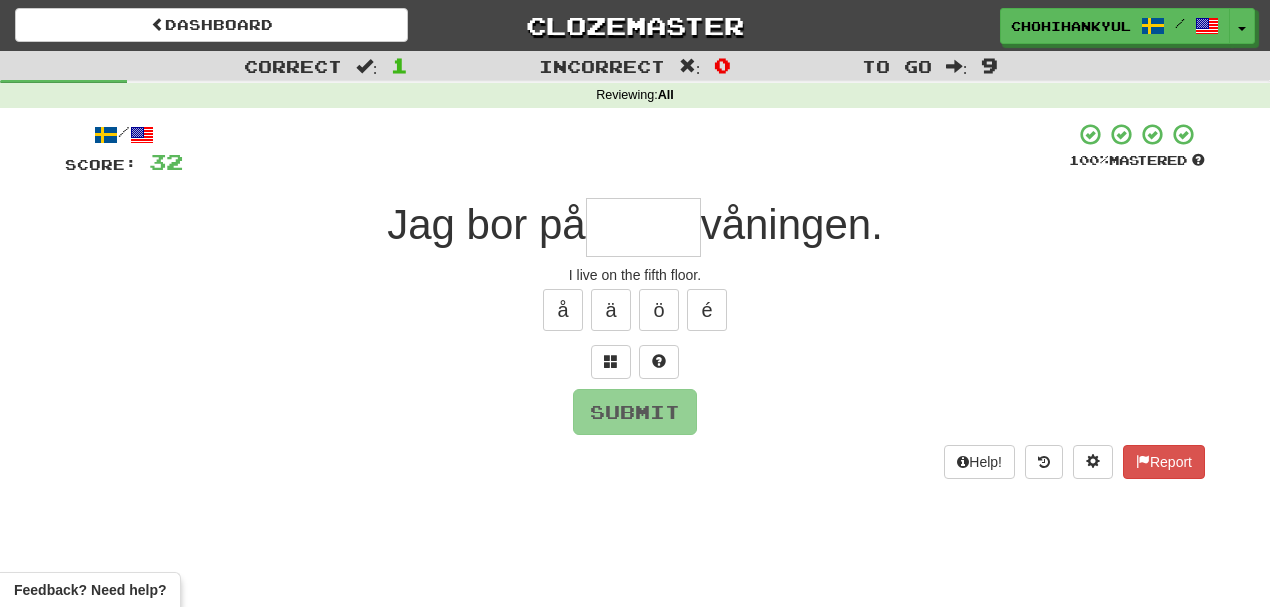 type on "*" 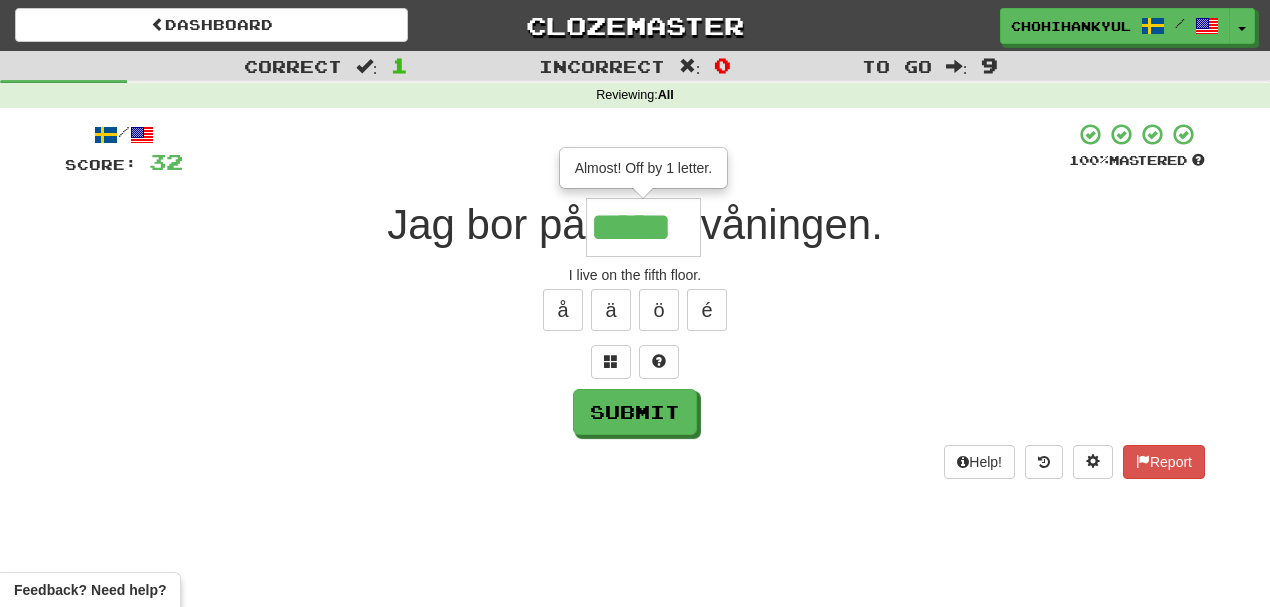 type on "*****" 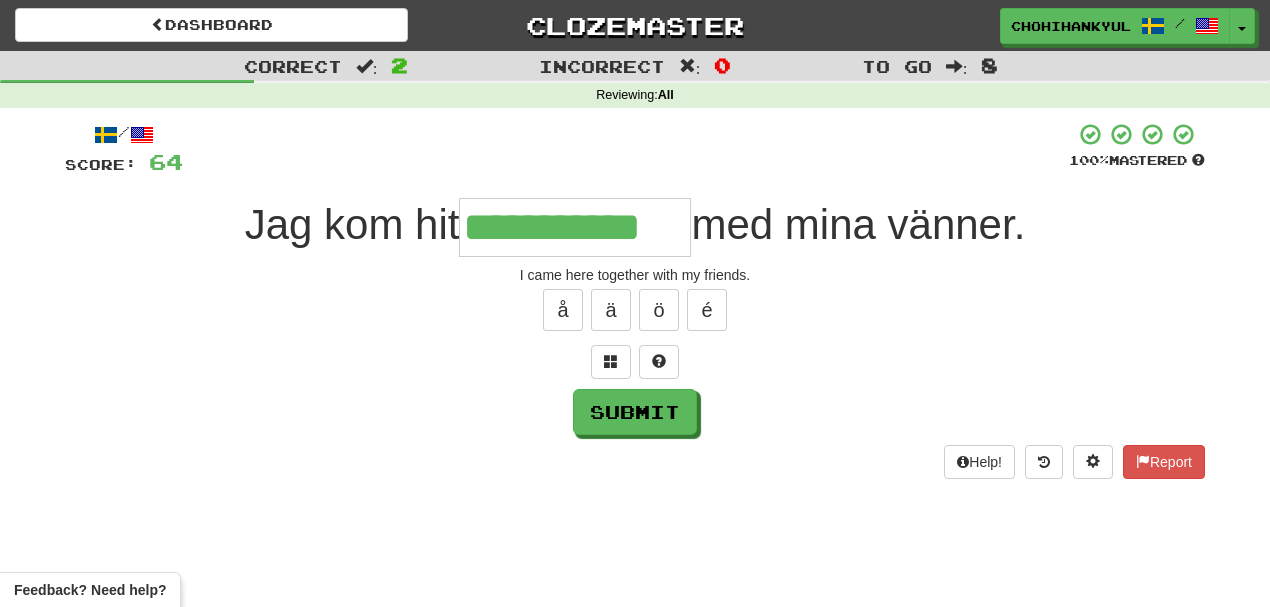 type on "**********" 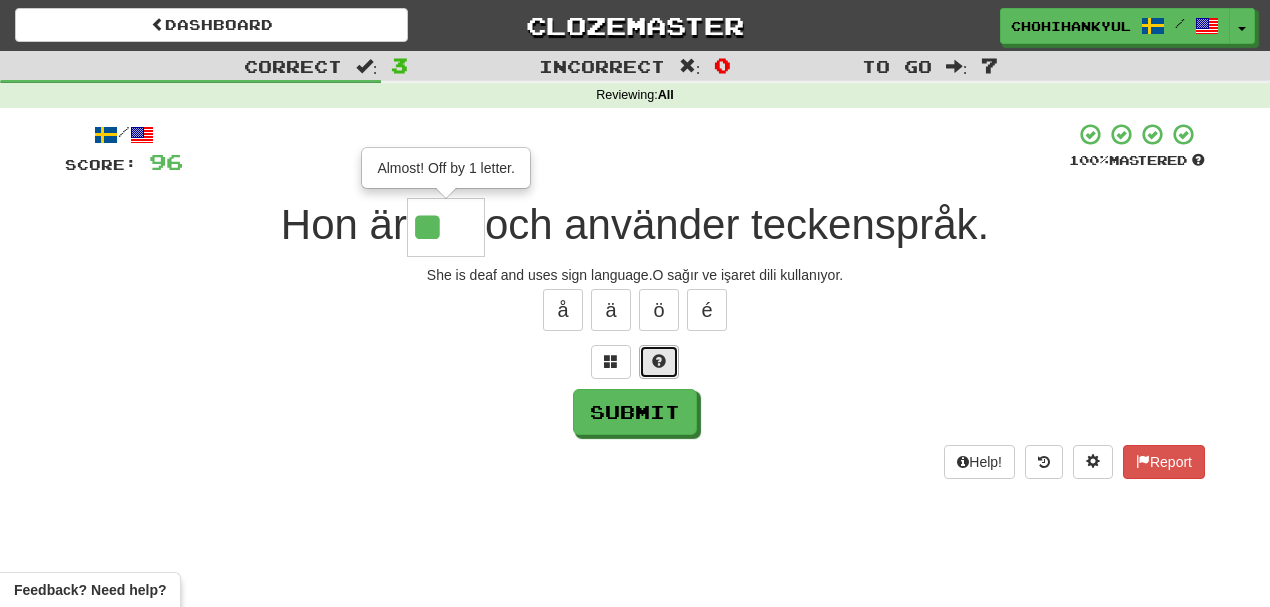 click at bounding box center [659, 361] 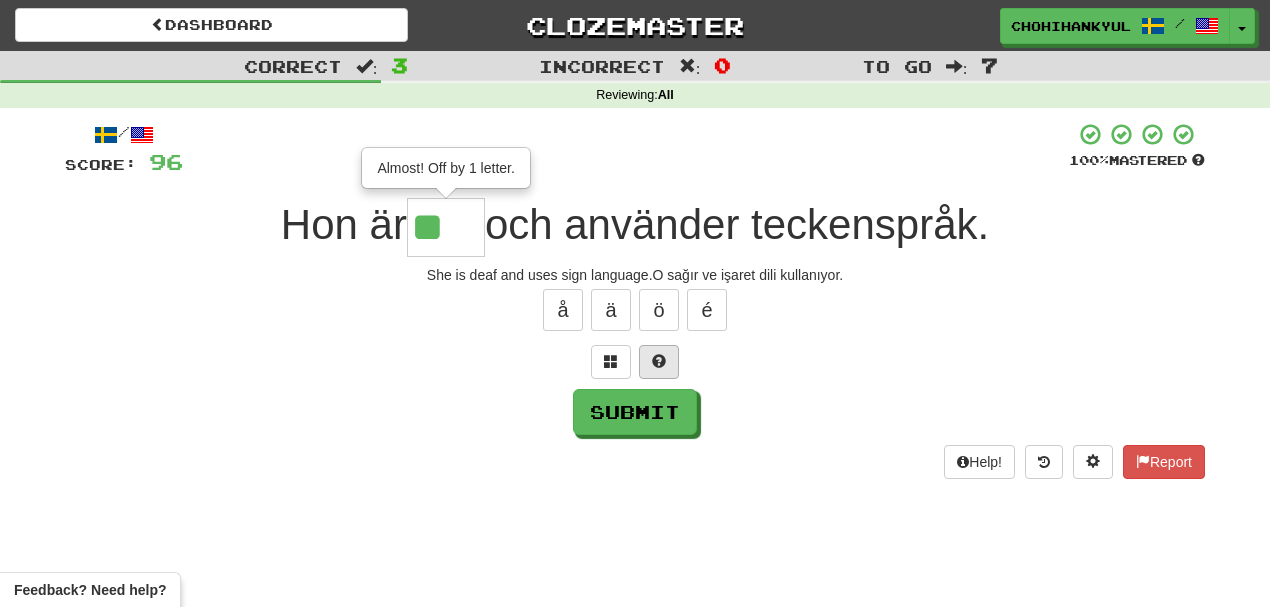 type on "***" 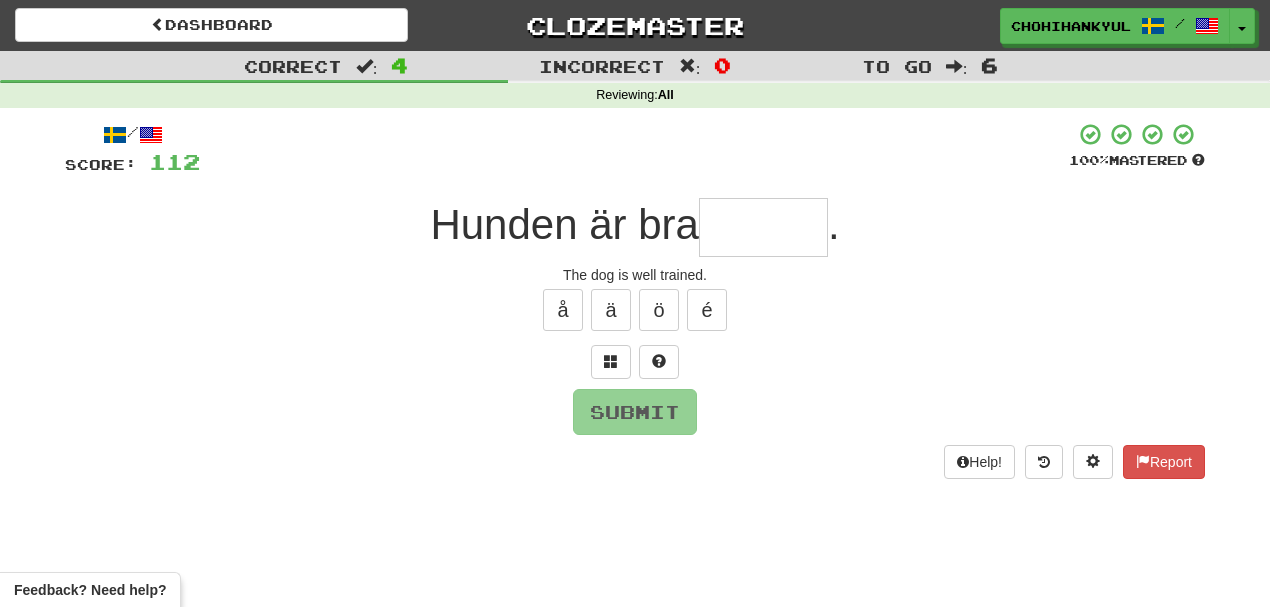 type on "*" 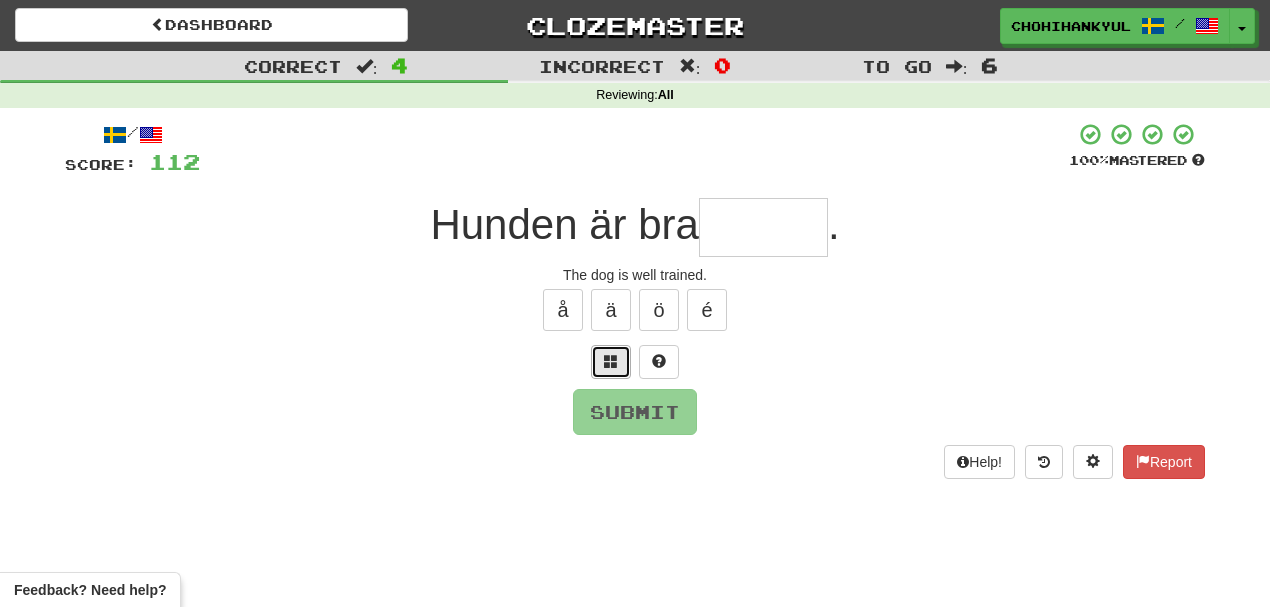 click at bounding box center [611, 361] 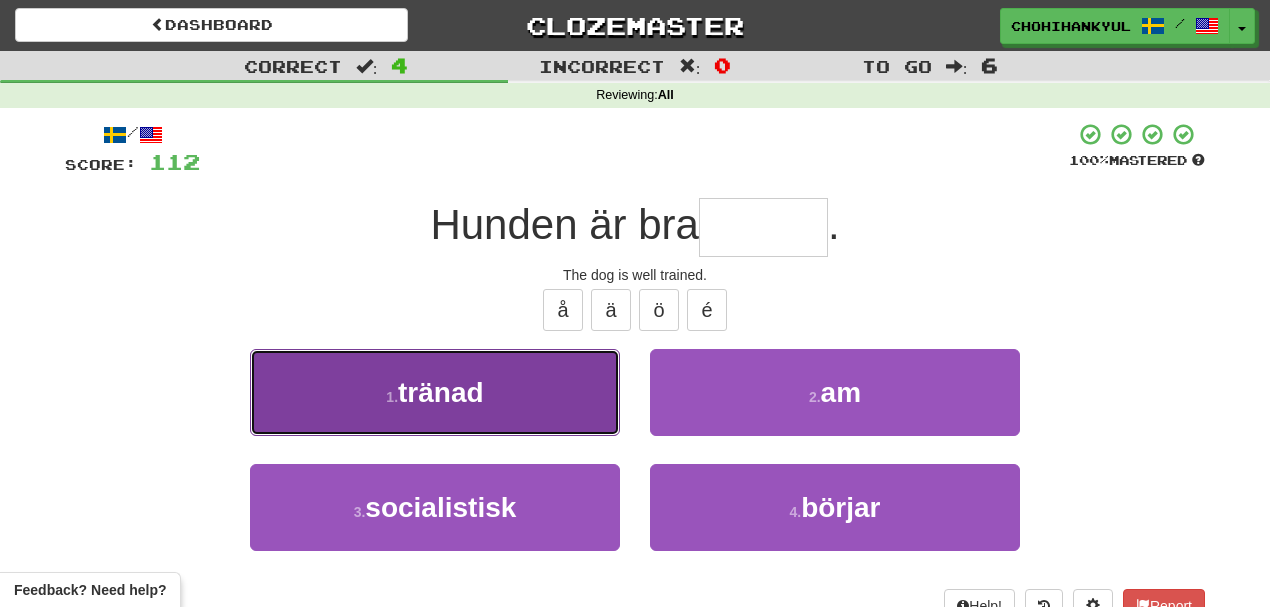 click on "1 .  tränad" at bounding box center [435, 392] 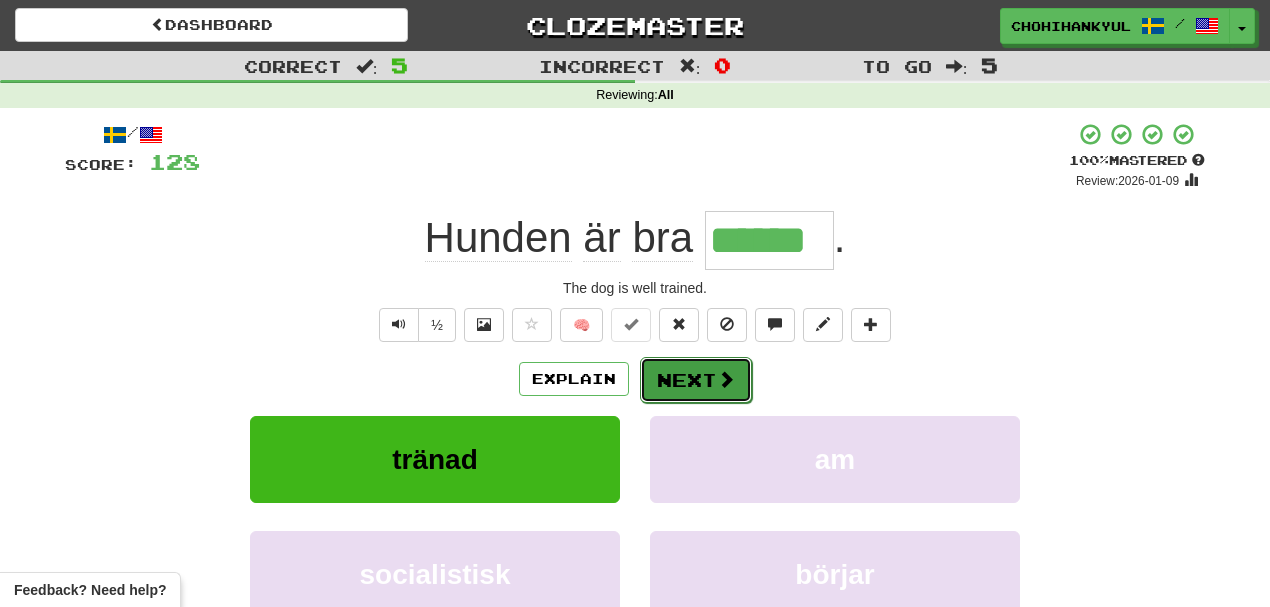 click on "Next" at bounding box center [696, 380] 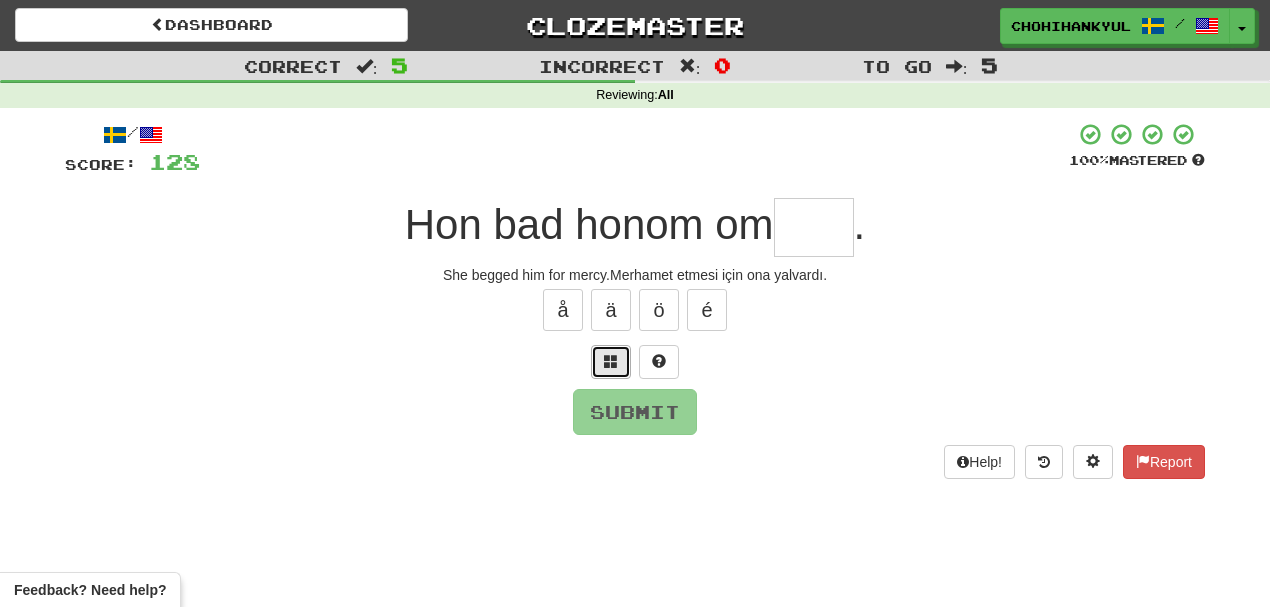click at bounding box center [611, 362] 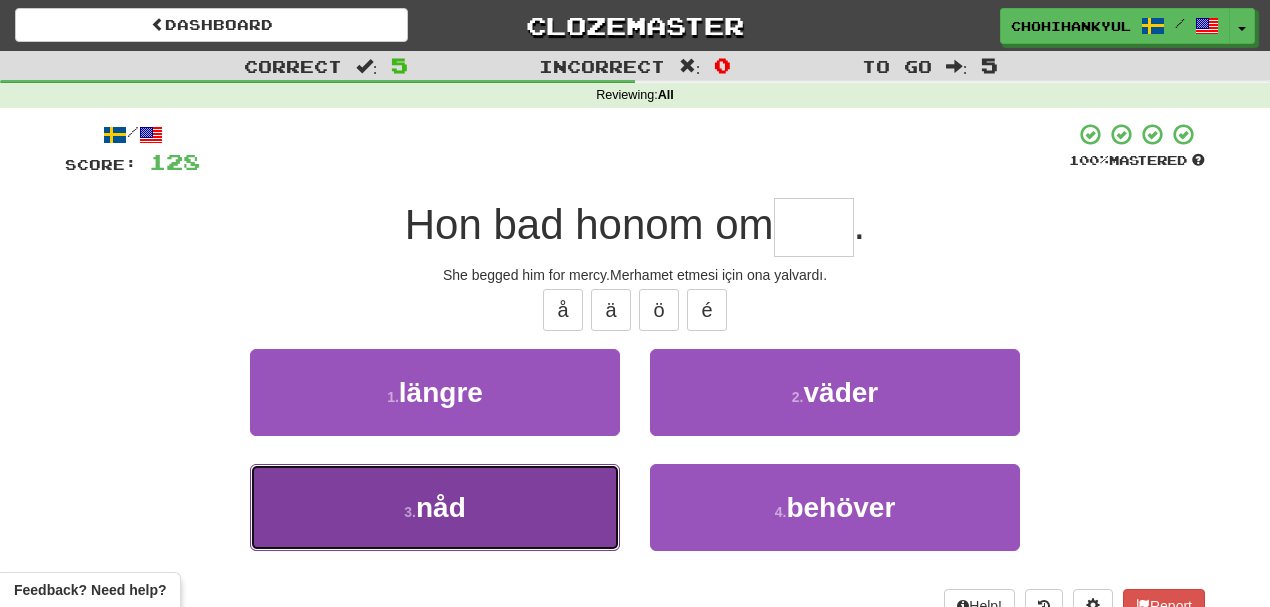 click on "3 .  nåd" at bounding box center (435, 507) 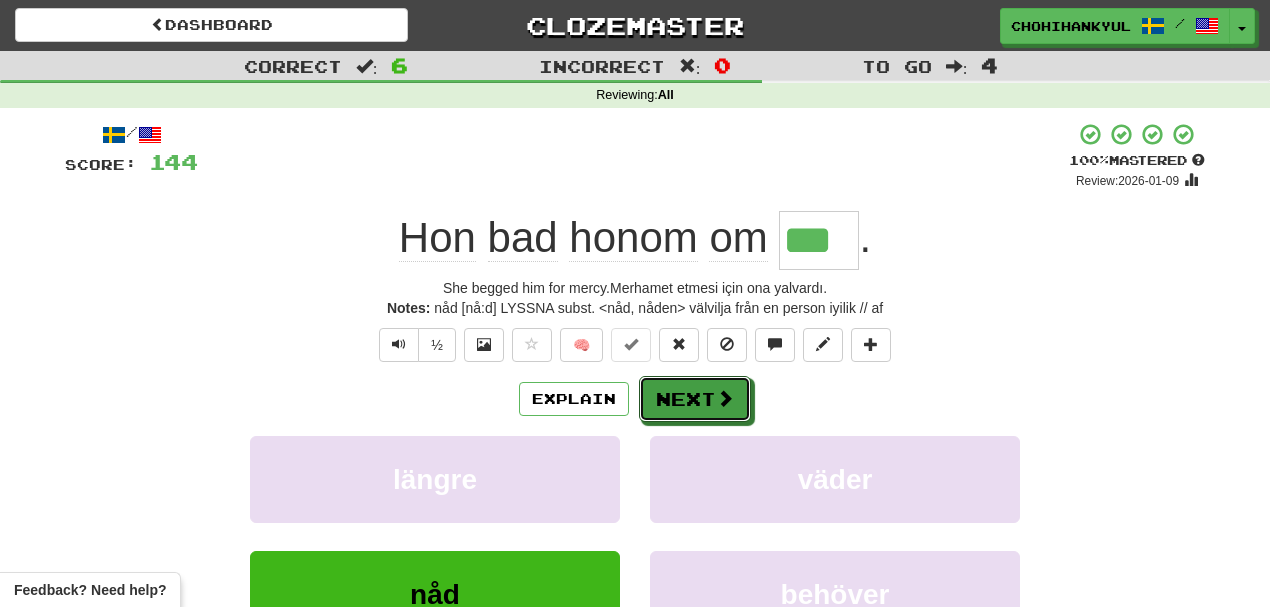 click on "Next" at bounding box center [695, 399] 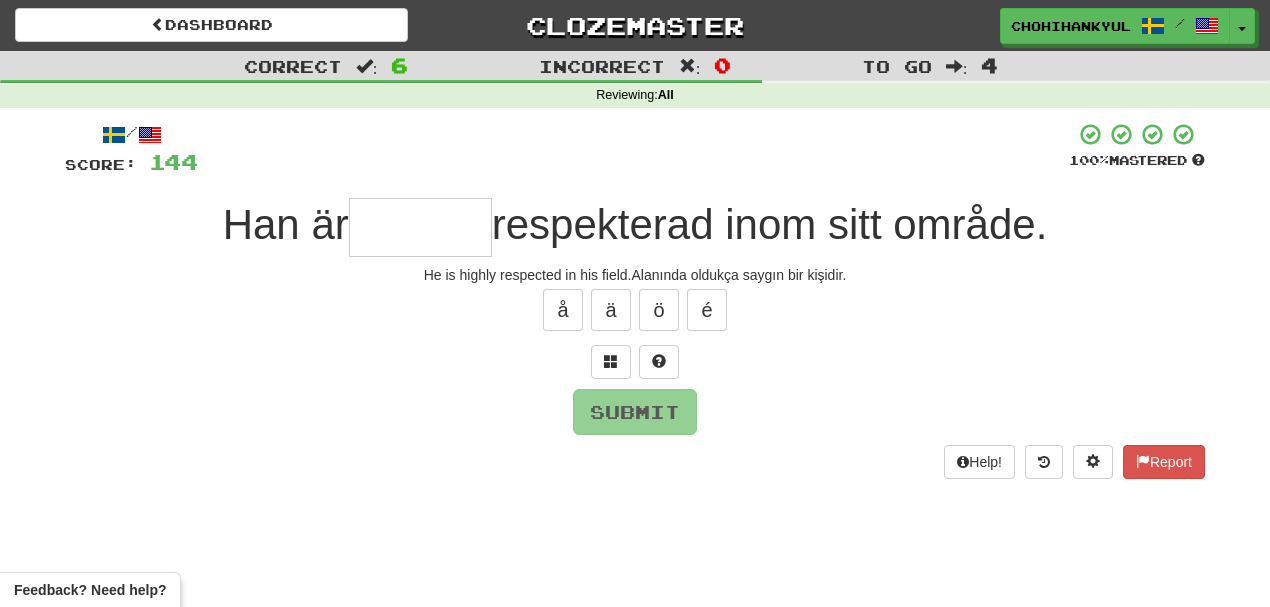 type on "*" 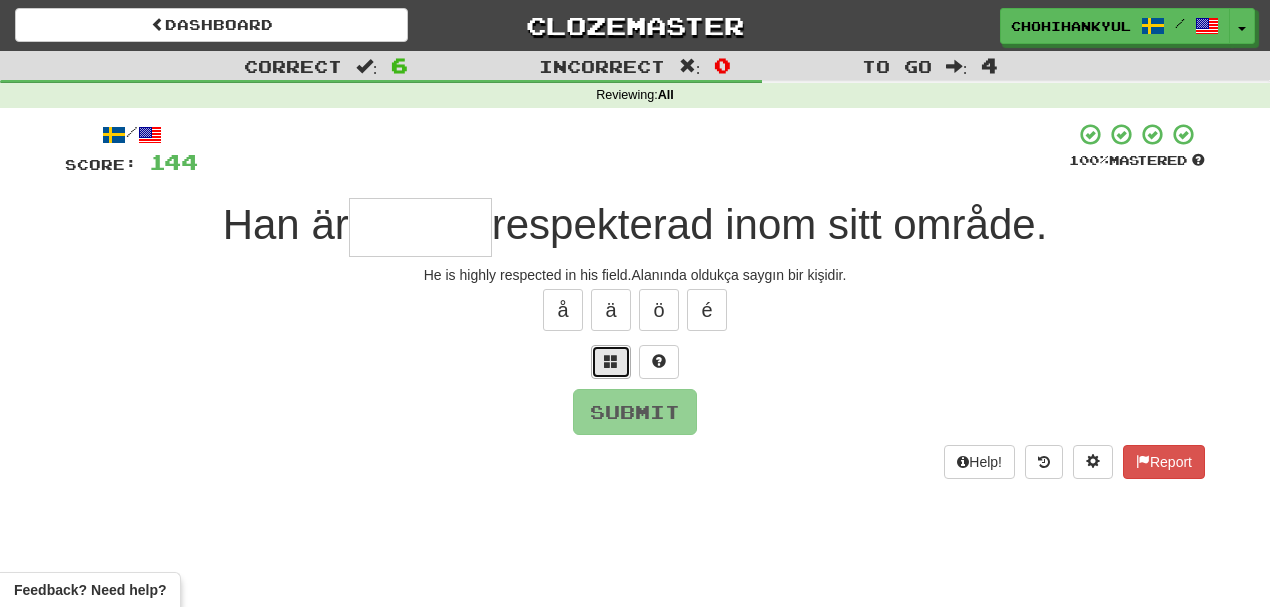 click at bounding box center (611, 362) 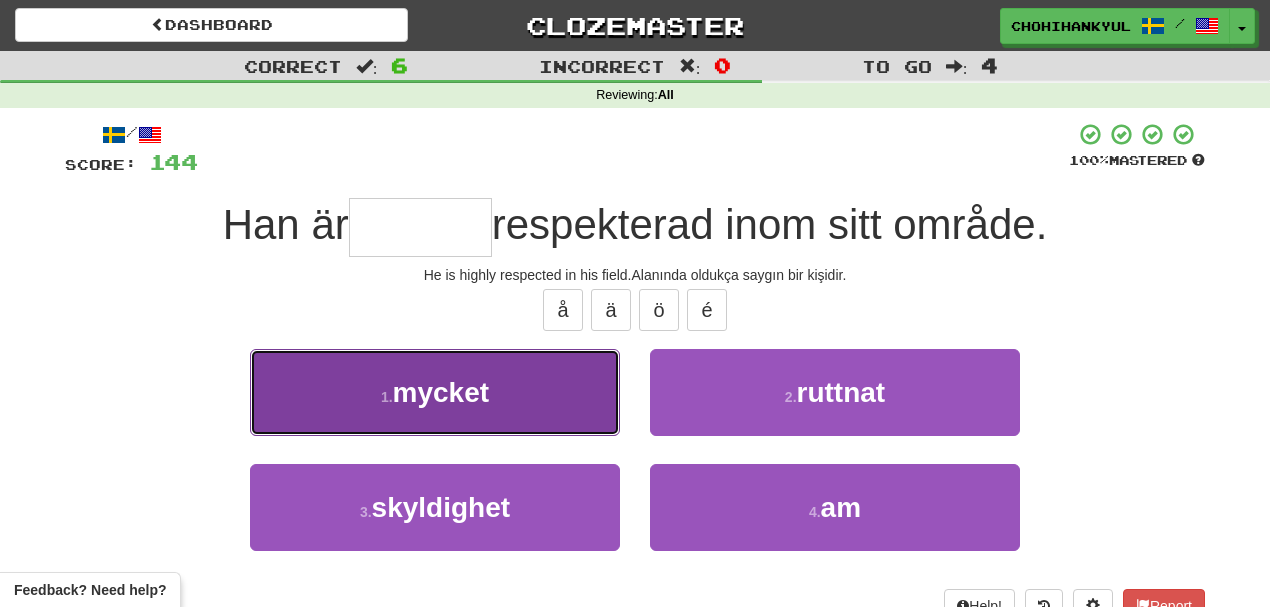 click on "1 .  mycket" at bounding box center [435, 392] 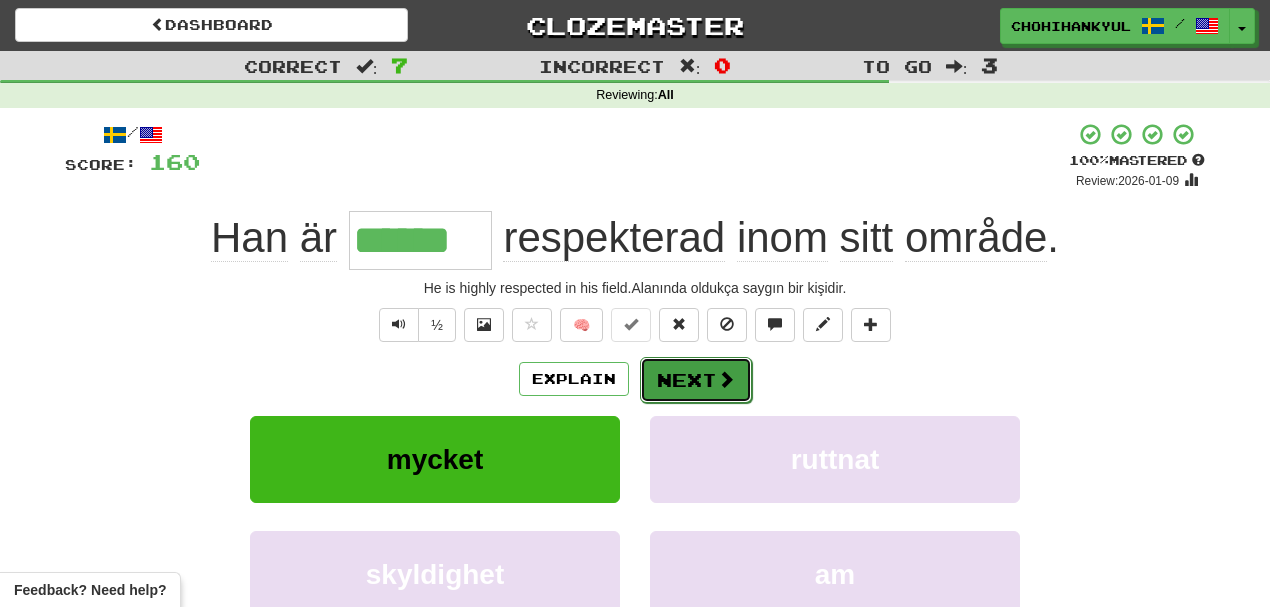 click on "Next" at bounding box center [696, 380] 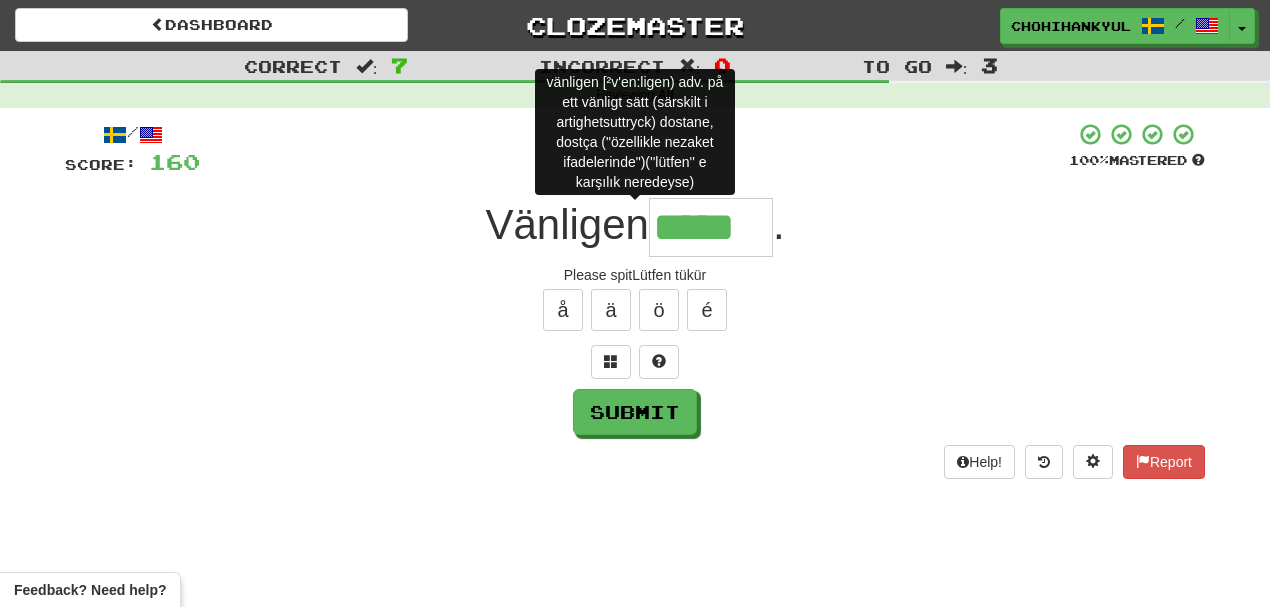type on "******" 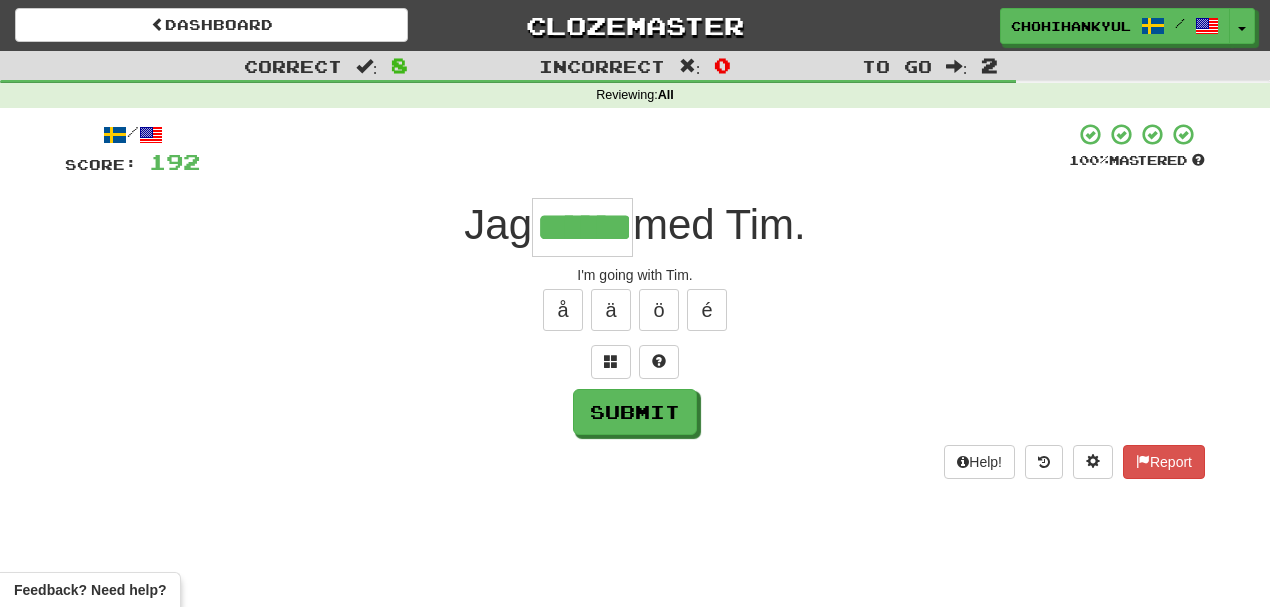 type on "******" 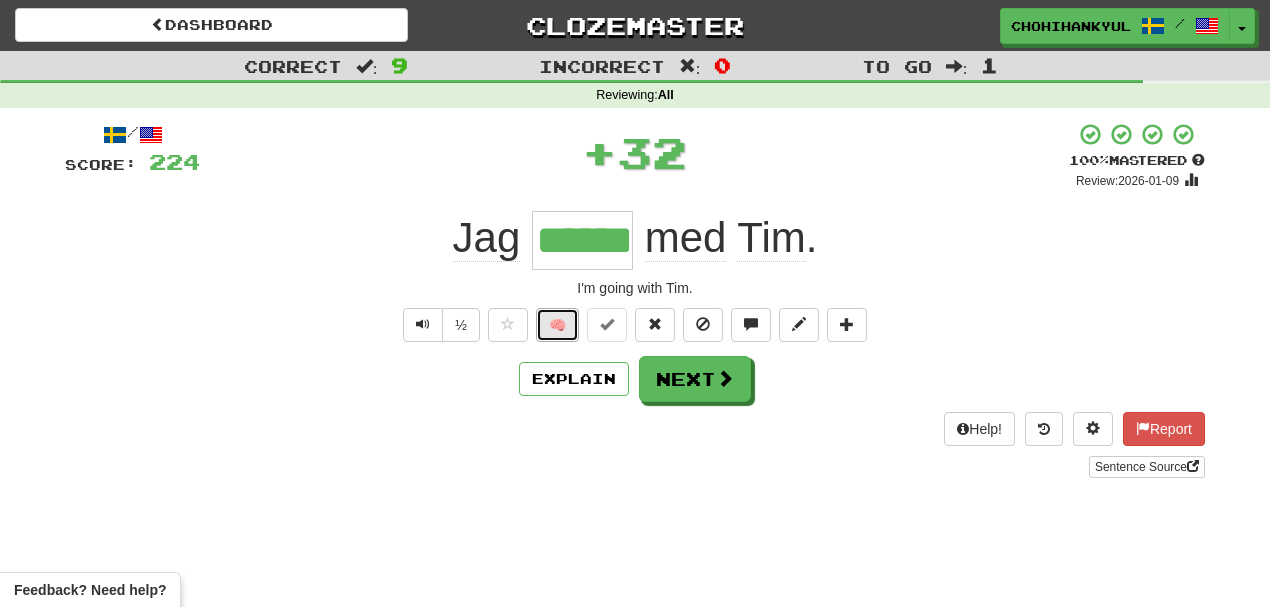 click on "🧠" at bounding box center (557, 325) 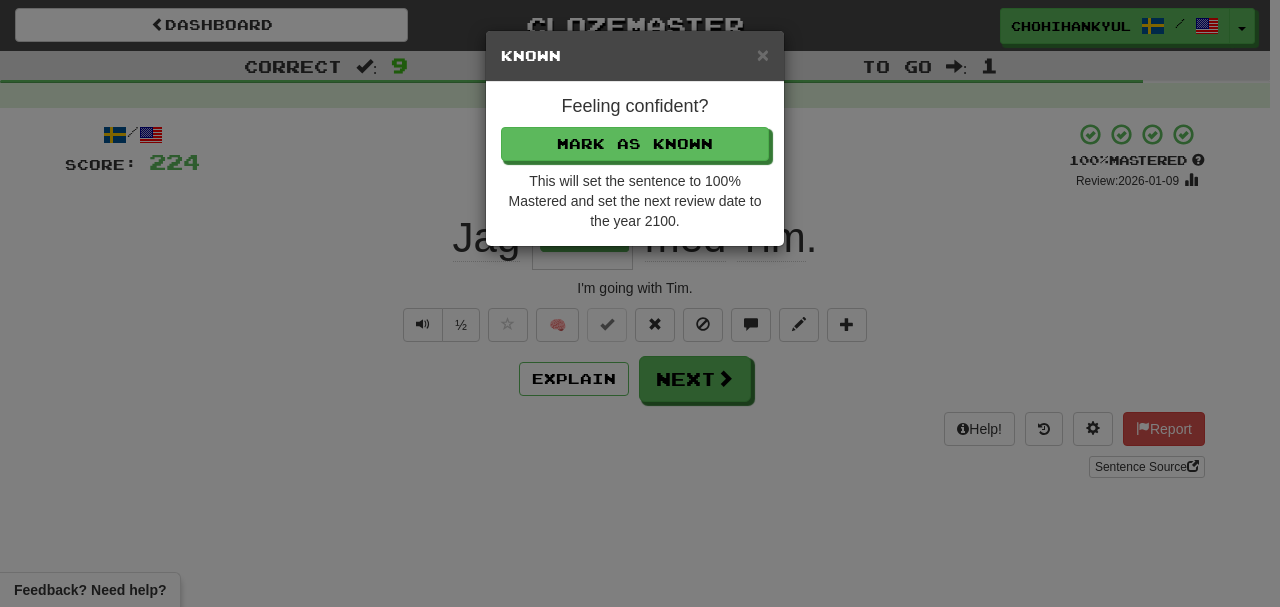 click on "Feeling confident? Mark as Known This will set the sentence to 100% Mastered and set the next review date to the year 2100." at bounding box center (635, 164) 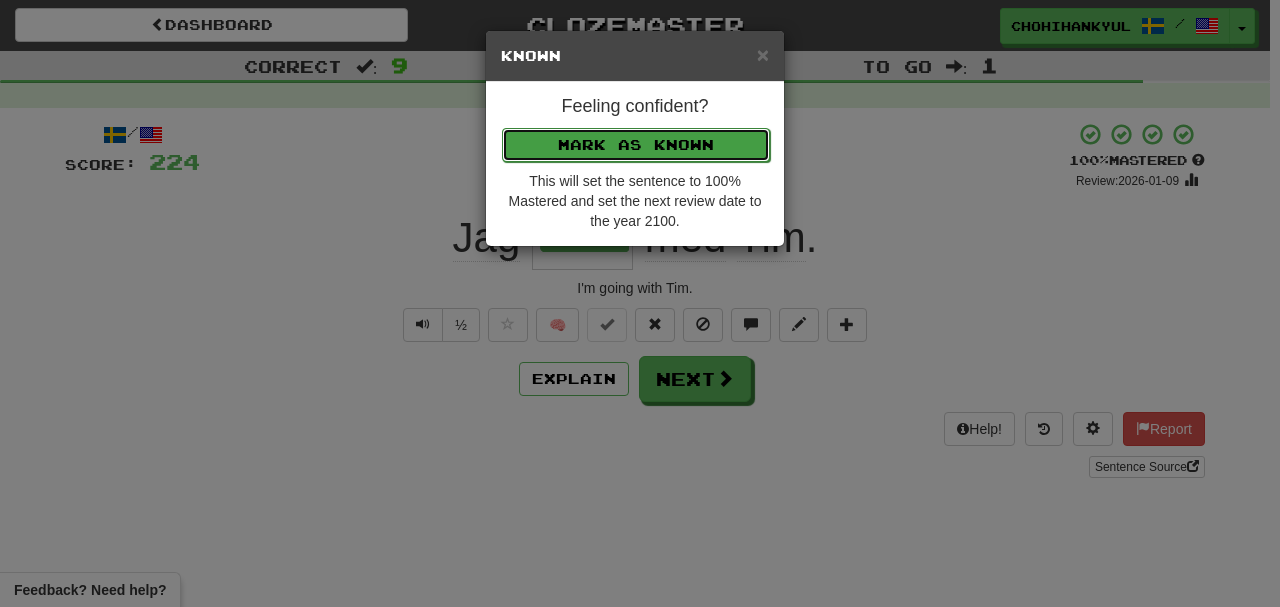 drag, startPoint x: 611, startPoint y: 131, endPoint x: 612, endPoint y: 143, distance: 12.0415945 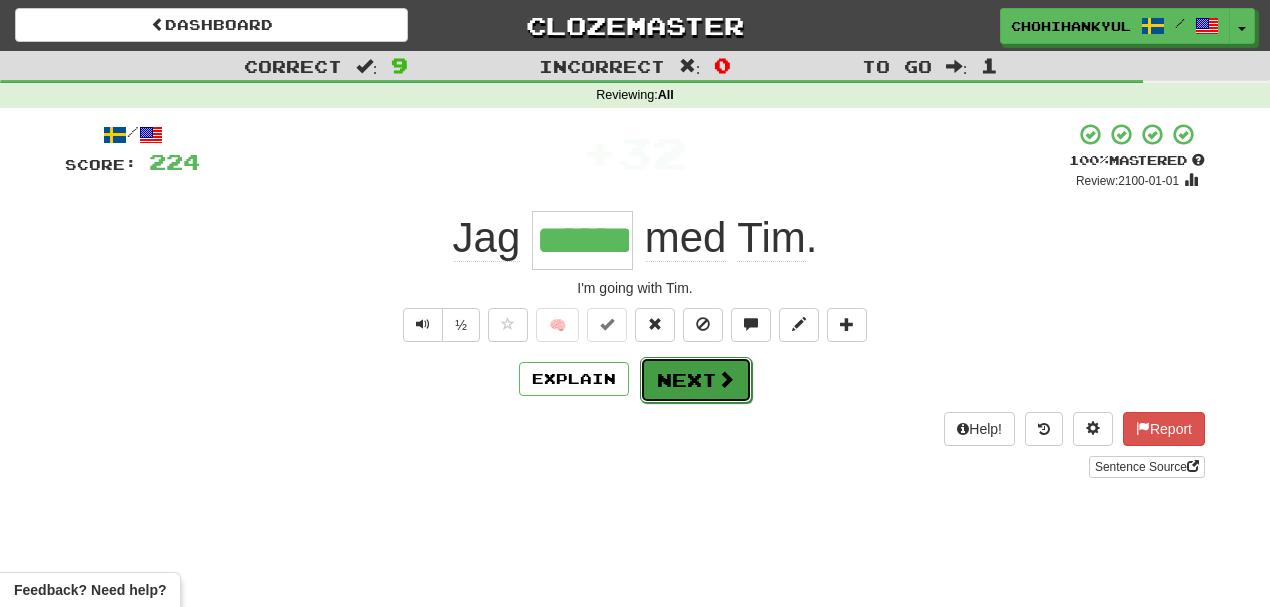 click on "Next" at bounding box center (696, 380) 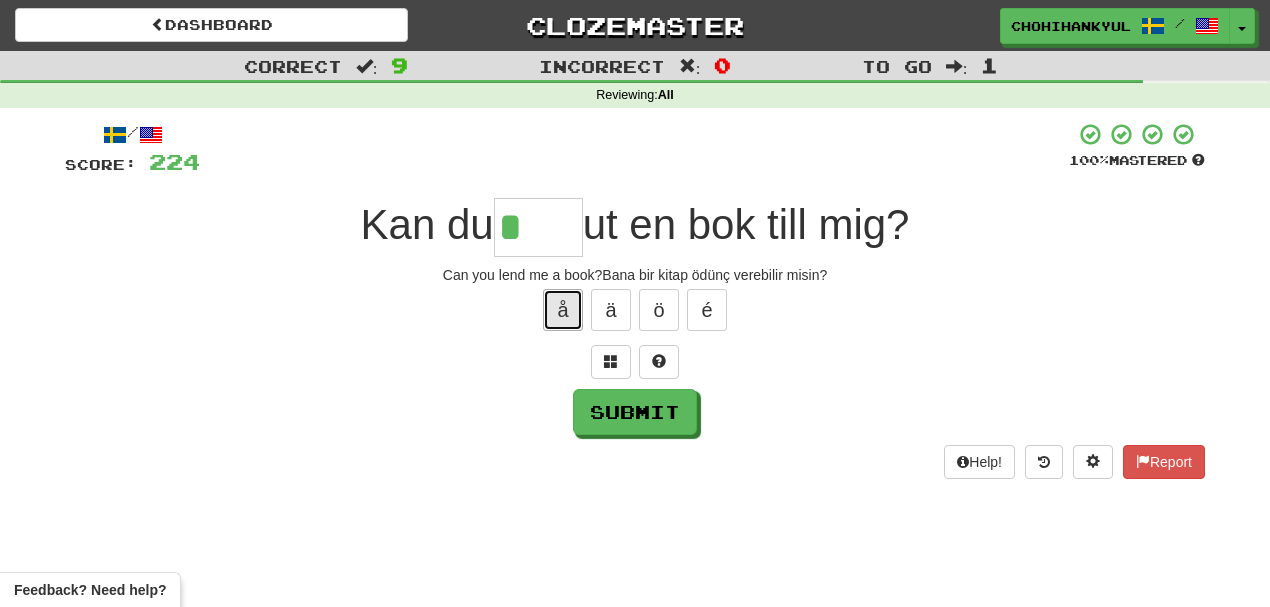 click on "å" at bounding box center (563, 310) 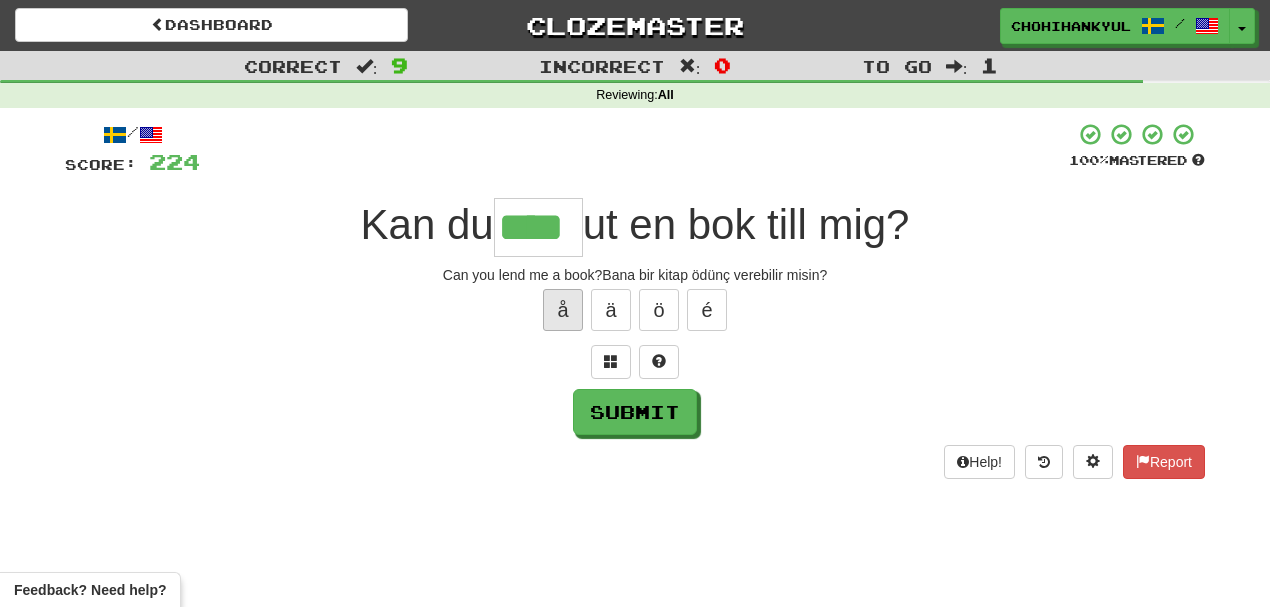 type on "****" 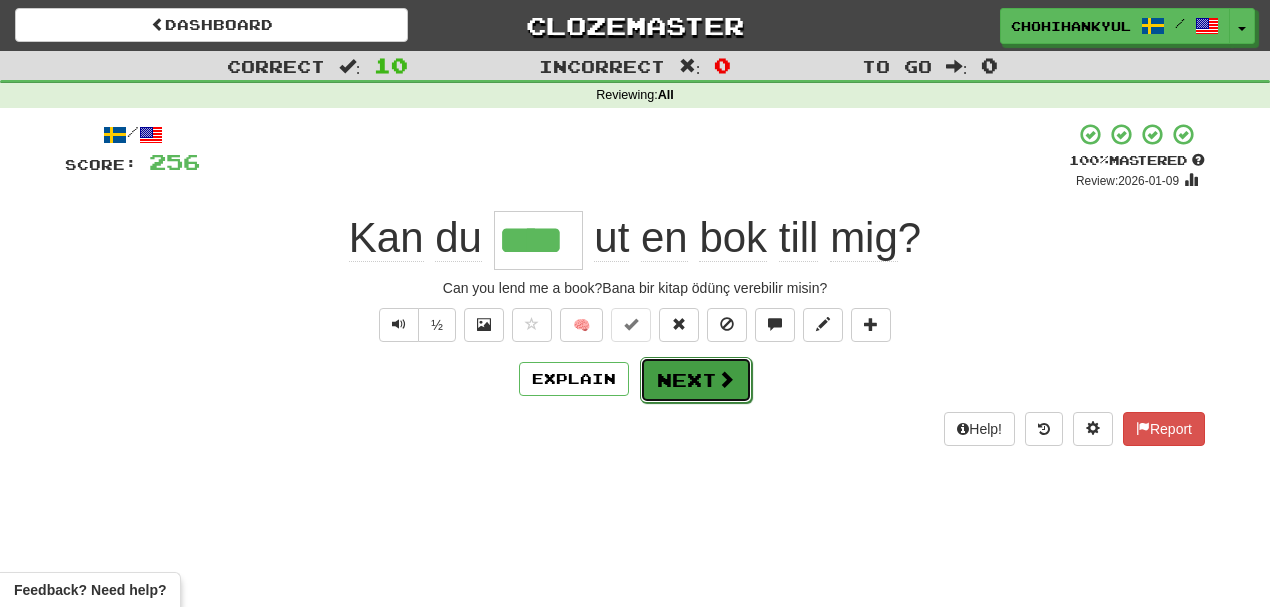 click on "Next" at bounding box center [696, 380] 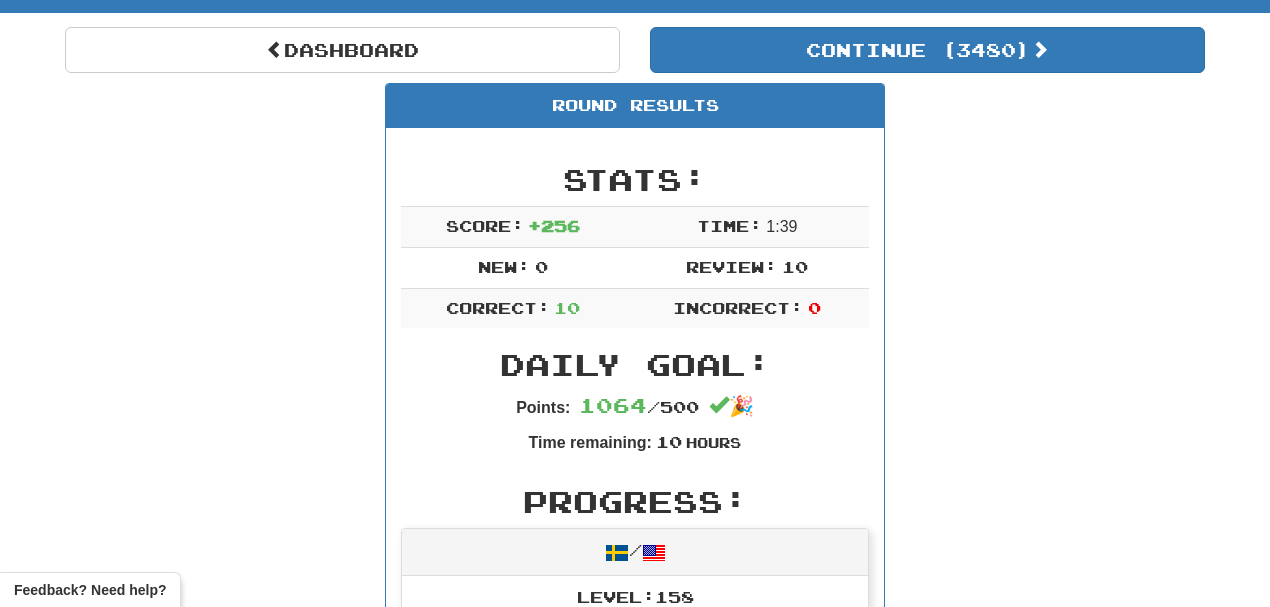 scroll, scrollTop: 200, scrollLeft: 0, axis: vertical 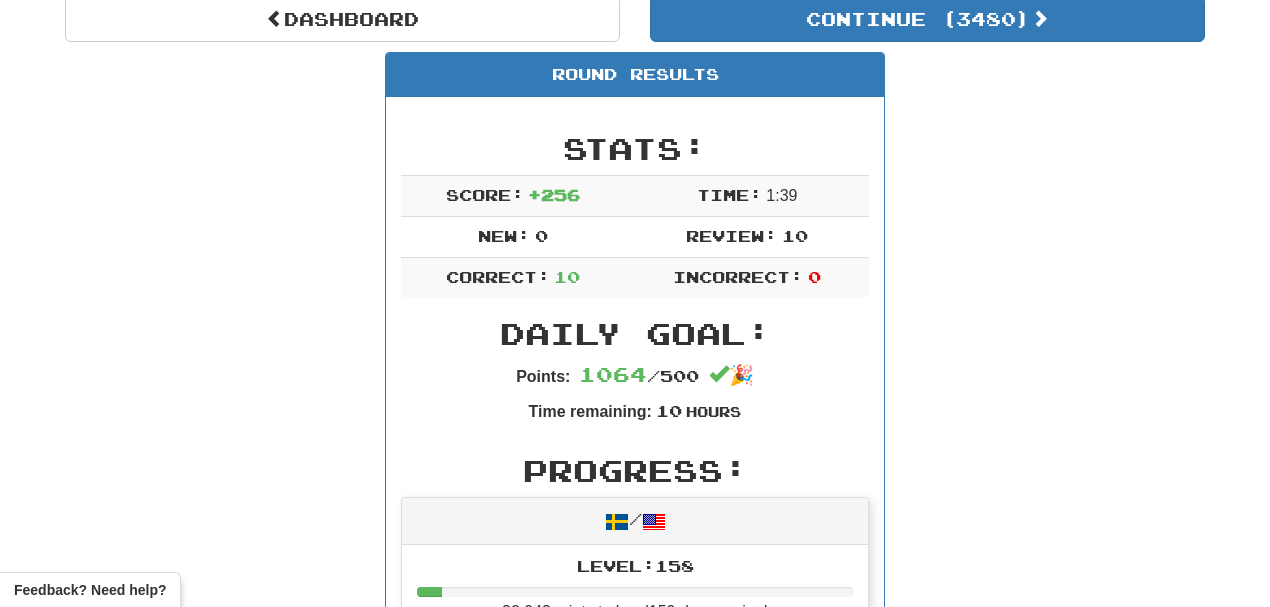 click on "Round Results Stats: Score:   + 256 Time:   1 : 39 New:   0 Review:   10 Correct:   10 Incorrect:   0 Daily Goal: Points:   1064  /  500  🎉 Time remaining: 10   Hours Progress:  /  Level:  158 32.943  points to level  159  - keep going! Ranked:  9 th  this week ( 702  points to  8 th ) Sentences:  Report Låt mig  leva . Let me live.  Report Jag bor på  femte  våningen. I live on the fifth floor.  Report Jag kom hit  tillsammans  med mina vänner. I came here together with my friends.  Report Hon är  döv  och använder teckenspråk. She is deaf and uses sign language.O sağır ve işaret dili kullanıyor.  Report Hunden är bra  tränad . The dog is well trained.  Report Hon bad honom om  nåd . She begged him for mercy.Merhamet etmesi için ona yalvardı.  Report Han är  mycket  respekterad inom sitt område. He is highly respected in his field.Alanında oldukça saygın bir kişidir.  Report Vänligen  spotta . Please spitLütfen tükür  Report Jag  följer  med Tim. I'm going with Tim.  Report" at bounding box center [635, 902] 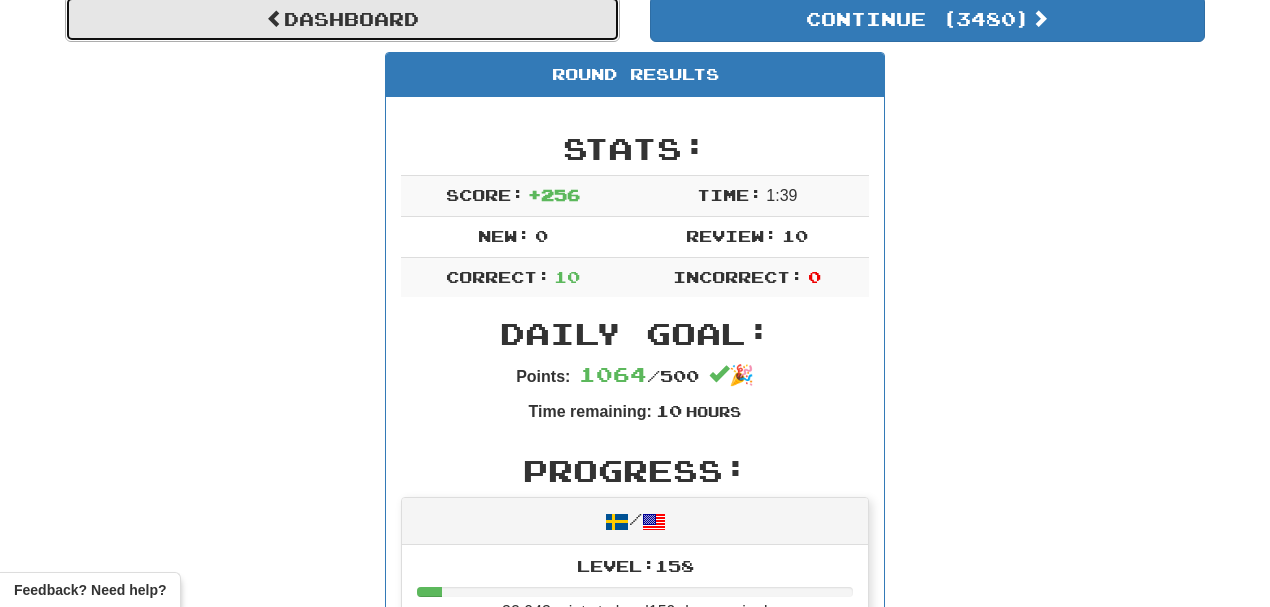 click on "Dashboard" at bounding box center (342, 19) 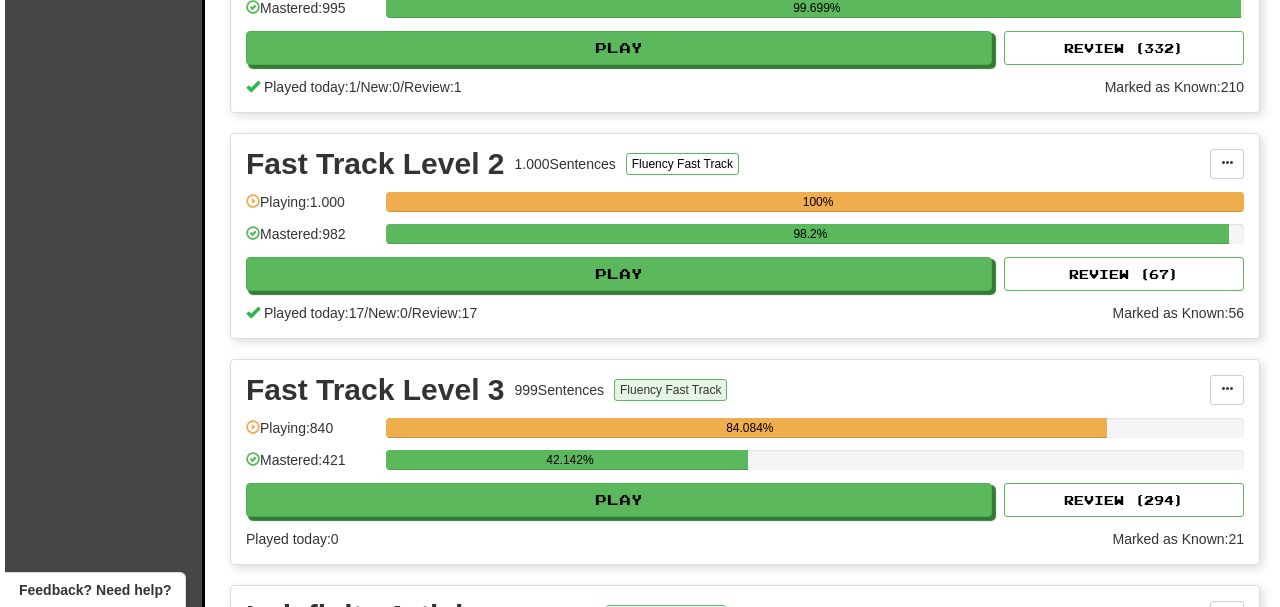scroll, scrollTop: 1733, scrollLeft: 0, axis: vertical 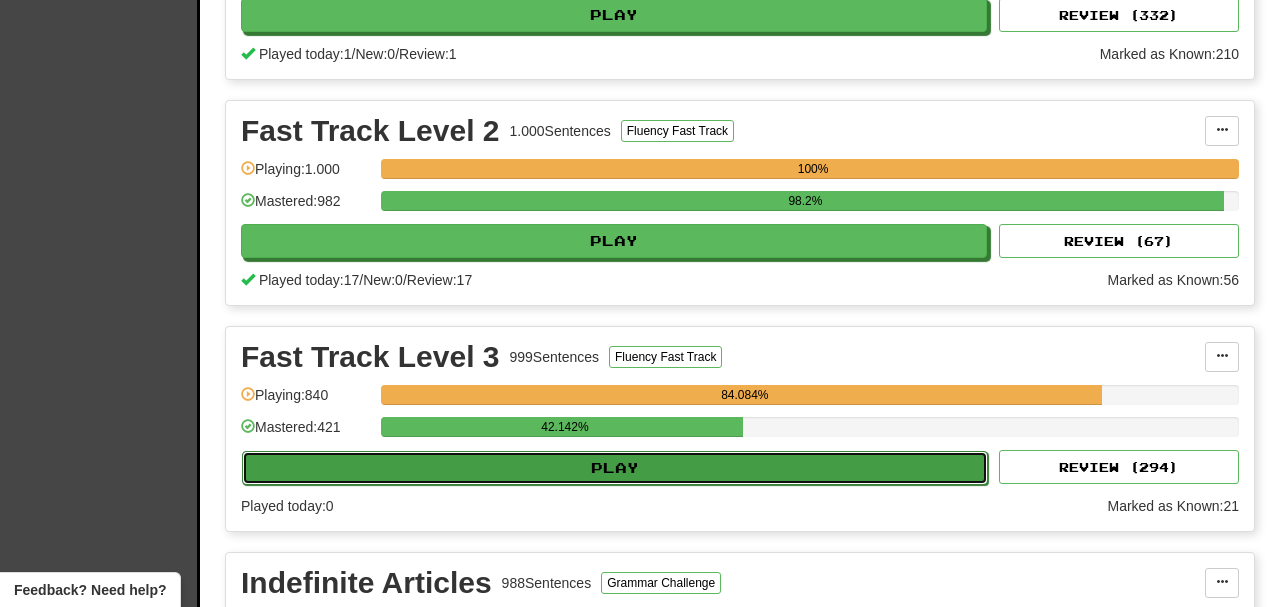 click on "Play" at bounding box center [615, 468] 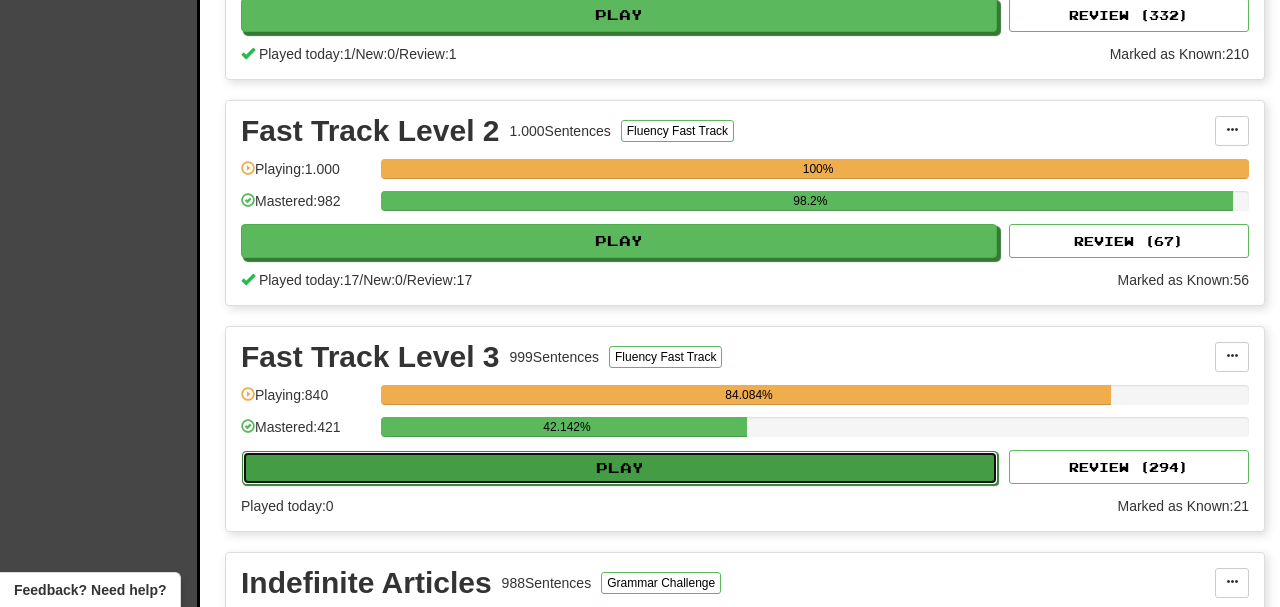 select on "**" 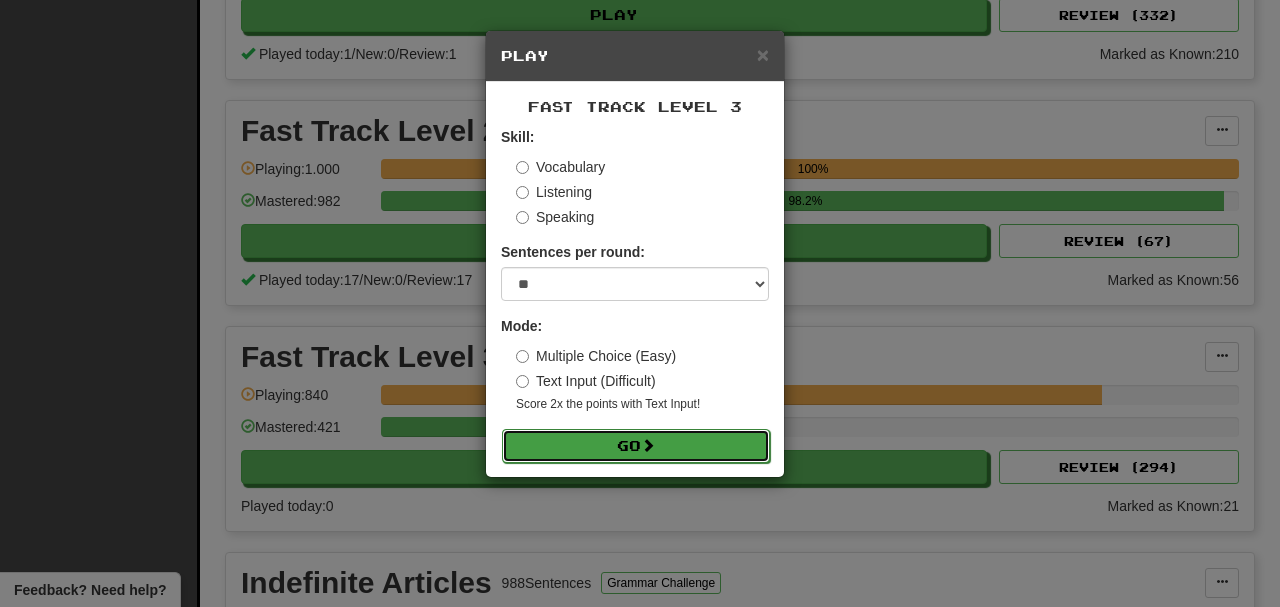 click on "Go" at bounding box center (636, 446) 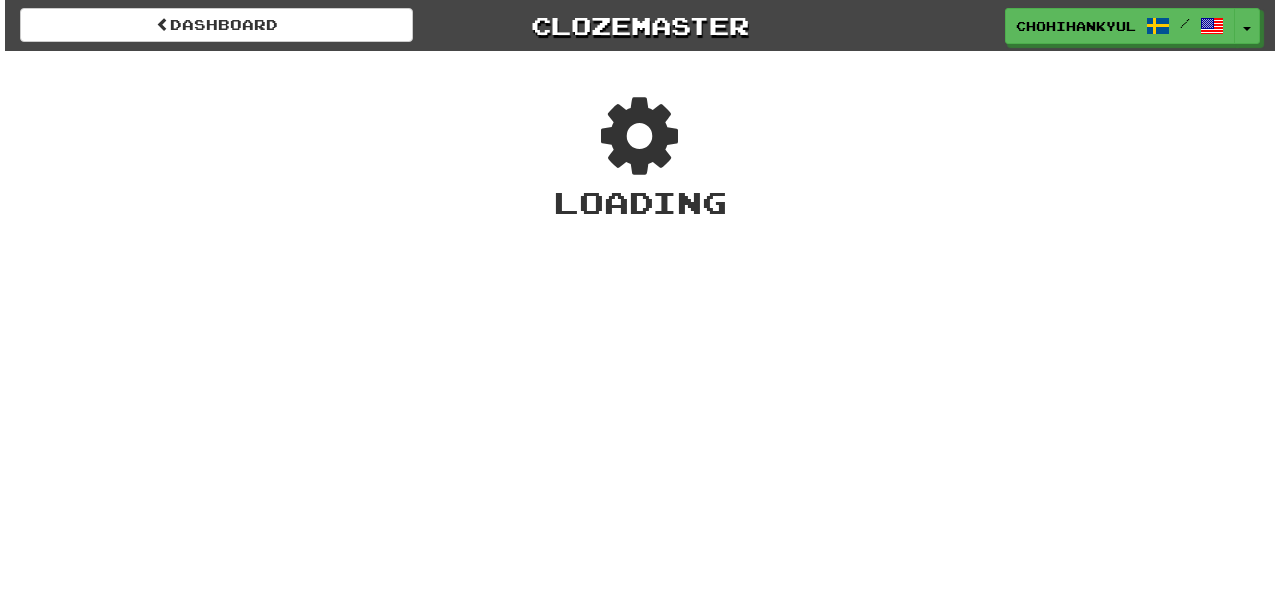 scroll, scrollTop: 0, scrollLeft: 0, axis: both 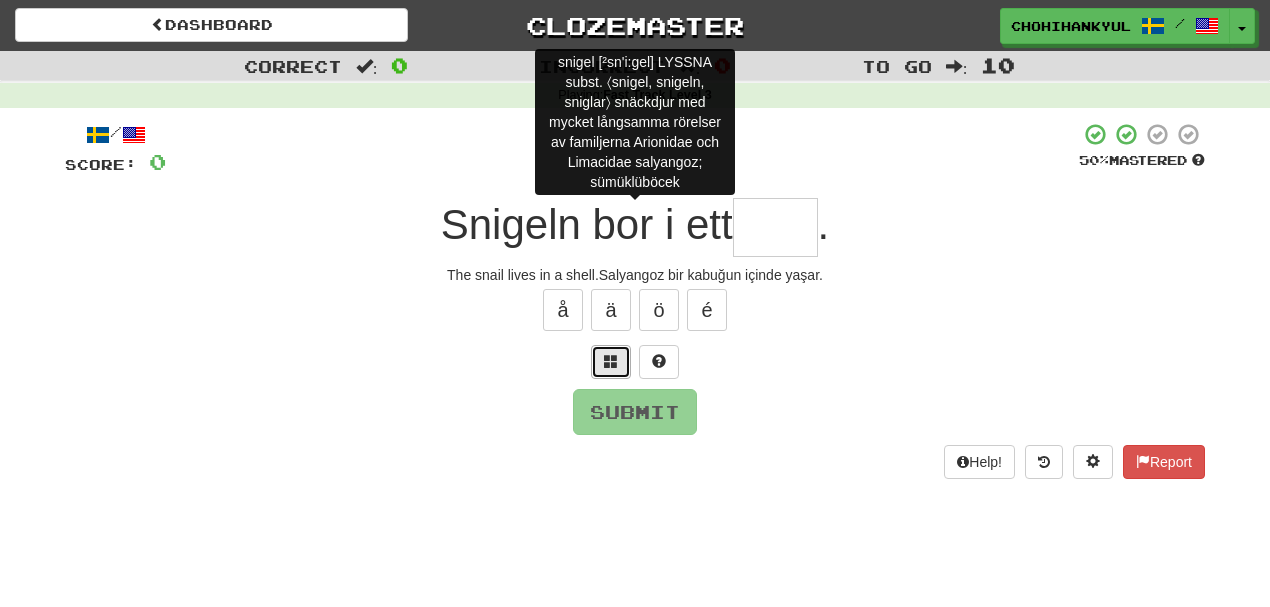 click at bounding box center (611, 362) 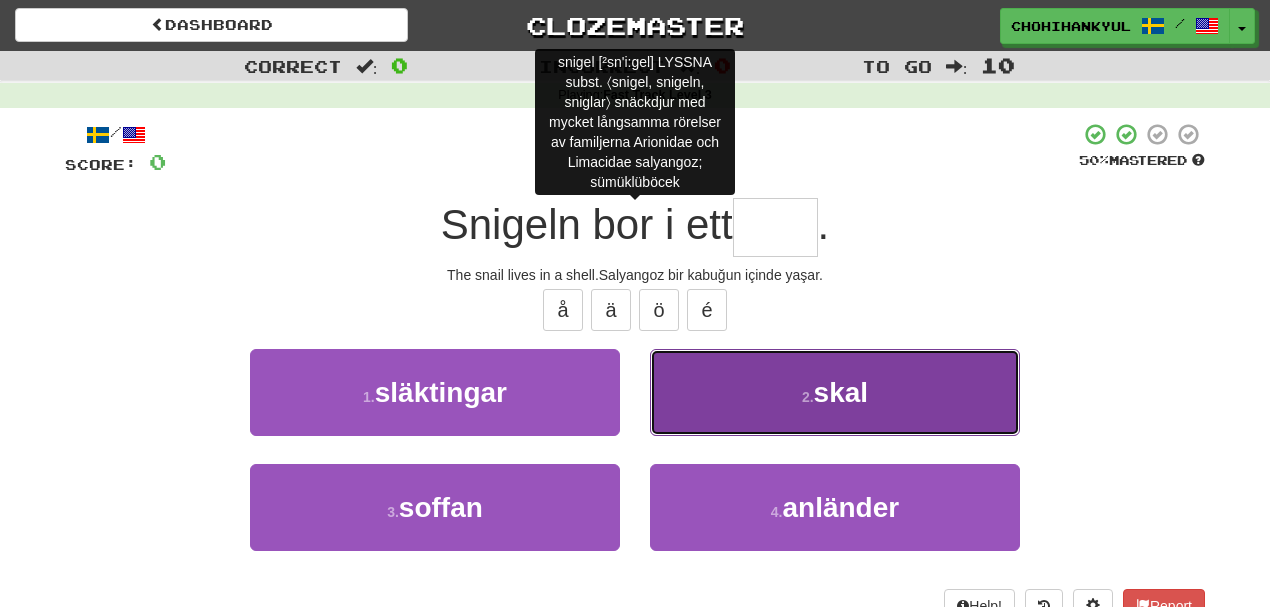 click on "skal" at bounding box center (841, 392) 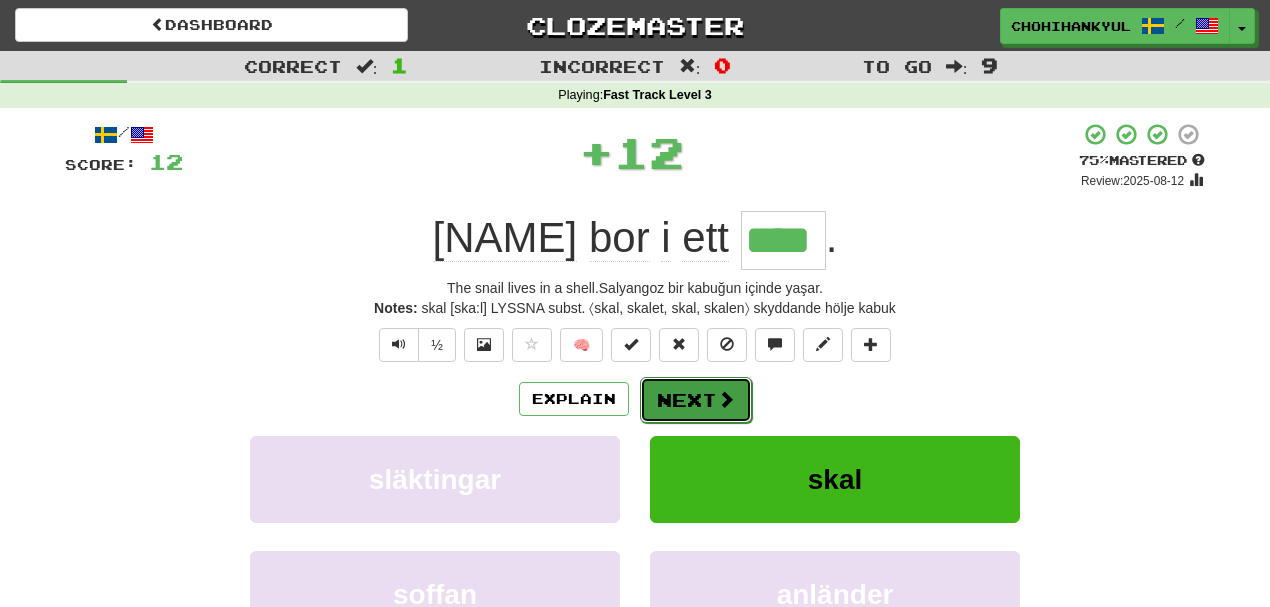 click at bounding box center (726, 399) 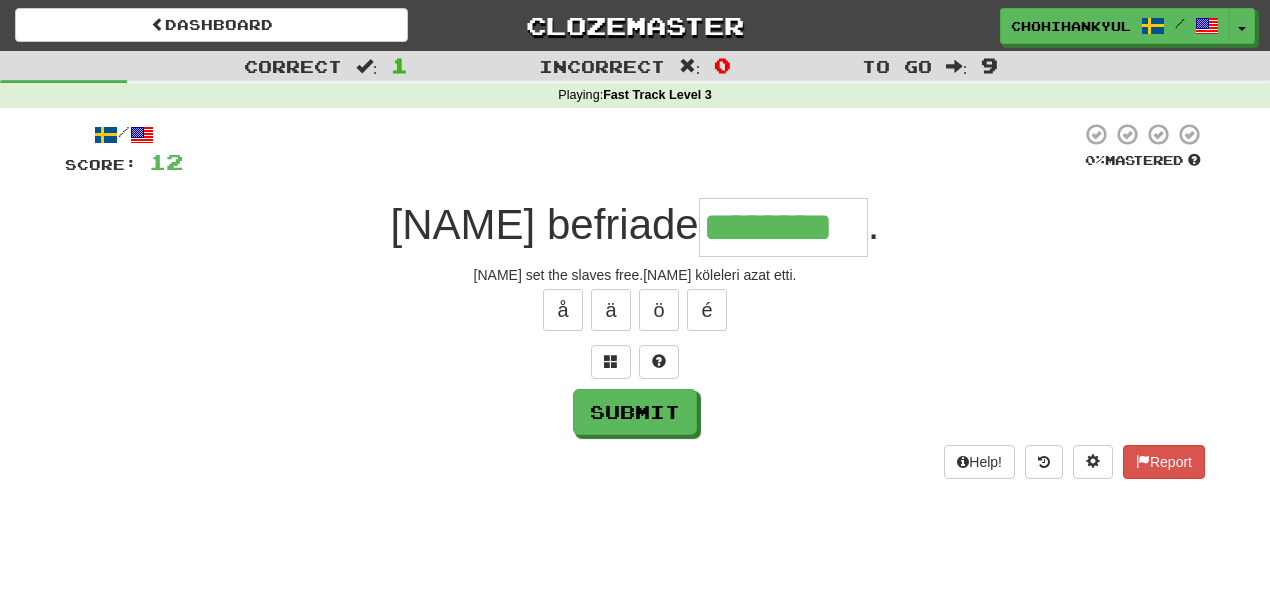type on "********" 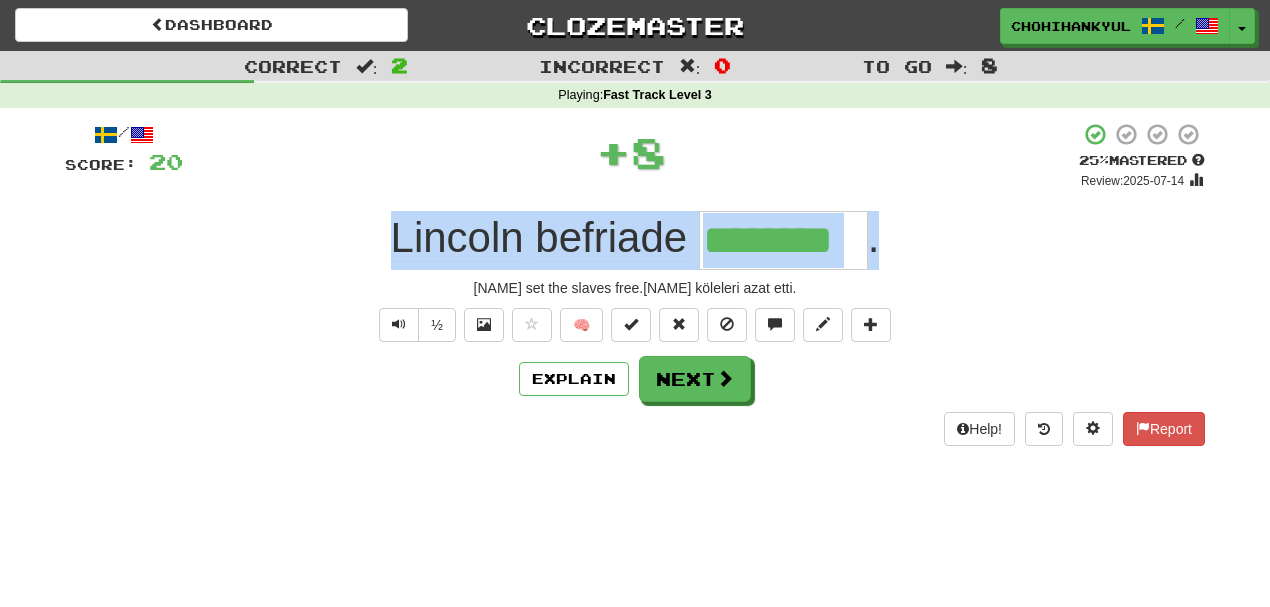 drag, startPoint x: 360, startPoint y: 221, endPoint x: 935, endPoint y: 228, distance: 575.0426 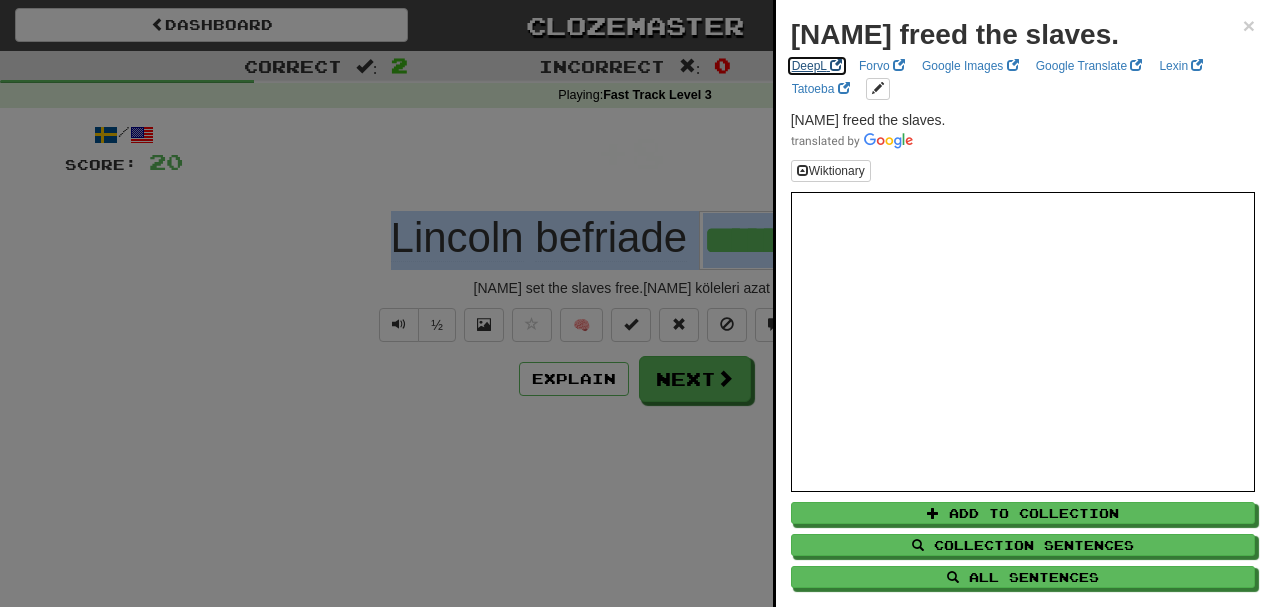 click on "DeepL" at bounding box center (817, 66) 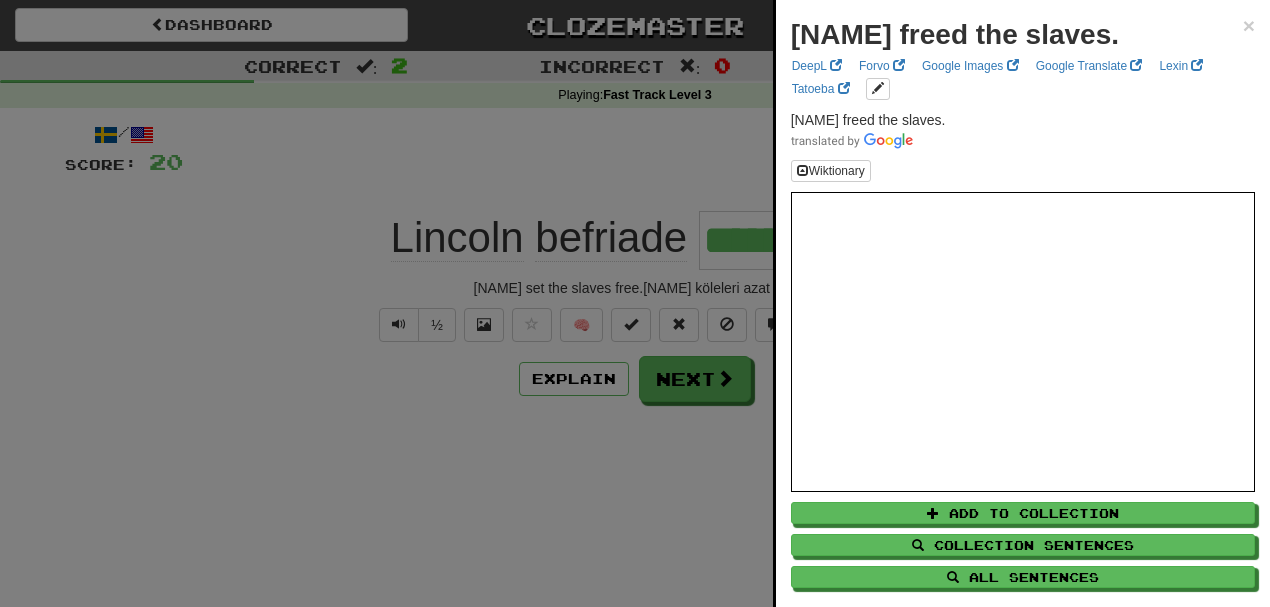 click at bounding box center [635, 303] 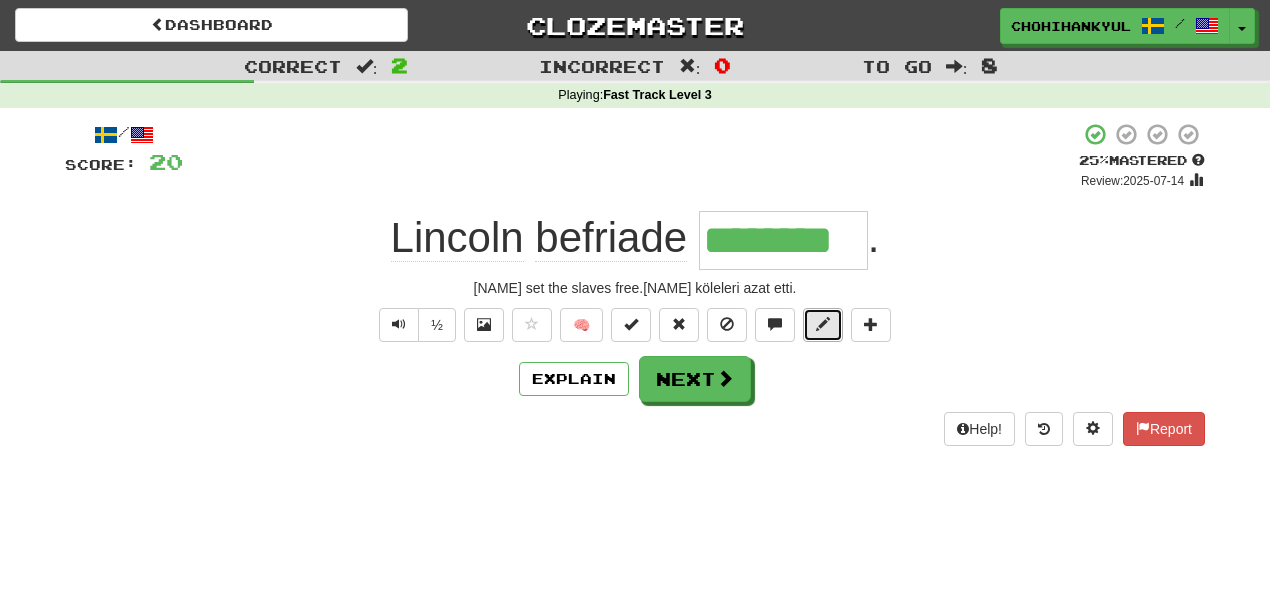click at bounding box center [823, 324] 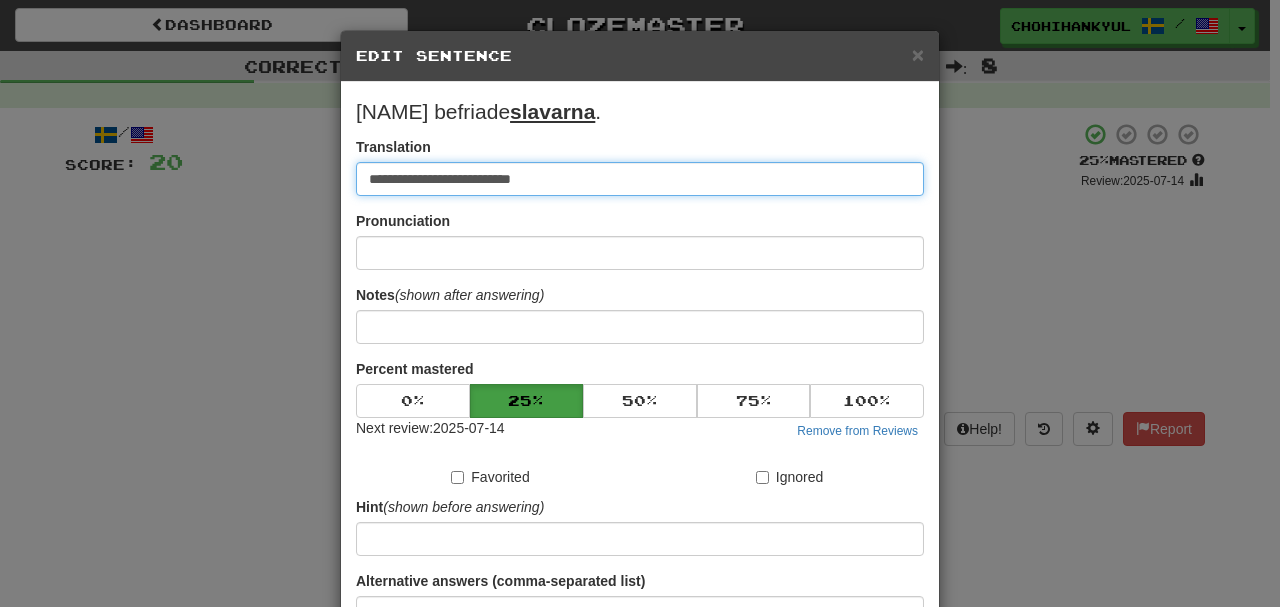 paste on "**********" 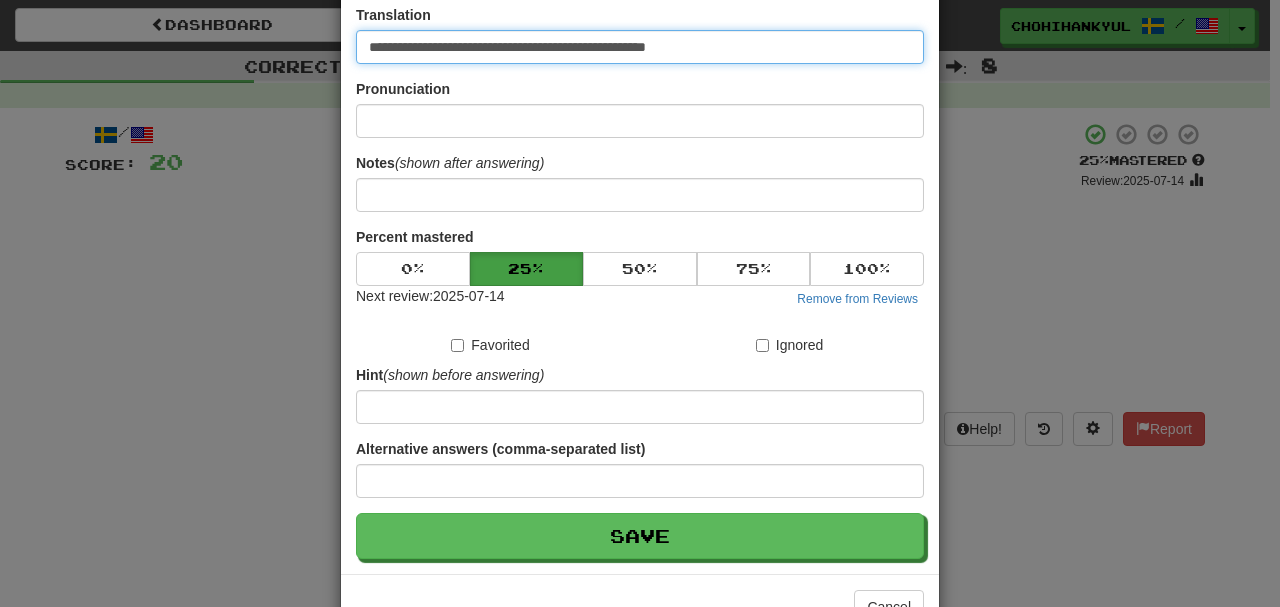 scroll, scrollTop: 190, scrollLeft: 0, axis: vertical 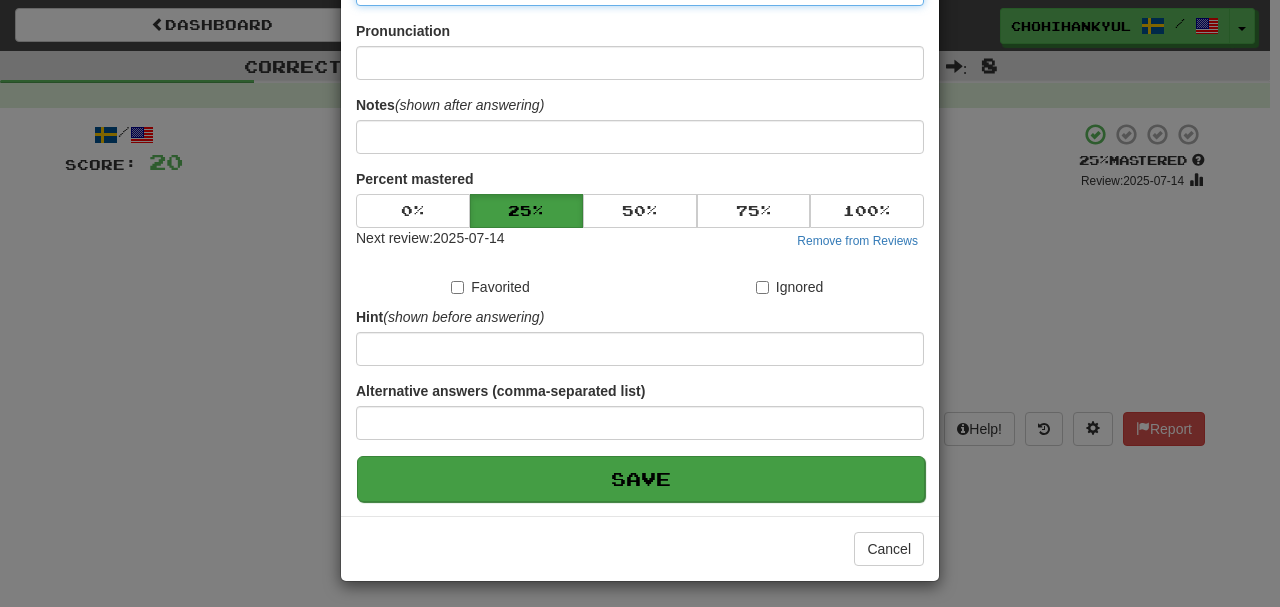 type on "**********" 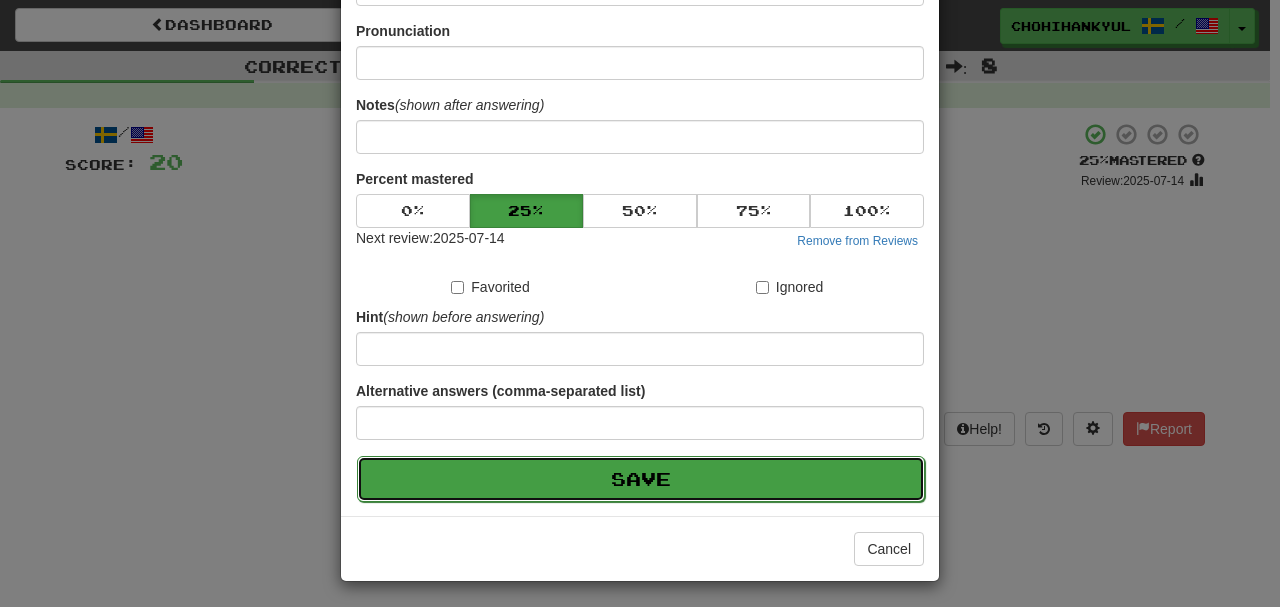 click on "Save" at bounding box center (641, 479) 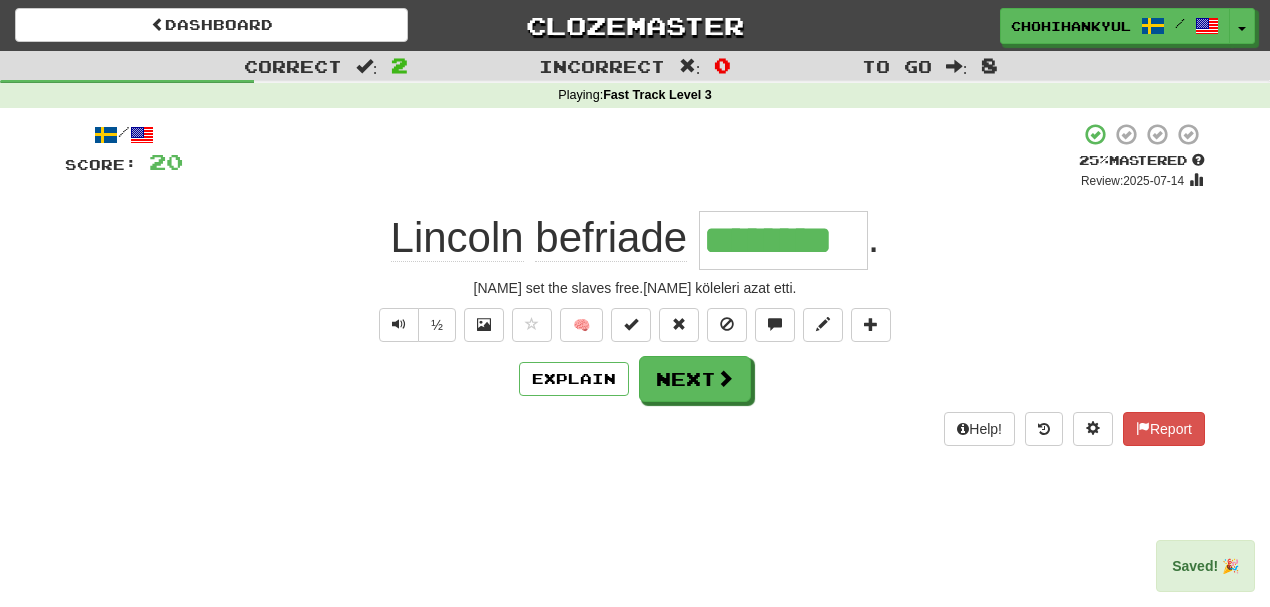drag, startPoint x: 700, startPoint y: 232, endPoint x: 936, endPoint y: 233, distance: 236.00212 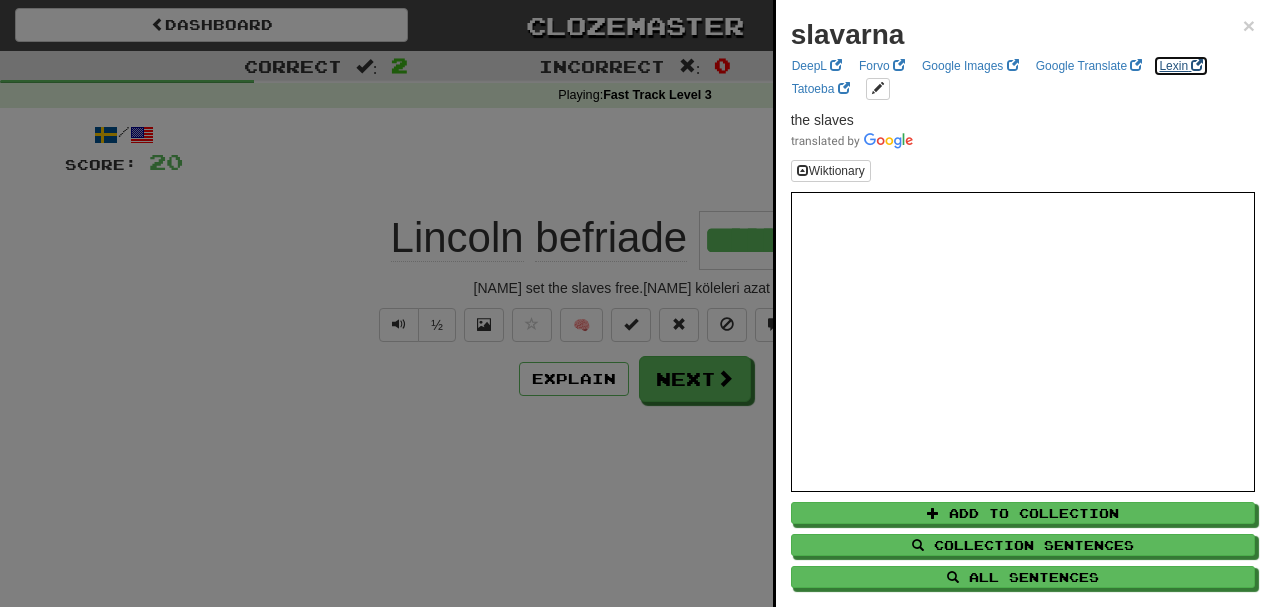 click on "Lexin" at bounding box center [1181, 66] 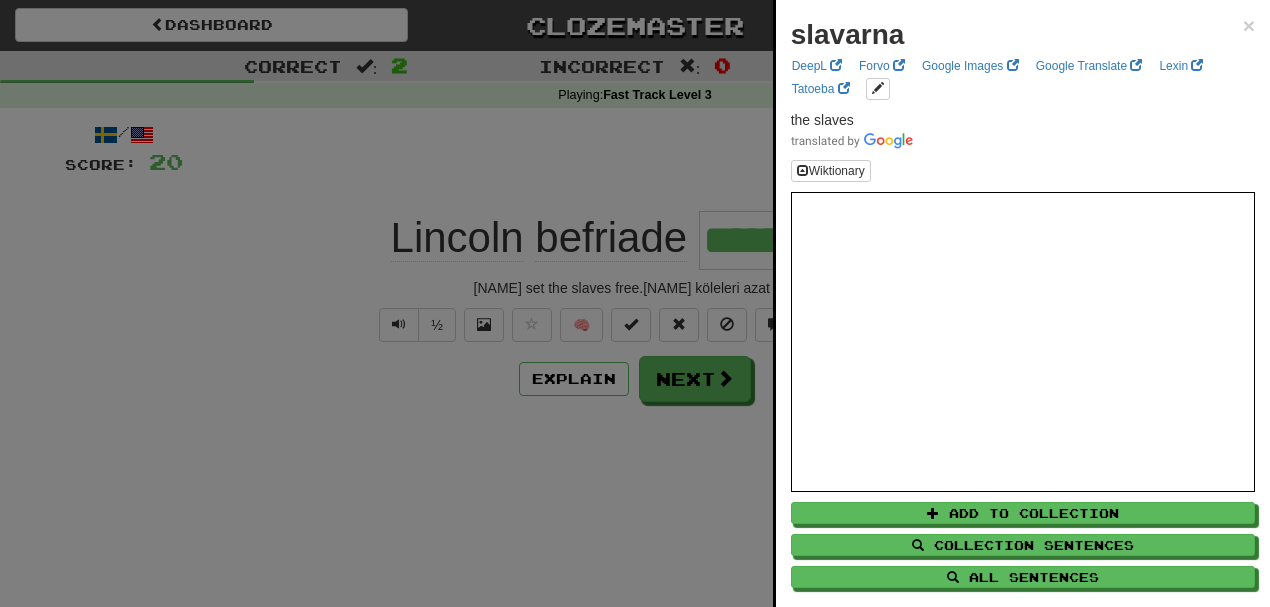 click at bounding box center [635, 303] 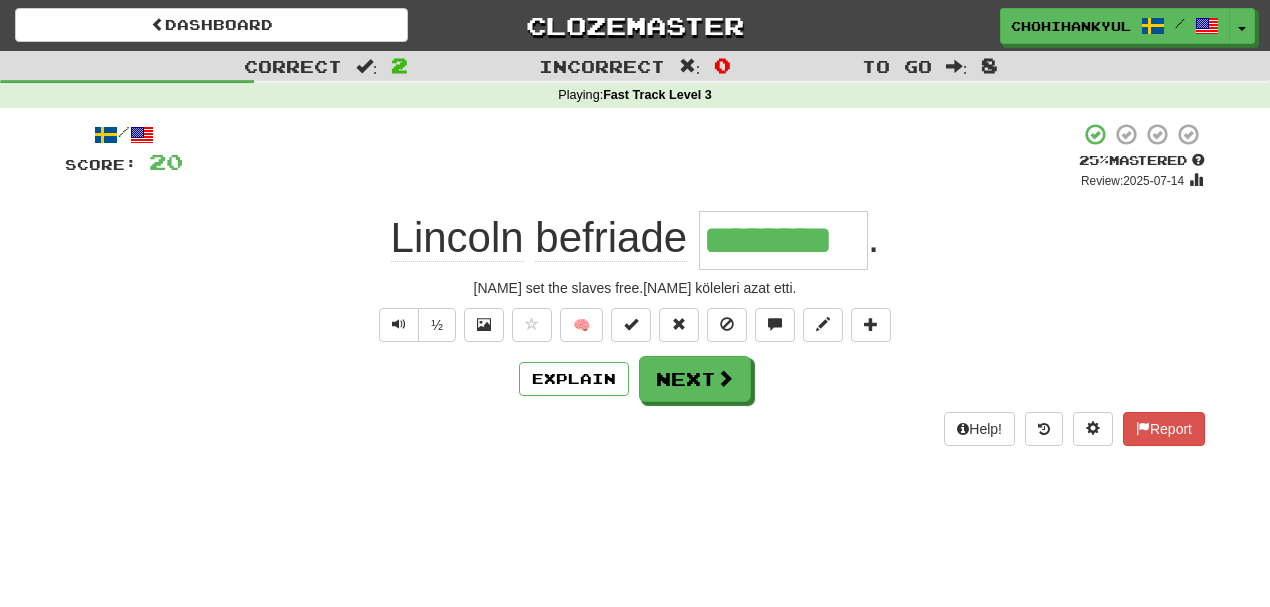 drag, startPoint x: 529, startPoint y: 235, endPoint x: 686, endPoint y: 244, distance: 157.25775 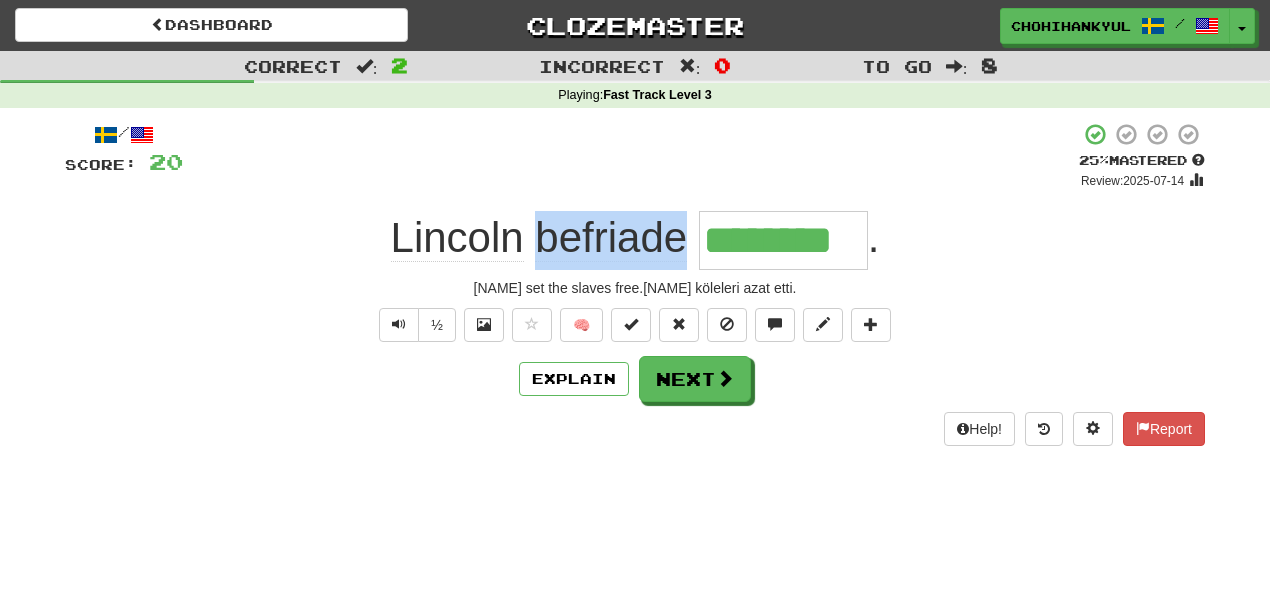 drag, startPoint x: 689, startPoint y: 240, endPoint x: 545, endPoint y: 234, distance: 144.12494 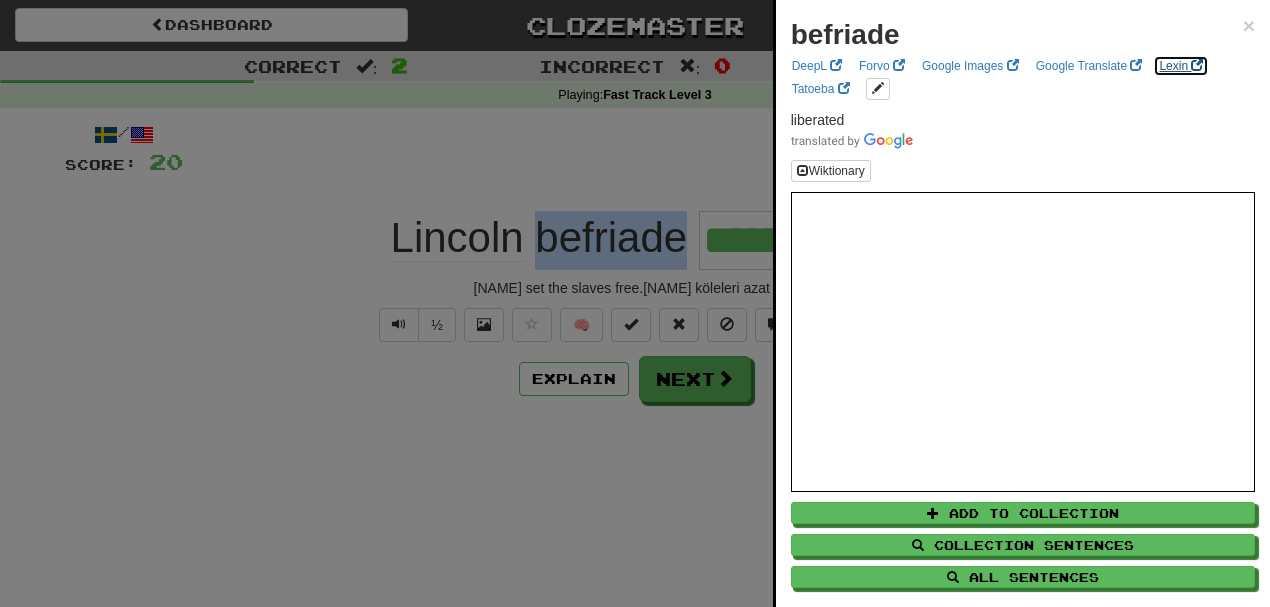 click on "Lexin" at bounding box center (1181, 66) 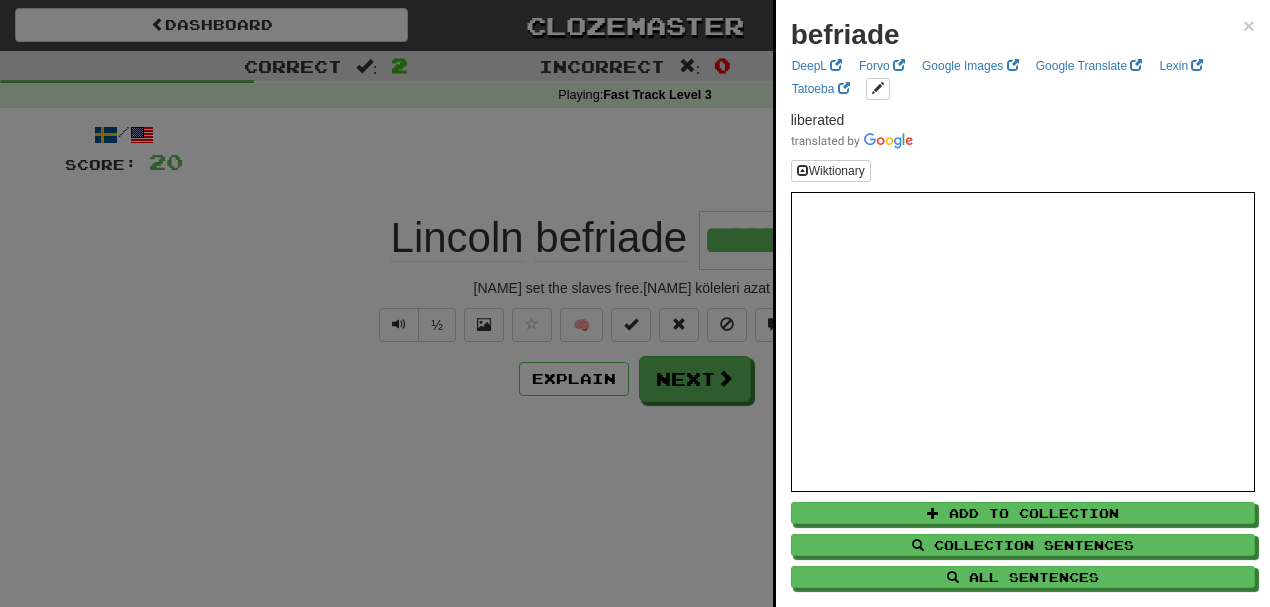 drag, startPoint x: 218, startPoint y: 121, endPoint x: 572, endPoint y: 284, distance: 389.72427 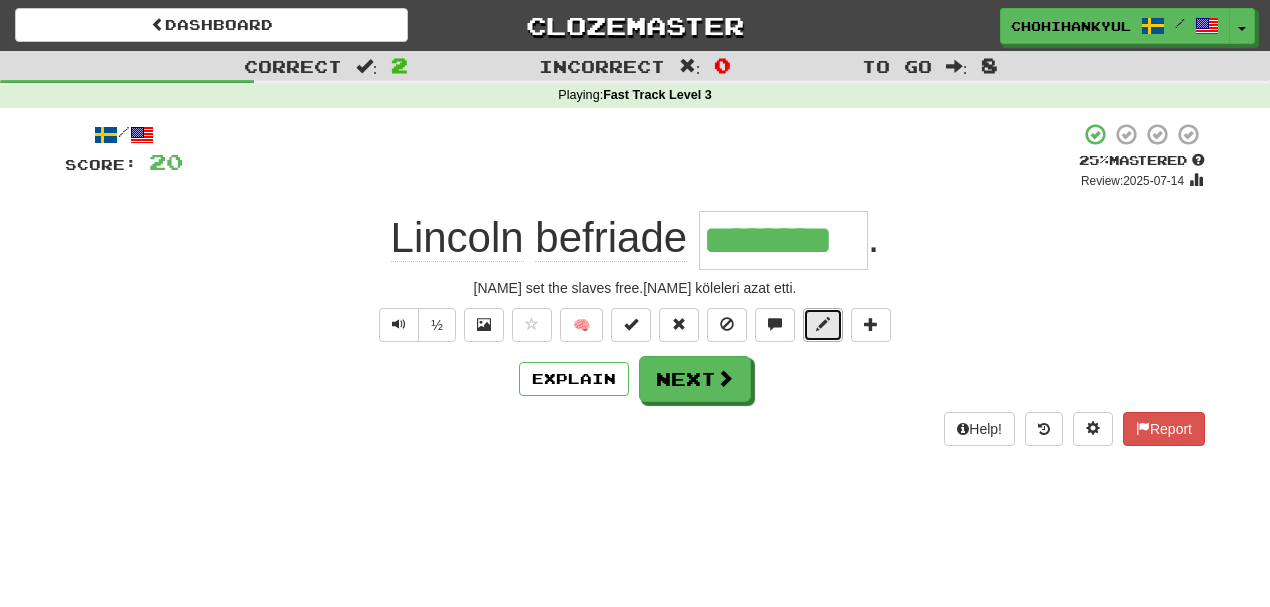 click at bounding box center [823, 324] 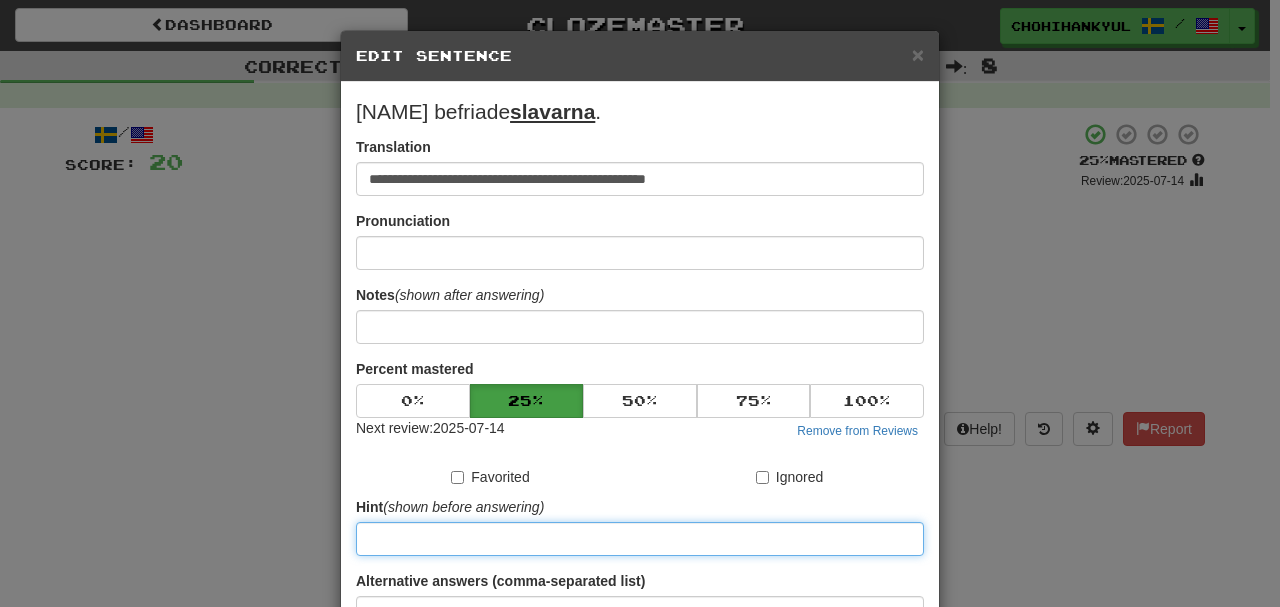 click at bounding box center [640, 539] 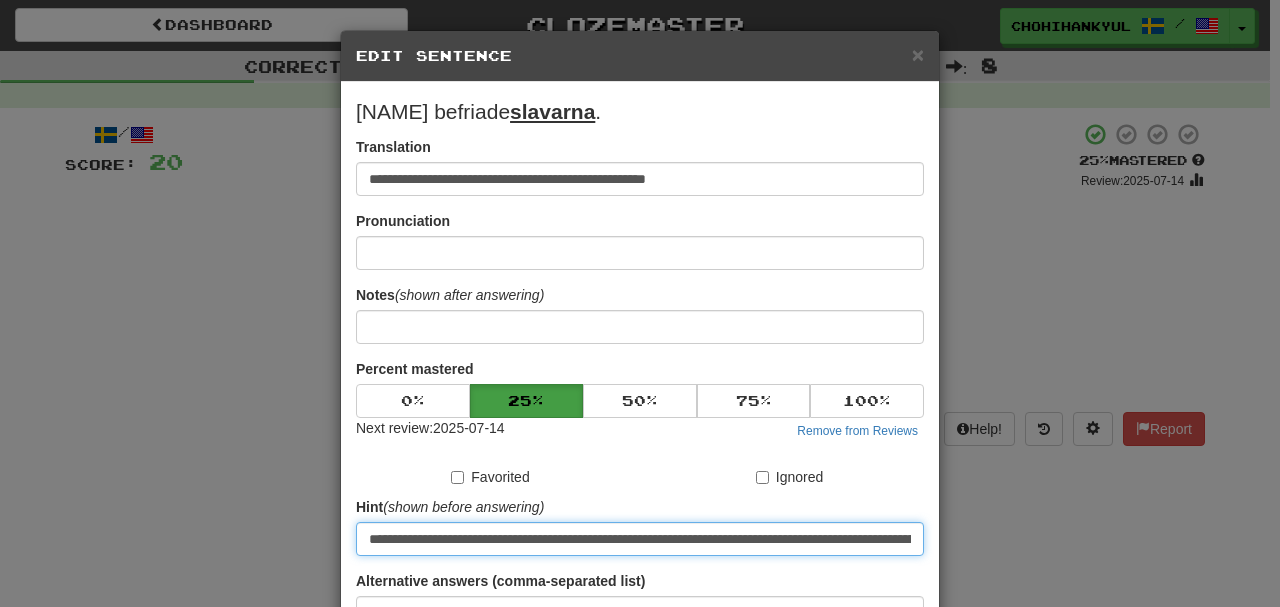 scroll, scrollTop: 0, scrollLeft: 510, axis: horizontal 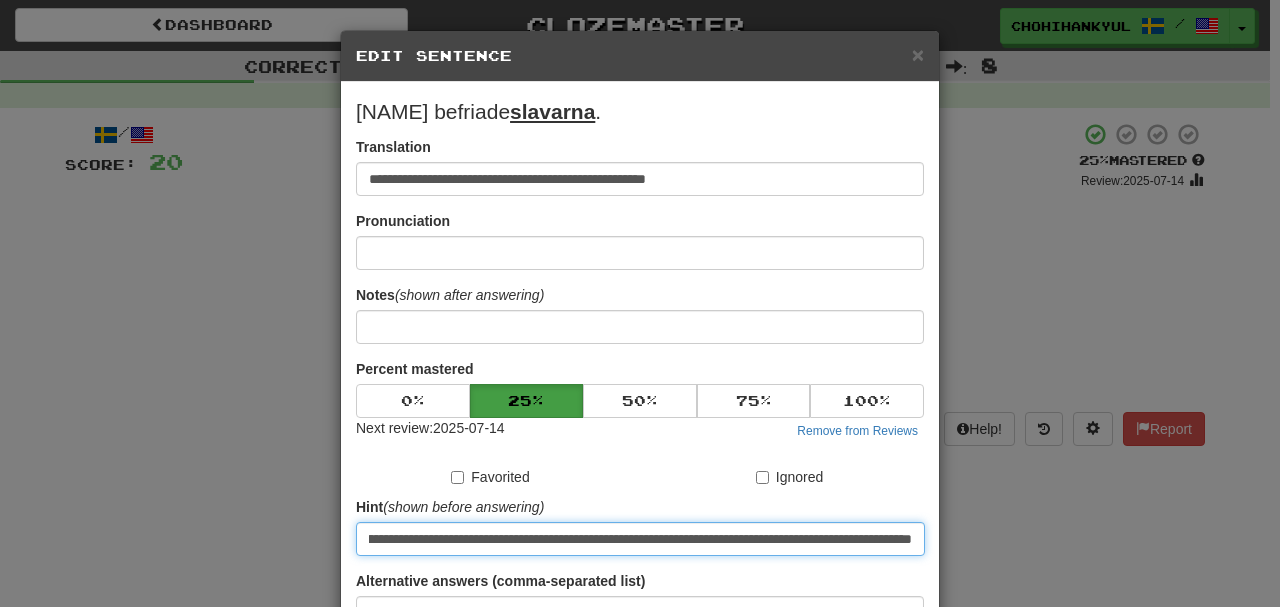 type on "**********" 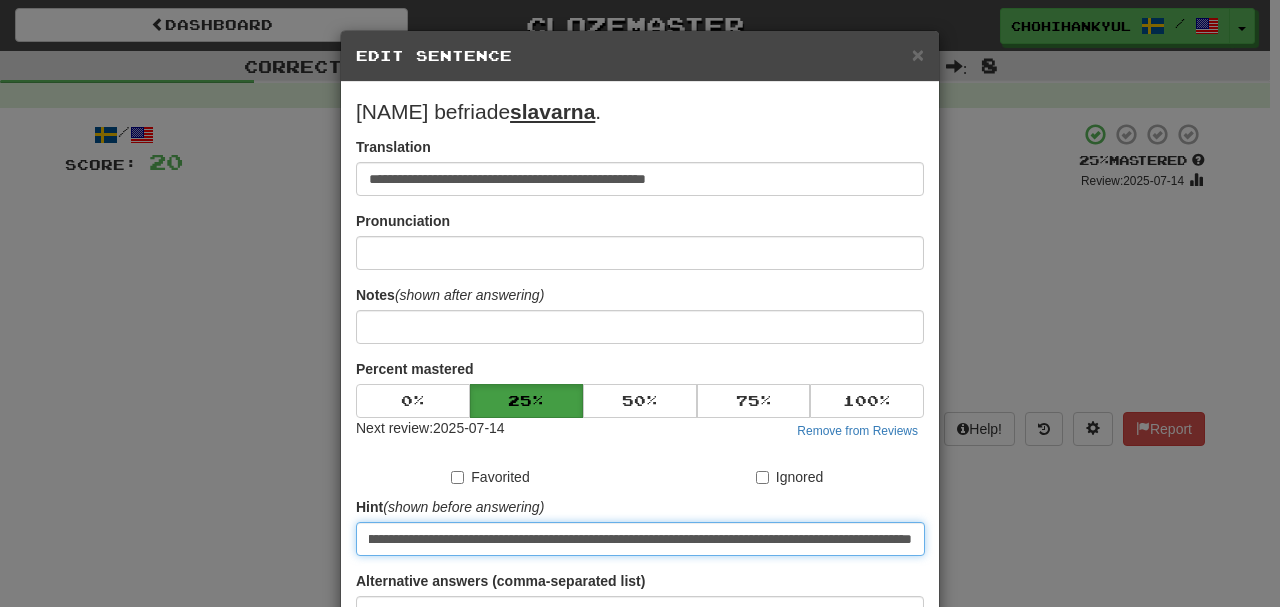 scroll, scrollTop: 0, scrollLeft: 0, axis: both 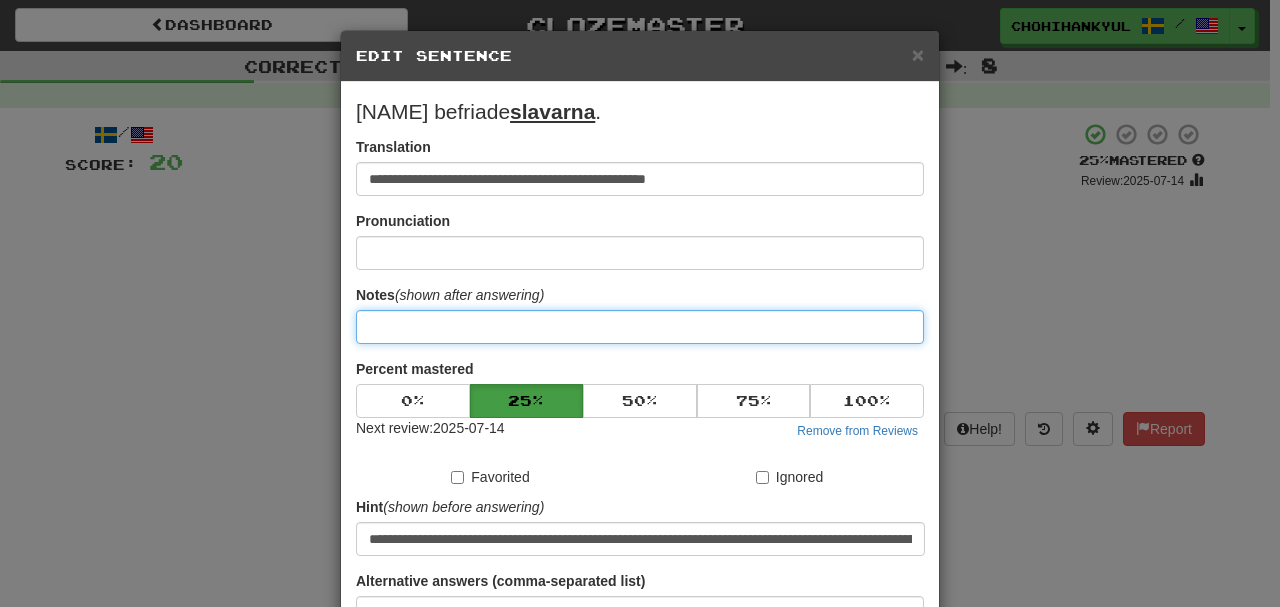 click at bounding box center (640, 327) 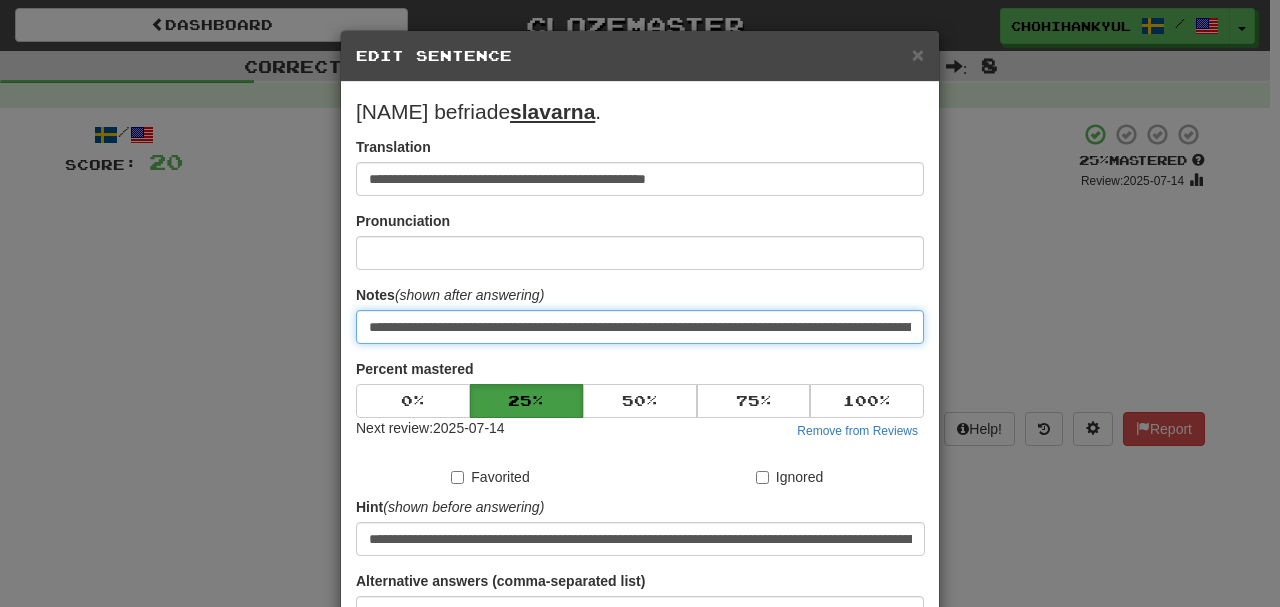 scroll, scrollTop: 0, scrollLeft: 619, axis: horizontal 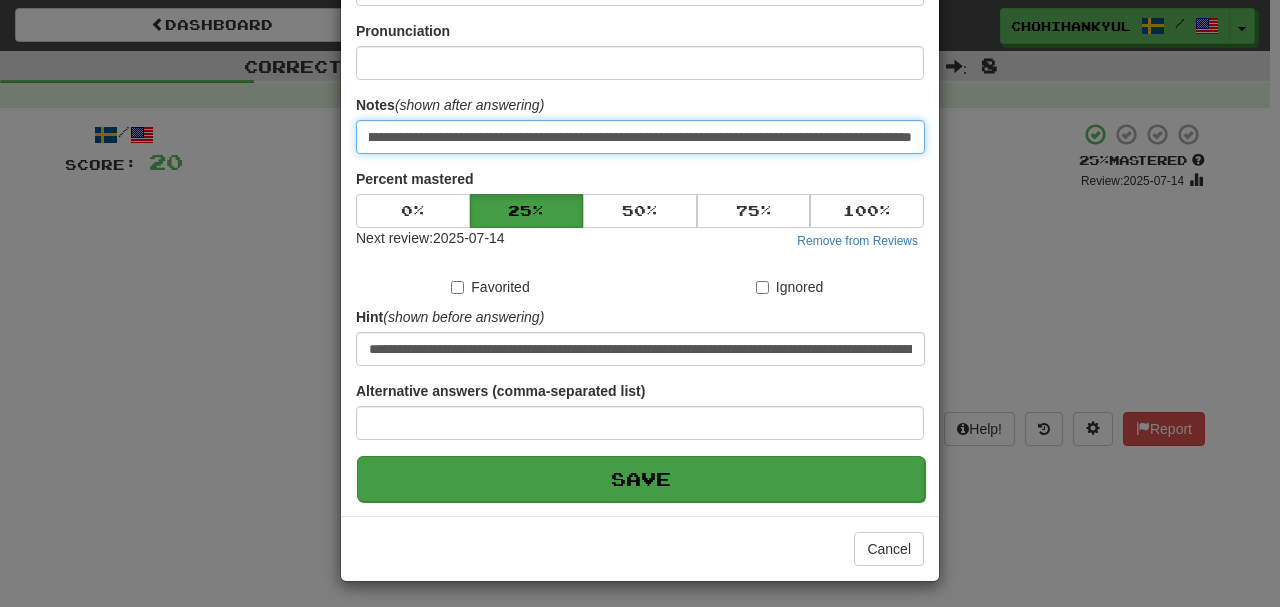 type on "**********" 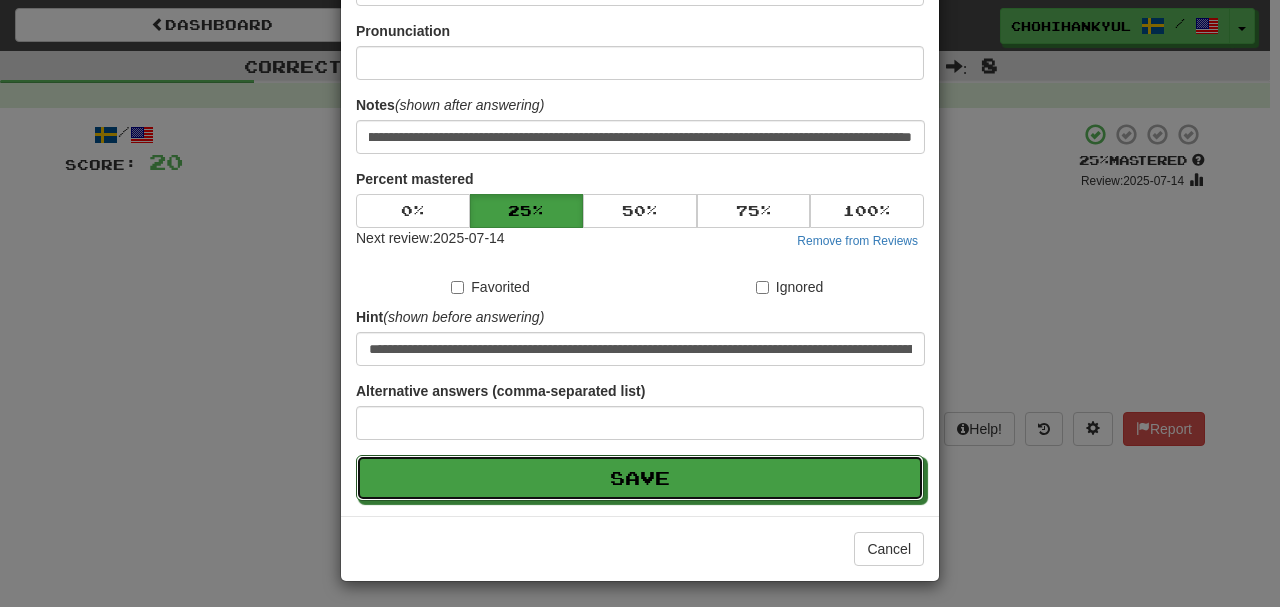 drag, startPoint x: 679, startPoint y: 484, endPoint x: 572, endPoint y: 314, distance: 200.8706 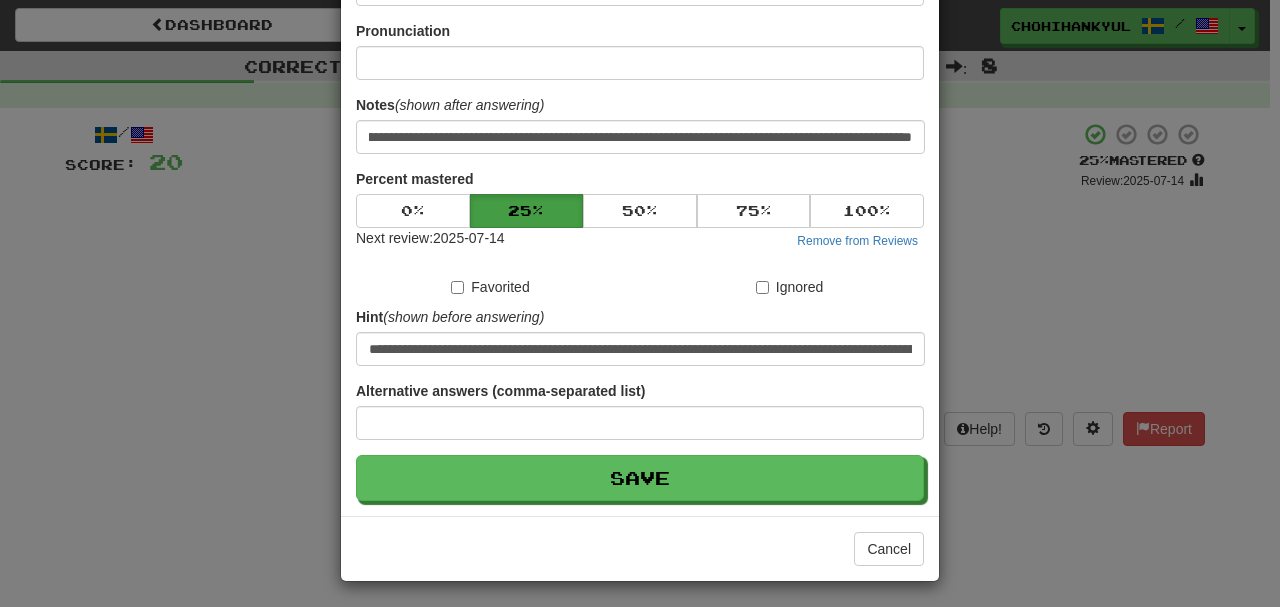 scroll, scrollTop: 0, scrollLeft: 0, axis: both 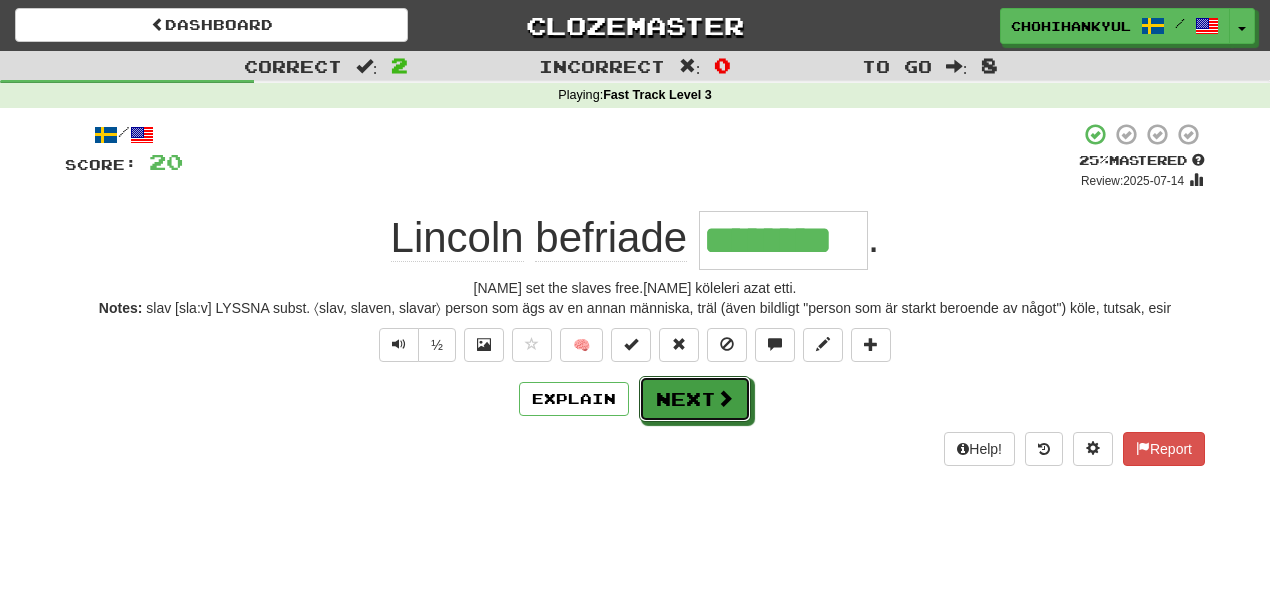 click on "Next" at bounding box center [695, 399] 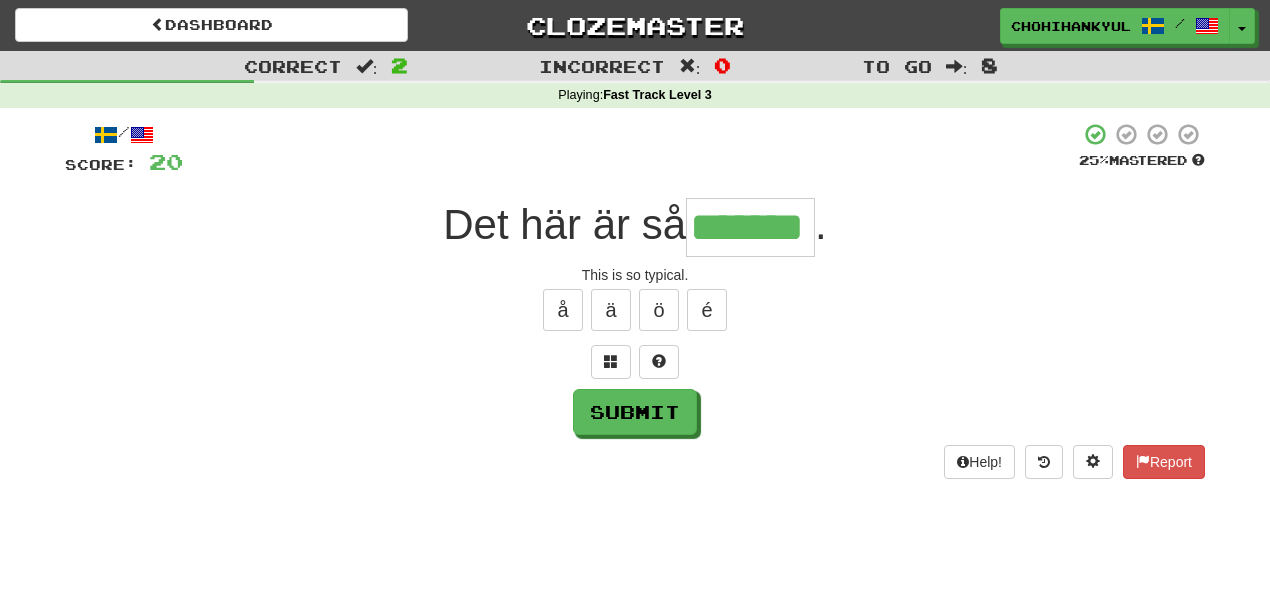 type on "*******" 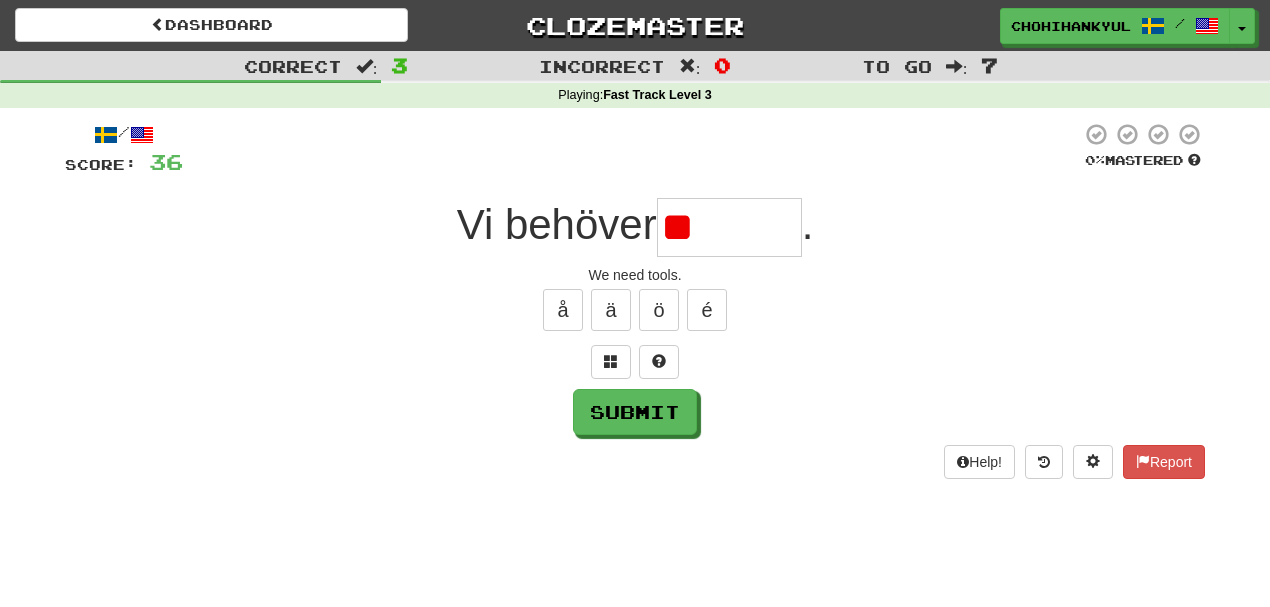 type on "*" 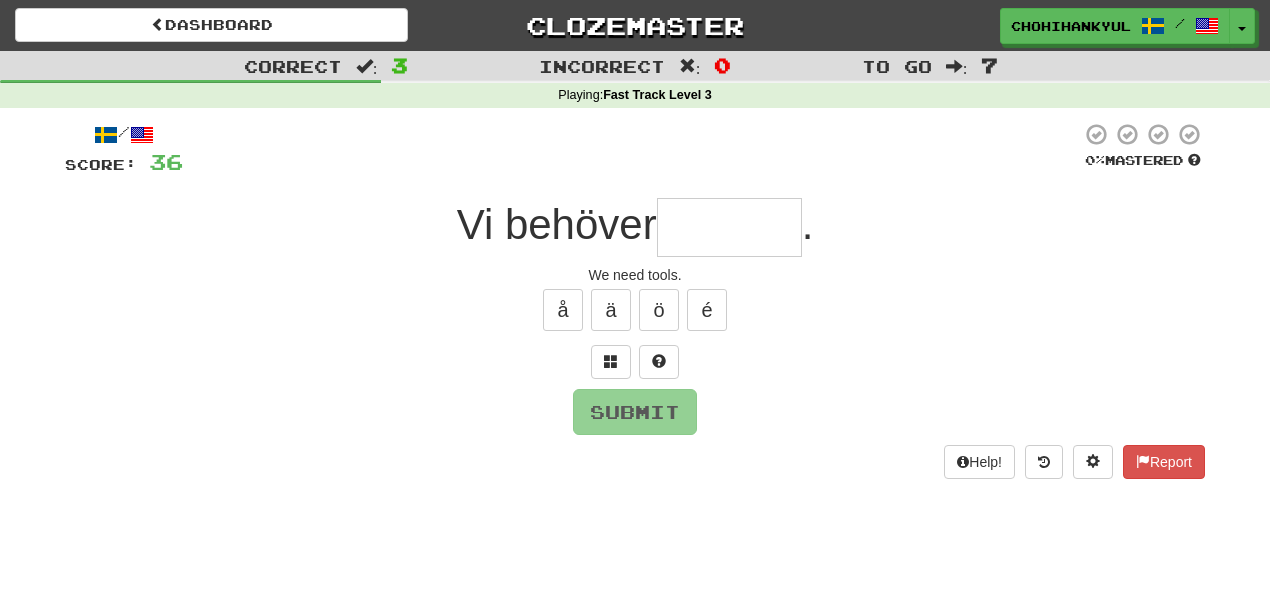 click at bounding box center (635, 362) 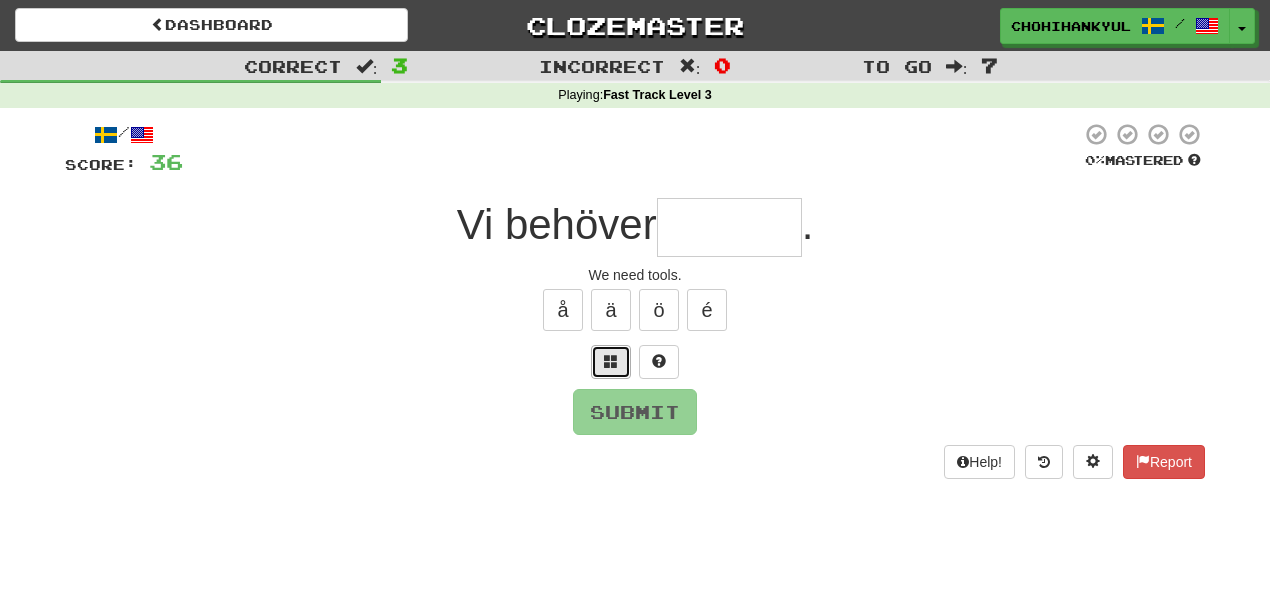 click at bounding box center (611, 361) 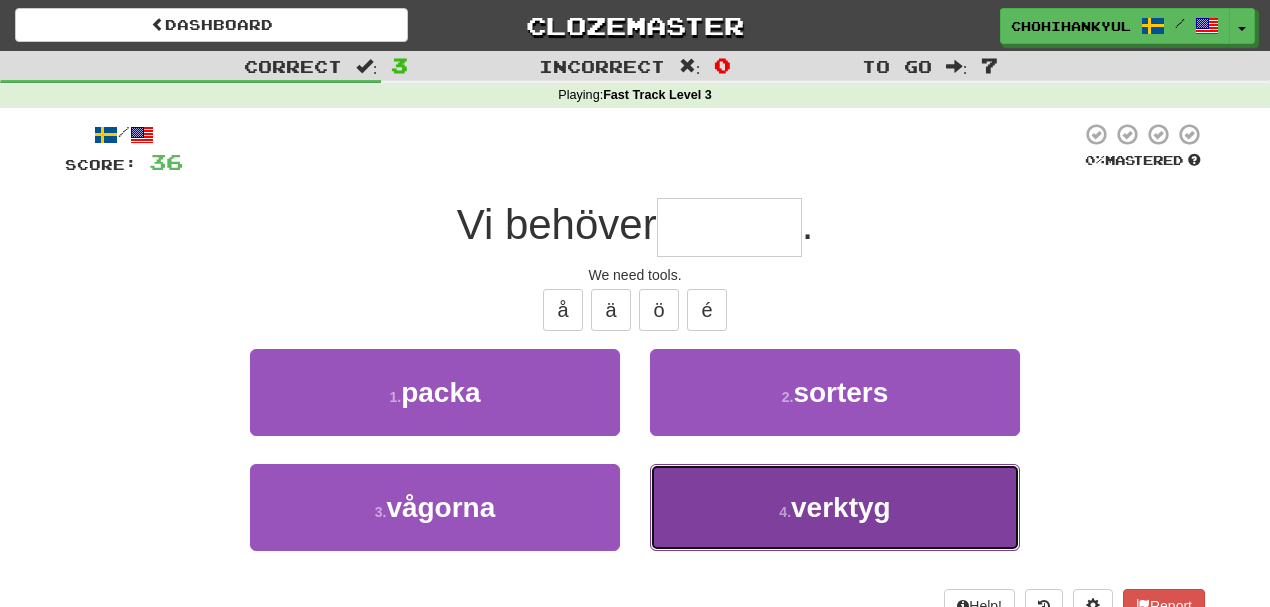 click on "verktyg" at bounding box center [841, 507] 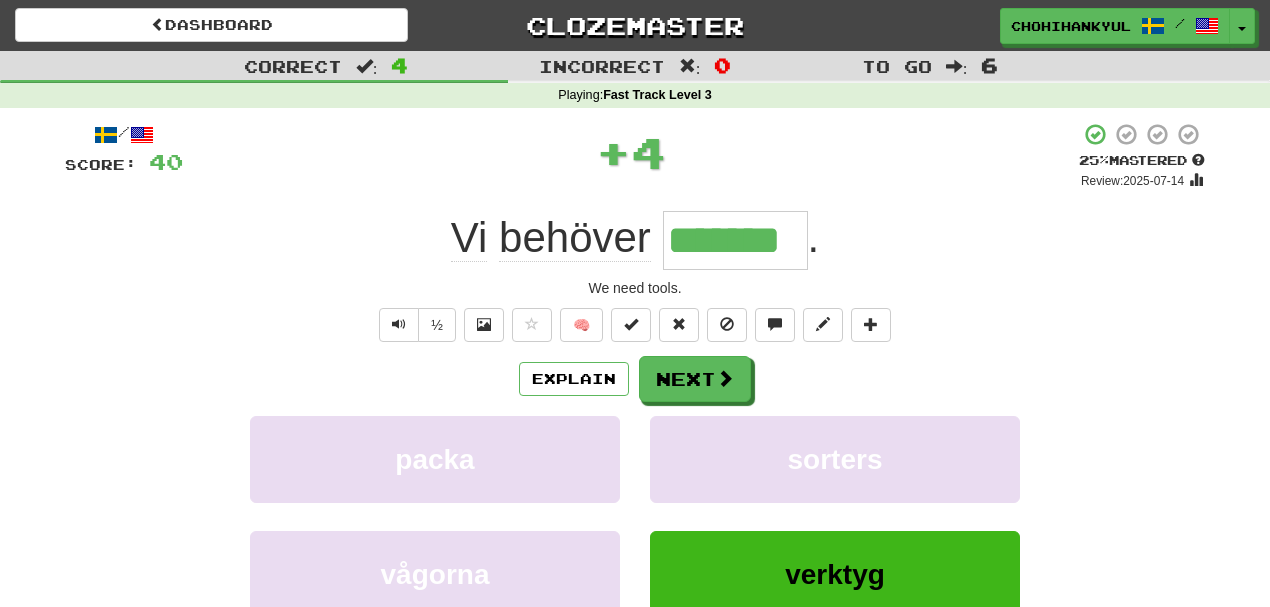 drag, startPoint x: 663, startPoint y: 238, endPoint x: 792, endPoint y: 236, distance: 129.0155 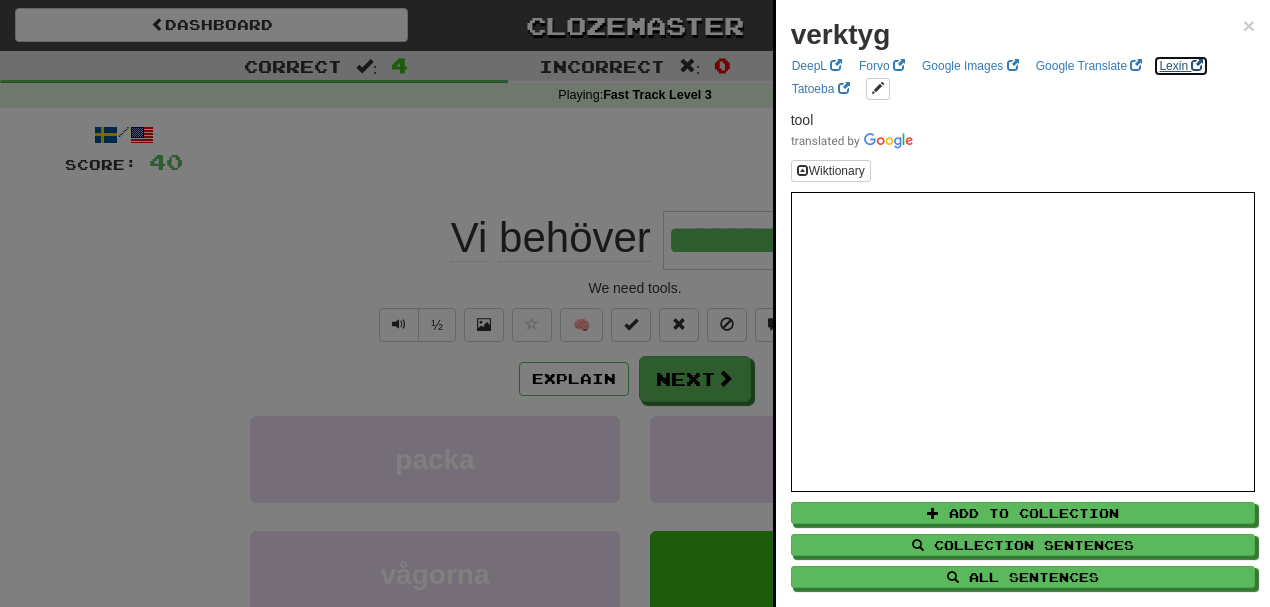 click on "Lexin" at bounding box center [1181, 66] 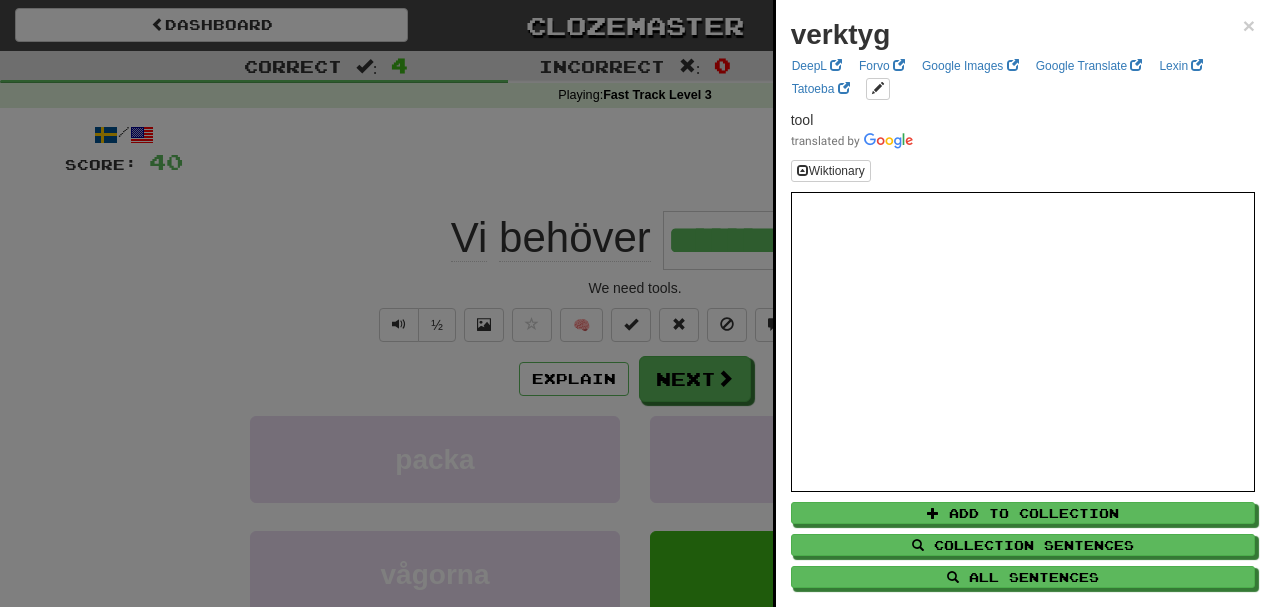 drag, startPoint x: 341, startPoint y: 94, endPoint x: 426, endPoint y: 116, distance: 87.80091 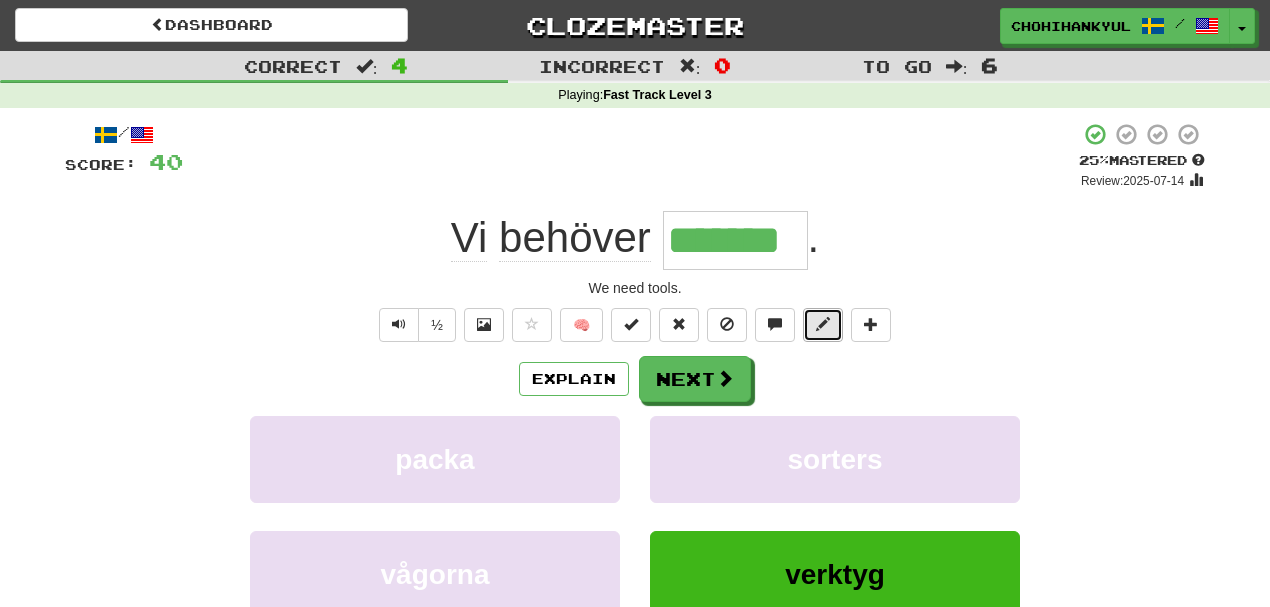click at bounding box center [823, 325] 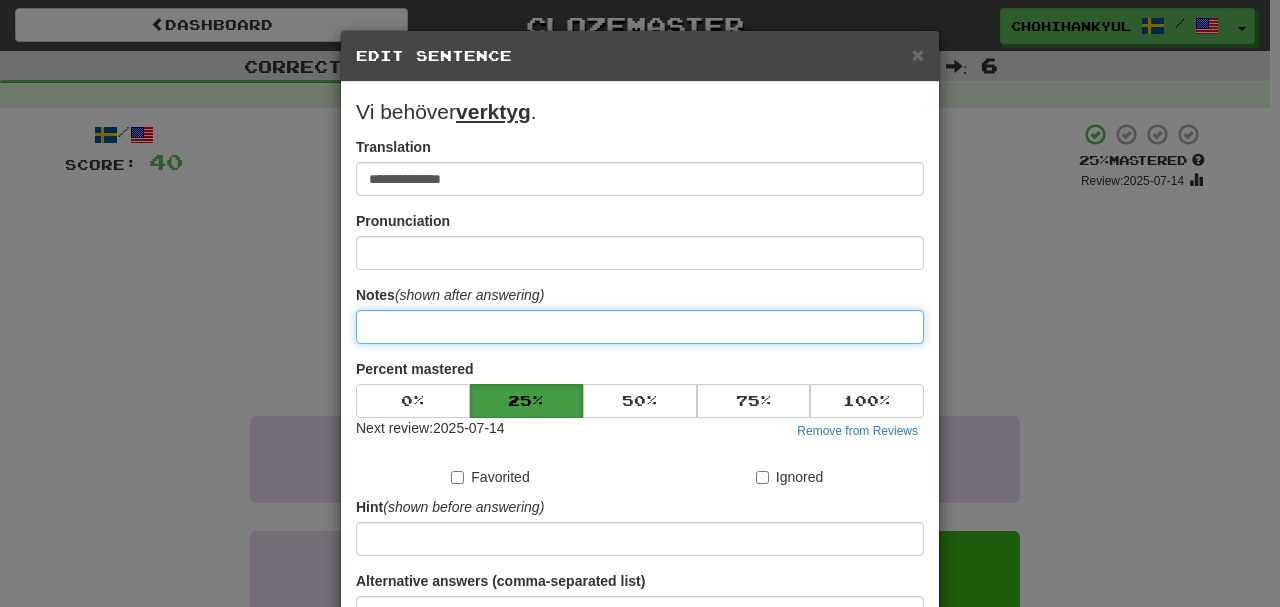 click at bounding box center (640, 327) 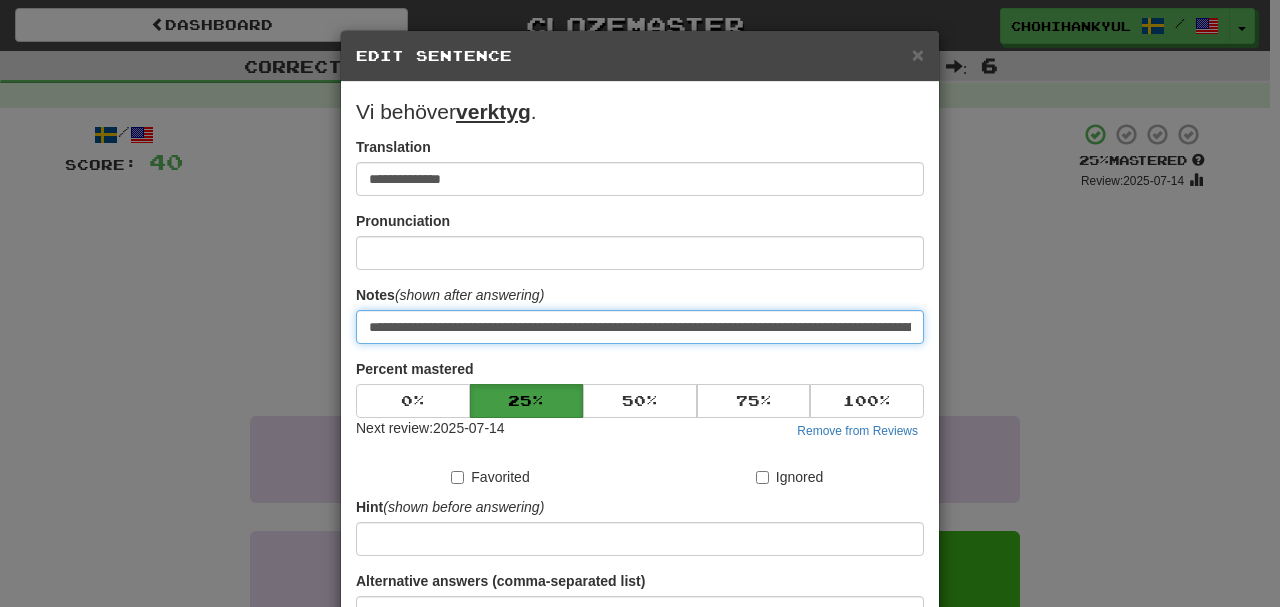 scroll, scrollTop: 0, scrollLeft: 980, axis: horizontal 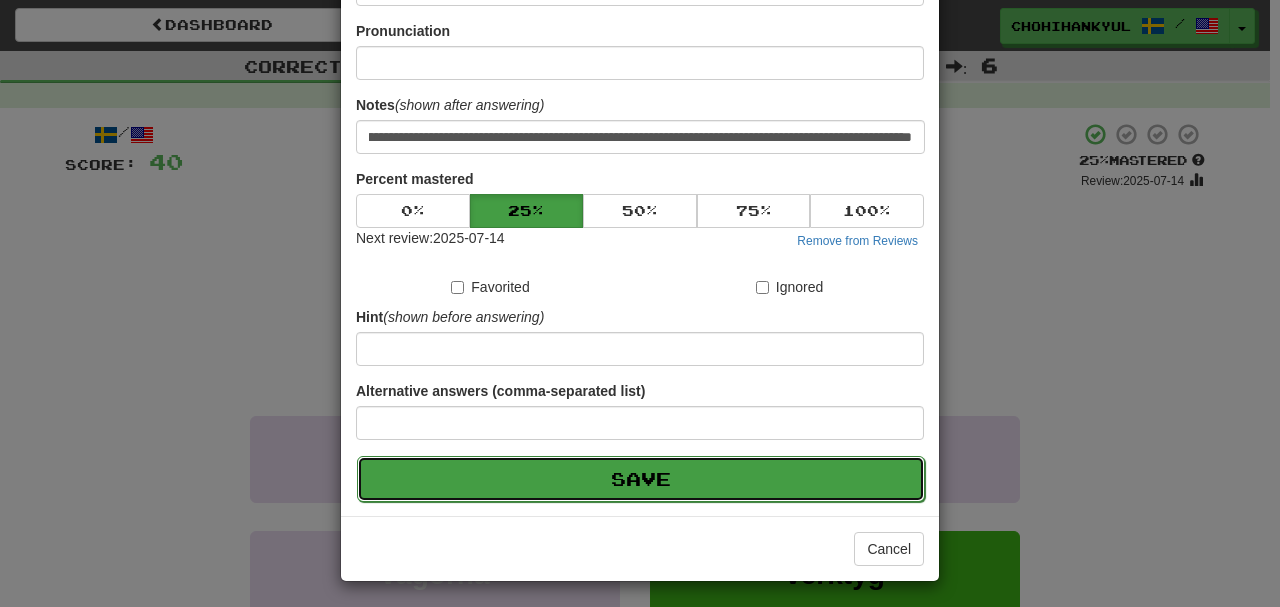 click on "Save" at bounding box center [641, 479] 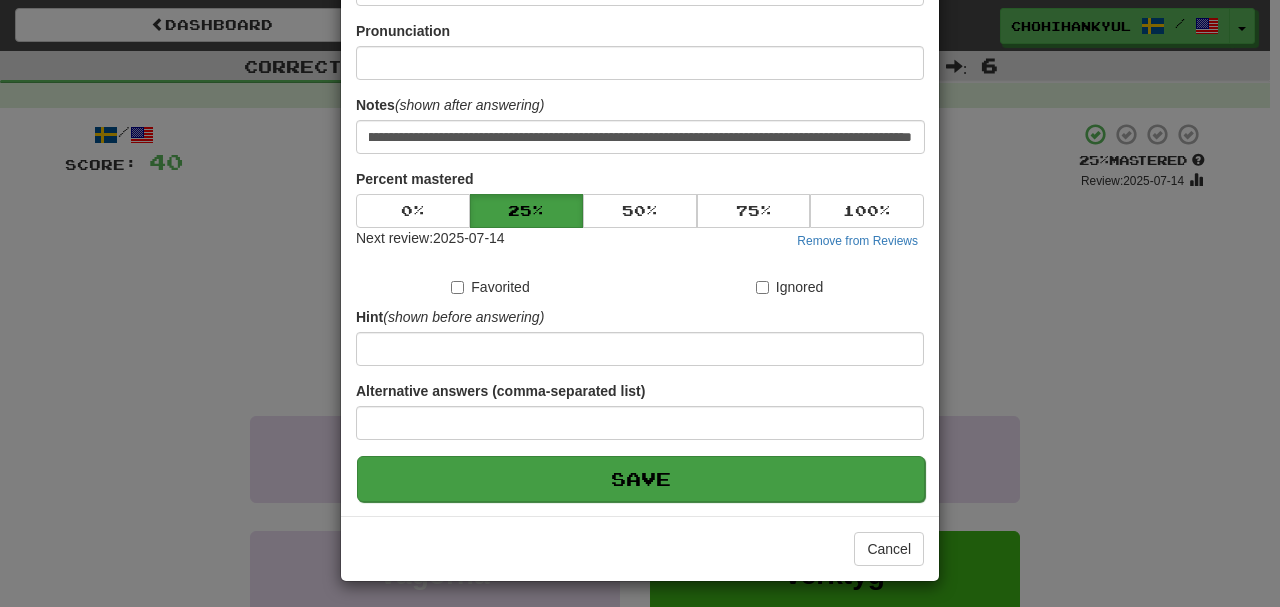 scroll, scrollTop: 0, scrollLeft: 0, axis: both 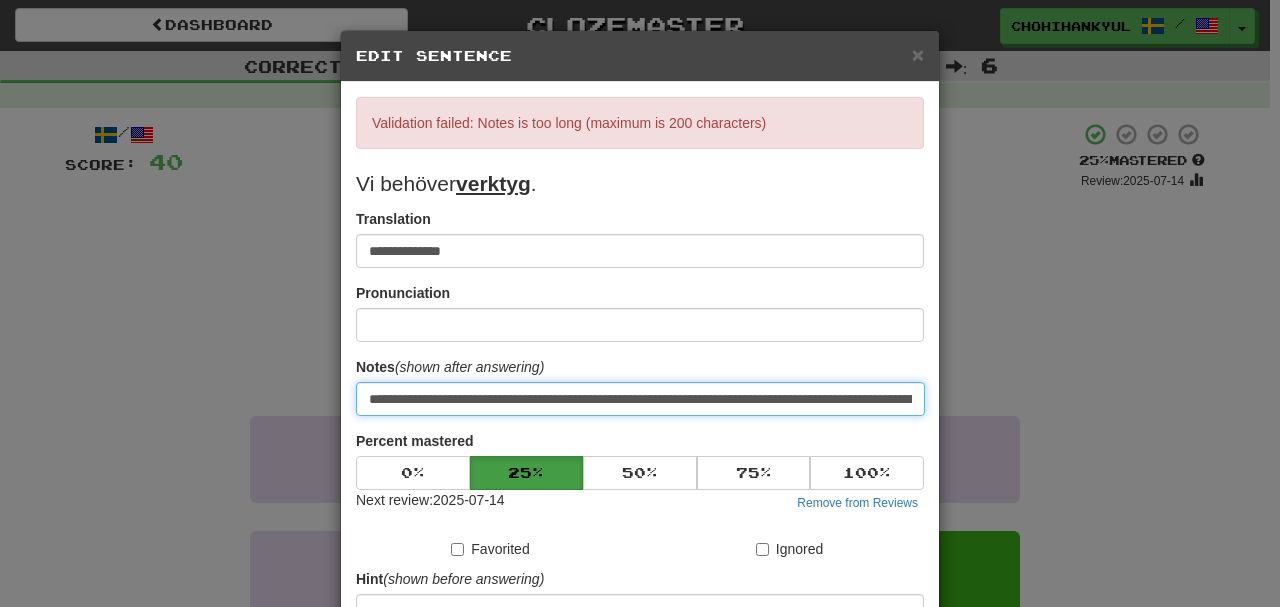 click on "**********" at bounding box center (640, 399) 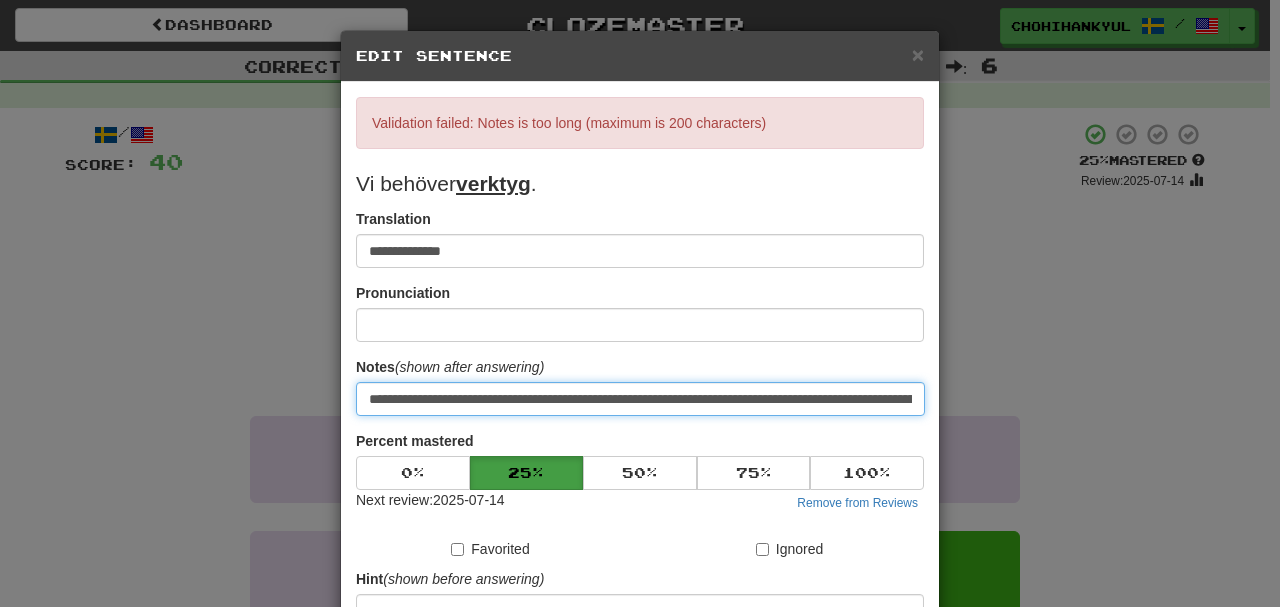 drag, startPoint x: 531, startPoint y: 394, endPoint x: 412, endPoint y: 386, distance: 119.26861 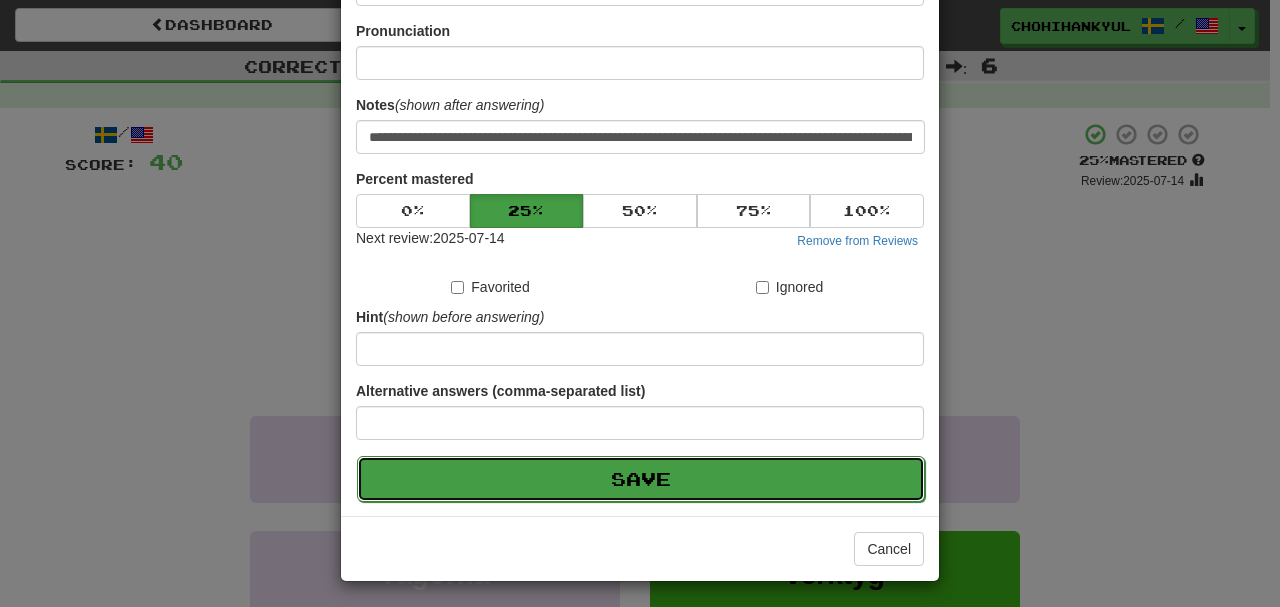 click on "Save" at bounding box center [641, 479] 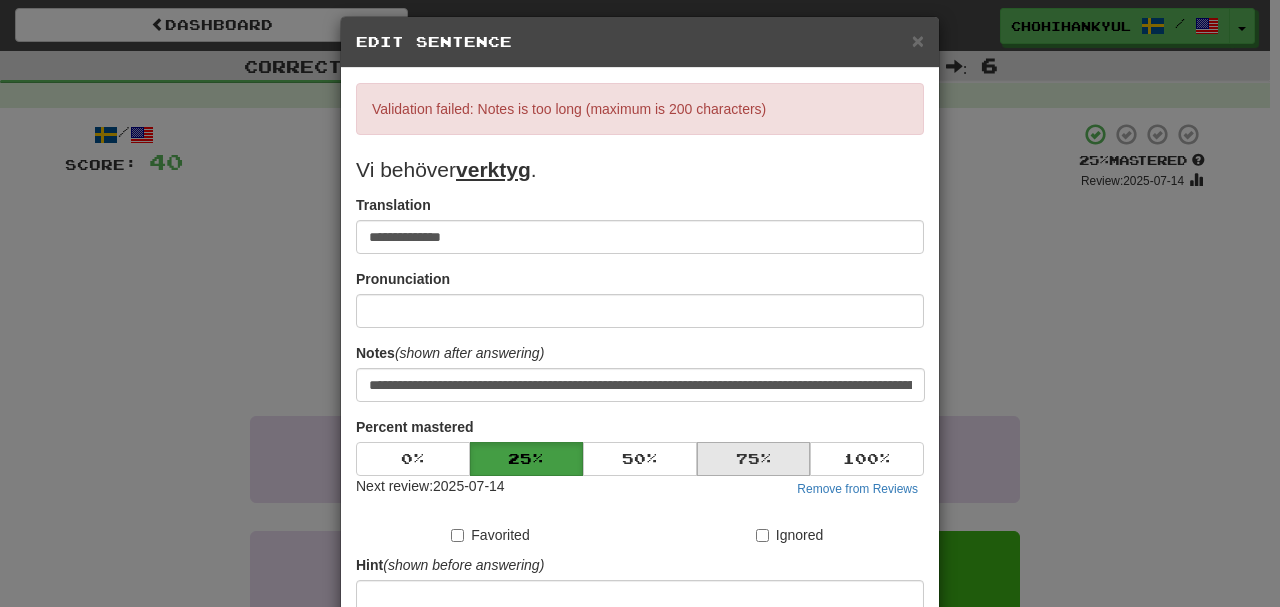 scroll, scrollTop: 0, scrollLeft: 0, axis: both 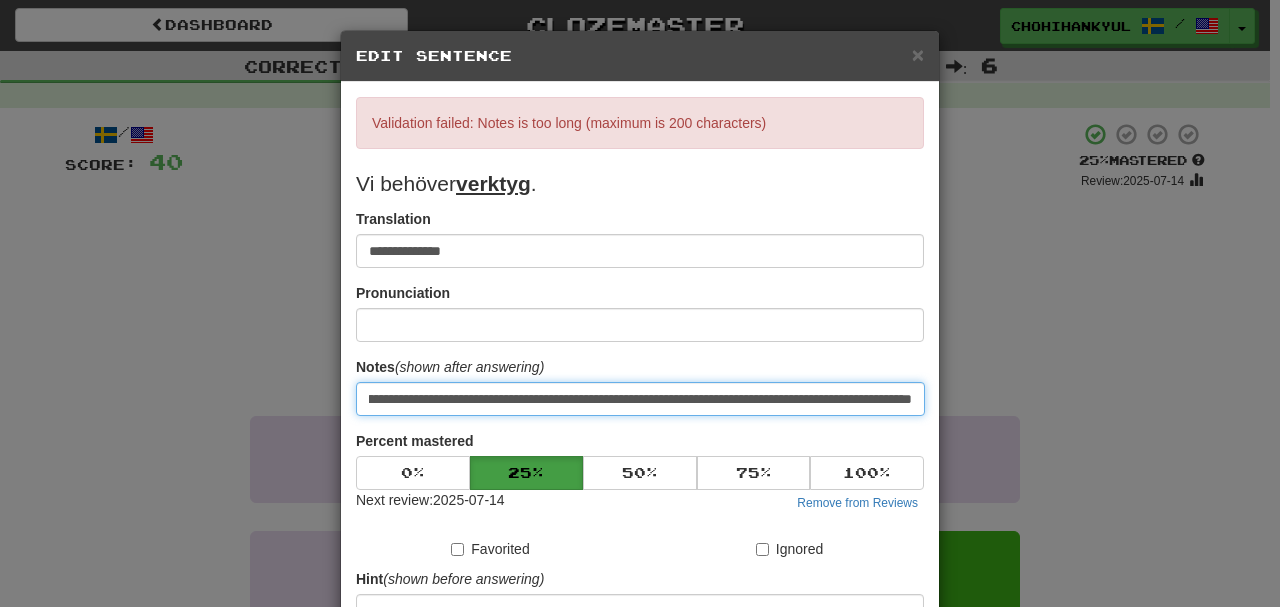 drag, startPoint x: 1006, startPoint y: 405, endPoint x: 1136, endPoint y: 406, distance: 130.00385 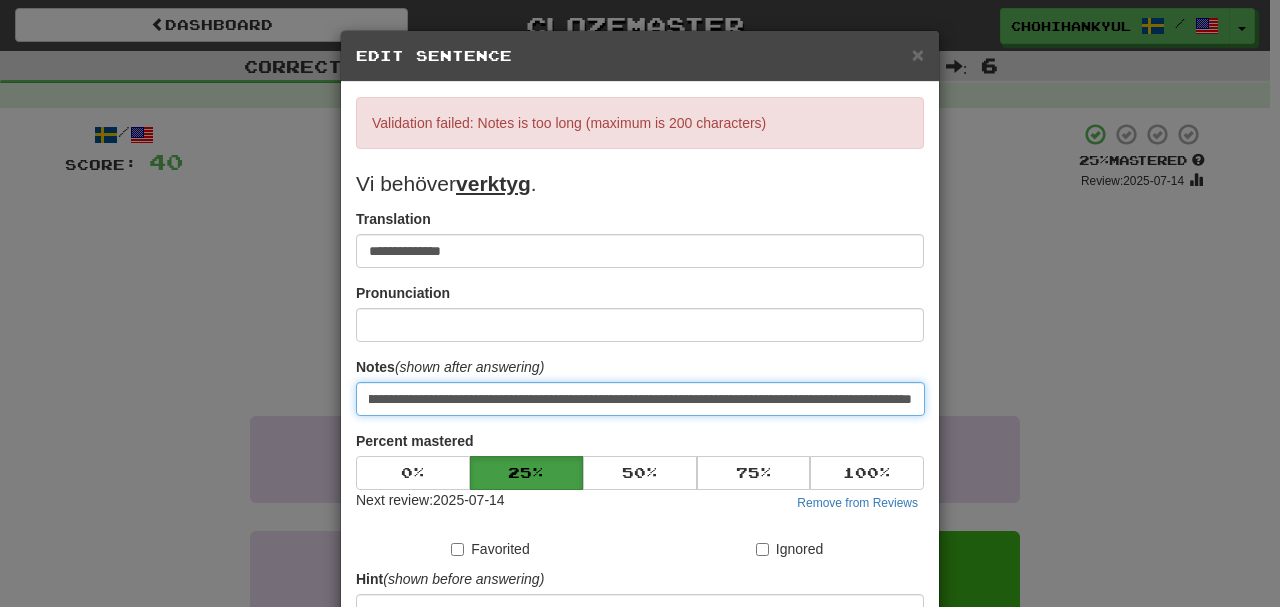 drag, startPoint x: 480, startPoint y: 396, endPoint x: 824, endPoint y: 383, distance: 344.24554 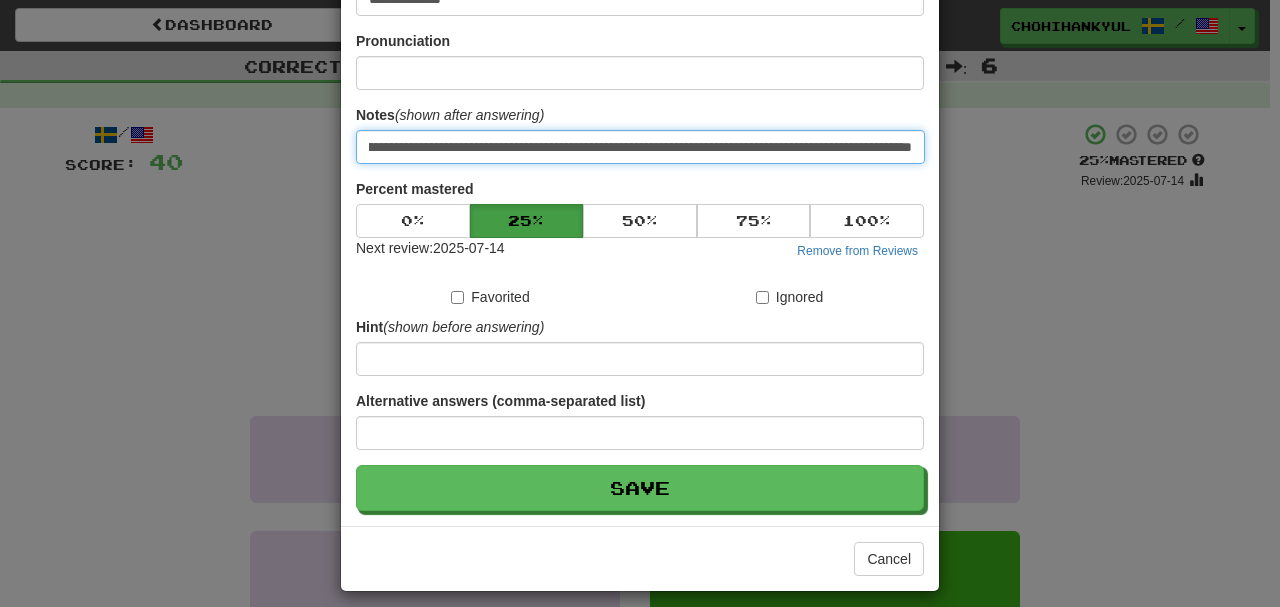 scroll, scrollTop: 262, scrollLeft: 0, axis: vertical 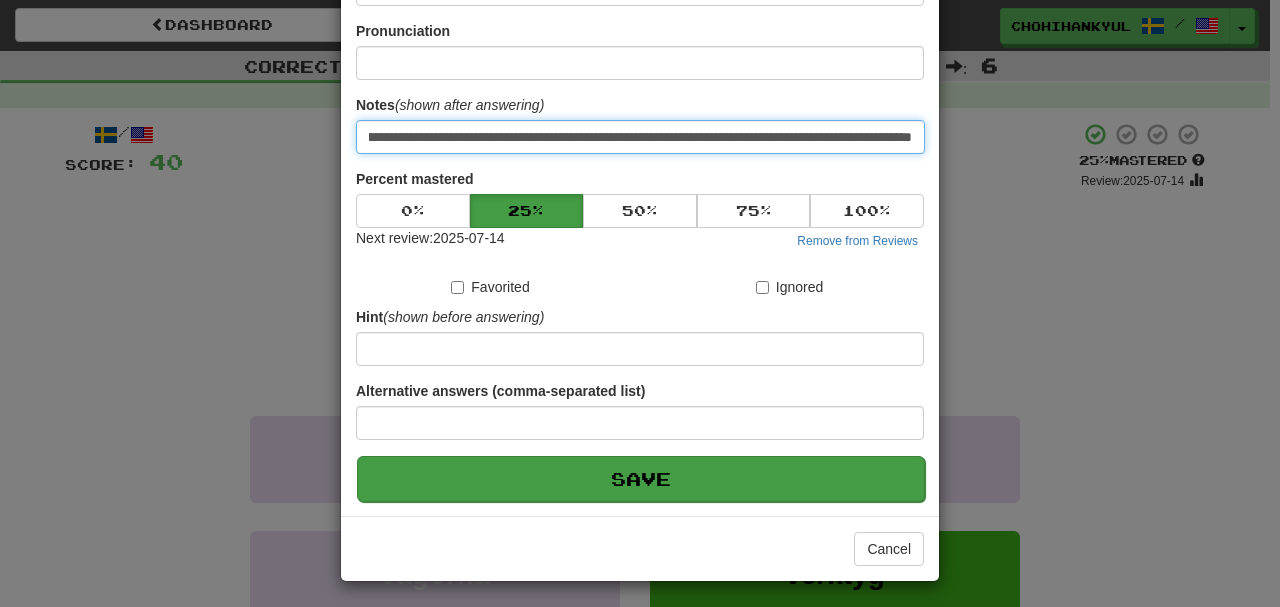 type on "**********" 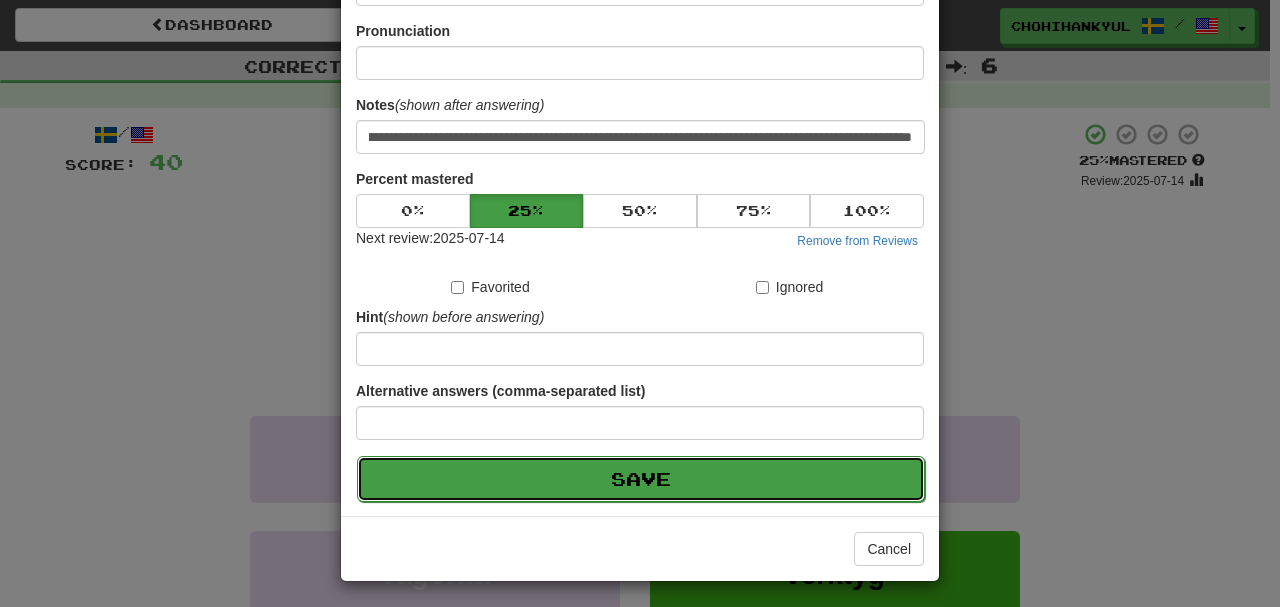 click on "Save" at bounding box center (641, 479) 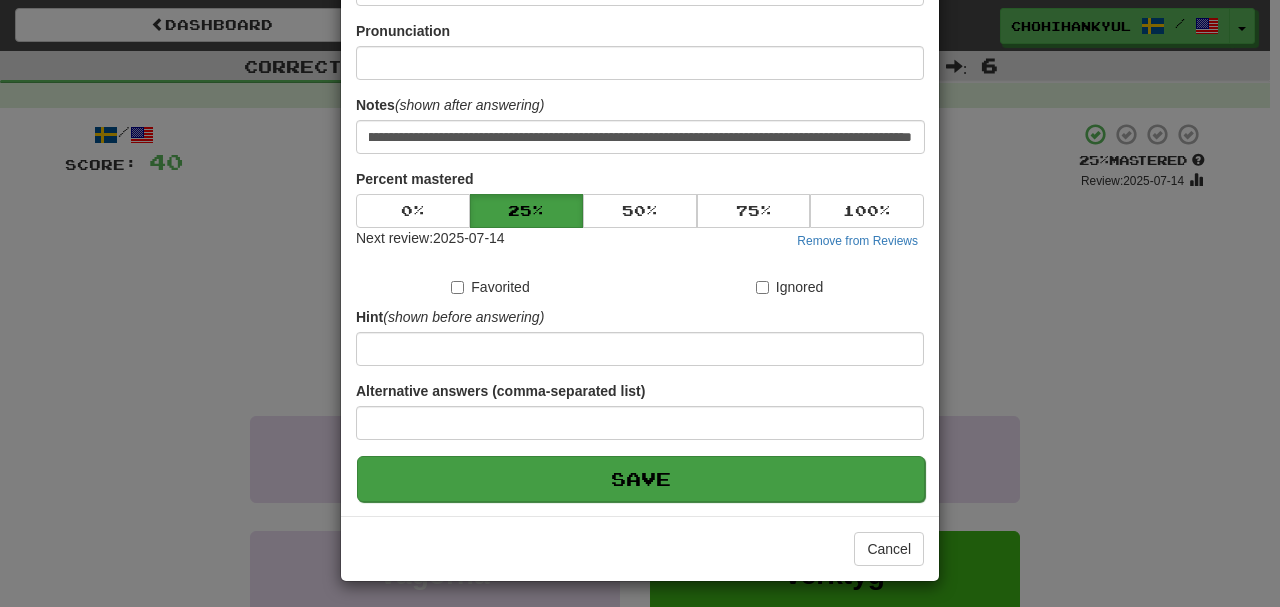 scroll, scrollTop: 0, scrollLeft: 0, axis: both 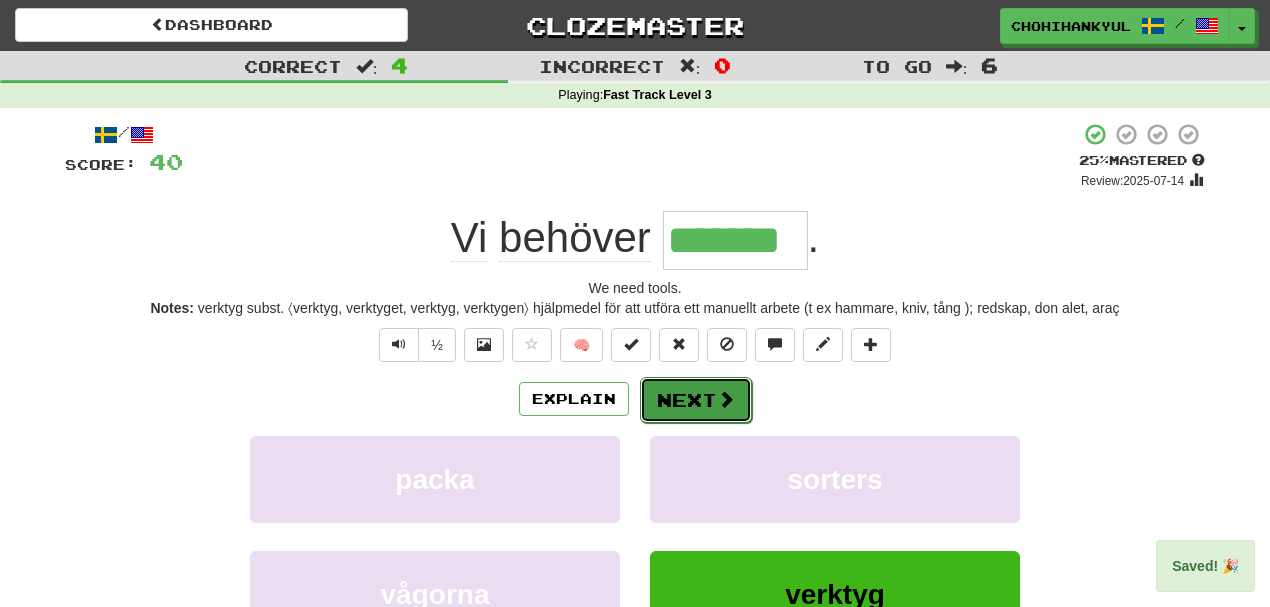 click on "Next" at bounding box center (696, 400) 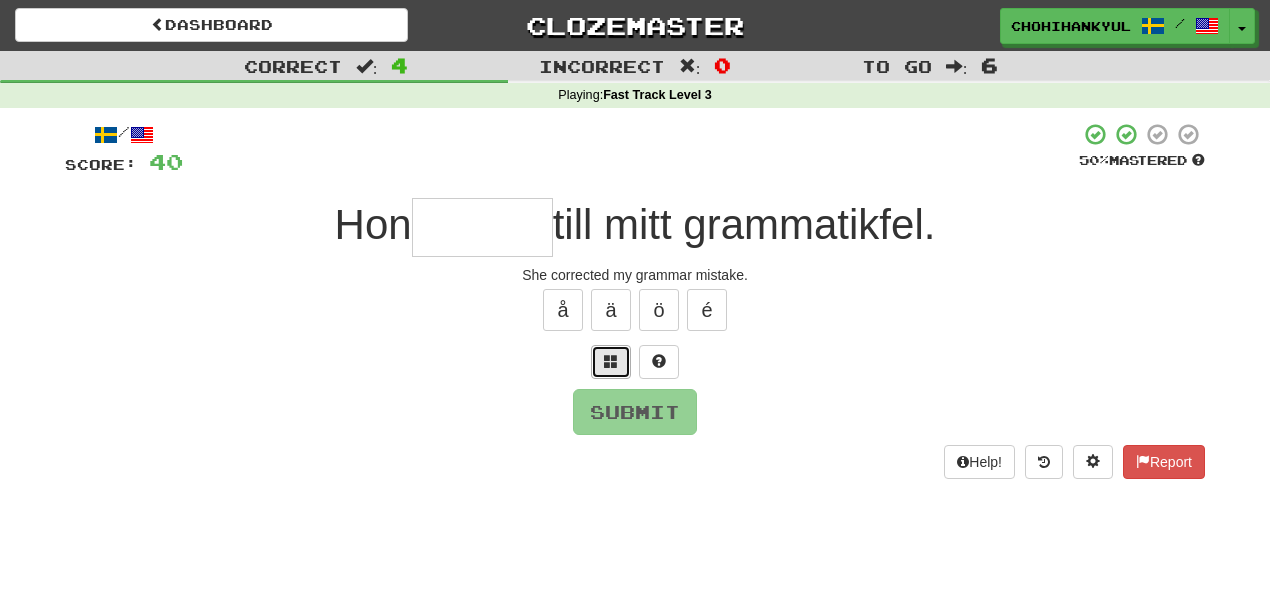 click at bounding box center [611, 362] 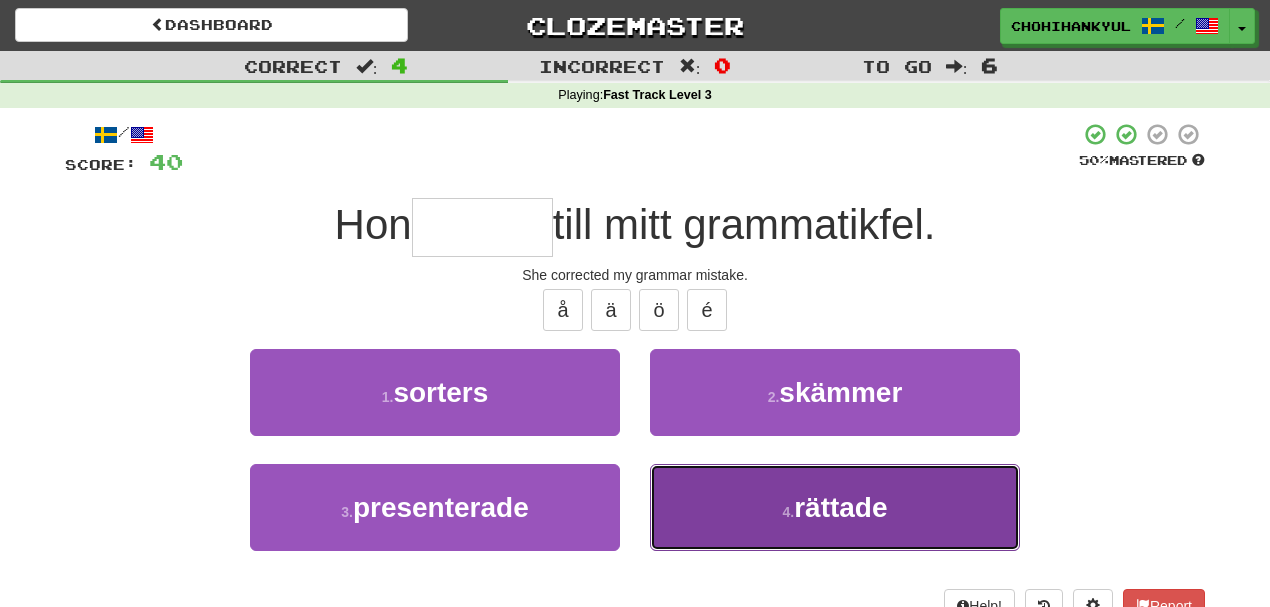 click on "rättade" at bounding box center (840, 507) 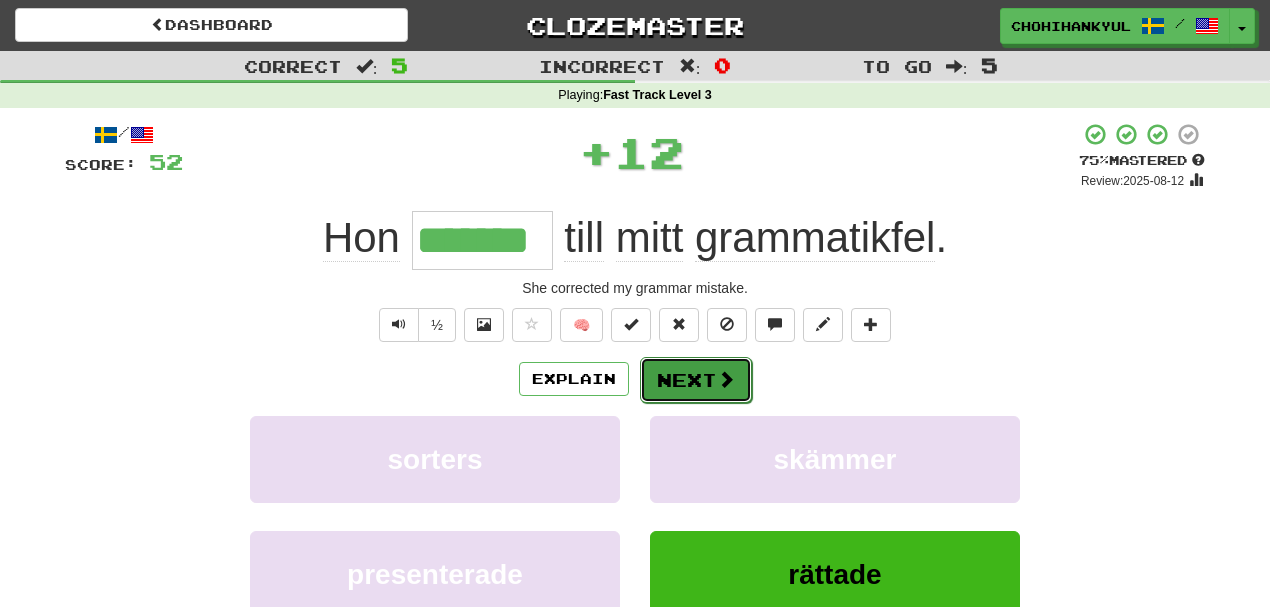 click on "Next" at bounding box center (696, 380) 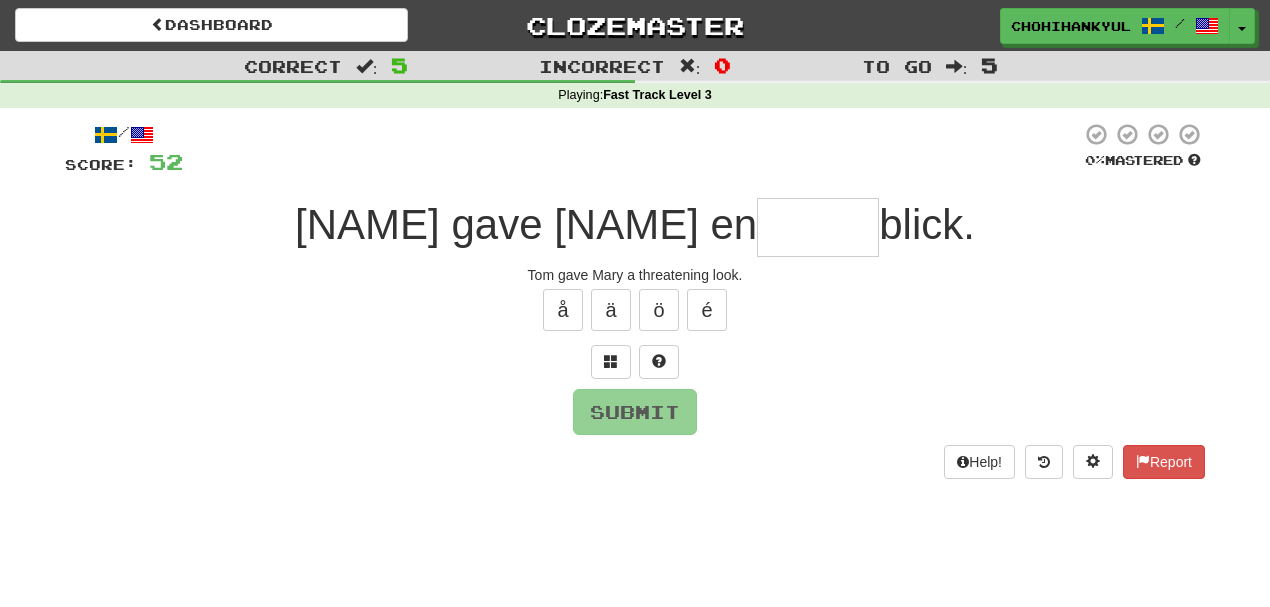 type on "*" 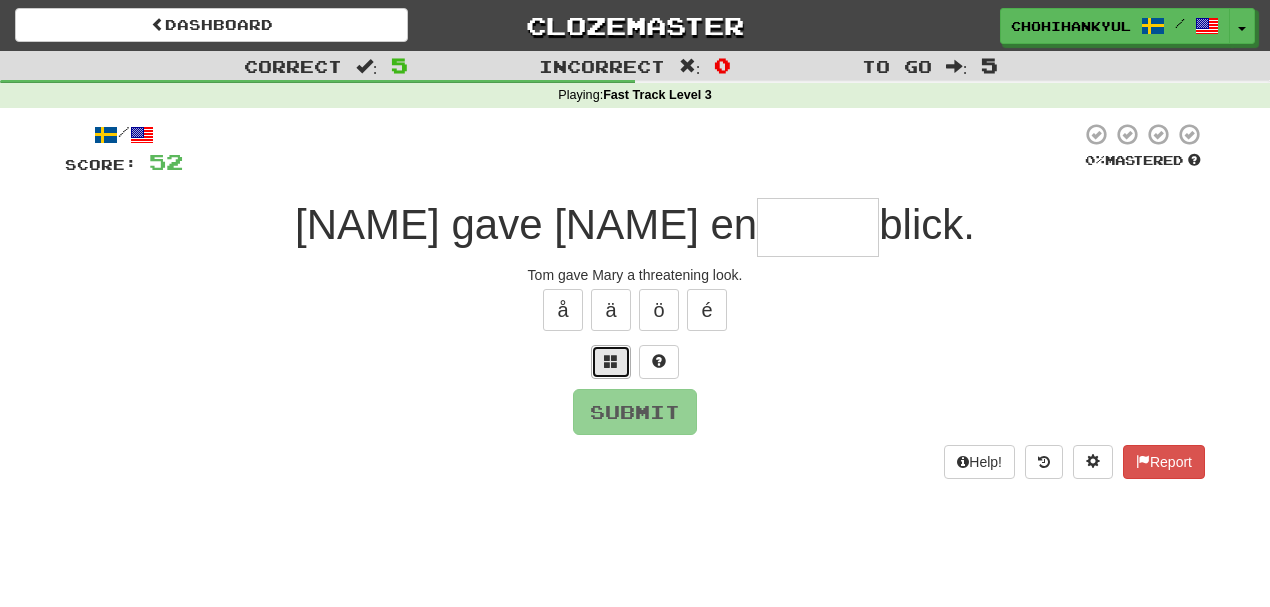 click at bounding box center (611, 362) 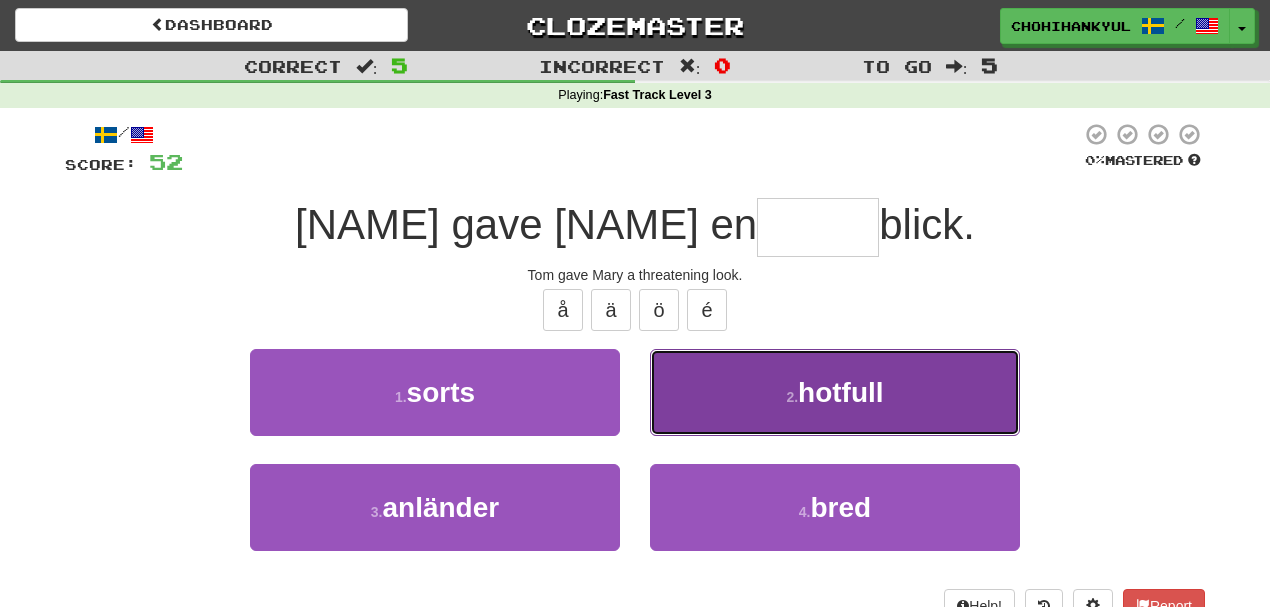 click on "2 ." at bounding box center (792, 397) 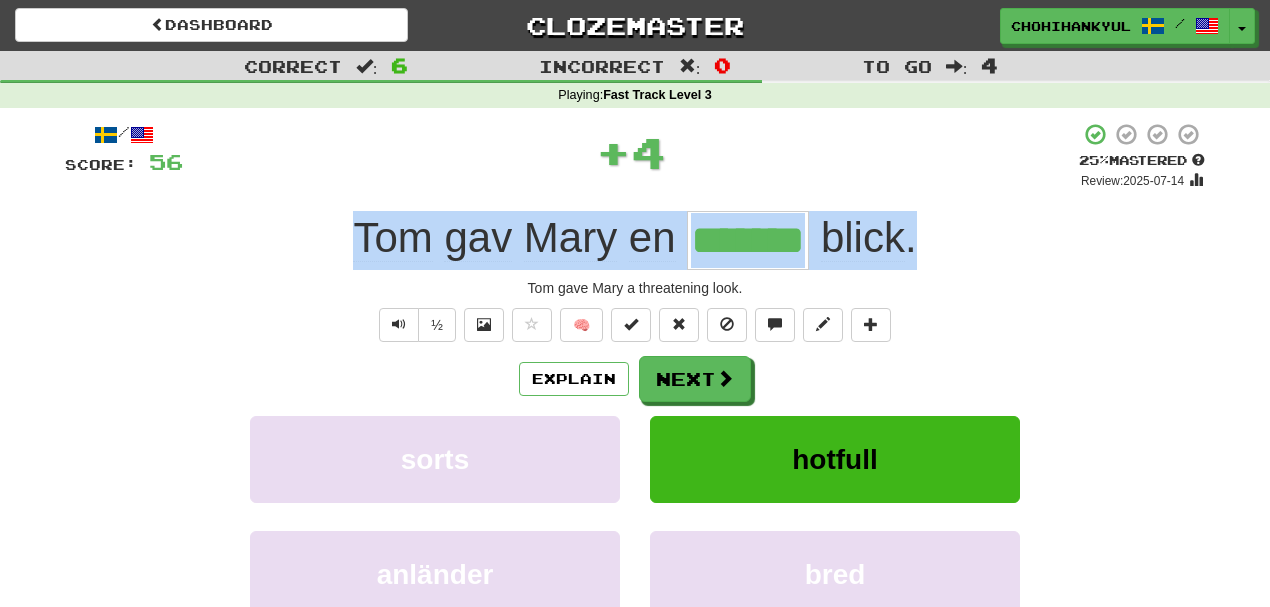 drag, startPoint x: 376, startPoint y: 218, endPoint x: 1054, endPoint y: 227, distance: 678.05975 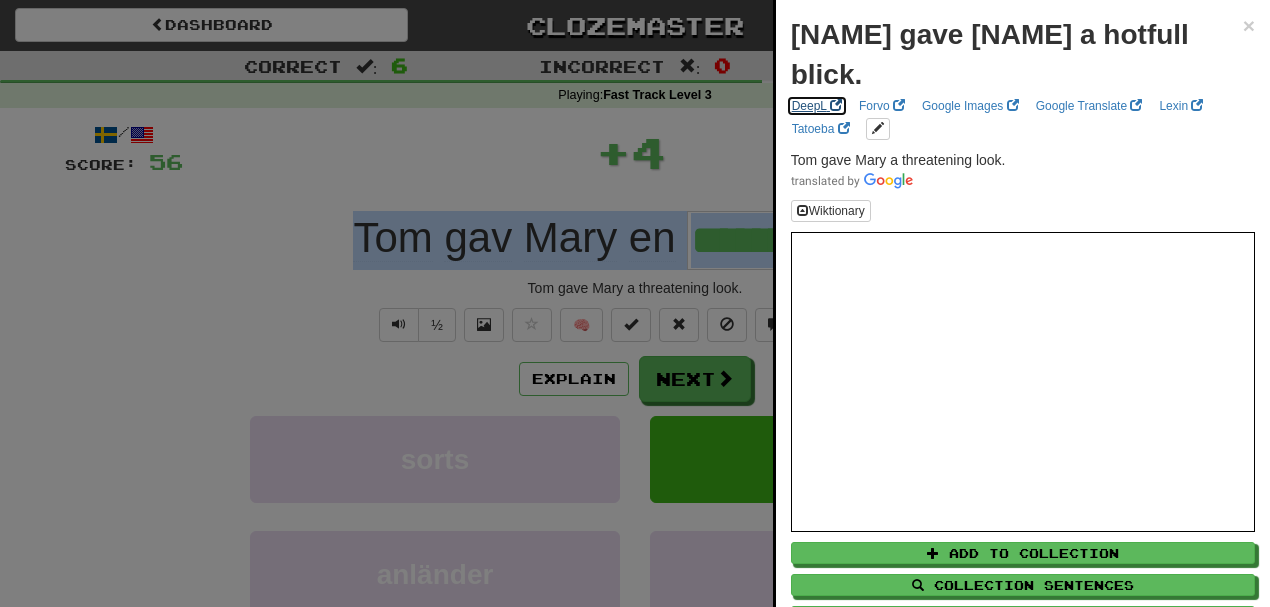 click on "DeepL" at bounding box center [817, 106] 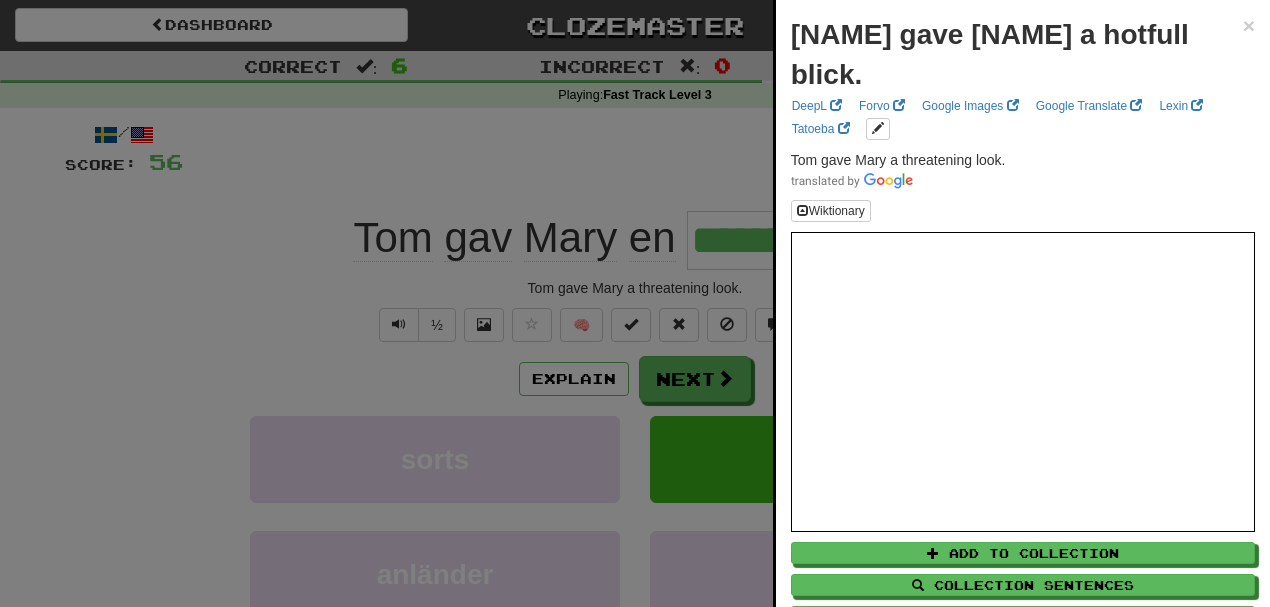 drag, startPoint x: 126, startPoint y: 114, endPoint x: 485, endPoint y: 219, distance: 374.0401 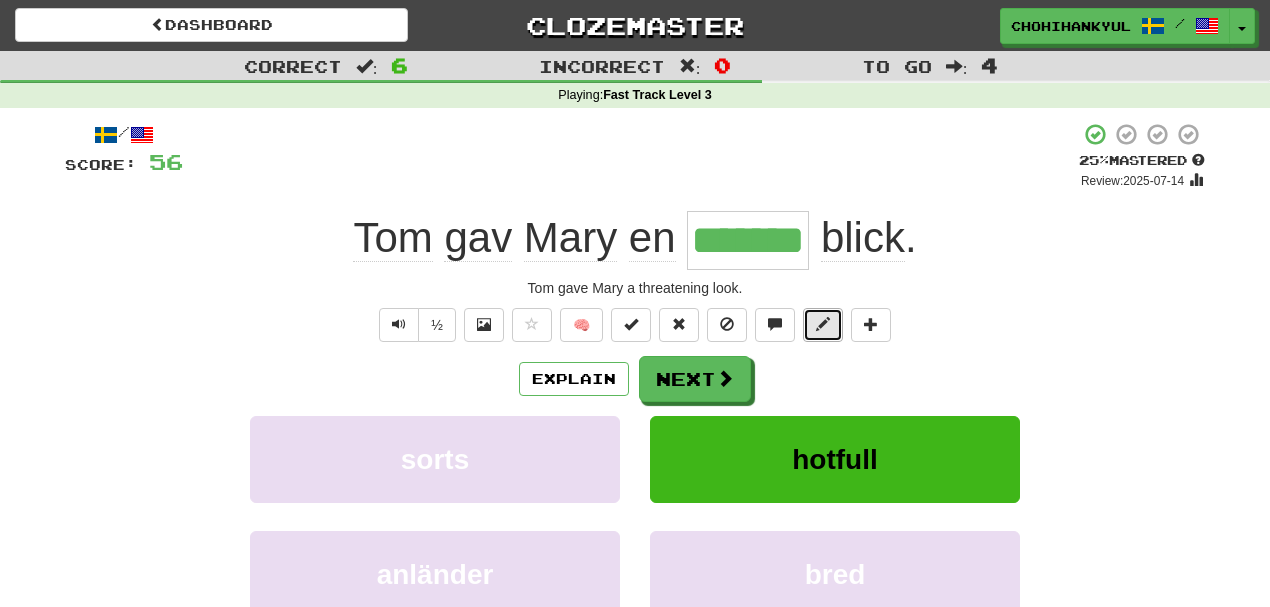 click at bounding box center (823, 325) 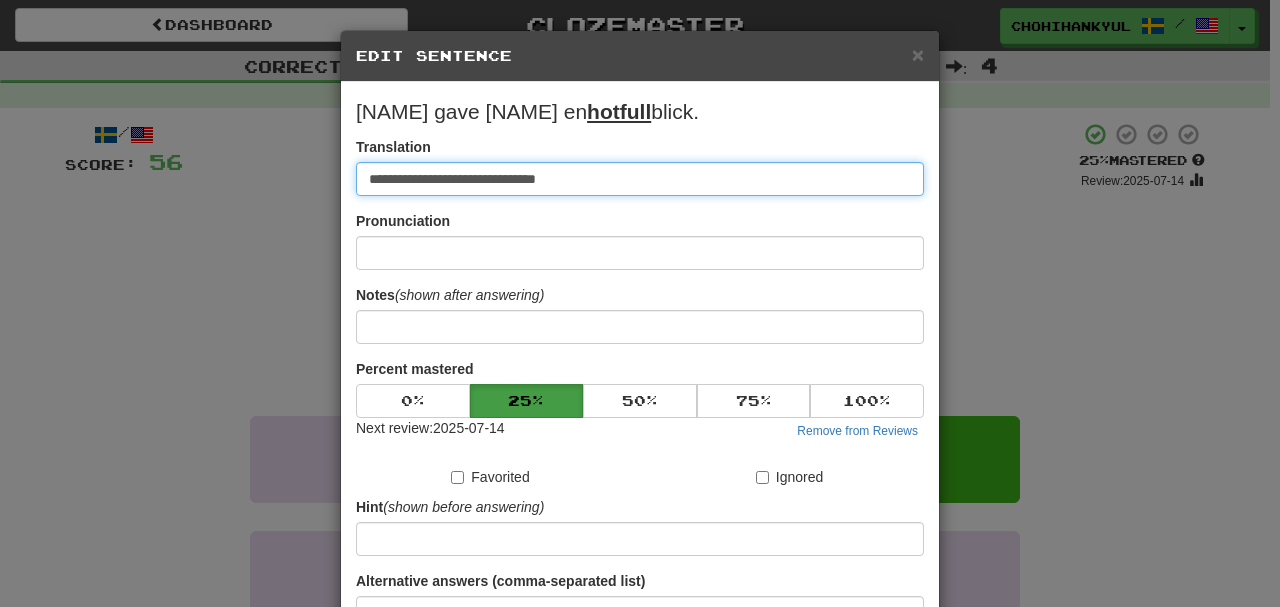 paste on "**********" 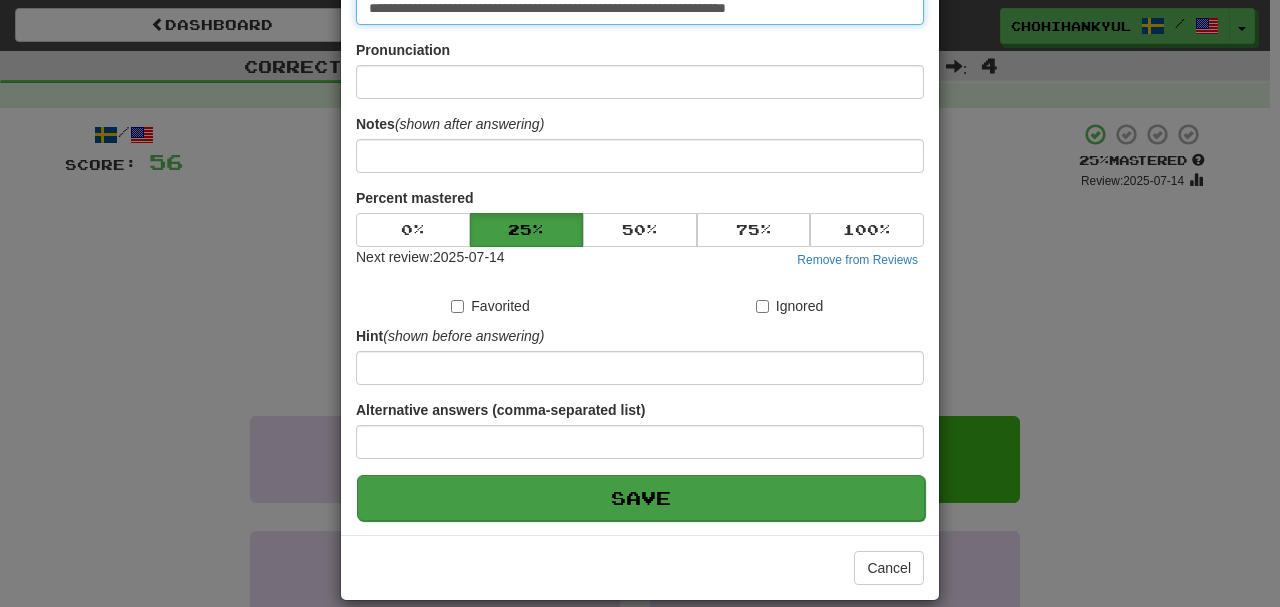 scroll, scrollTop: 190, scrollLeft: 0, axis: vertical 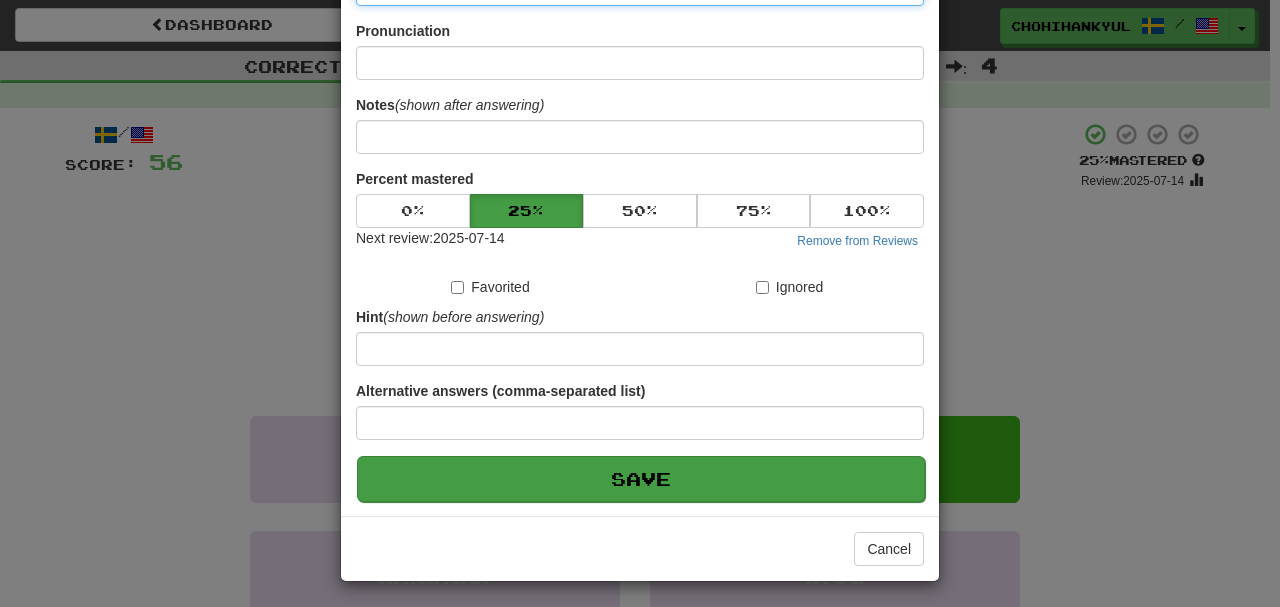 type on "**********" 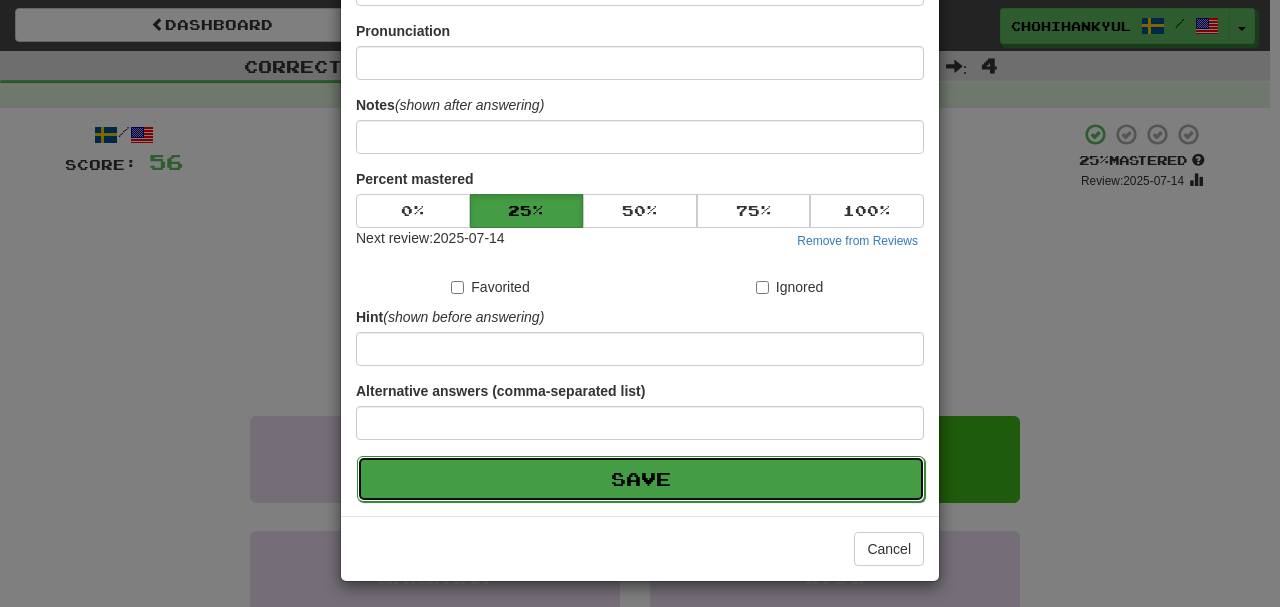 click on "Save" at bounding box center [641, 479] 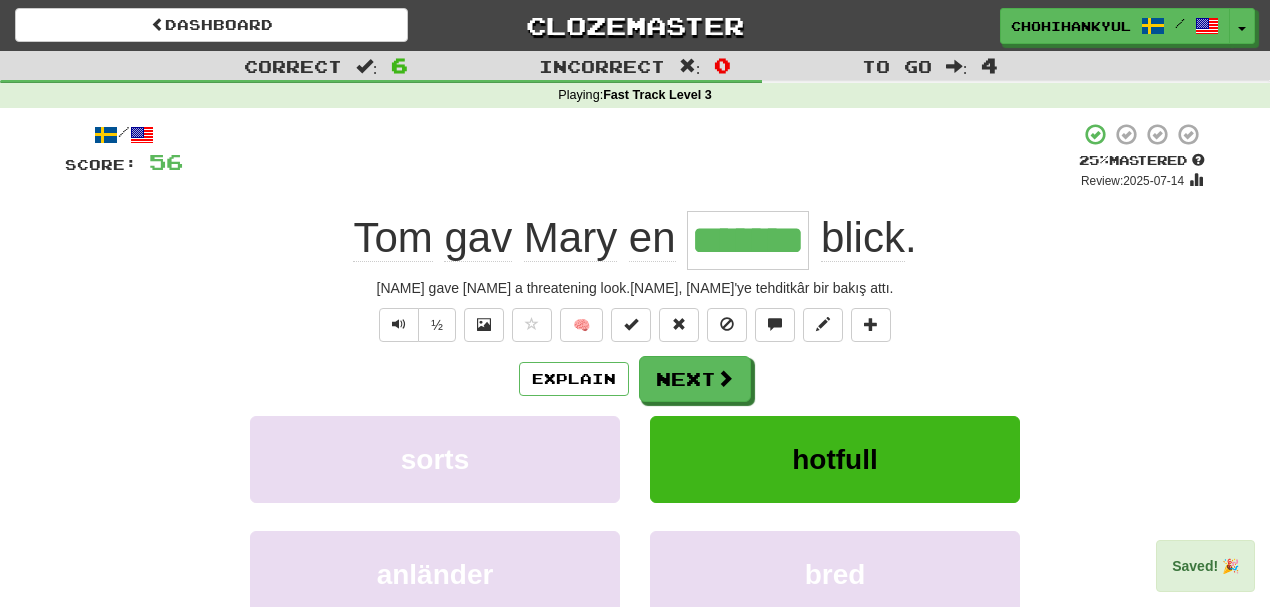 drag, startPoint x: 722, startPoint y: 236, endPoint x: 798, endPoint y: 250, distance: 77.27872 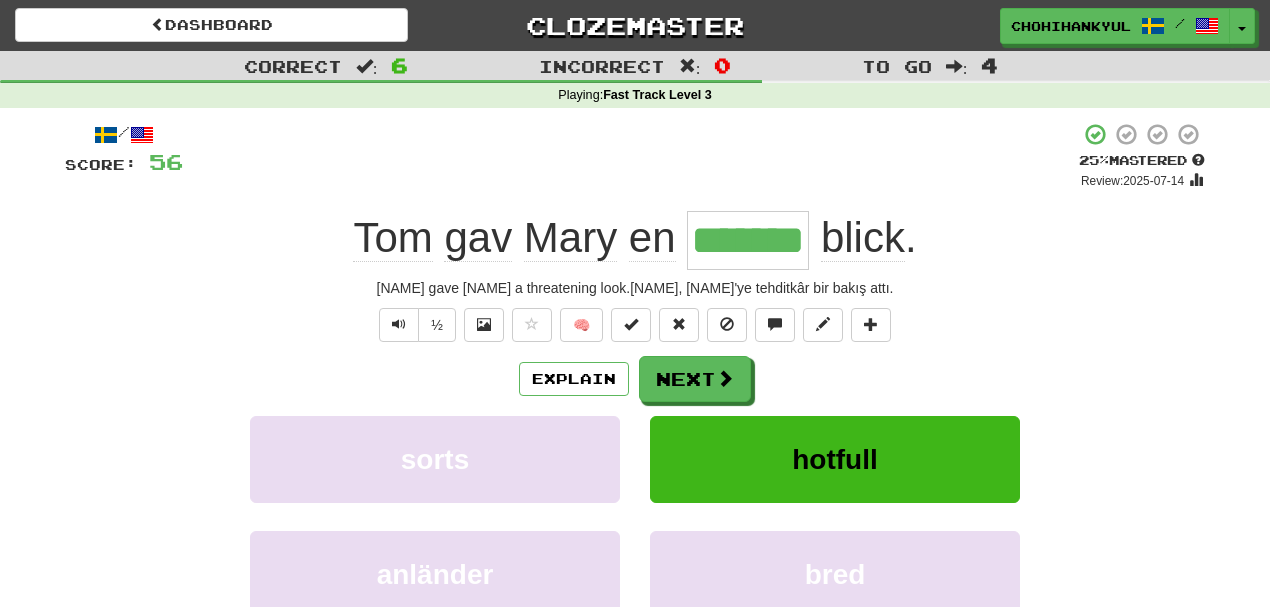drag, startPoint x: 698, startPoint y: 236, endPoint x: 862, endPoint y: 243, distance: 164.14932 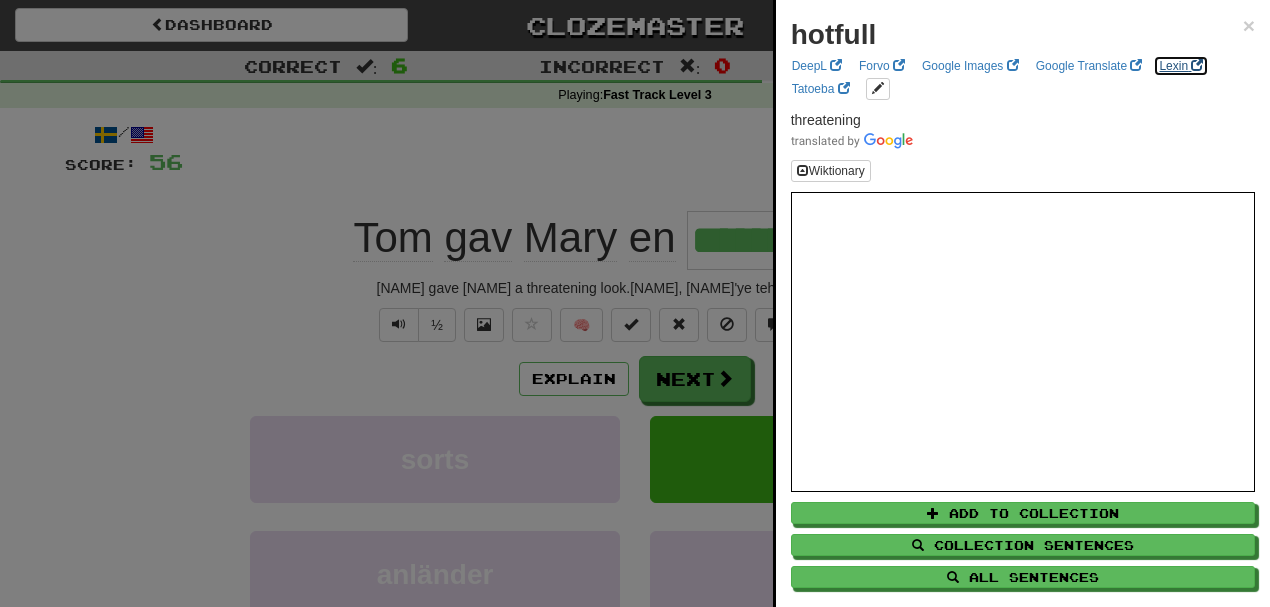 click on "Lexin" at bounding box center [1181, 66] 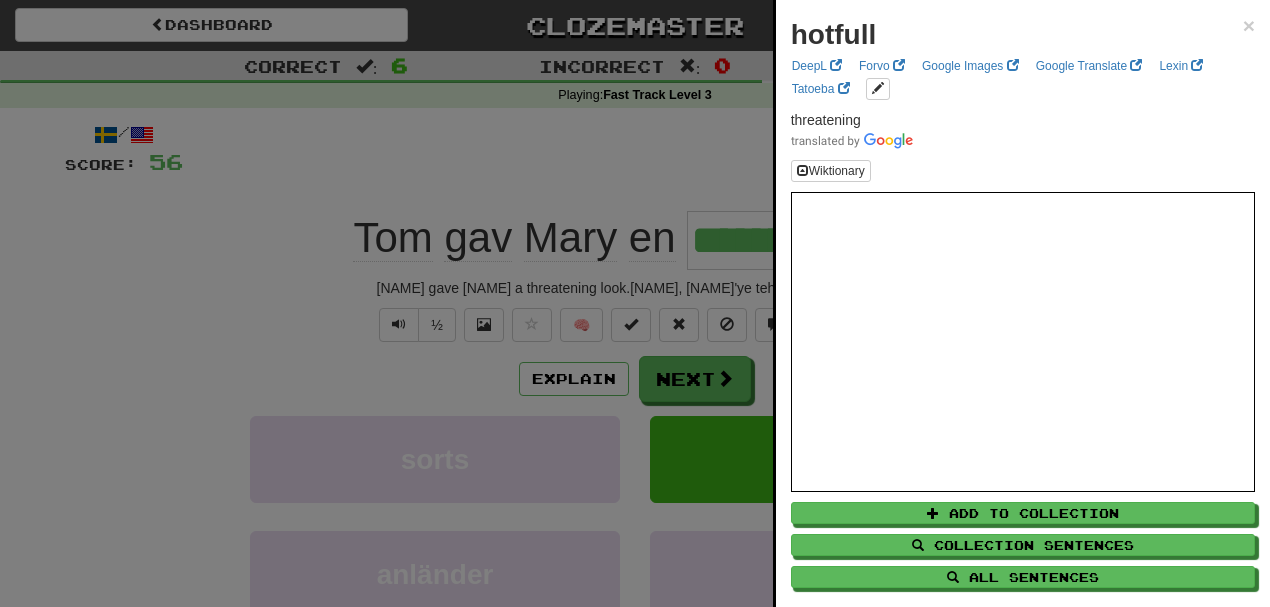 click at bounding box center (635, 303) 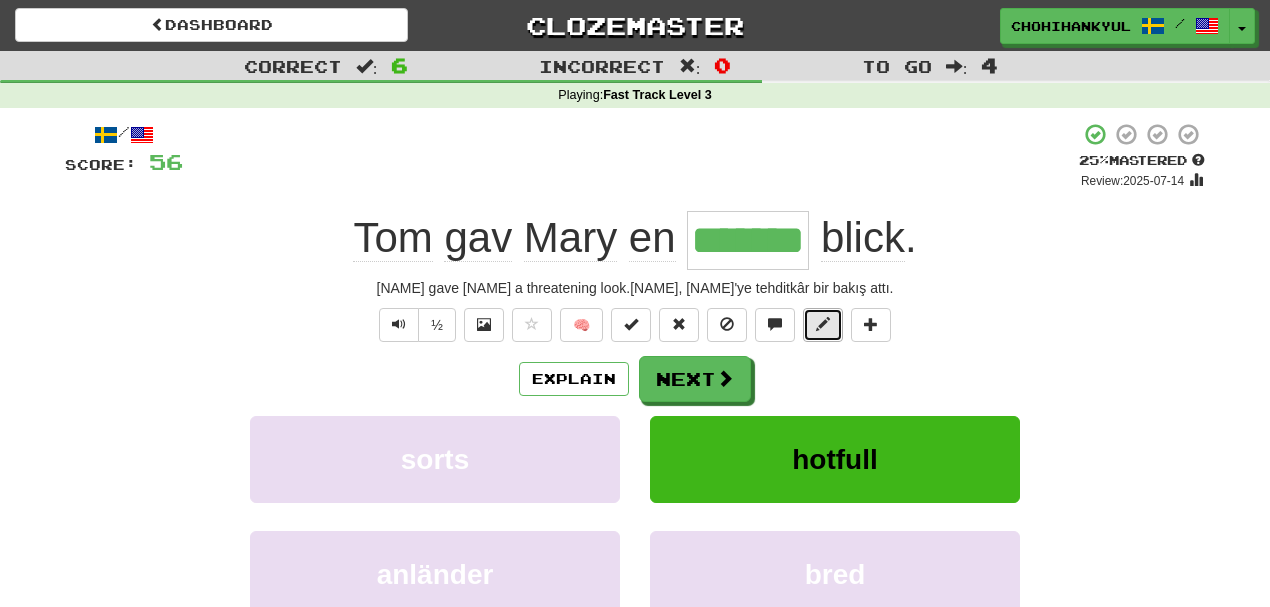 click at bounding box center [823, 325] 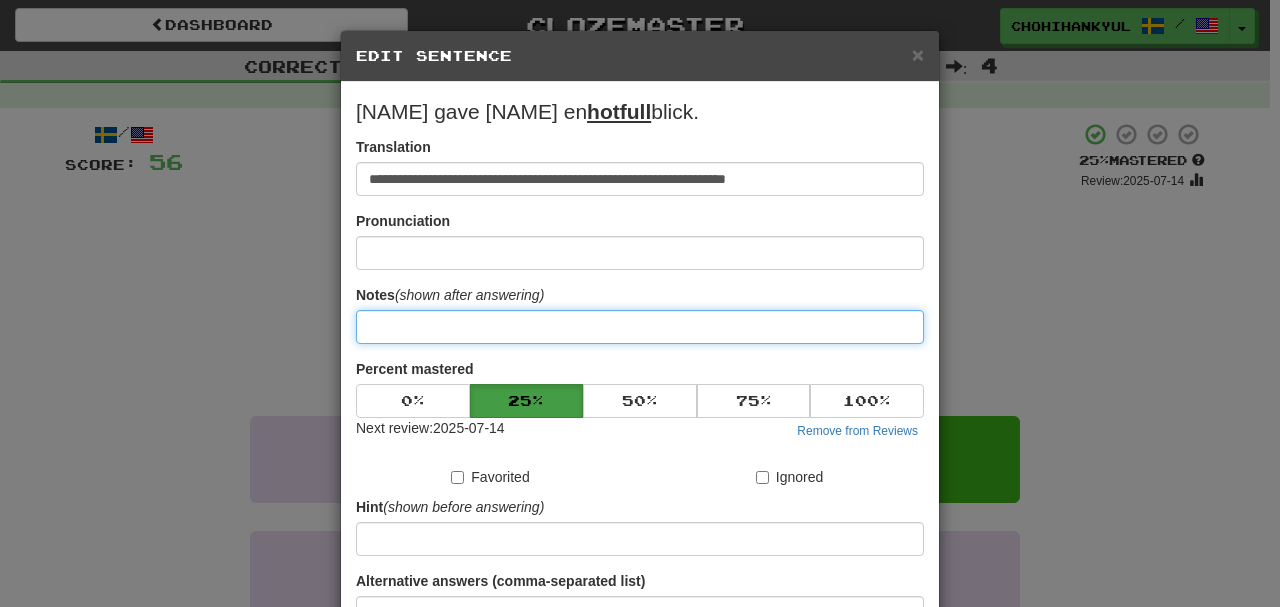 click at bounding box center (640, 327) 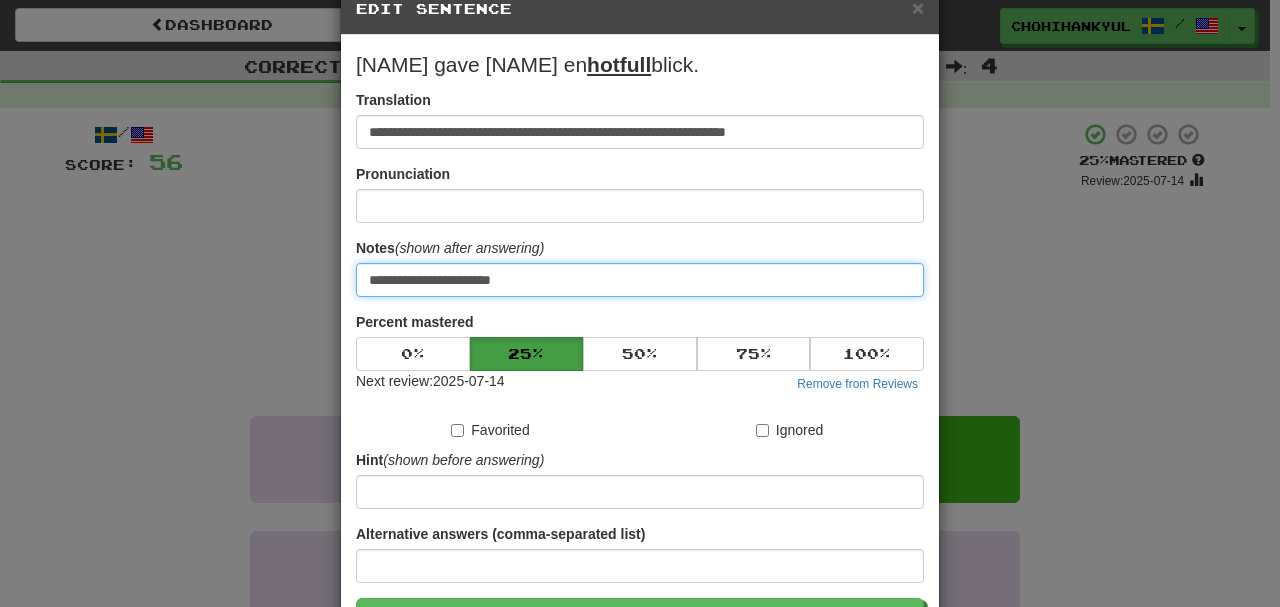 scroll, scrollTop: 190, scrollLeft: 0, axis: vertical 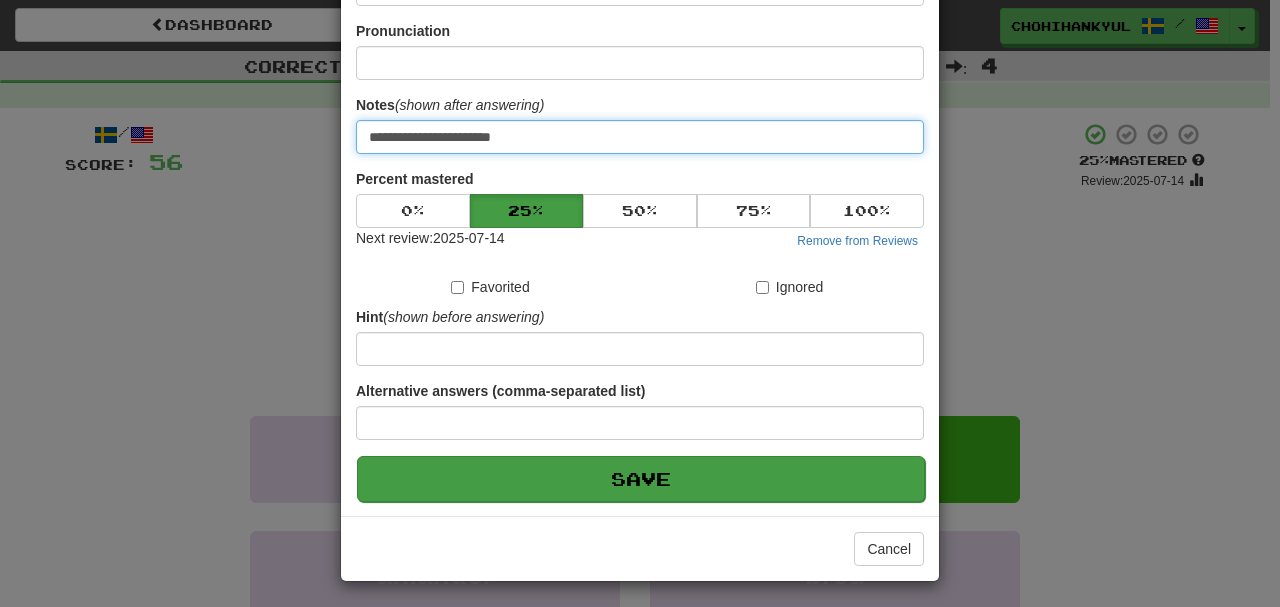 type on "**********" 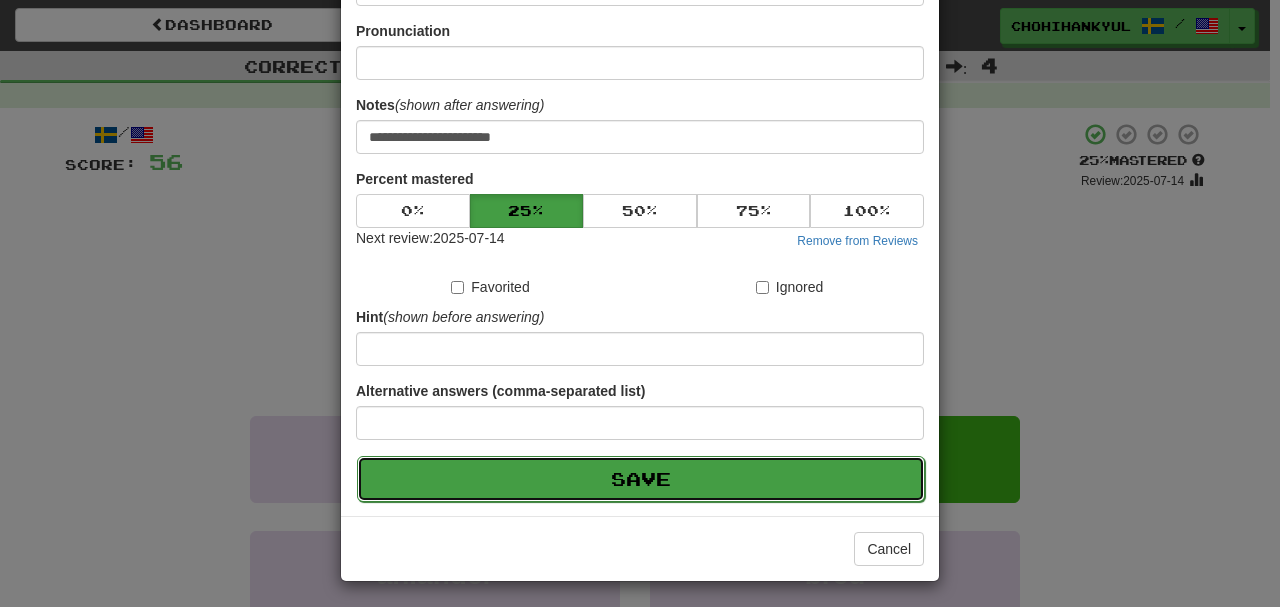 click on "Save" at bounding box center [641, 479] 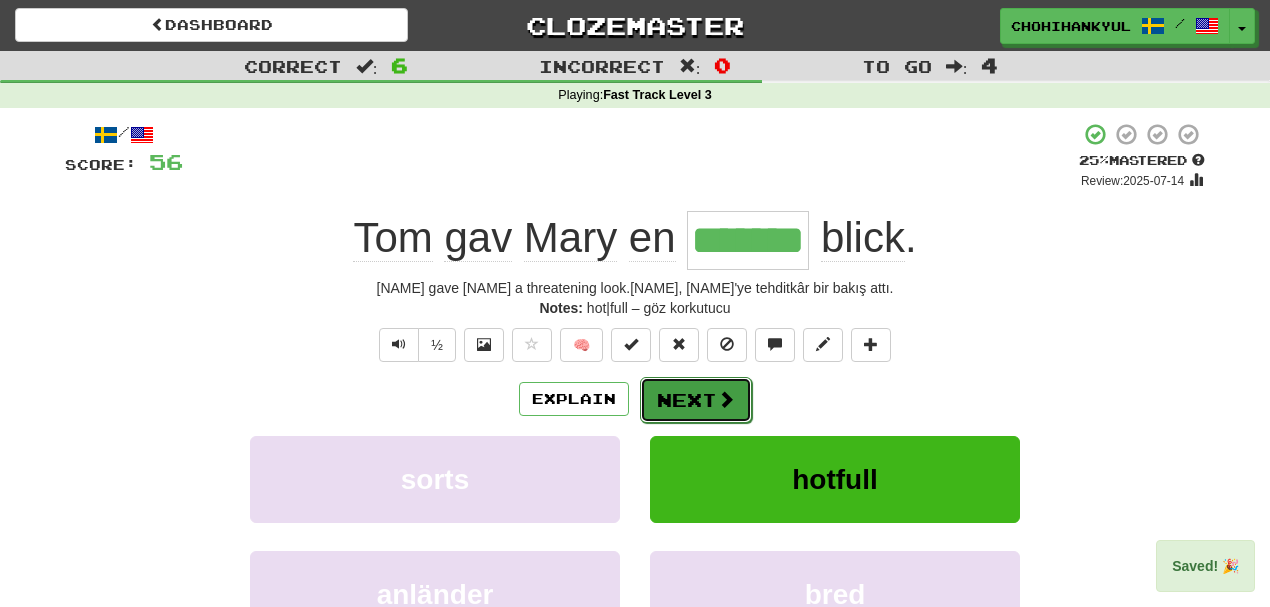 click on "Next" at bounding box center [696, 400] 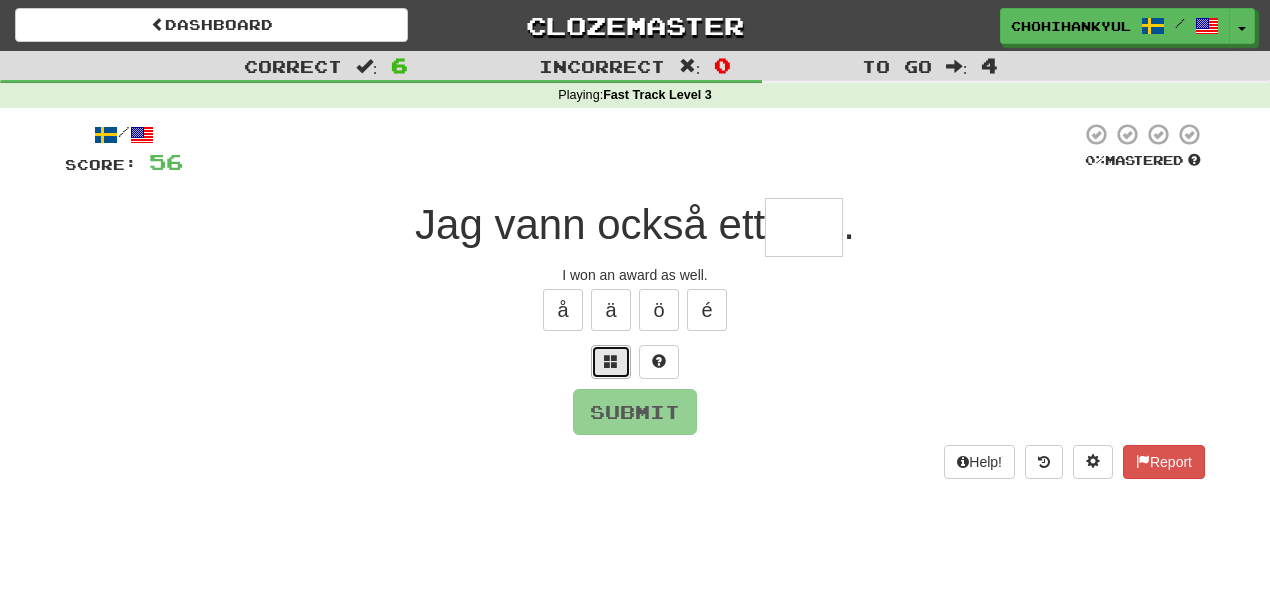 click at bounding box center [611, 361] 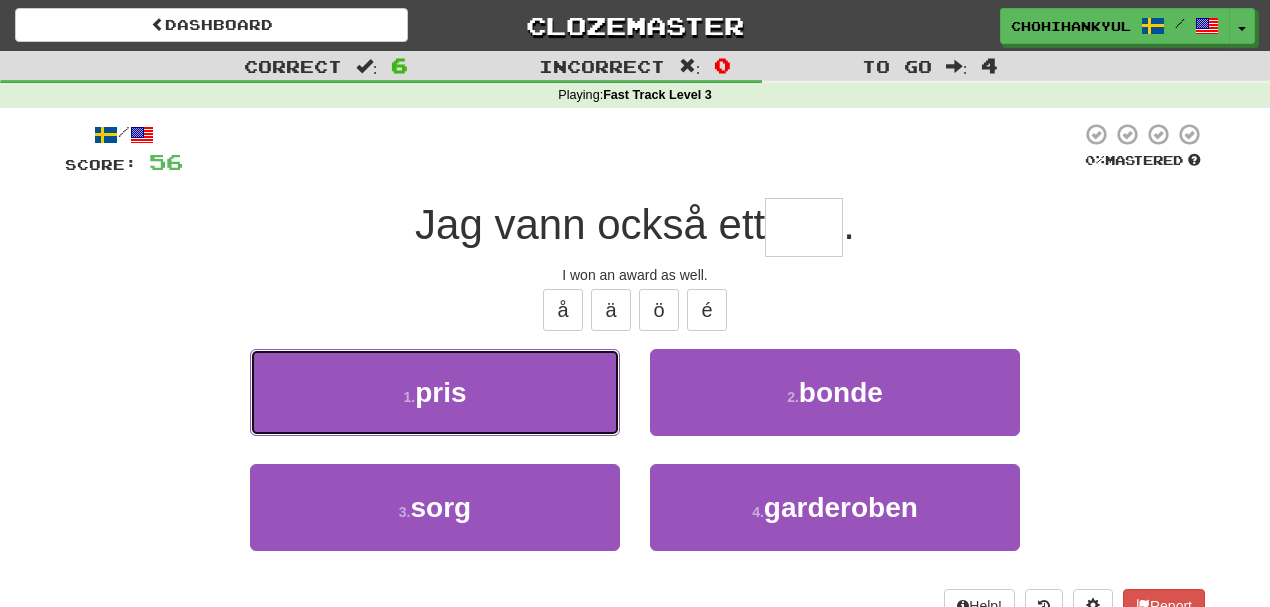 click on "1 .  pris" at bounding box center (435, 392) 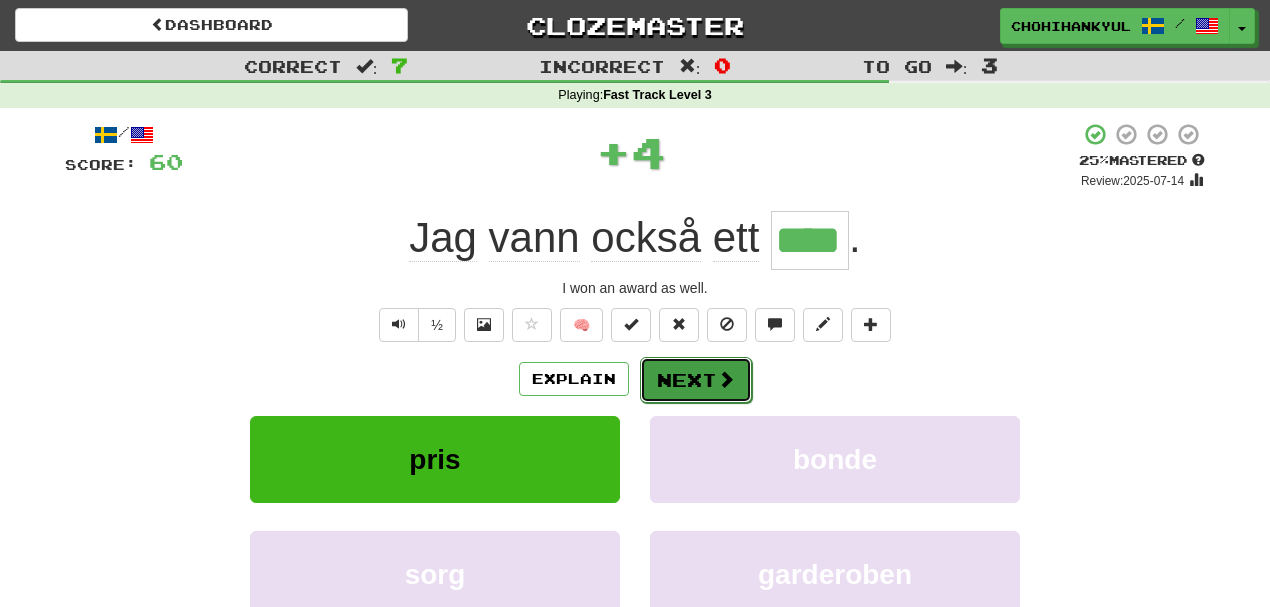 click on "Next" at bounding box center [696, 380] 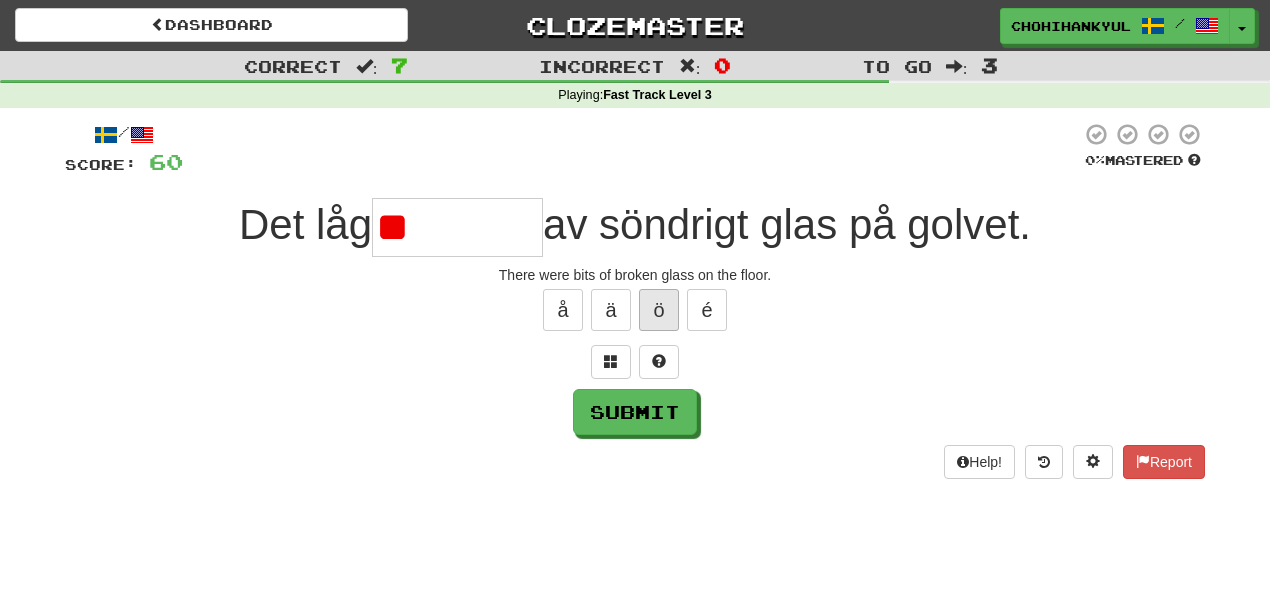 type on "*" 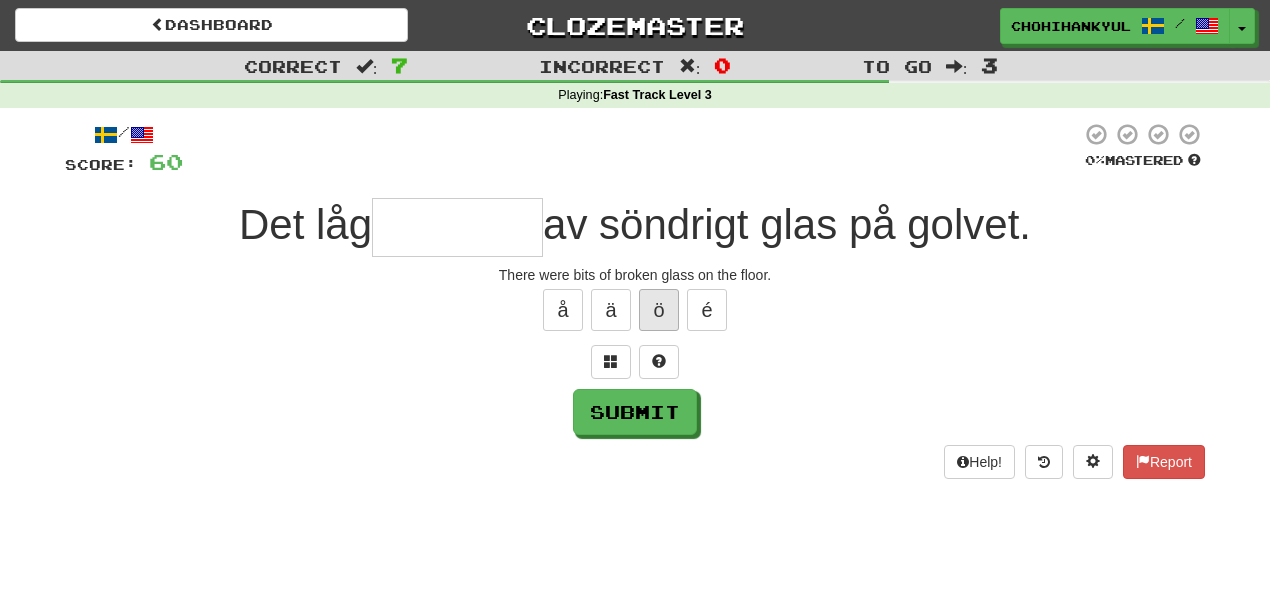 type on "*" 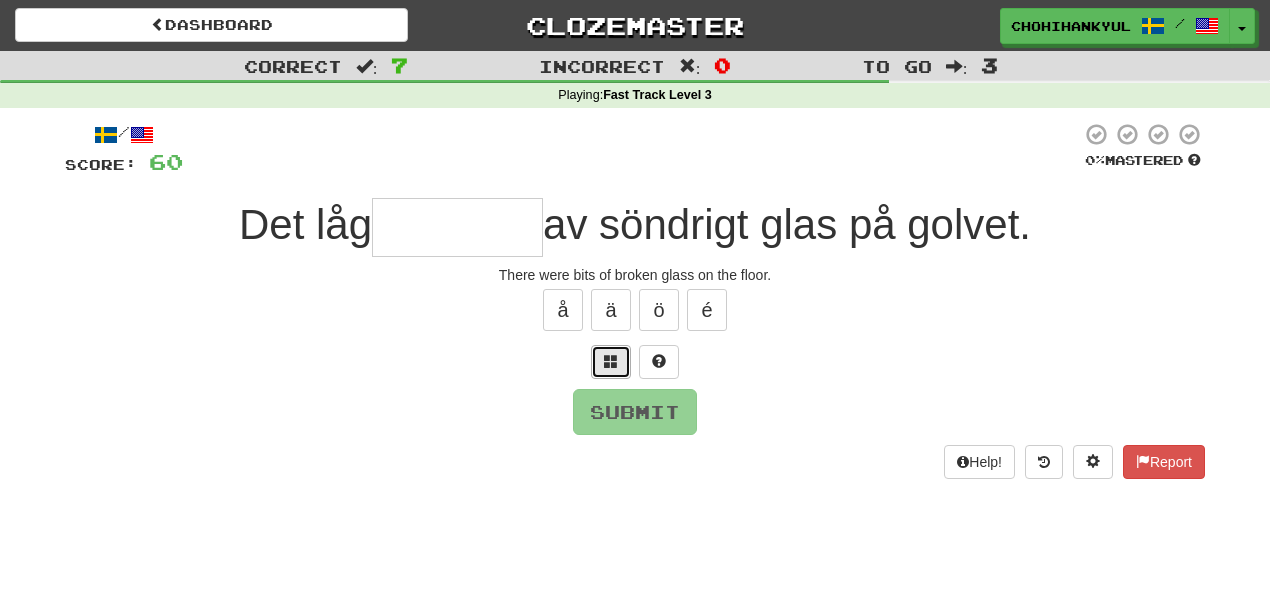 click at bounding box center (611, 361) 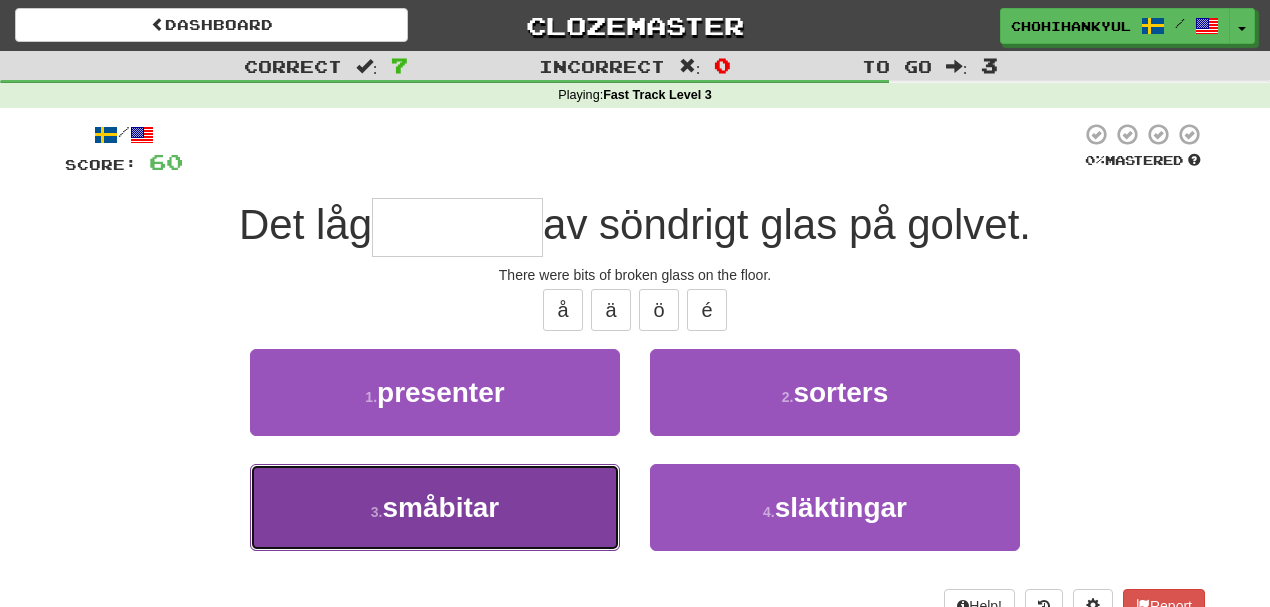click on "3 .  småbitar" at bounding box center (435, 507) 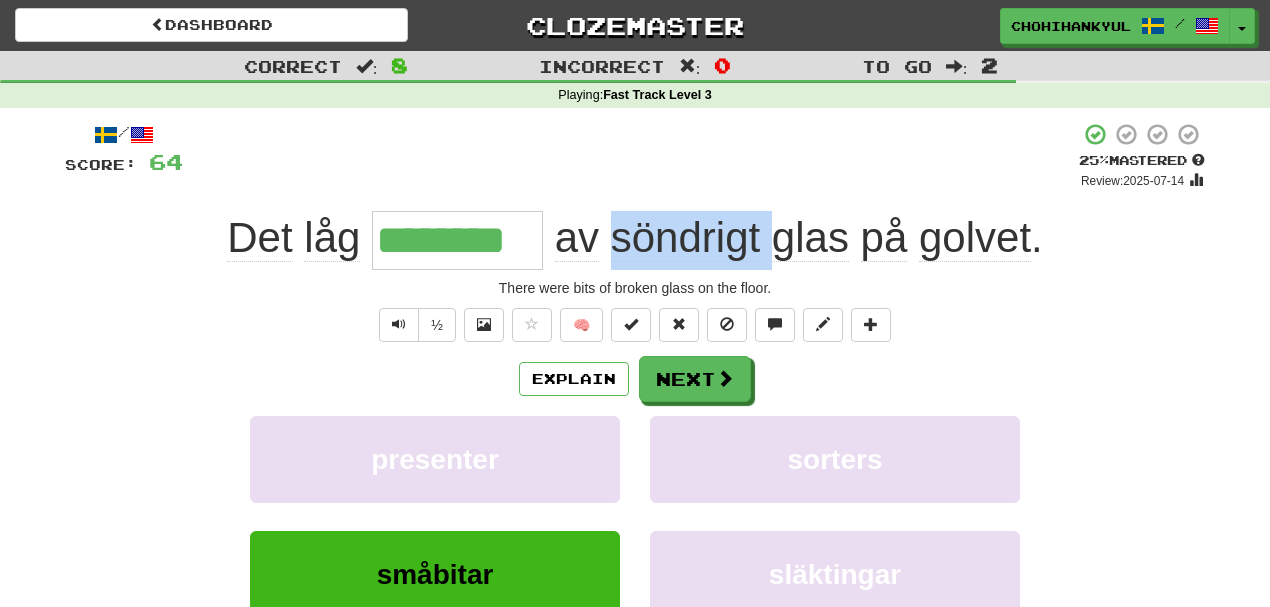 drag, startPoint x: 610, startPoint y: 235, endPoint x: 773, endPoint y: 238, distance: 163.0276 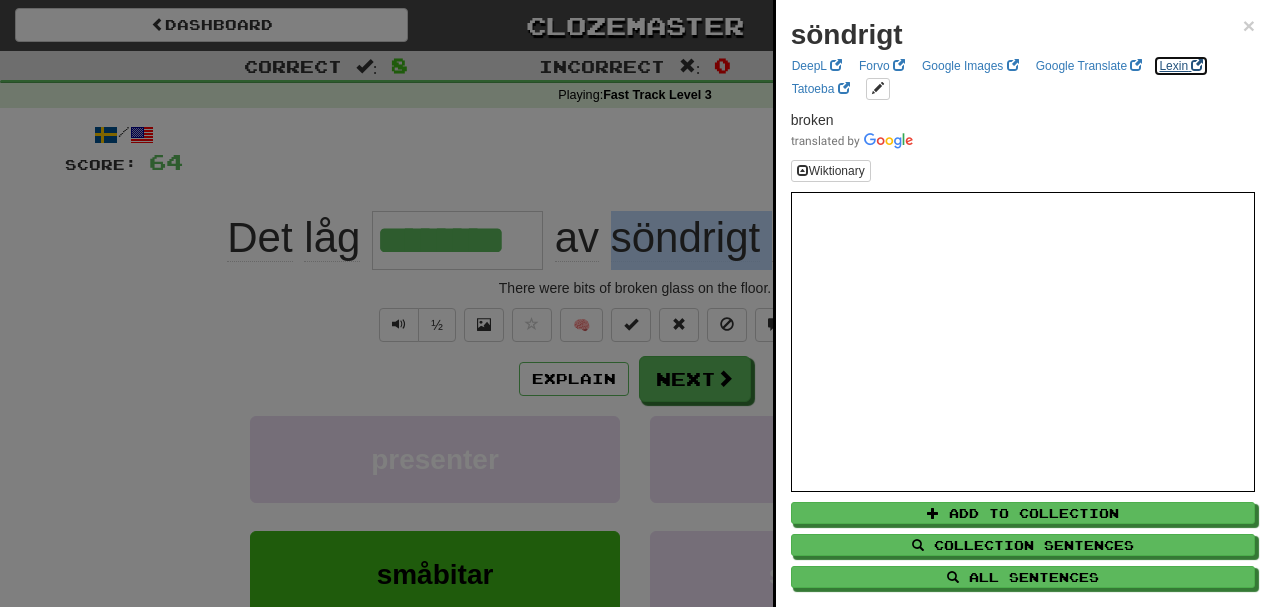 click on "Lexin" at bounding box center (1181, 66) 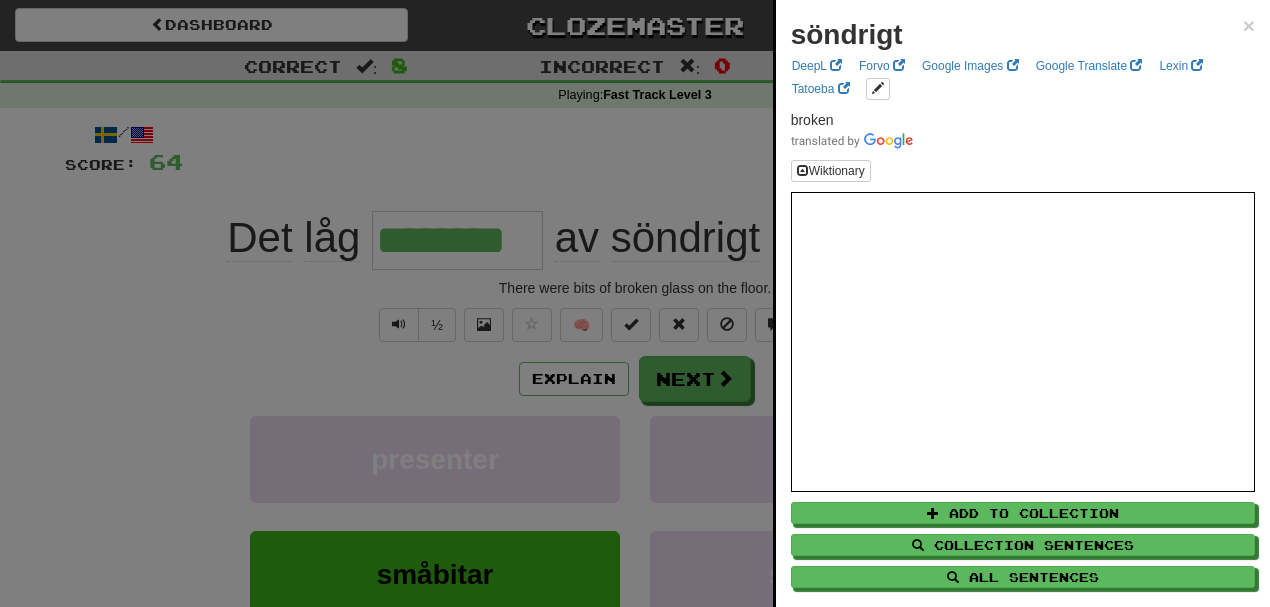 drag, startPoint x: 138, startPoint y: 198, endPoint x: 430, endPoint y: 208, distance: 292.17117 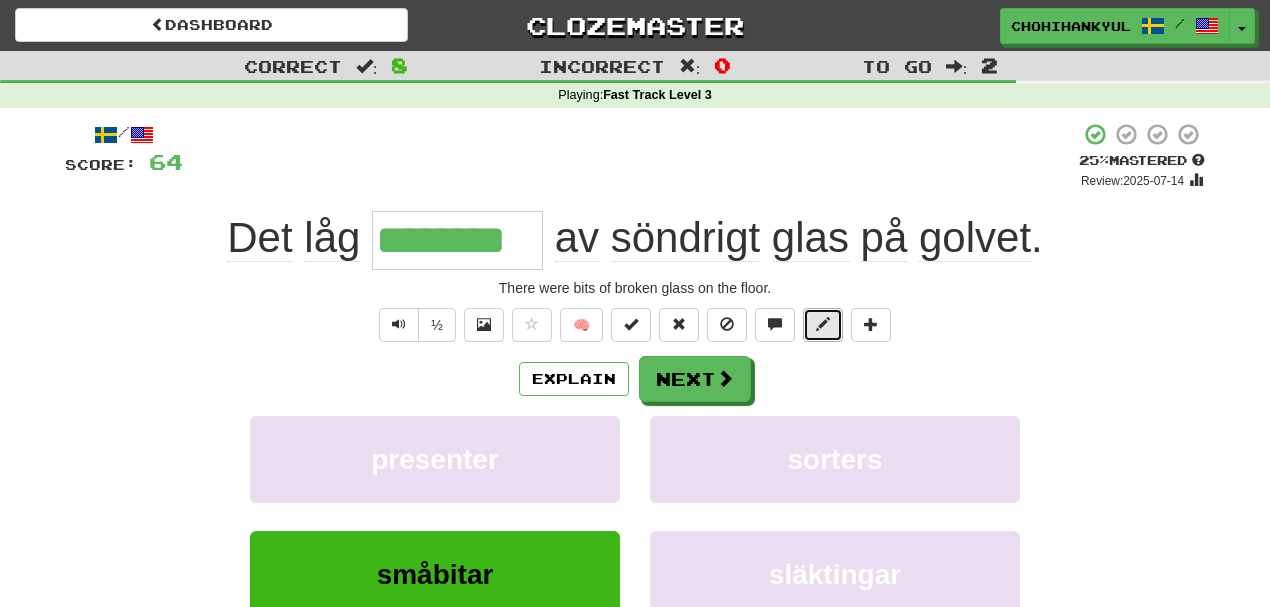 click at bounding box center (823, 324) 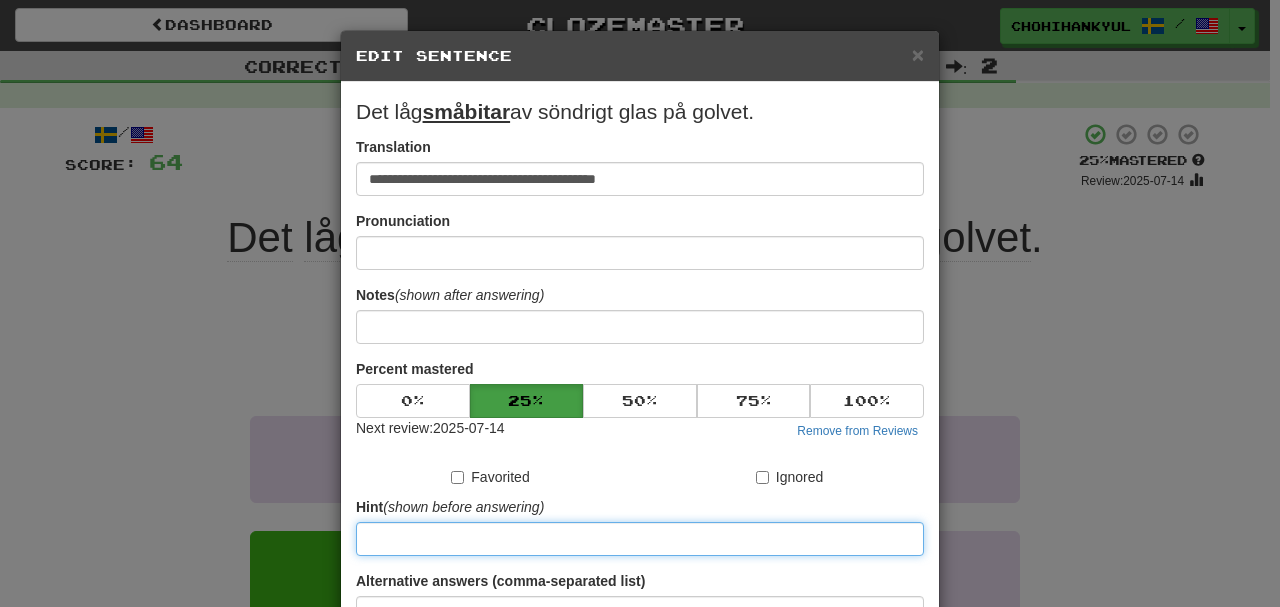click at bounding box center [640, 539] 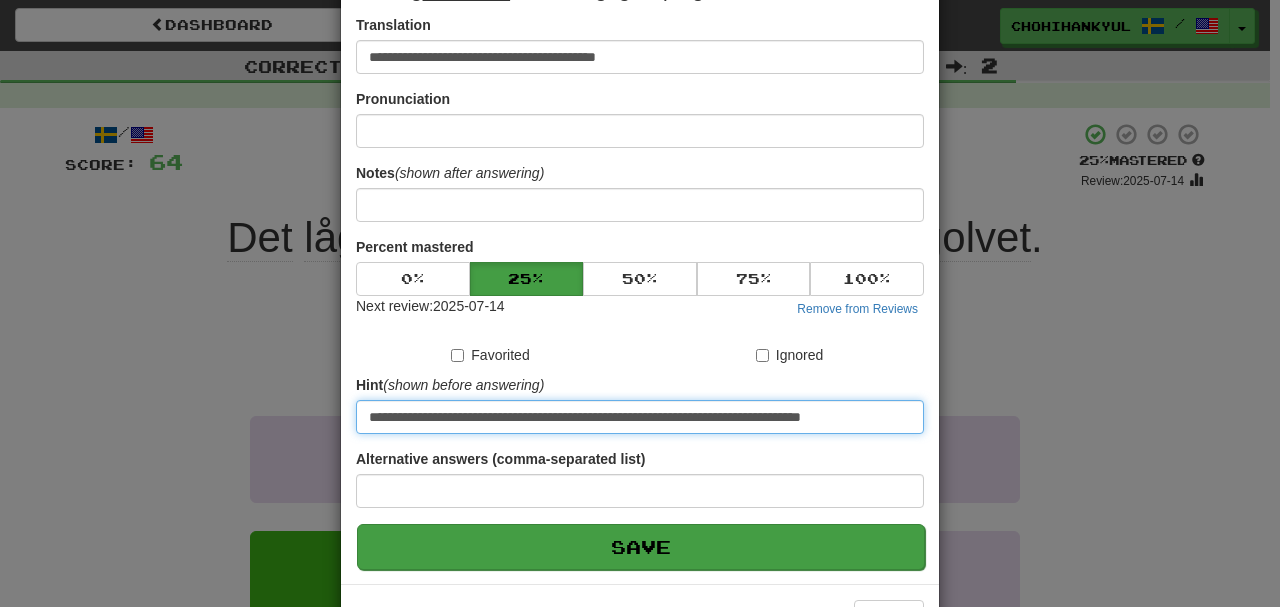 scroll, scrollTop: 124, scrollLeft: 0, axis: vertical 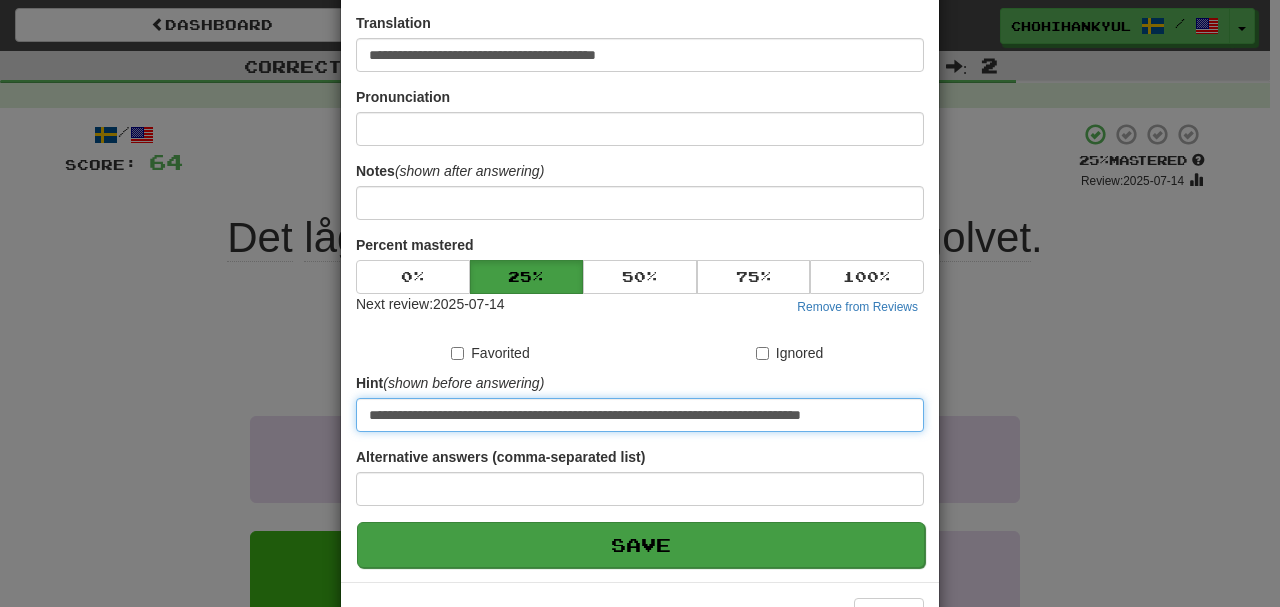 type on "**********" 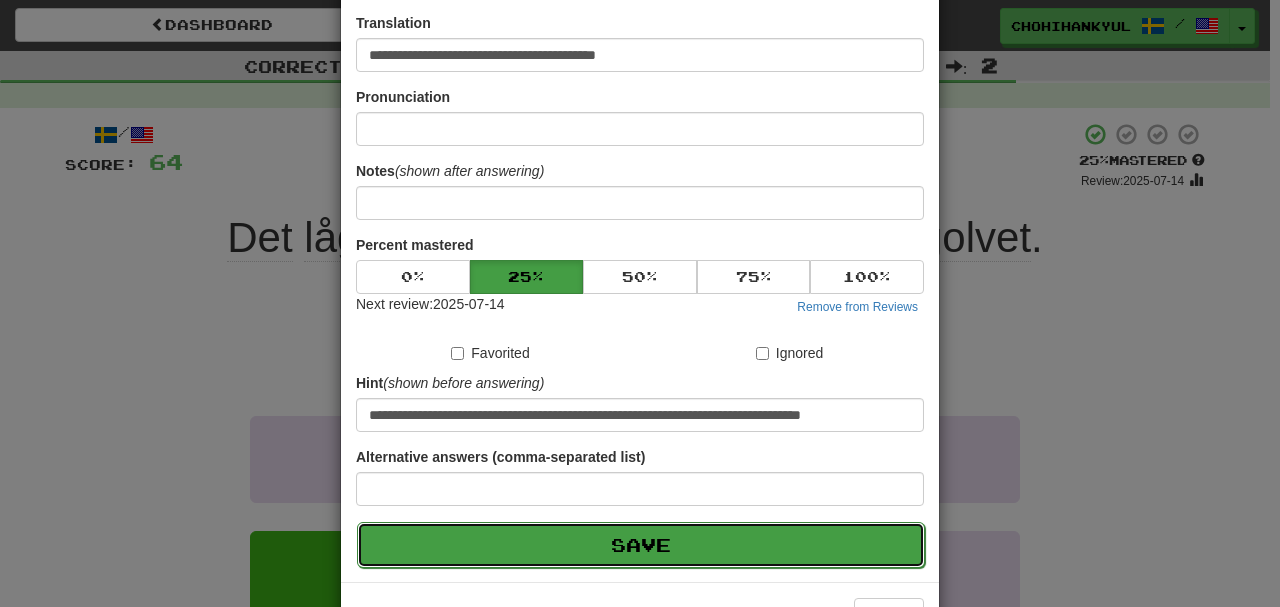 click on "Save" at bounding box center (641, 545) 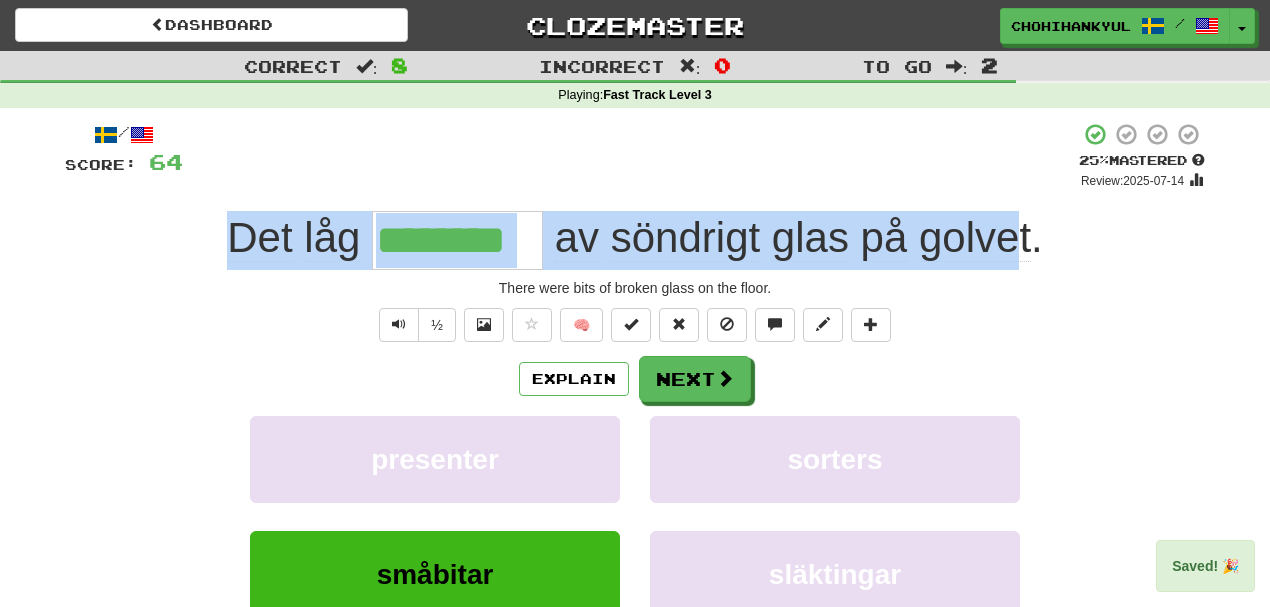 drag, startPoint x: 238, startPoint y: 241, endPoint x: 1013, endPoint y: 243, distance: 775.00256 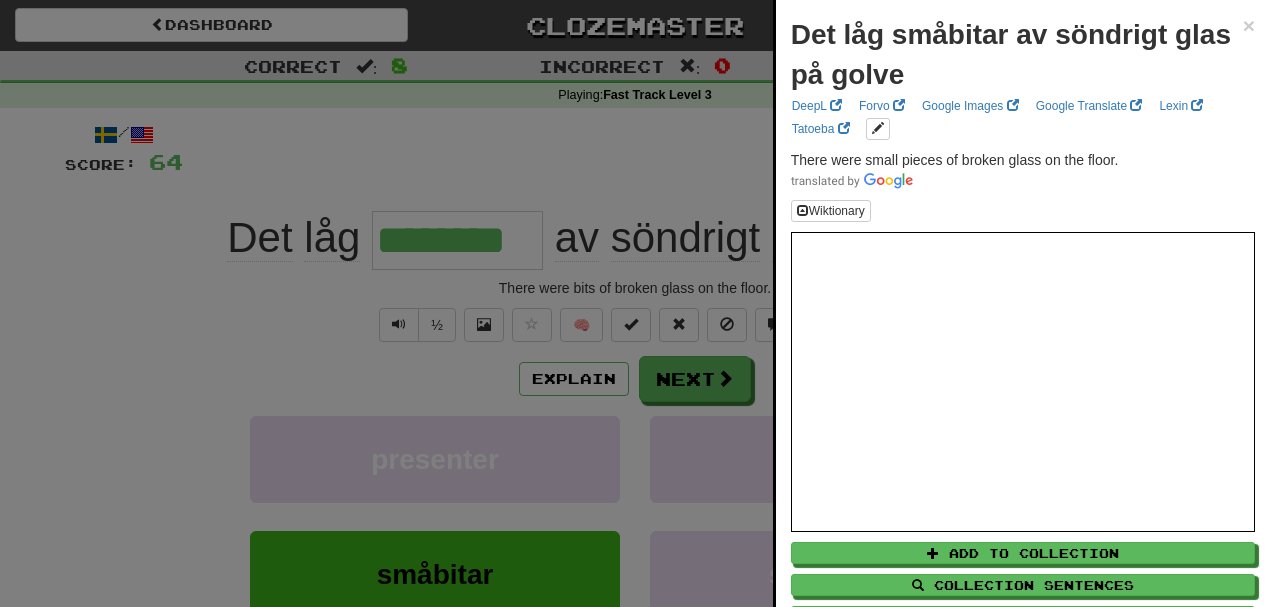 click at bounding box center [635, 303] 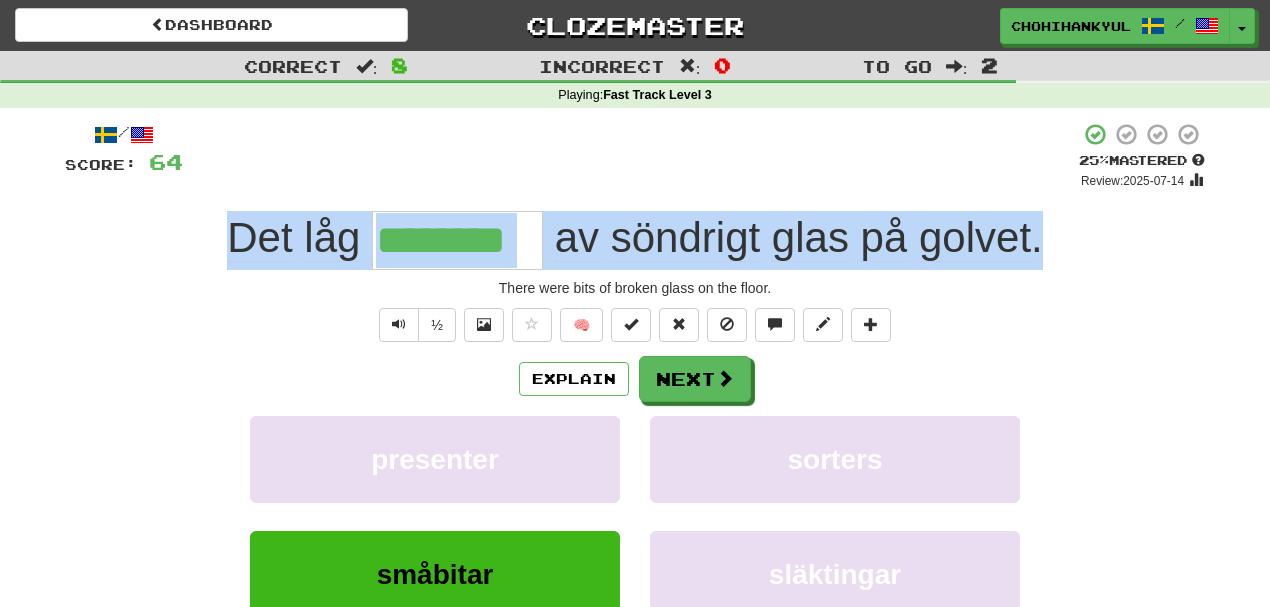 drag, startPoint x: 222, startPoint y: 231, endPoint x: 1200, endPoint y: 247, distance: 978.13086 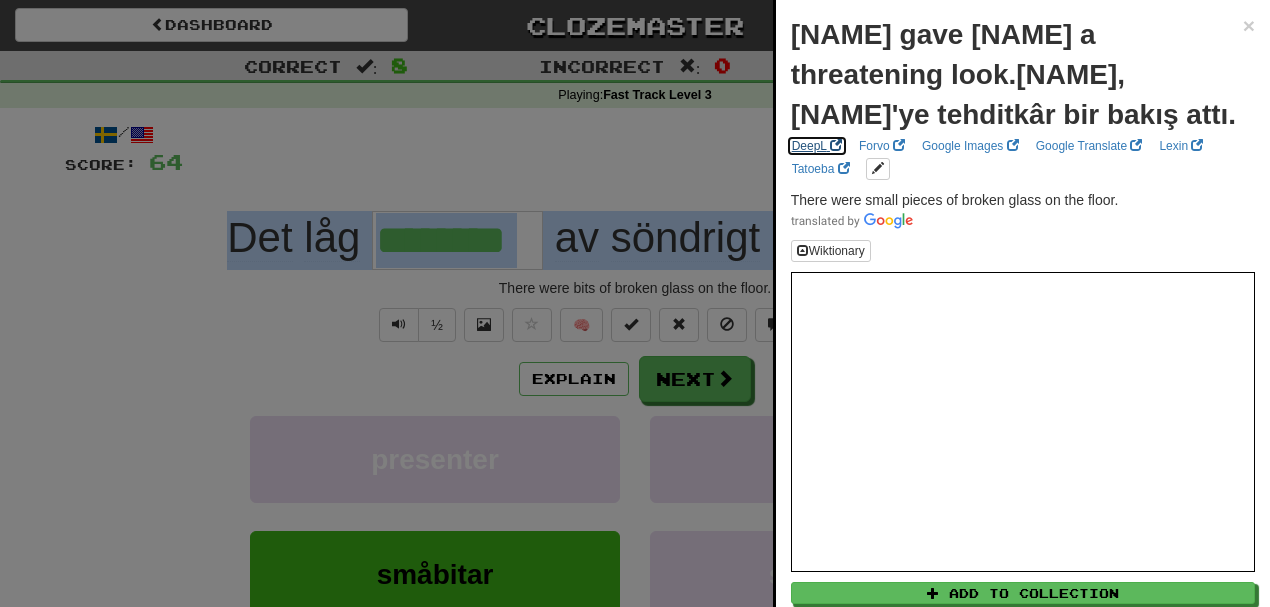 click on "DeepL" at bounding box center (817, 146) 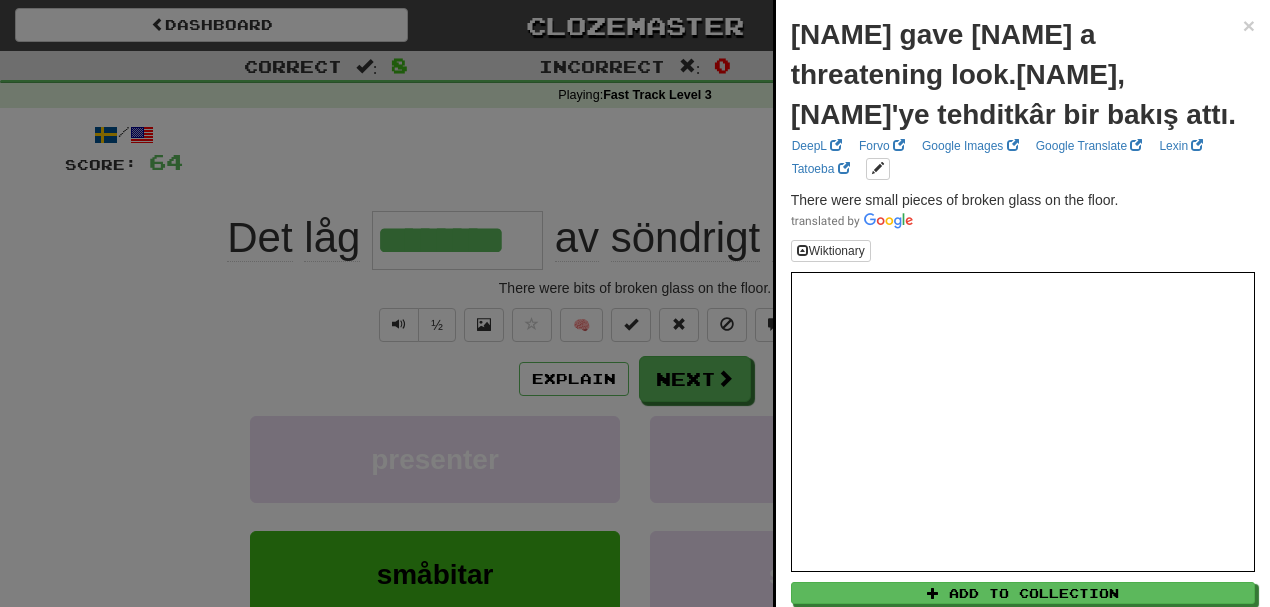 click at bounding box center [635, 303] 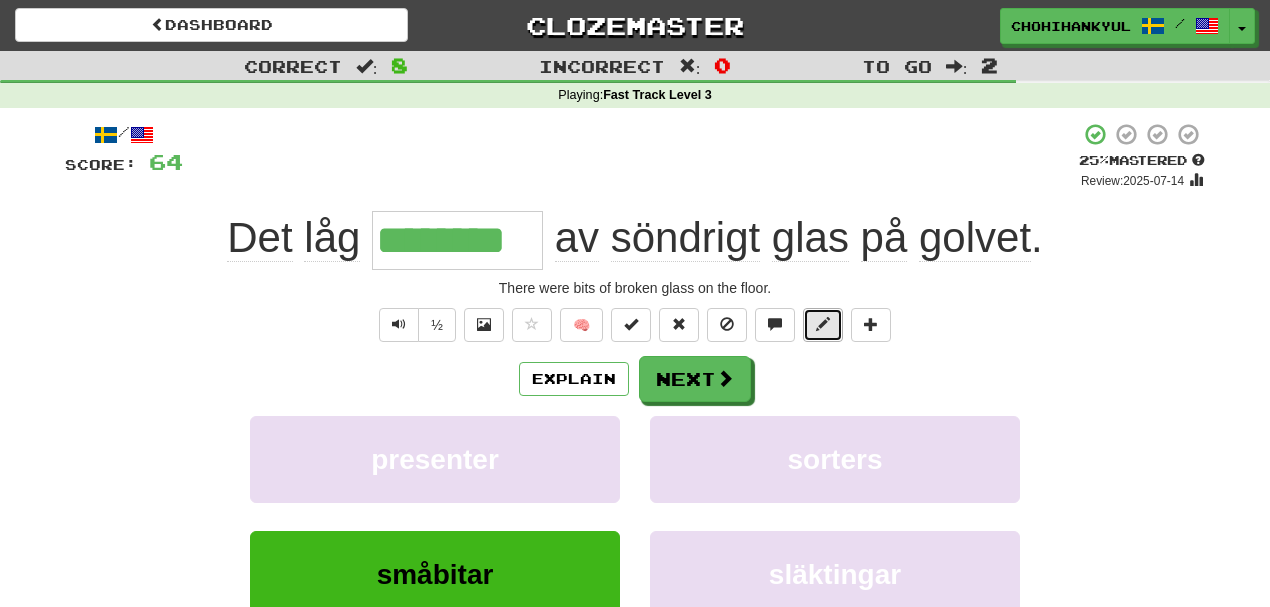 click at bounding box center [823, 324] 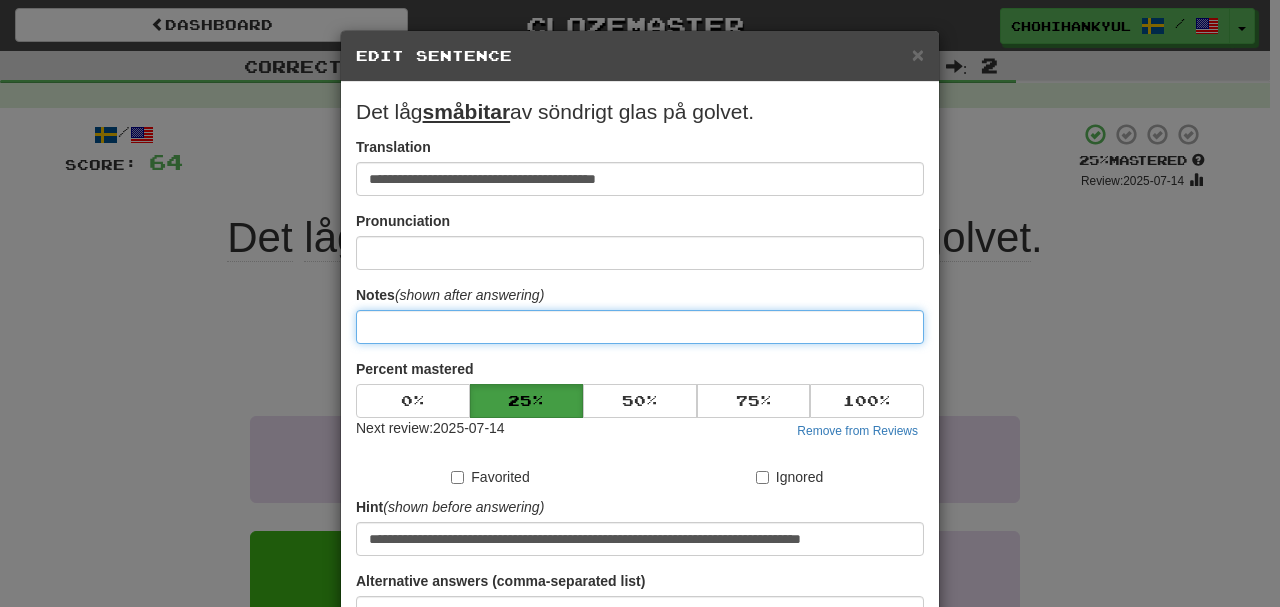 click at bounding box center (640, 327) 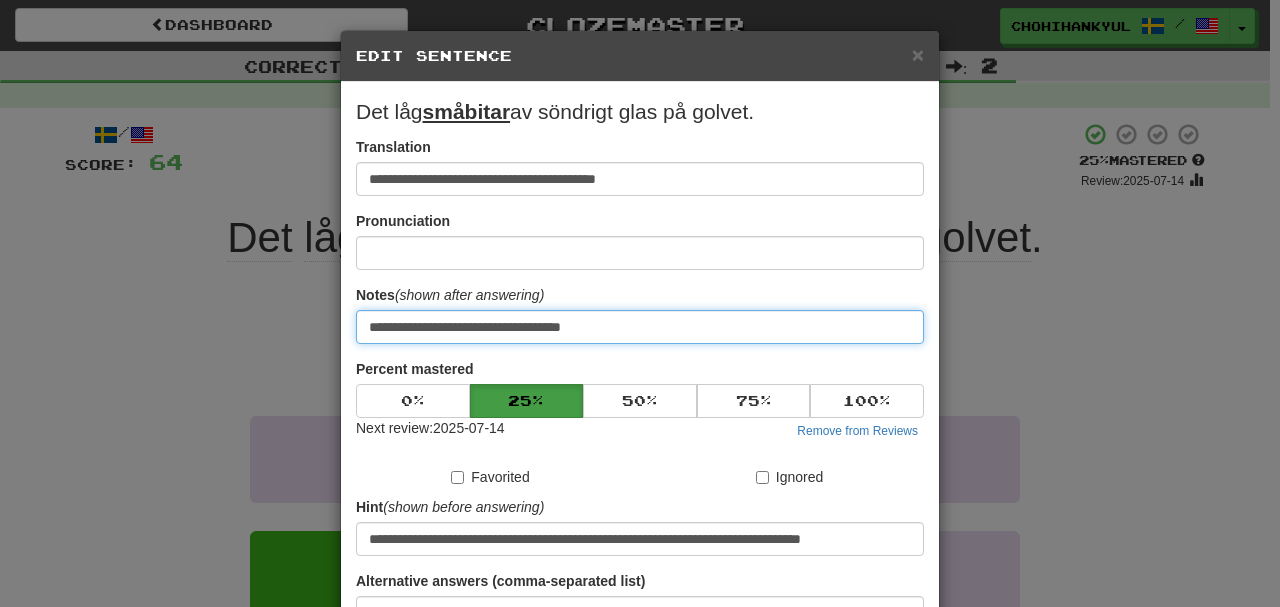 drag, startPoint x: 426, startPoint y: 340, endPoint x: 203, endPoint y: 350, distance: 223.2241 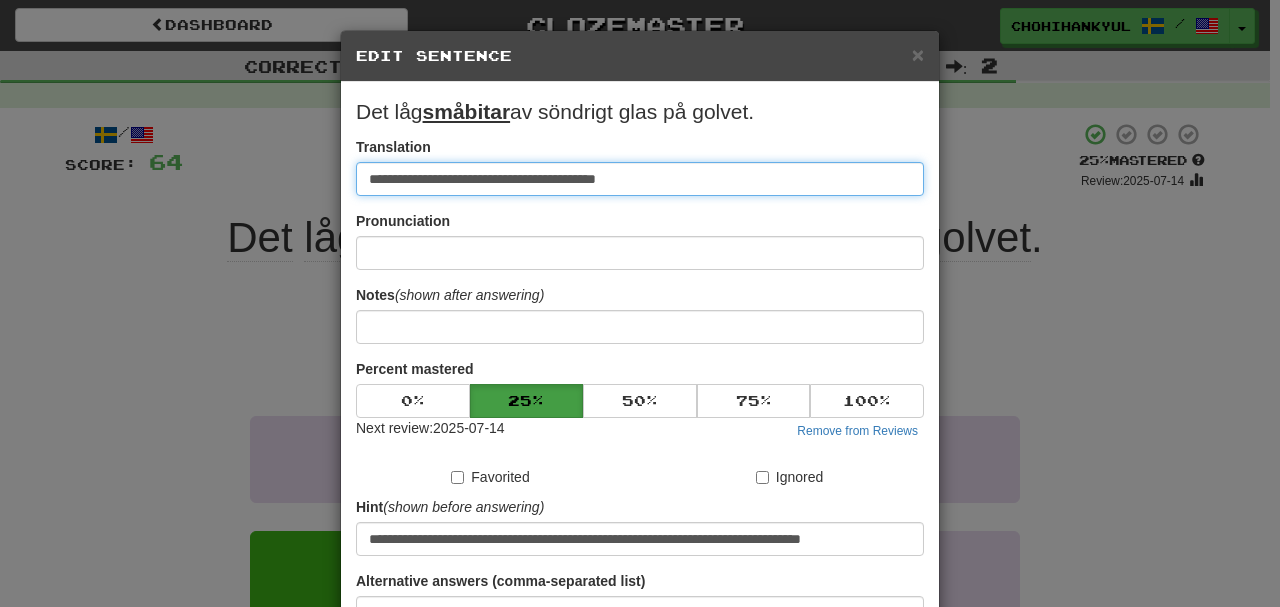 click on "**********" at bounding box center [640, 179] 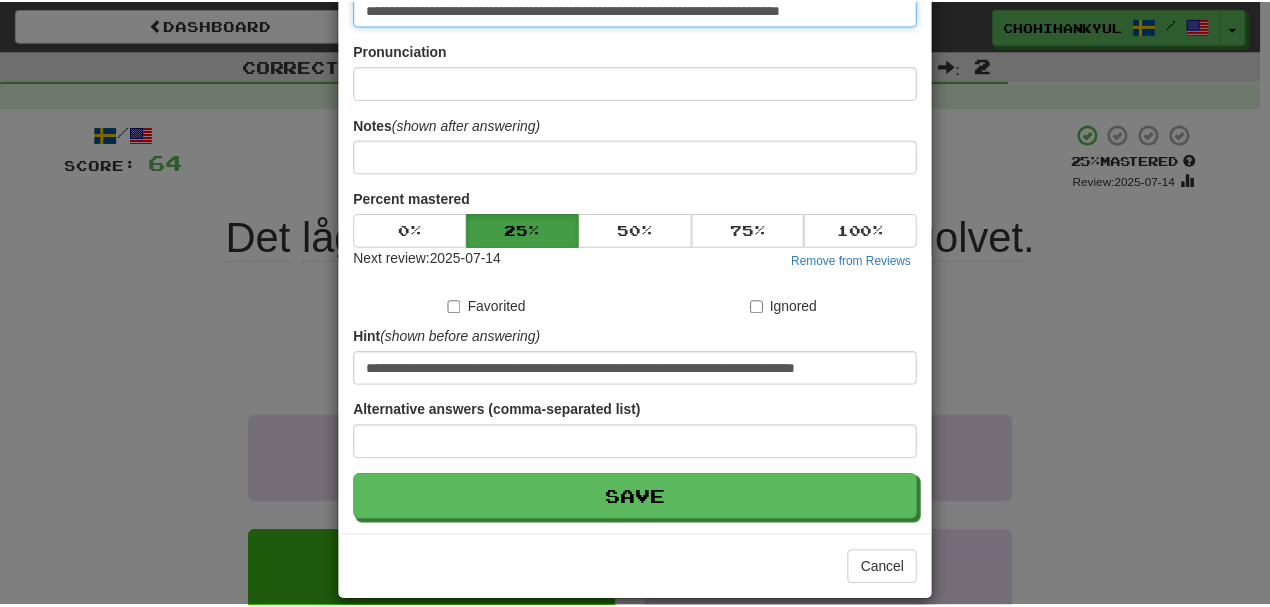 scroll, scrollTop: 190, scrollLeft: 0, axis: vertical 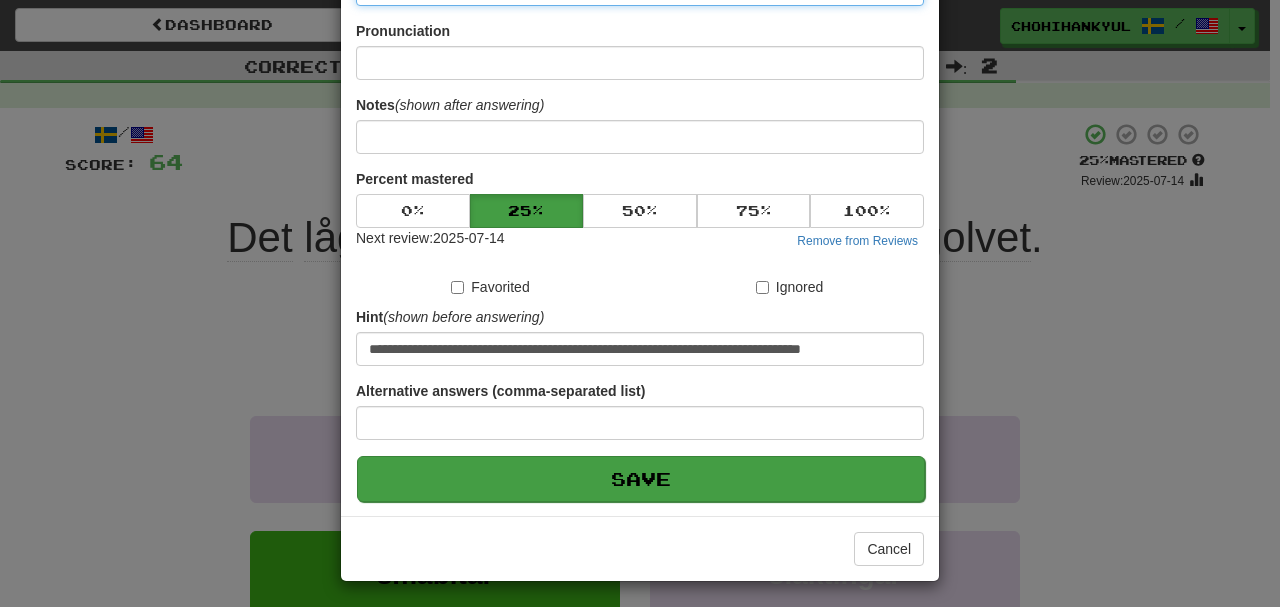 type on "**********" 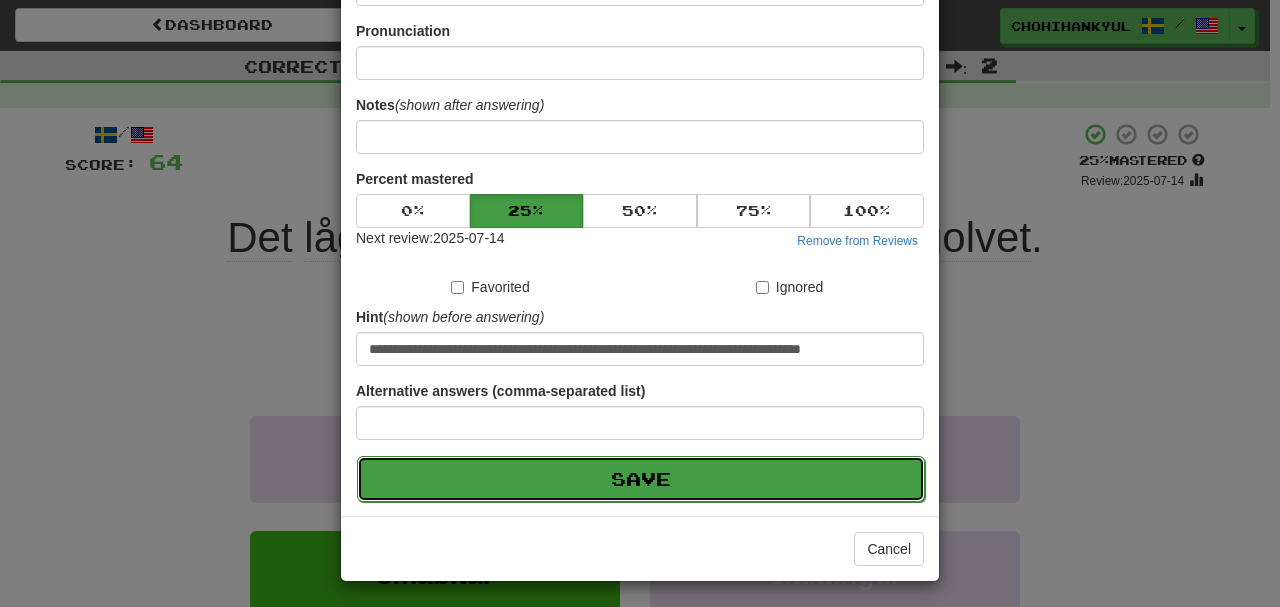 click on "Save" at bounding box center [641, 479] 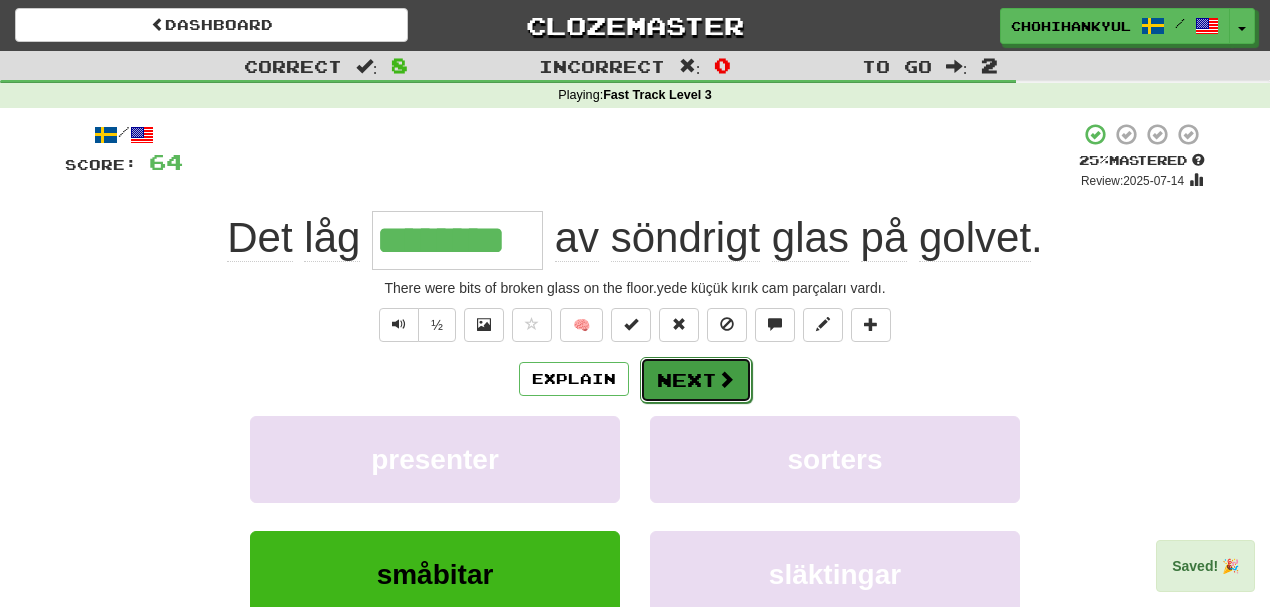 click on "Next" at bounding box center [696, 380] 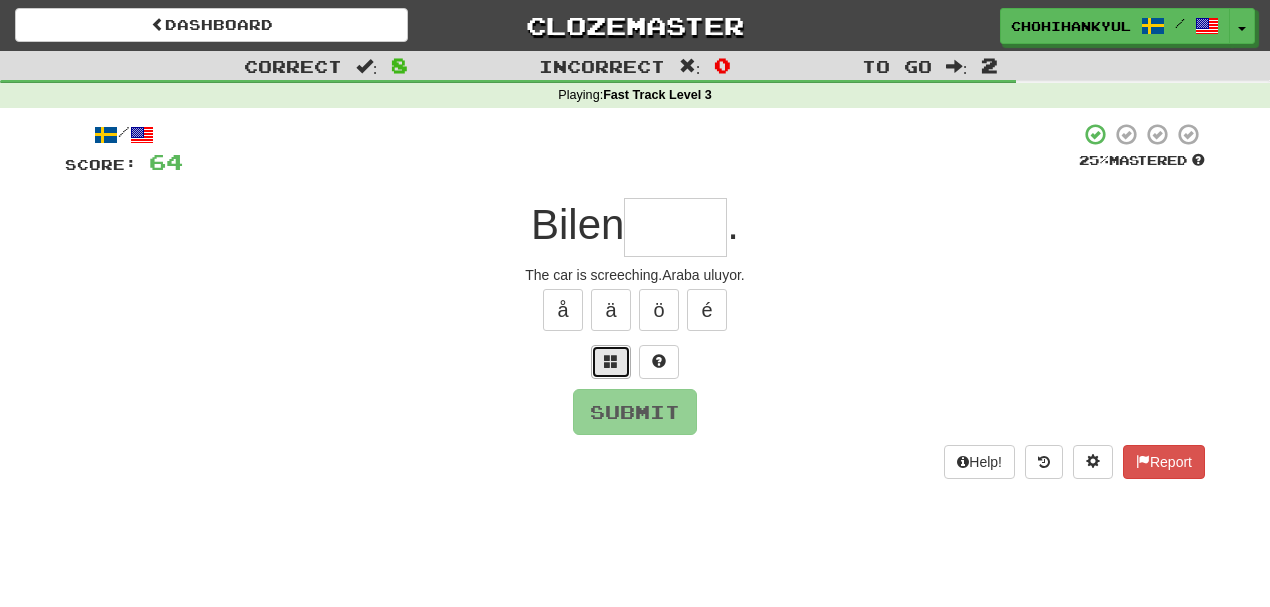 click at bounding box center [611, 362] 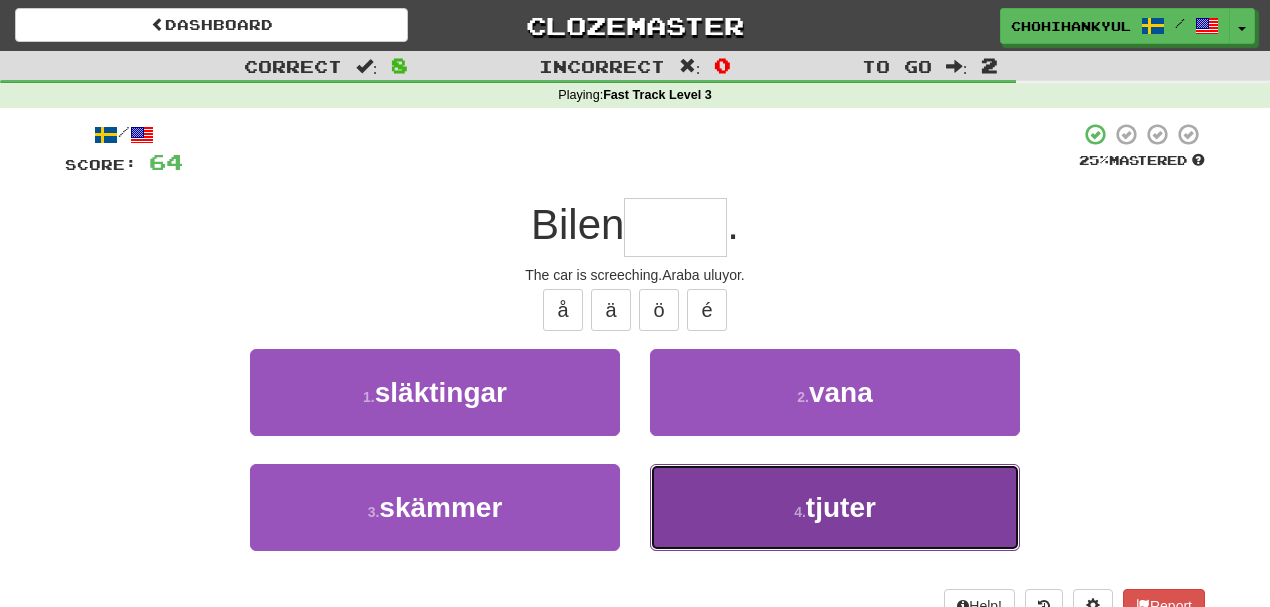 click on "4 .  tjuter" at bounding box center (835, 507) 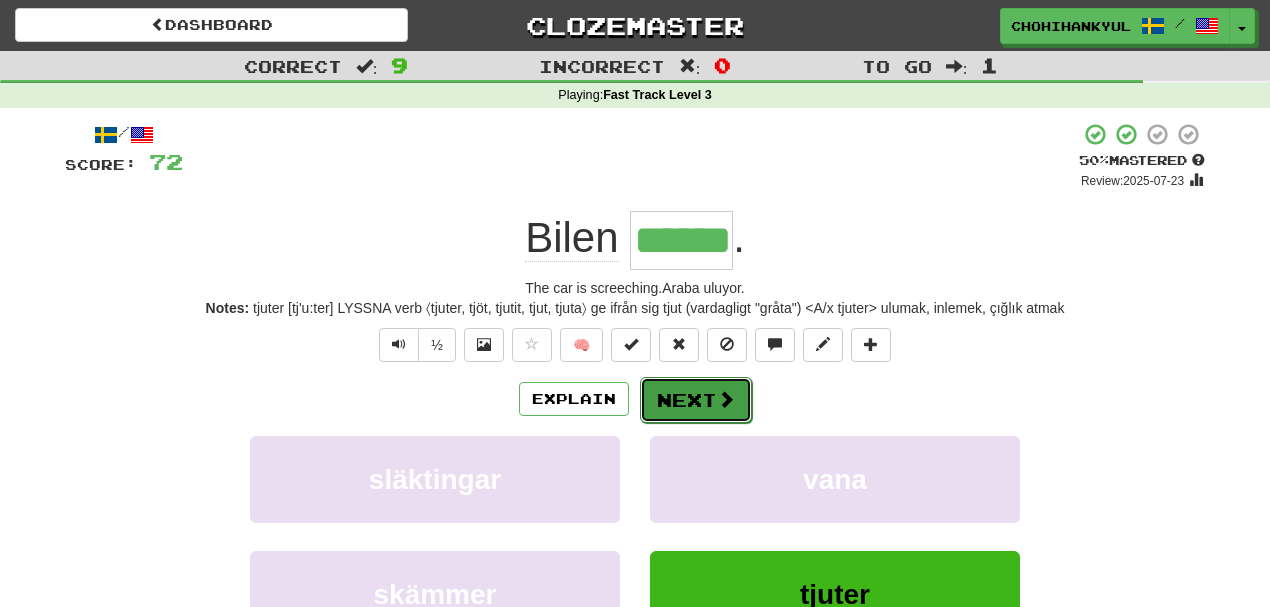 click on "Next" at bounding box center (696, 400) 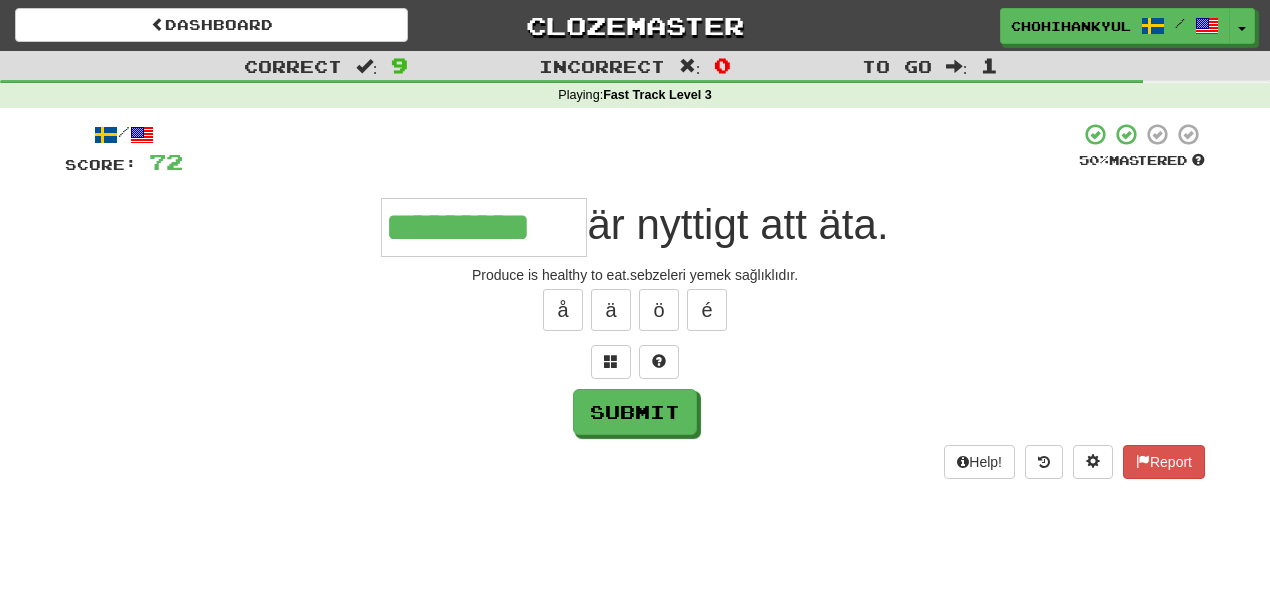 type on "*********" 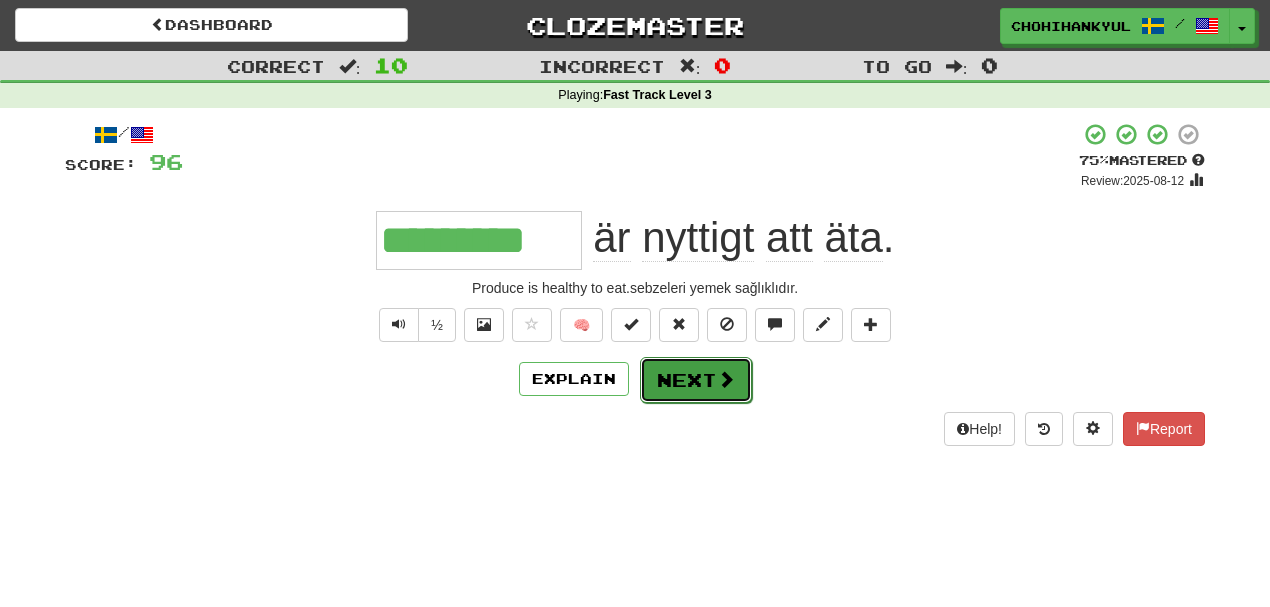 click on "Next" at bounding box center (696, 380) 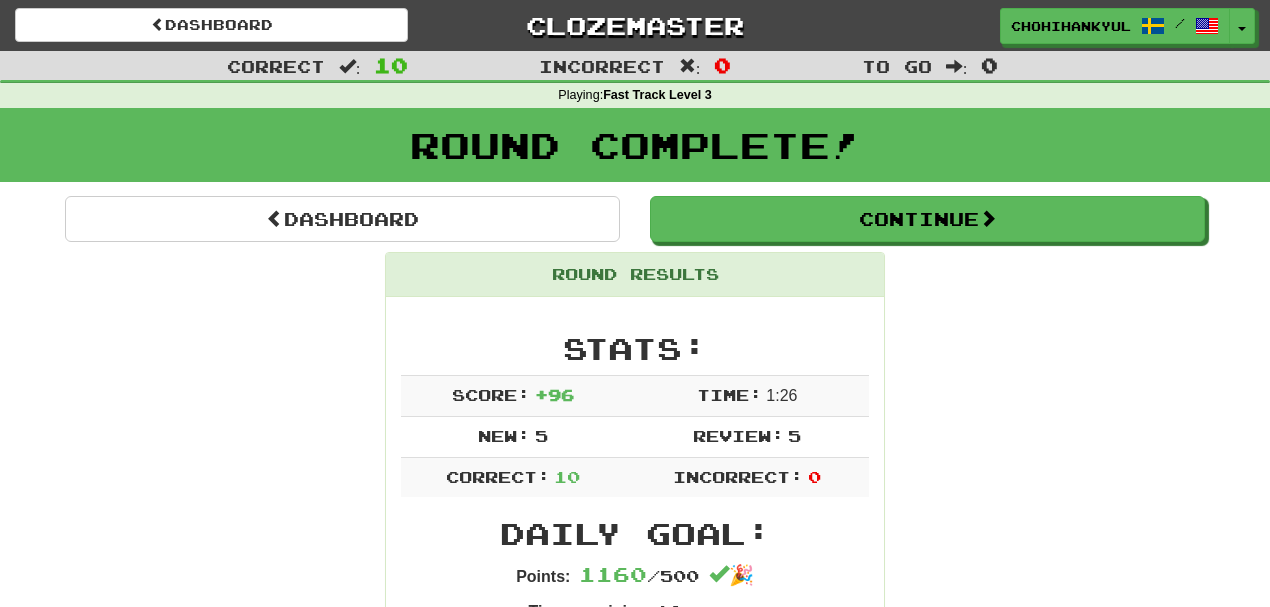 click on "Dashboard Continue  Round Results Stats: Score:   + 96 Time:   1 : 26 New:   5 Review:   5 Correct:   10 Incorrect:   0 Daily Goal: Points:   1160  /  500  🎉 Time remaining: 10   Hours Progress: Fast Track Level 3 Playing:  845  /  999 + 5 84.084% 84.585% 845  /  900   Mastered:  421  /  999 42.142%   421  /  500   Ready for Review:  289  /  Level:  158 32.847  points to level  159  - keep going! Ranked:  10 th  this week ( 18  points to  9 th ) Sentences:  Report Snigeln bor i ett  skal . The snail lives in a shell.Salyangoz bir kabuğun içinde yaşar.  Report Lincoln befriade  slavarna . Lincoln set the slaves free.Lincoln köleleri azat etti.  Report Det här är så  typiskt . This is so typical.  Report Vi behöver  verktyg . We need tools.  Report Hon  rättade  till mitt grammatikfel. She corrected my grammar mistake.  Report Tom gav Mary en  hotfull  blick. Tom gave Mary a threatening look.Tom, Mary'ye tehditkâr bir bakış attı.  Report Jag vann också ett  pris . I won an award as well. ." at bounding box center [635, 1246] 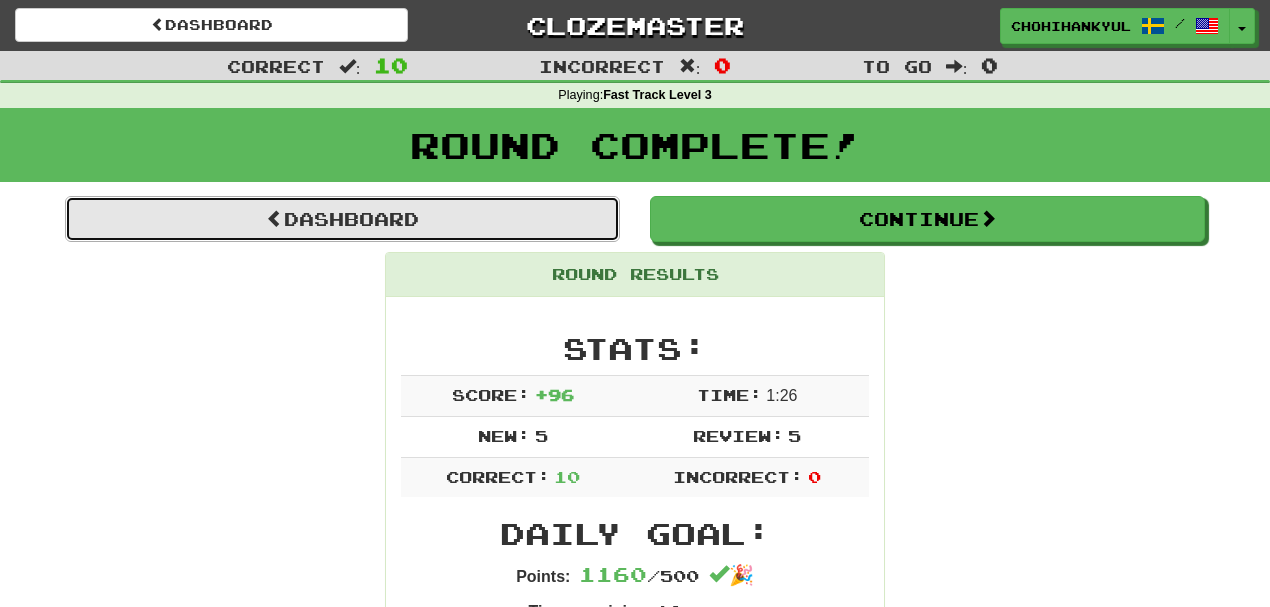 click on "Dashboard" at bounding box center (342, 219) 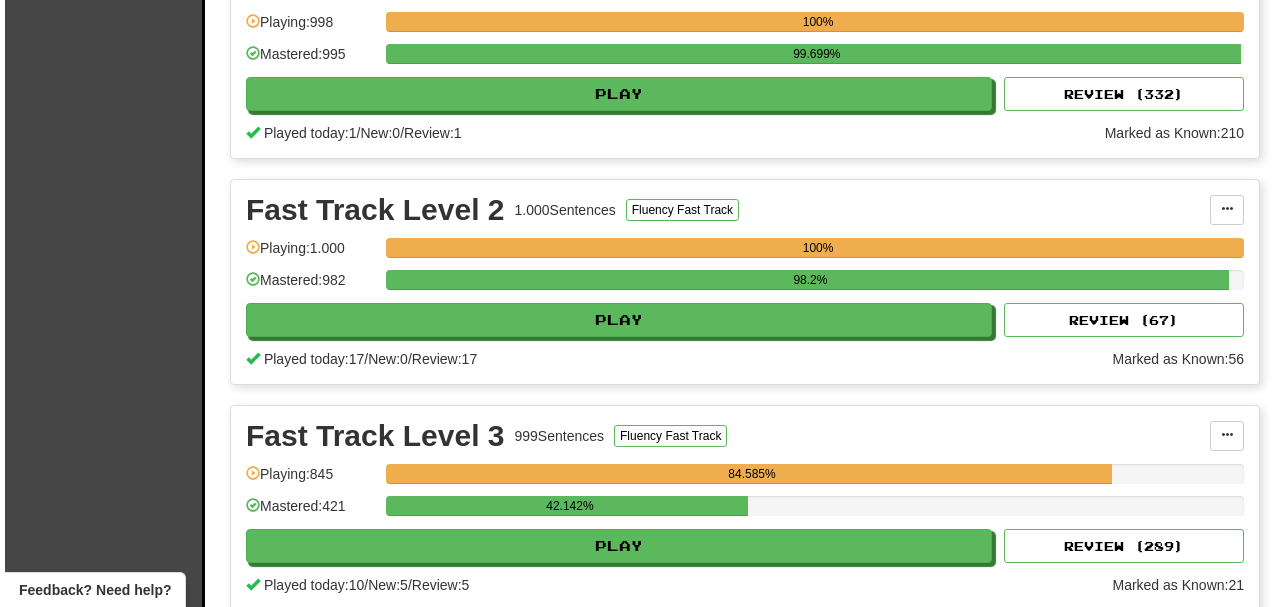 scroll, scrollTop: 1666, scrollLeft: 0, axis: vertical 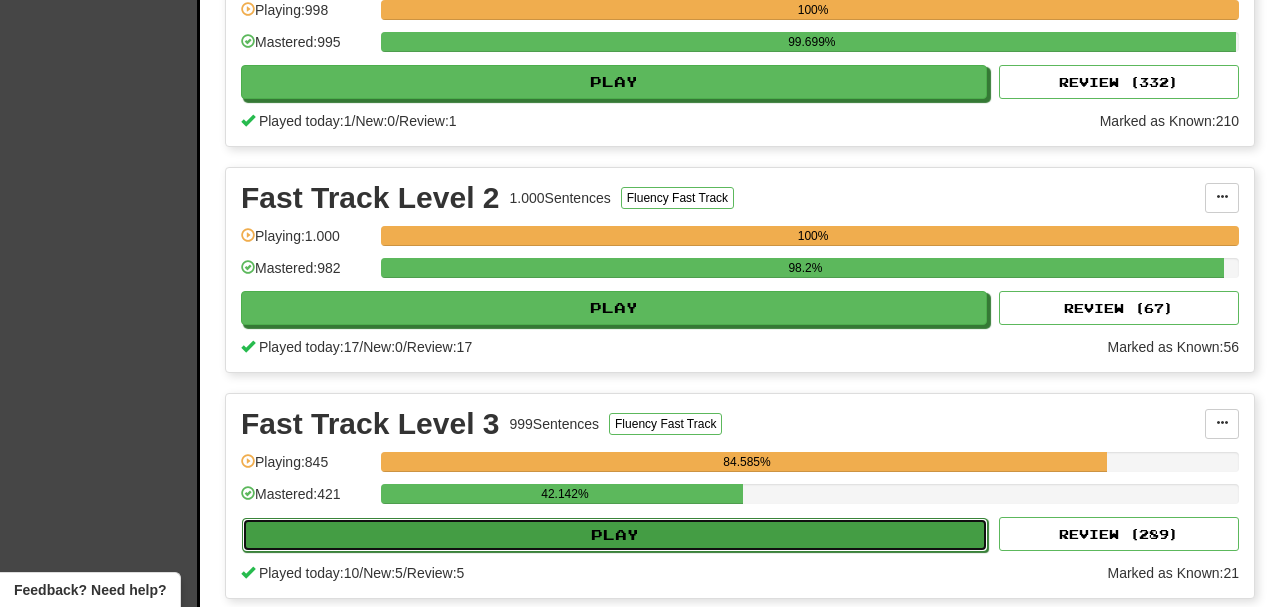 click on "Play" at bounding box center [615, 535] 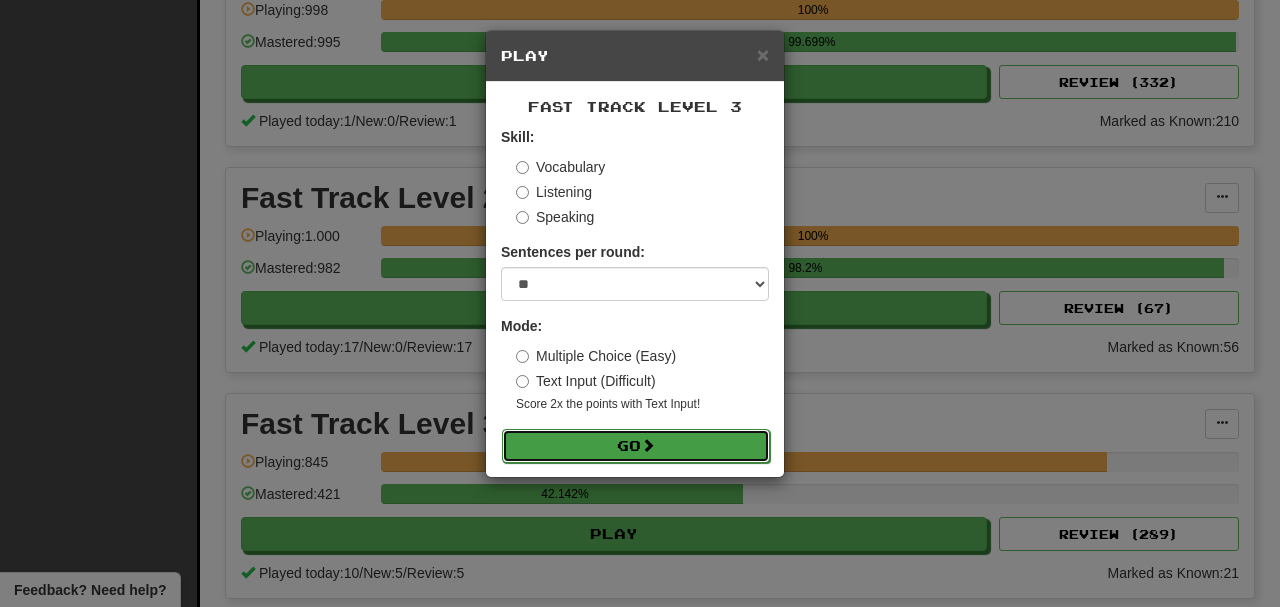 click on "Go" at bounding box center (636, 446) 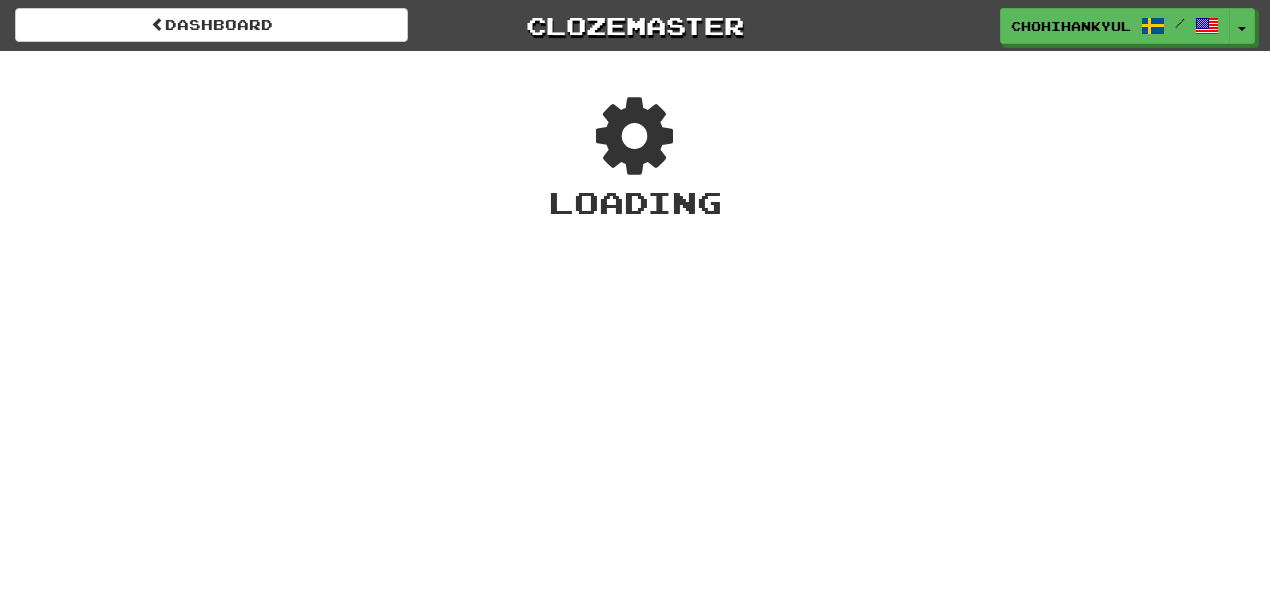 scroll, scrollTop: 0, scrollLeft: 0, axis: both 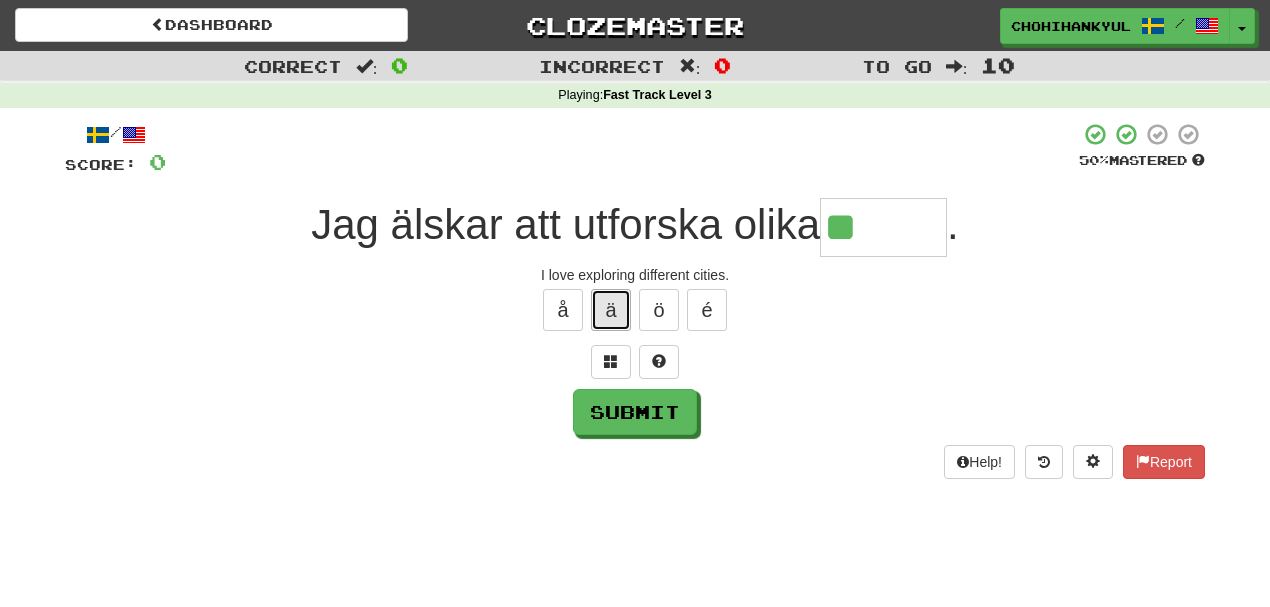 click on "ä" at bounding box center (611, 310) 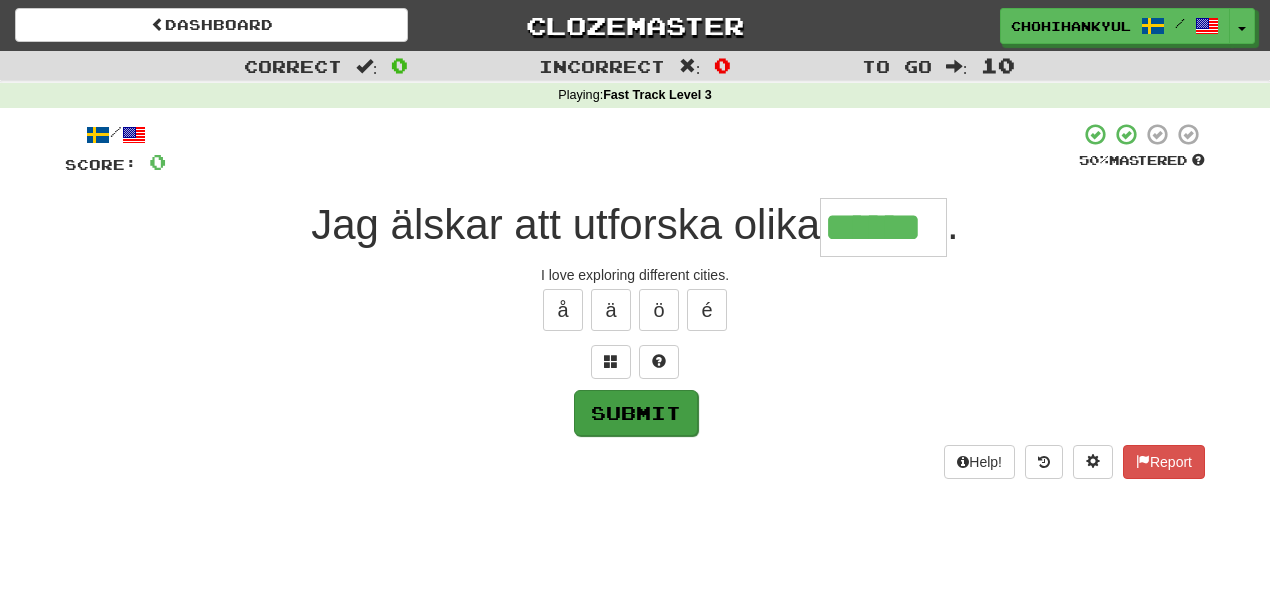 type on "******" 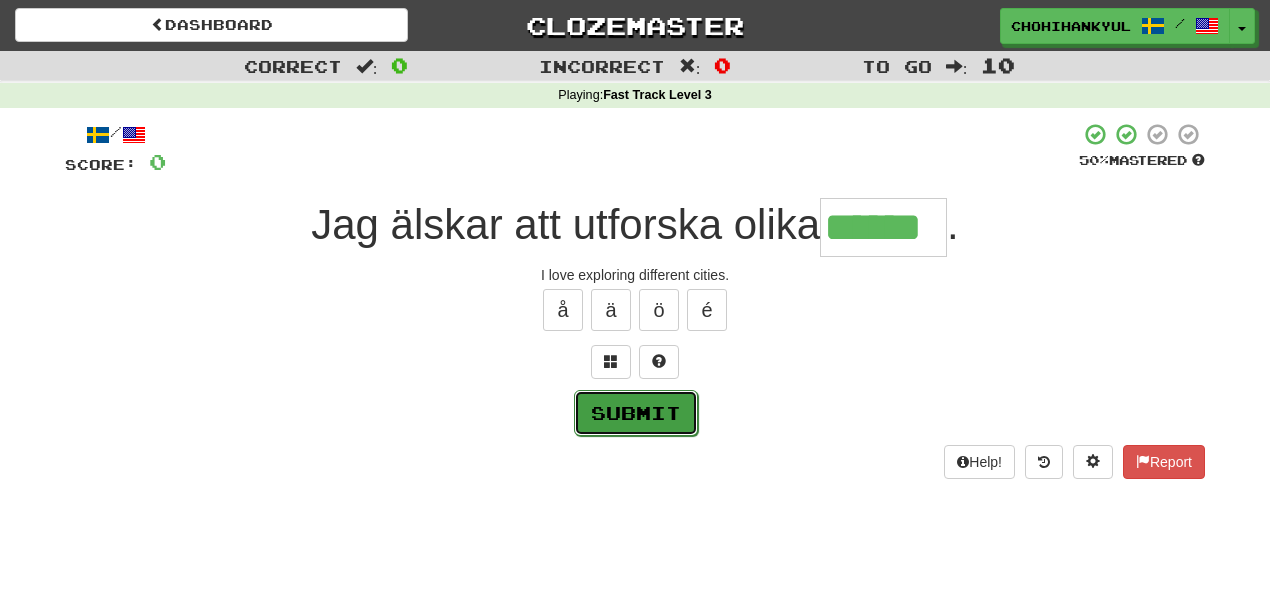 click on "Submit" at bounding box center [636, 413] 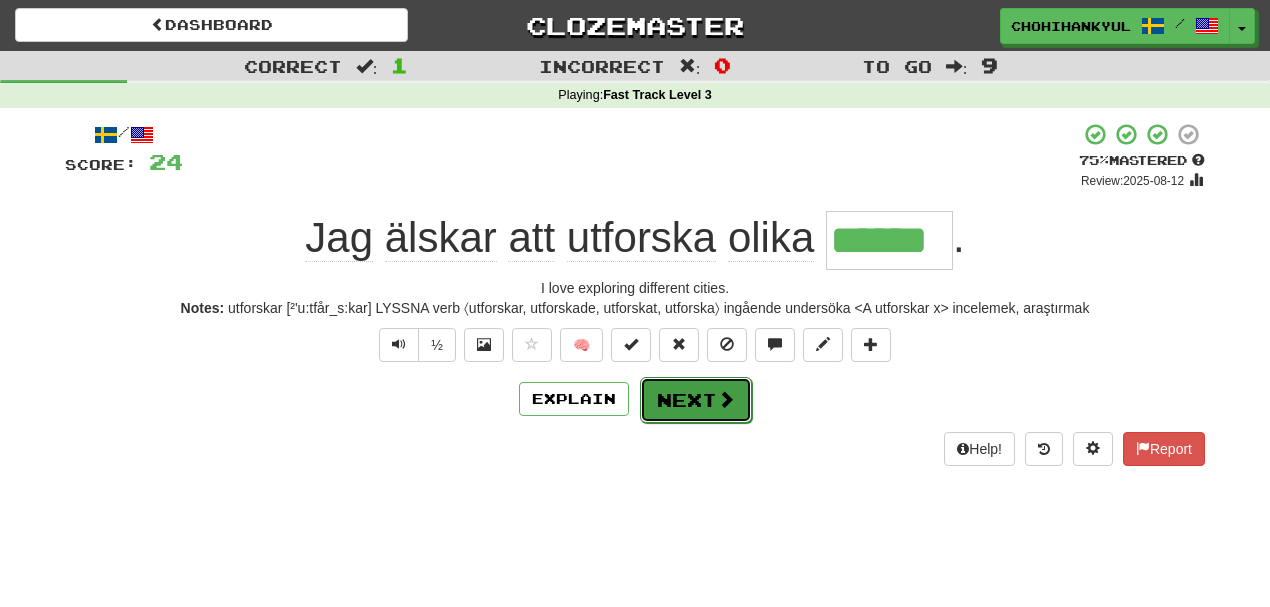 click at bounding box center [726, 399] 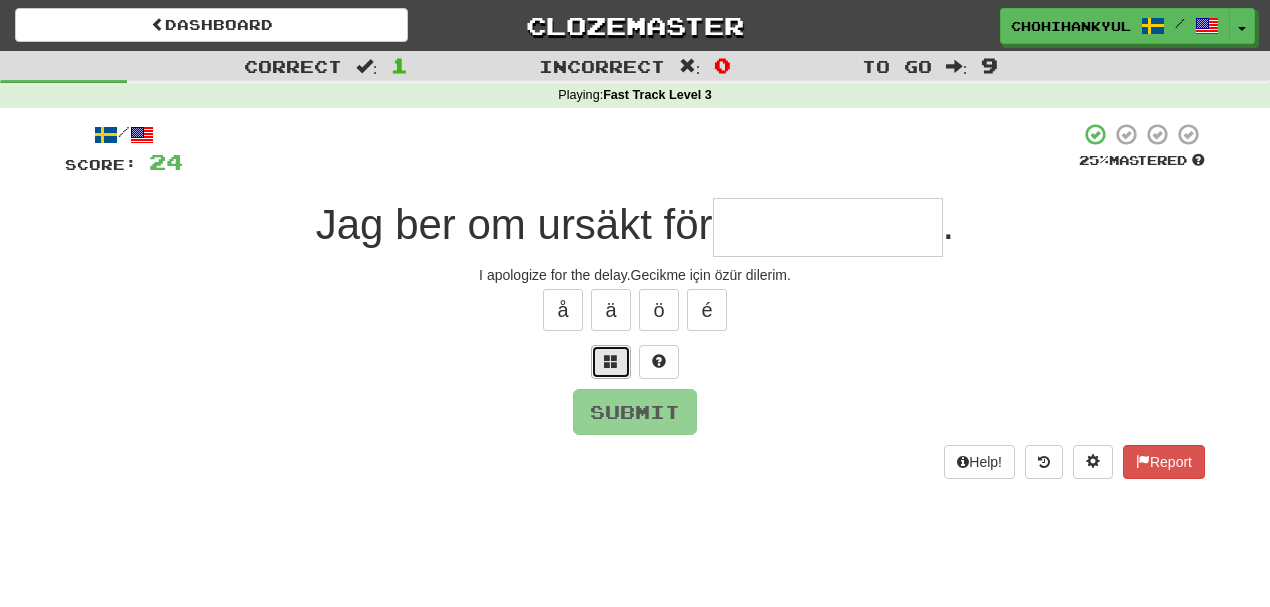 click at bounding box center (611, 362) 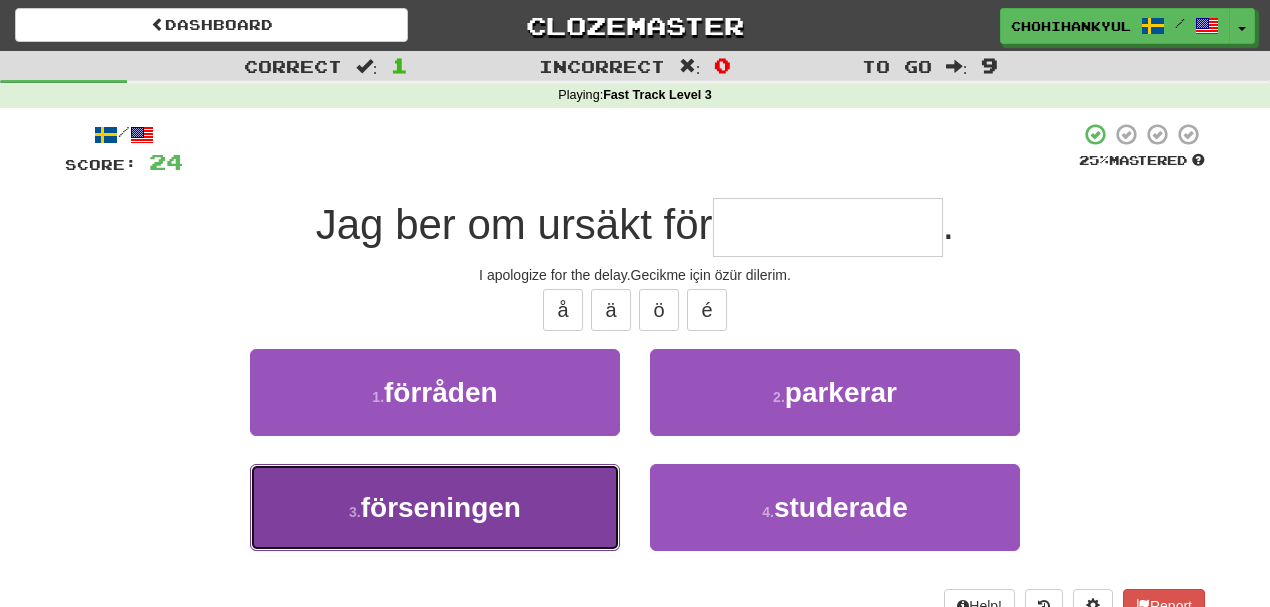 click on "3 .  förseningen" at bounding box center [435, 507] 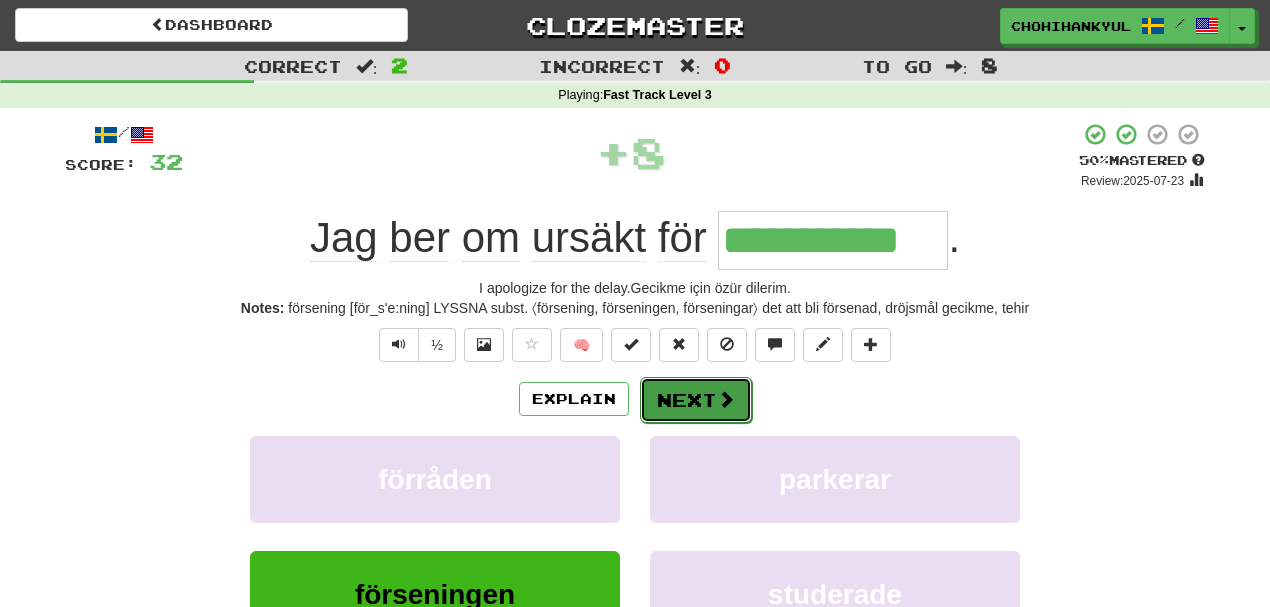 click on "Next" at bounding box center [696, 400] 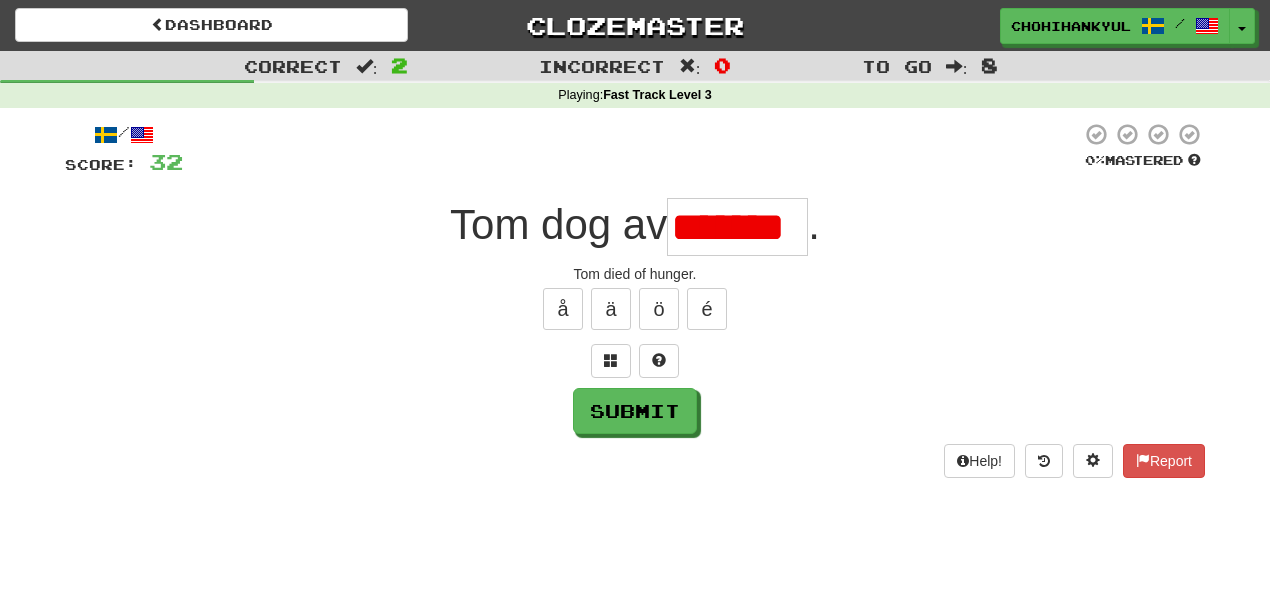 scroll, scrollTop: 0, scrollLeft: 6, axis: horizontal 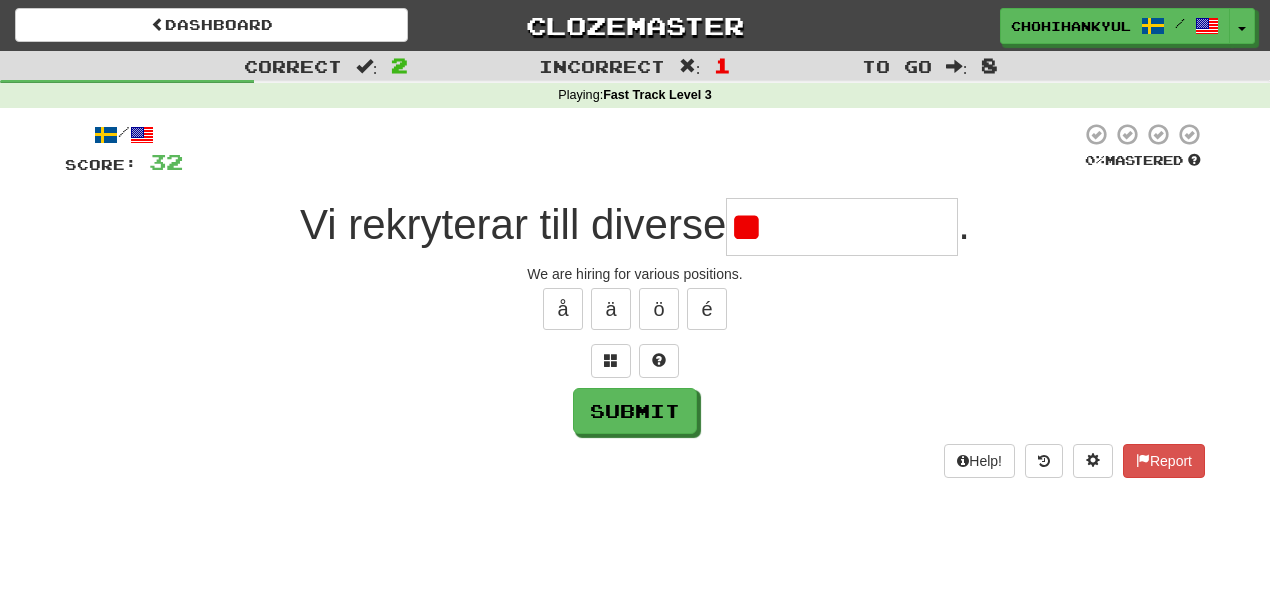 type on "*" 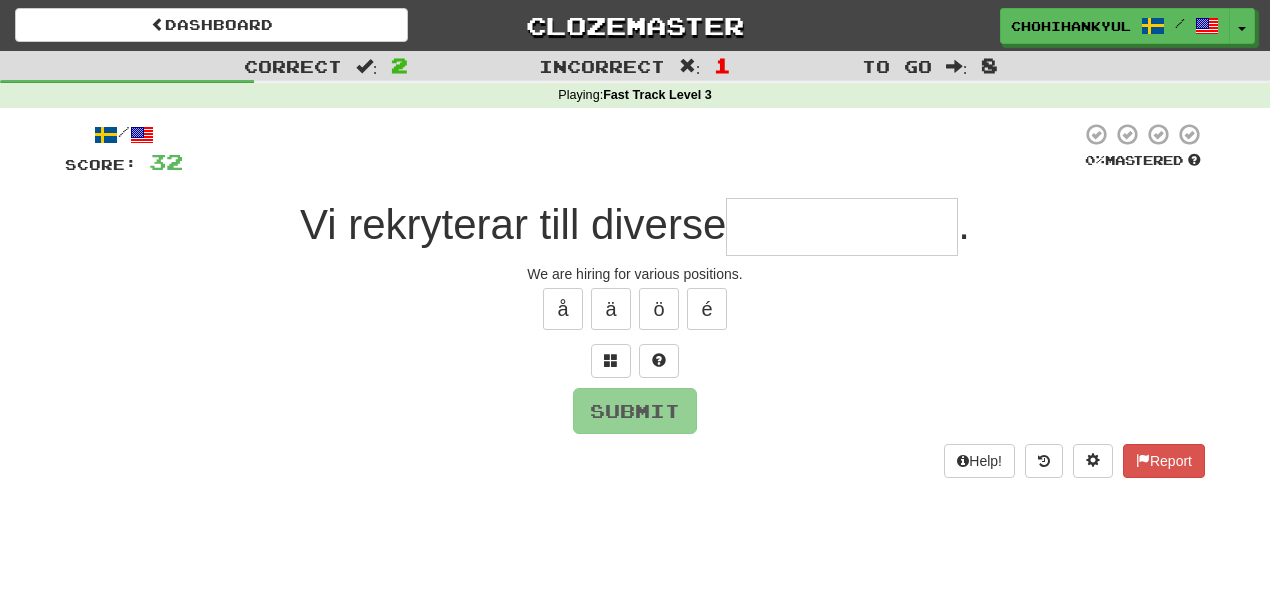 type on "*" 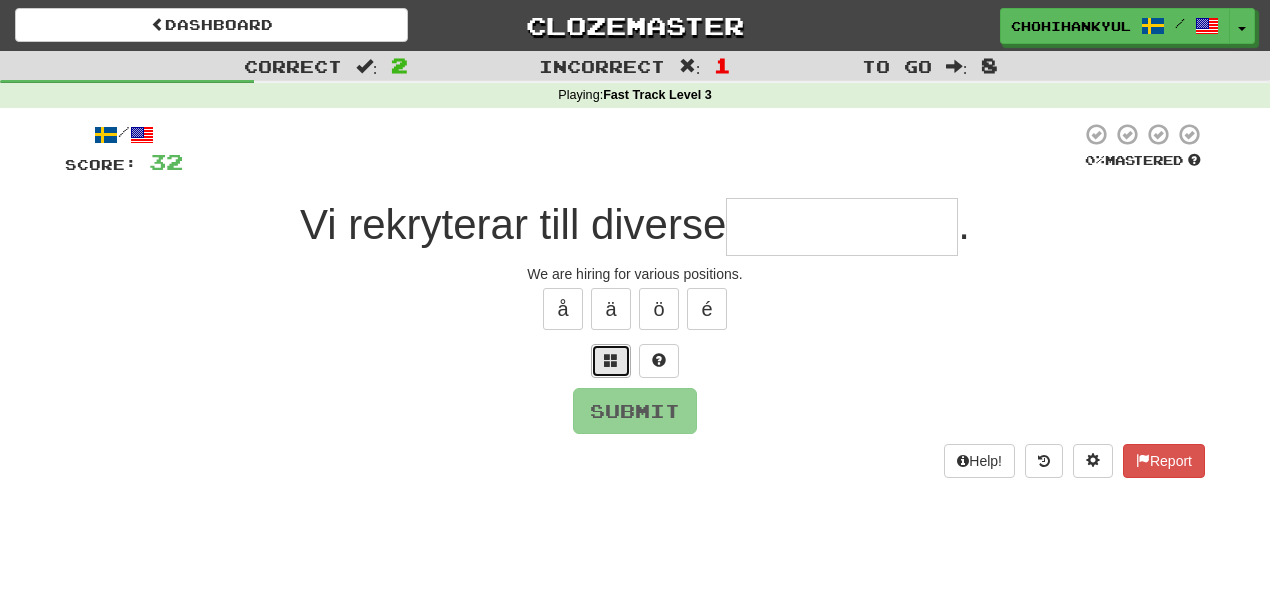 click at bounding box center (611, 361) 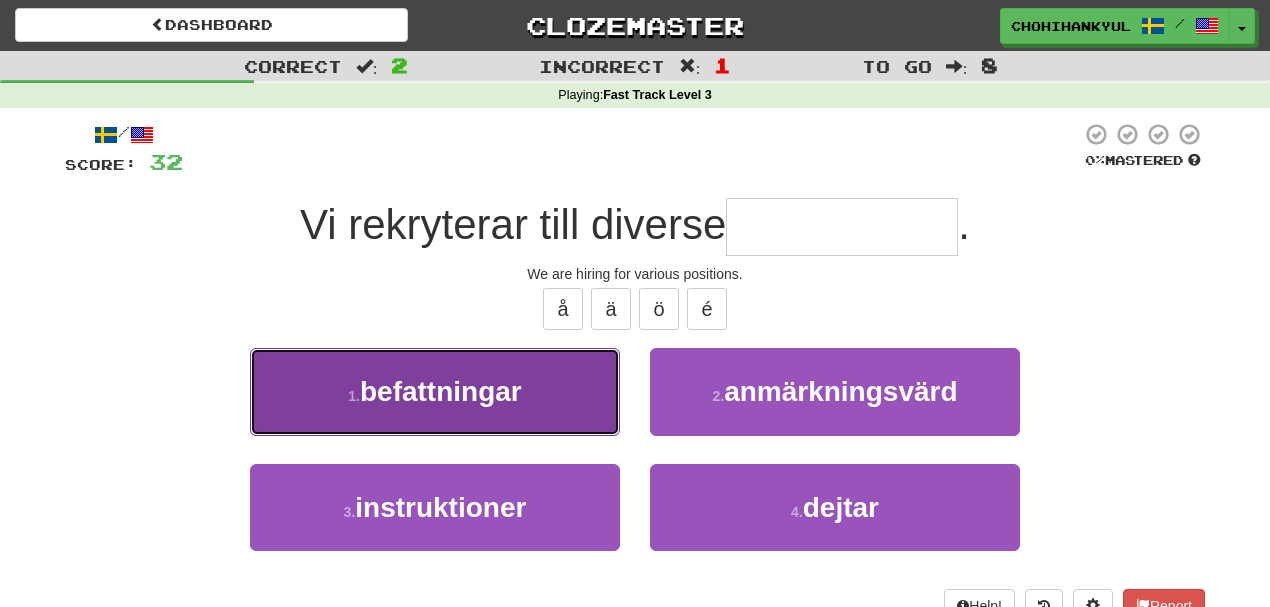 click on "befattningar" at bounding box center [441, 391] 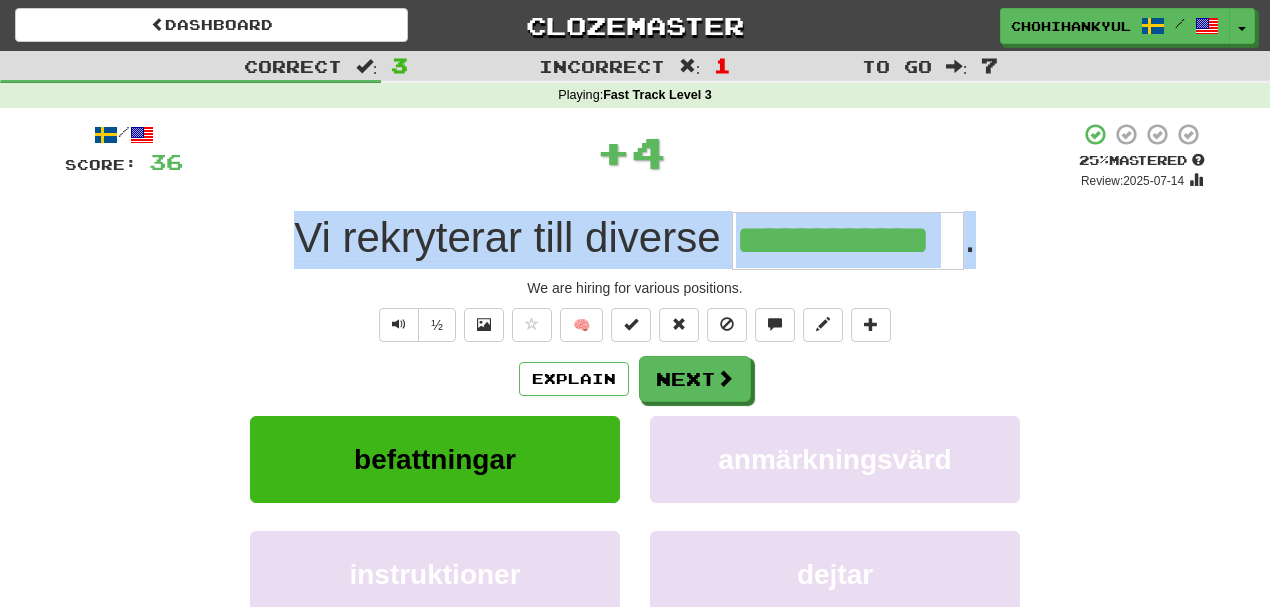 drag, startPoint x: 334, startPoint y: 236, endPoint x: 1108, endPoint y: 256, distance: 774.25836 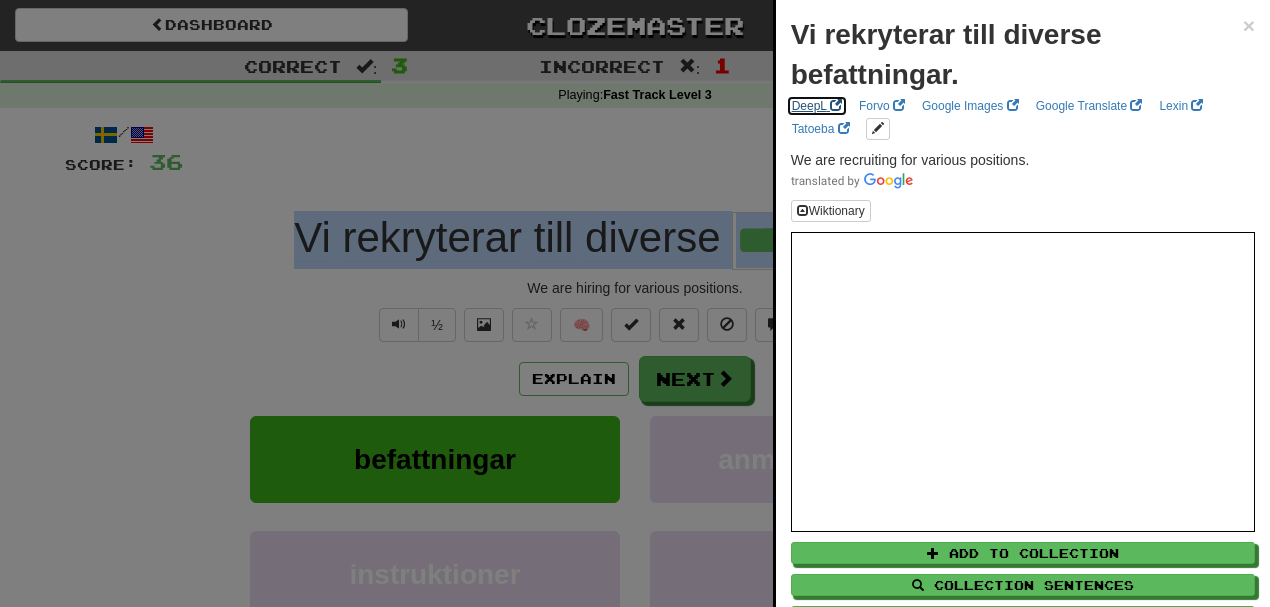 click on "DeepL" at bounding box center [817, 106] 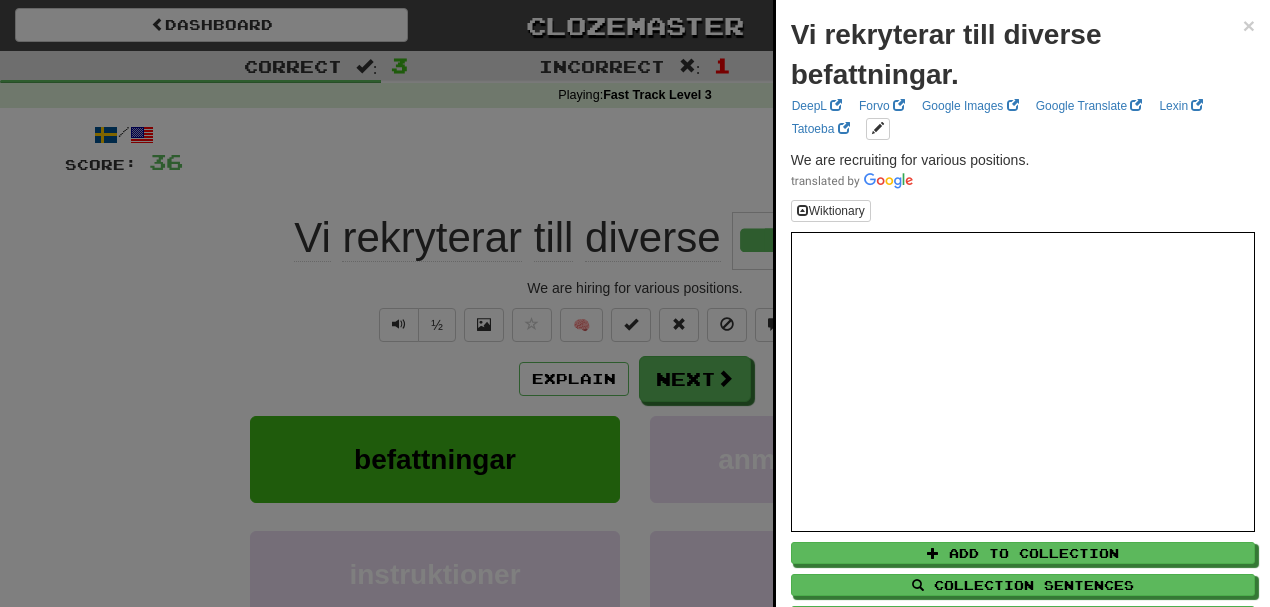 click at bounding box center [635, 303] 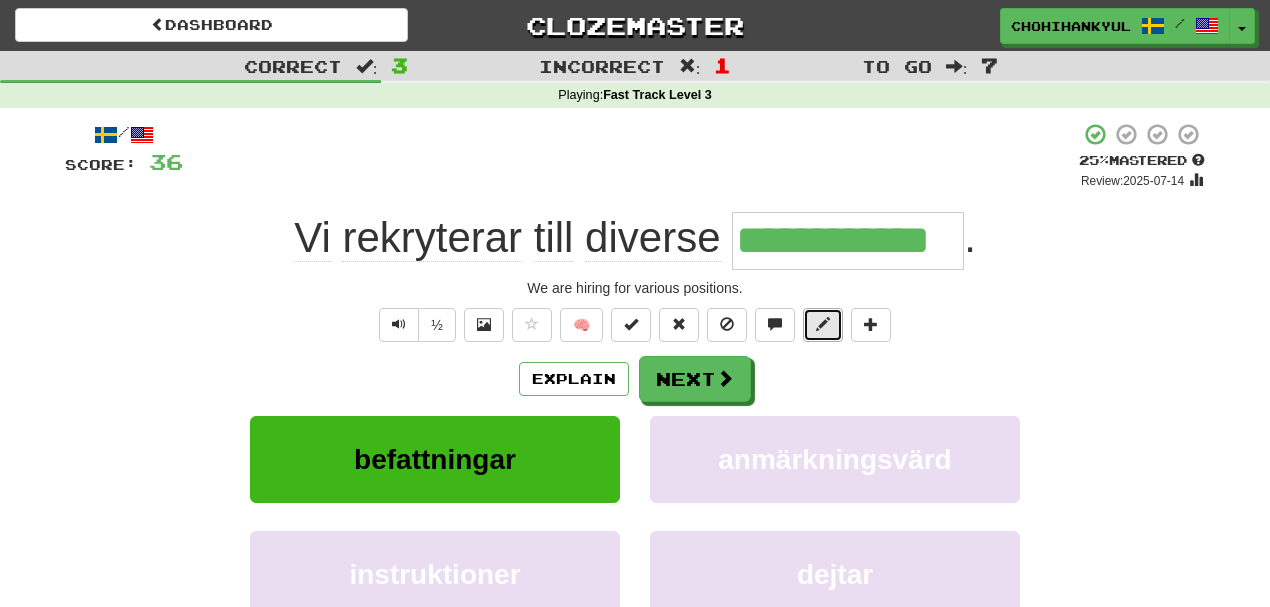 click at bounding box center [823, 324] 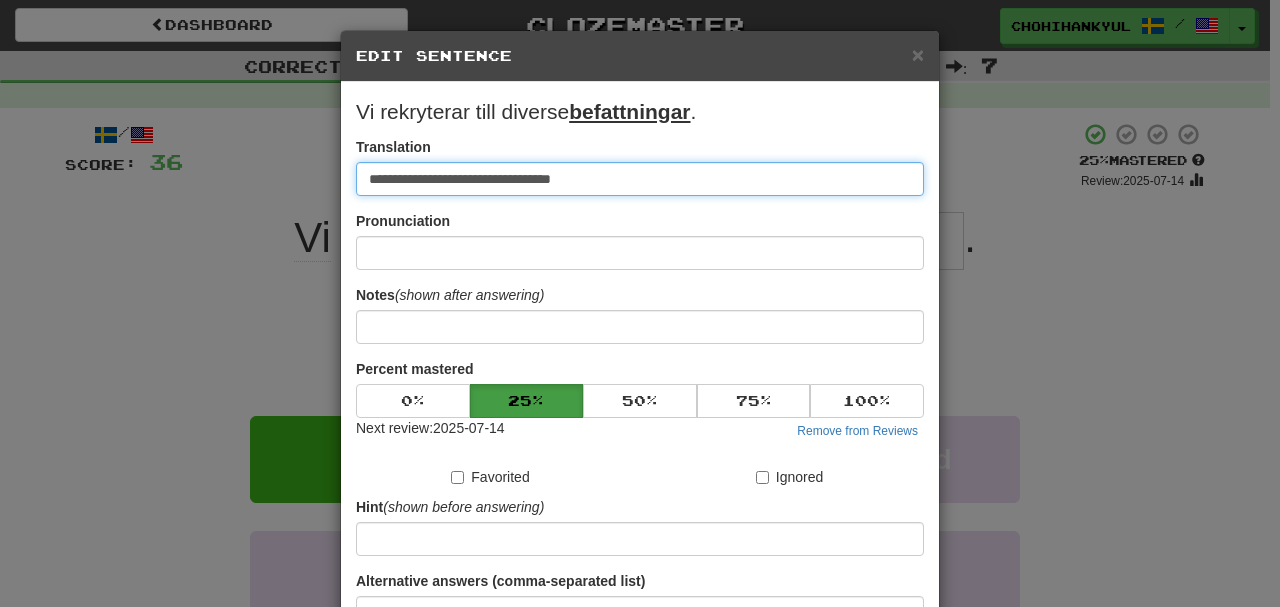 paste on "**********" 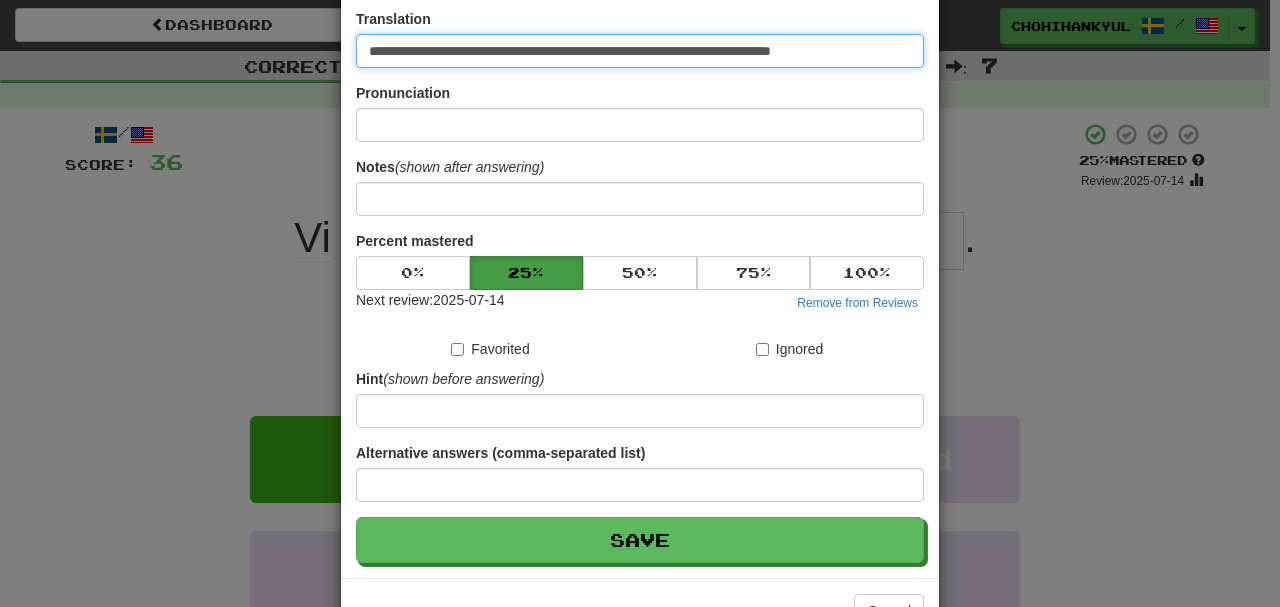 scroll, scrollTop: 190, scrollLeft: 0, axis: vertical 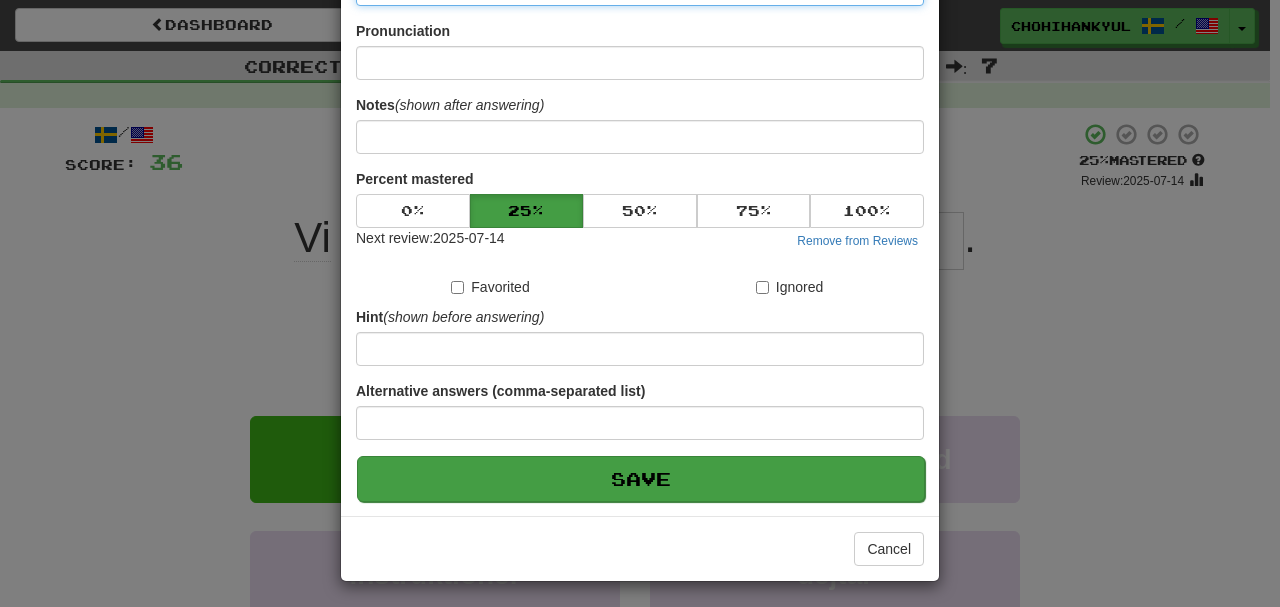 type on "**********" 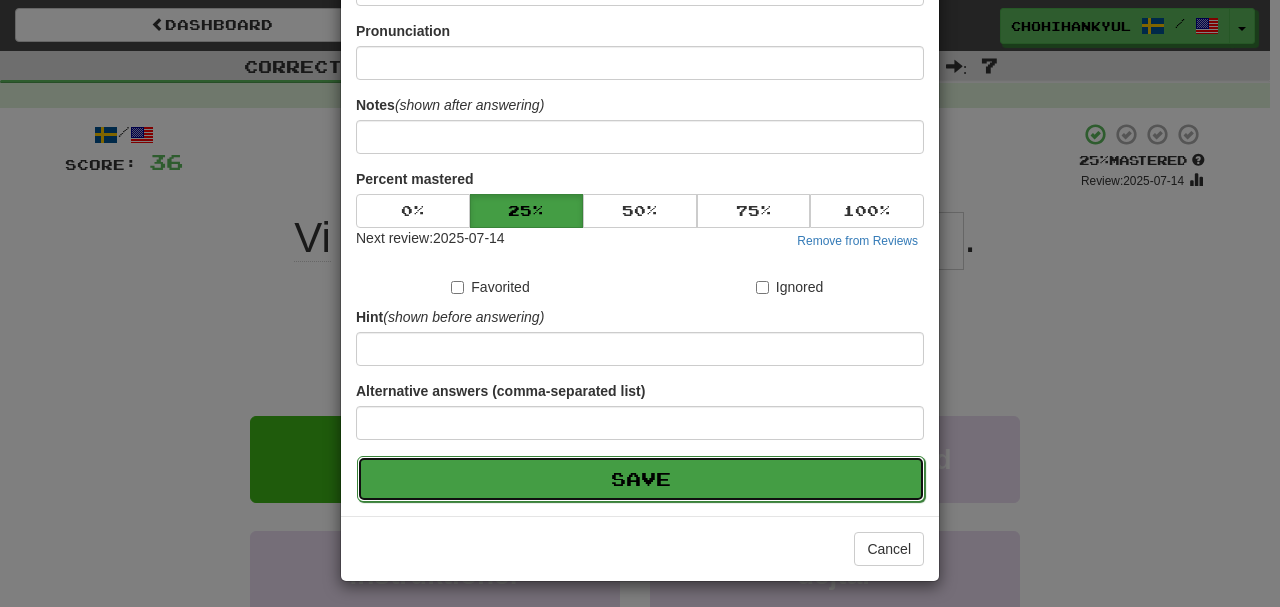 click on "Save" at bounding box center [641, 479] 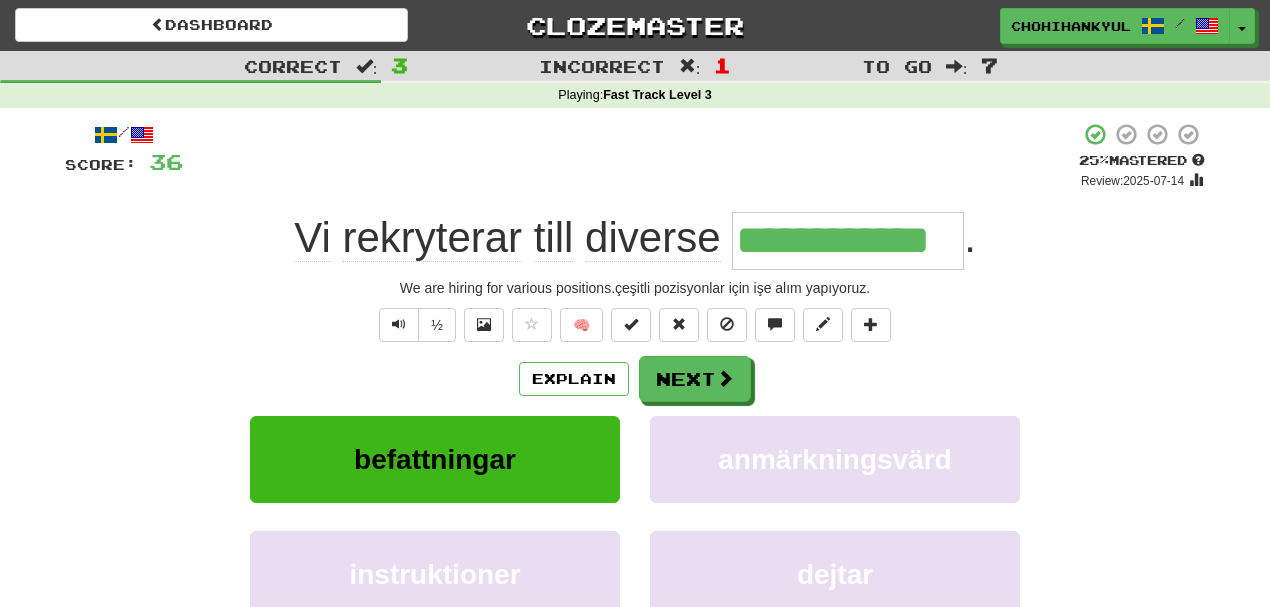 drag, startPoint x: 740, startPoint y: 236, endPoint x: 1040, endPoint y: 240, distance: 300.02667 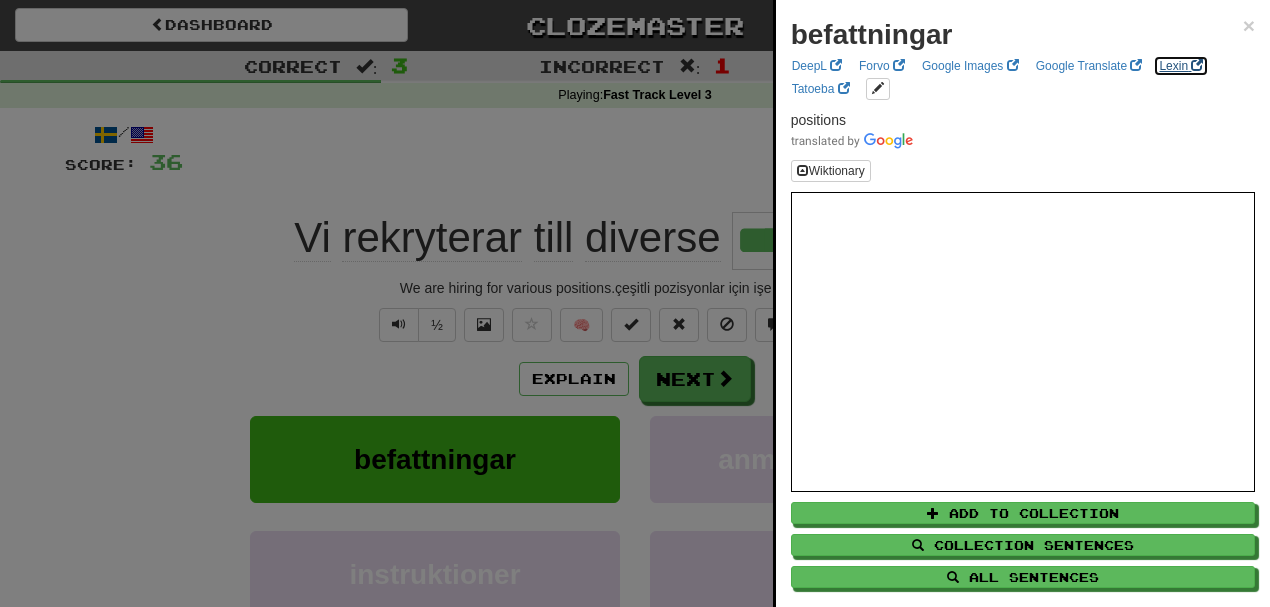click on "Lexin" at bounding box center [1181, 66] 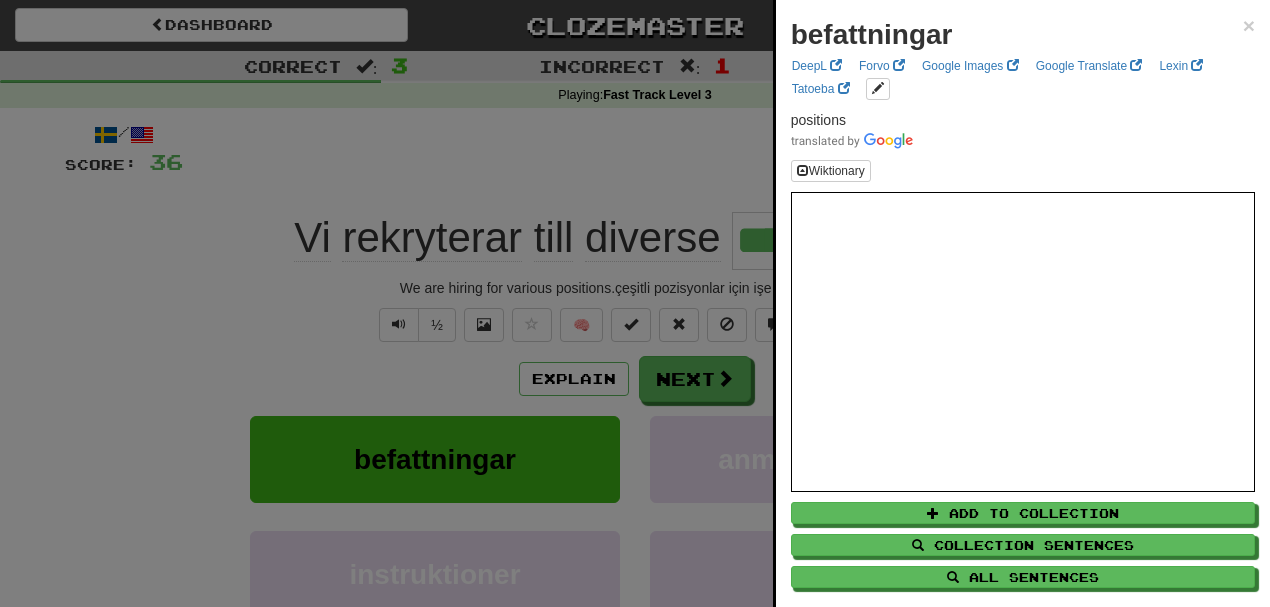 click at bounding box center [635, 303] 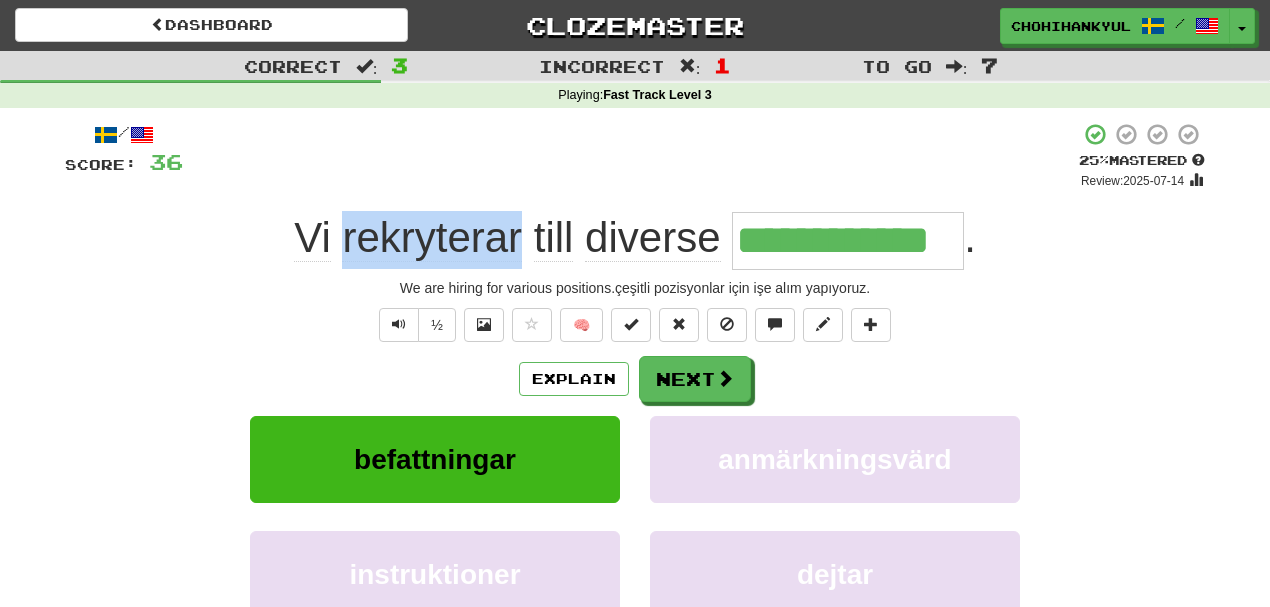 drag, startPoint x: 344, startPoint y: 249, endPoint x: 524, endPoint y: 249, distance: 180 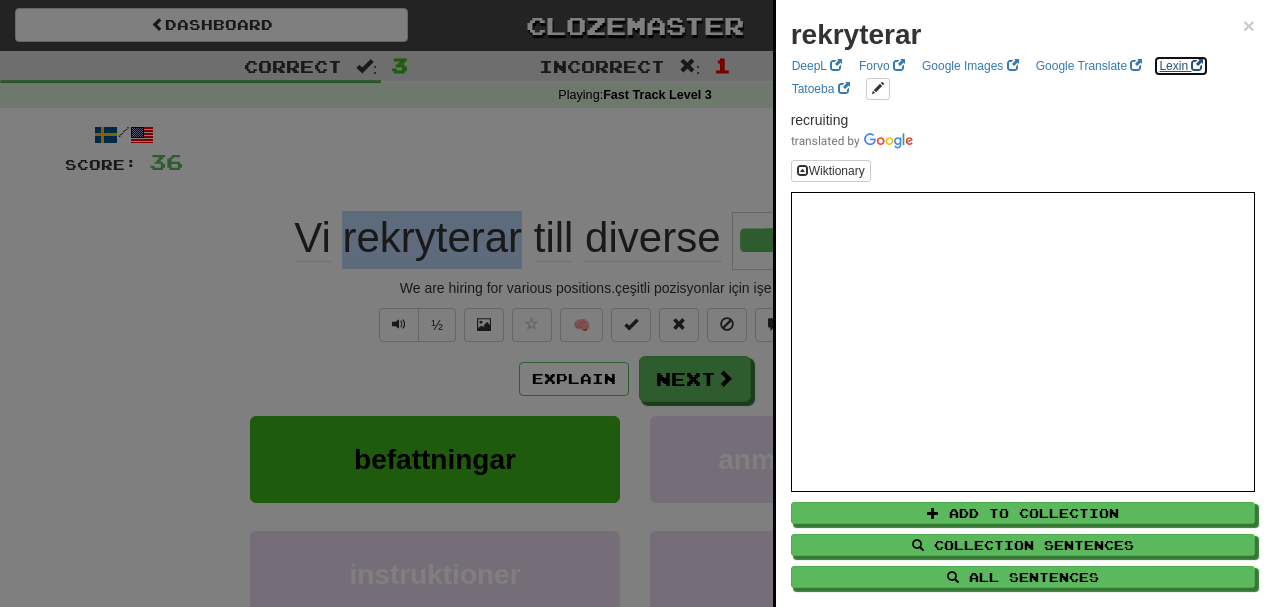 click on "Lexin" at bounding box center [1181, 66] 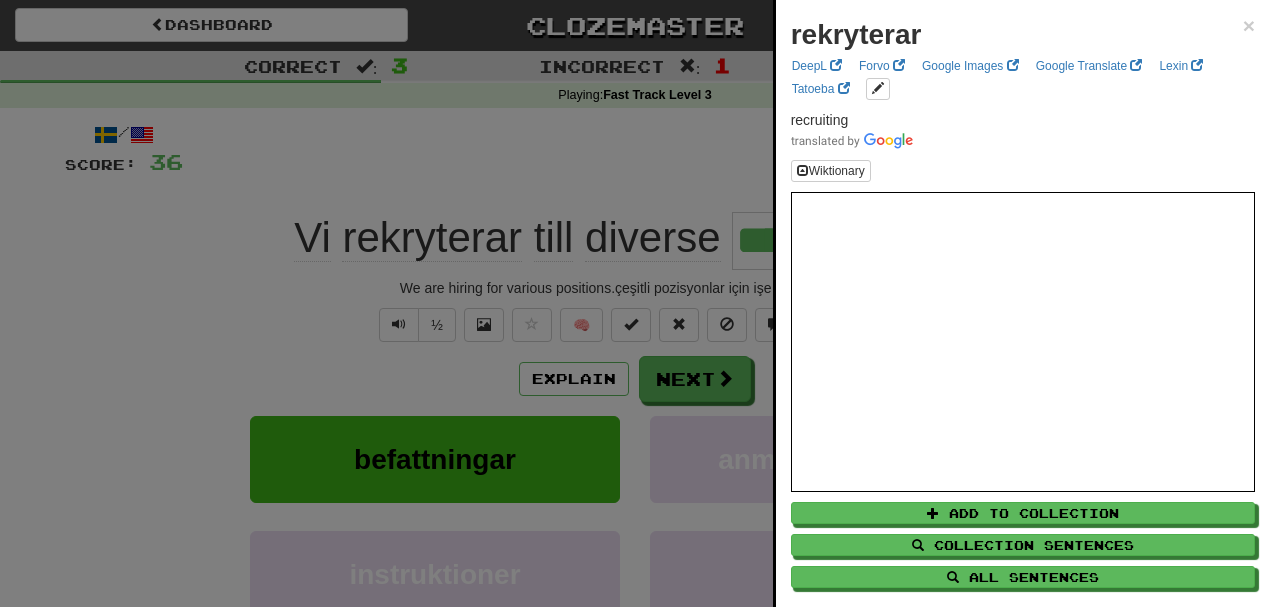 drag, startPoint x: 102, startPoint y: 123, endPoint x: 528, endPoint y: 319, distance: 468.92642 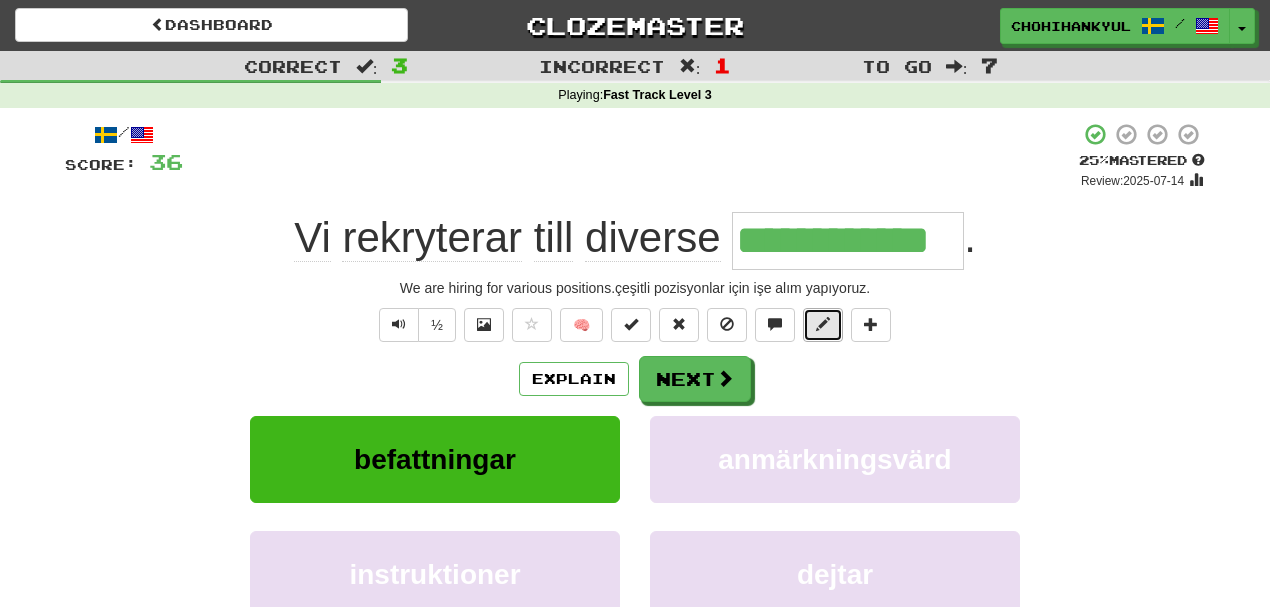 click at bounding box center (823, 325) 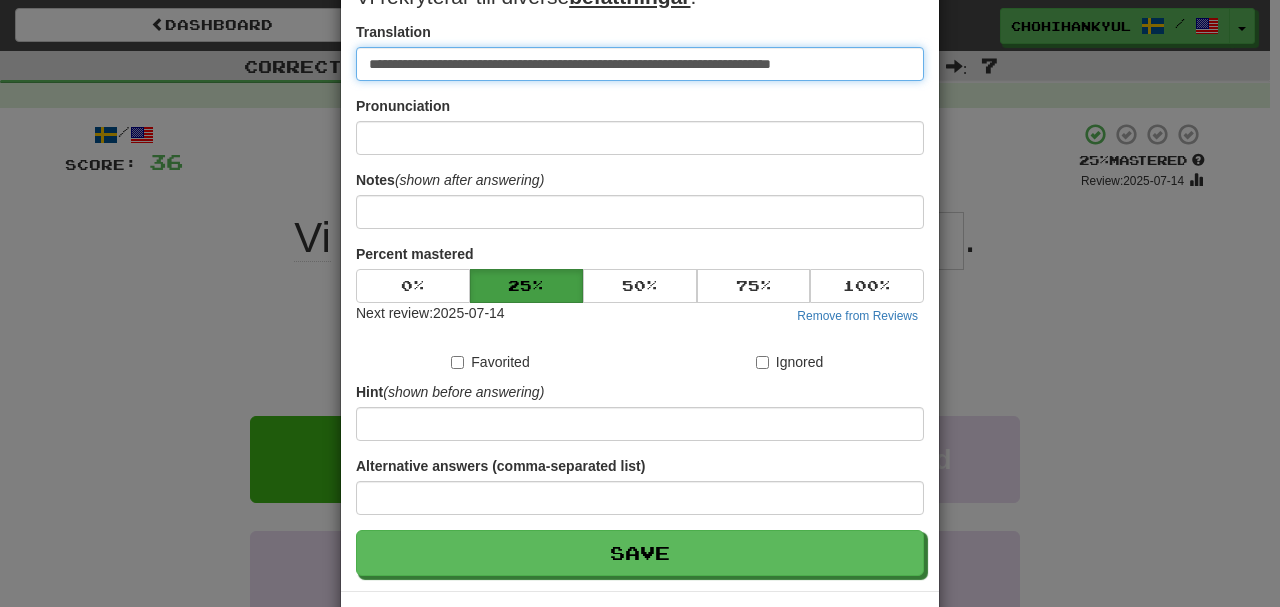 scroll, scrollTop: 133, scrollLeft: 0, axis: vertical 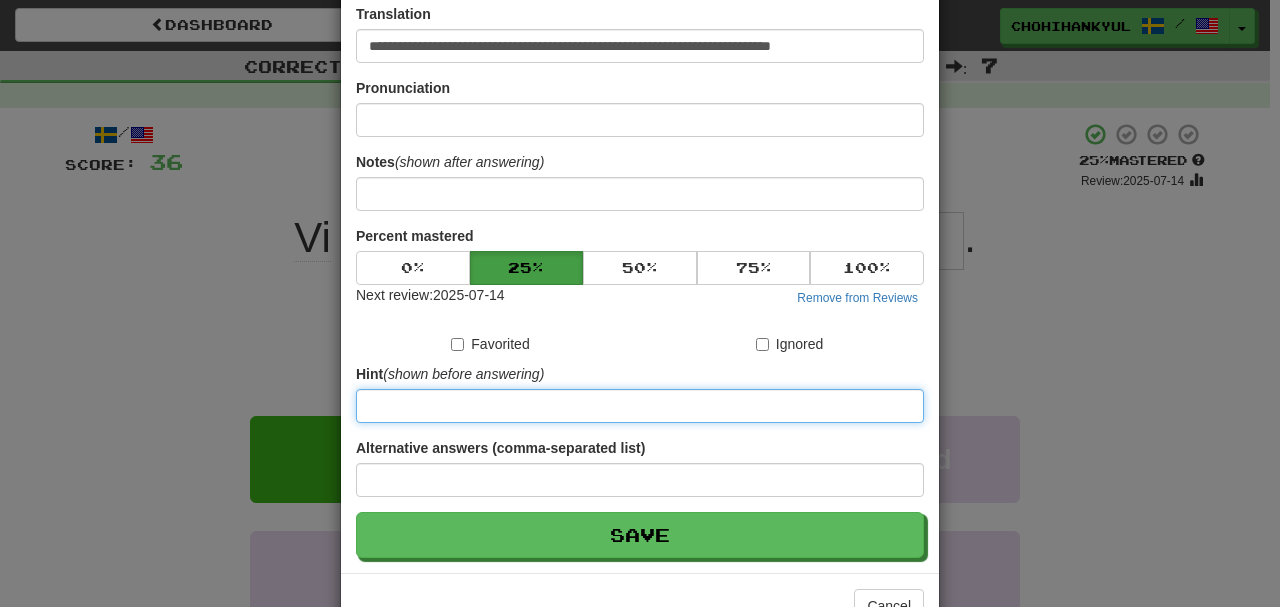 click at bounding box center [640, 406] 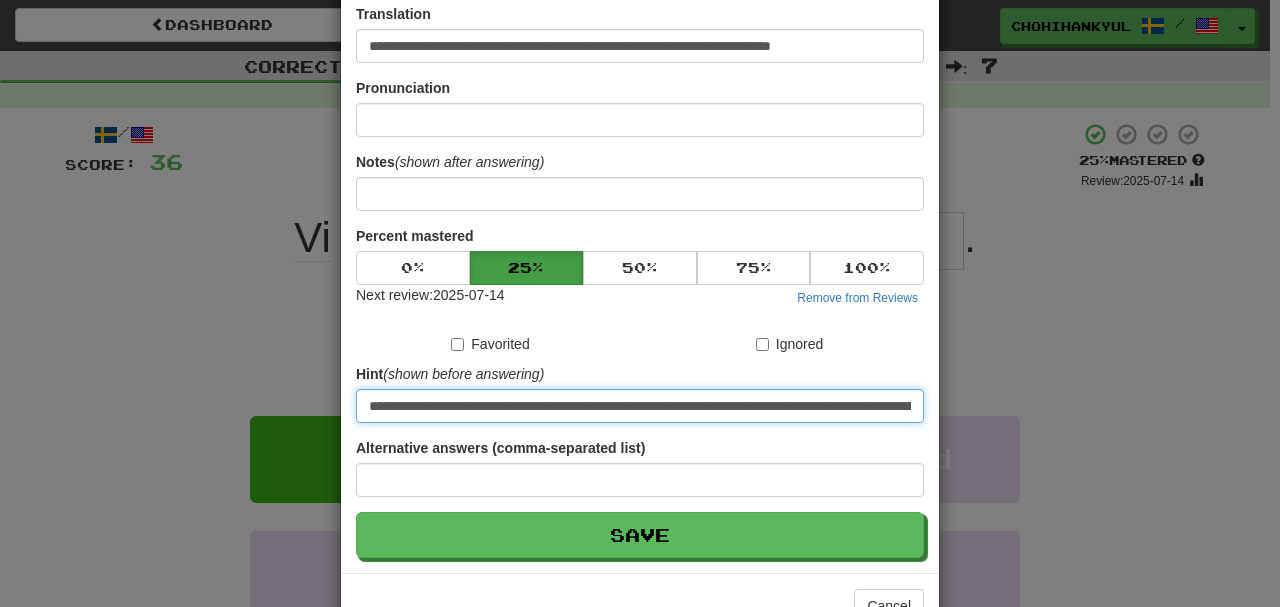scroll, scrollTop: 0, scrollLeft: 690, axis: horizontal 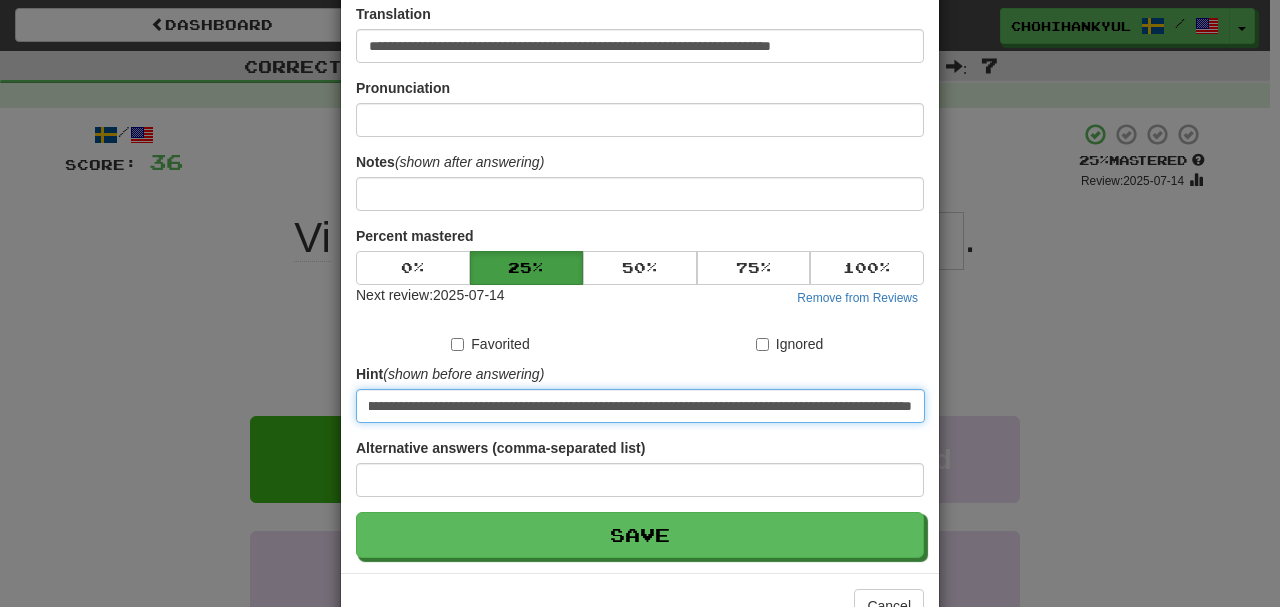 type on "**********" 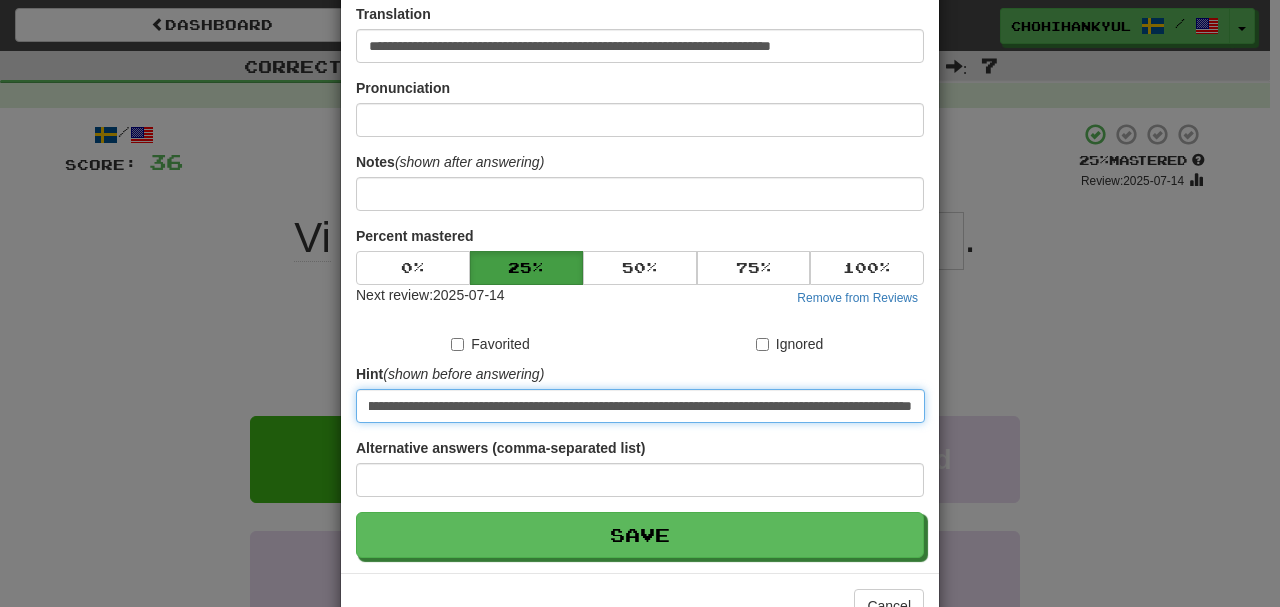 scroll, scrollTop: 0, scrollLeft: 0, axis: both 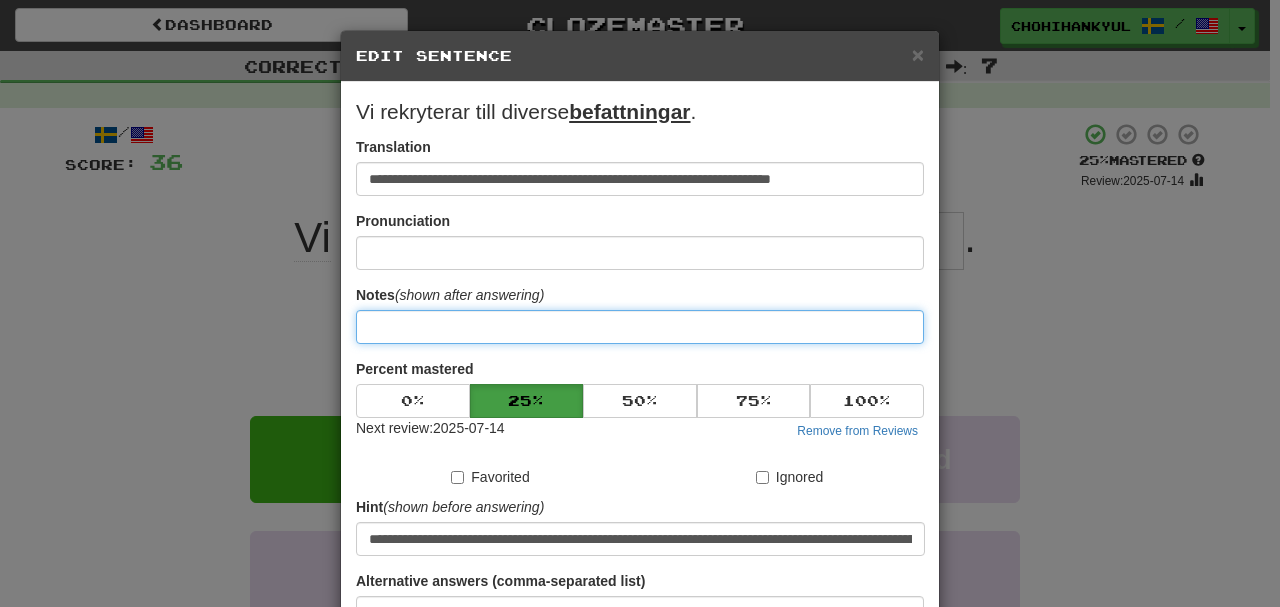 click at bounding box center (640, 327) 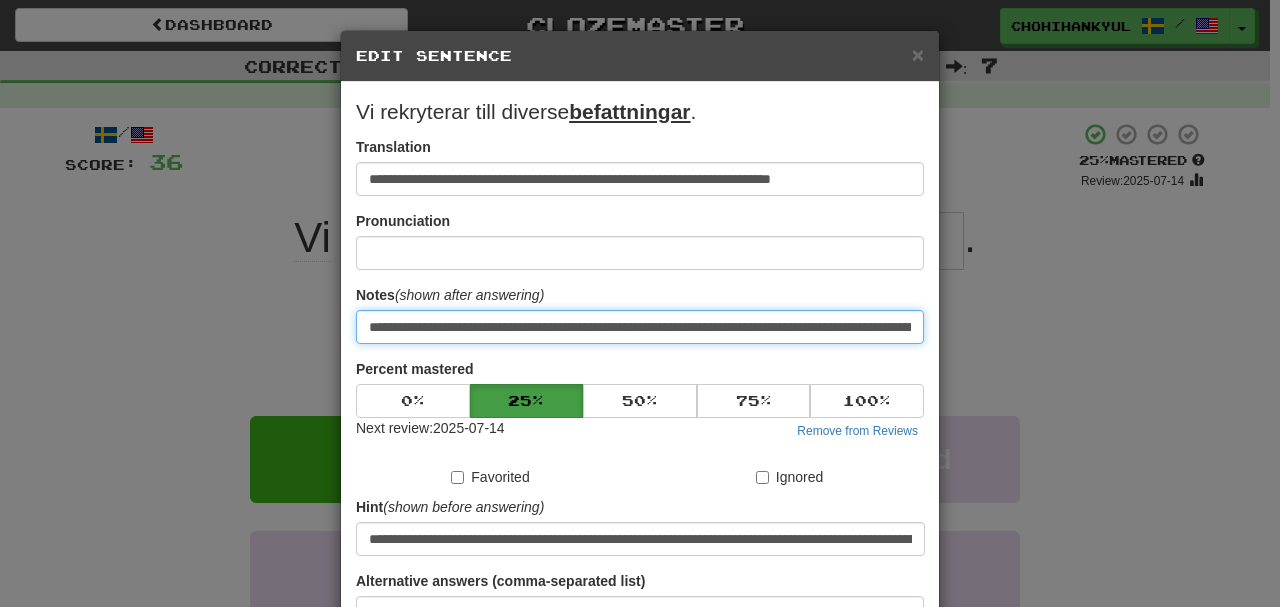 scroll, scrollTop: 0, scrollLeft: 282, axis: horizontal 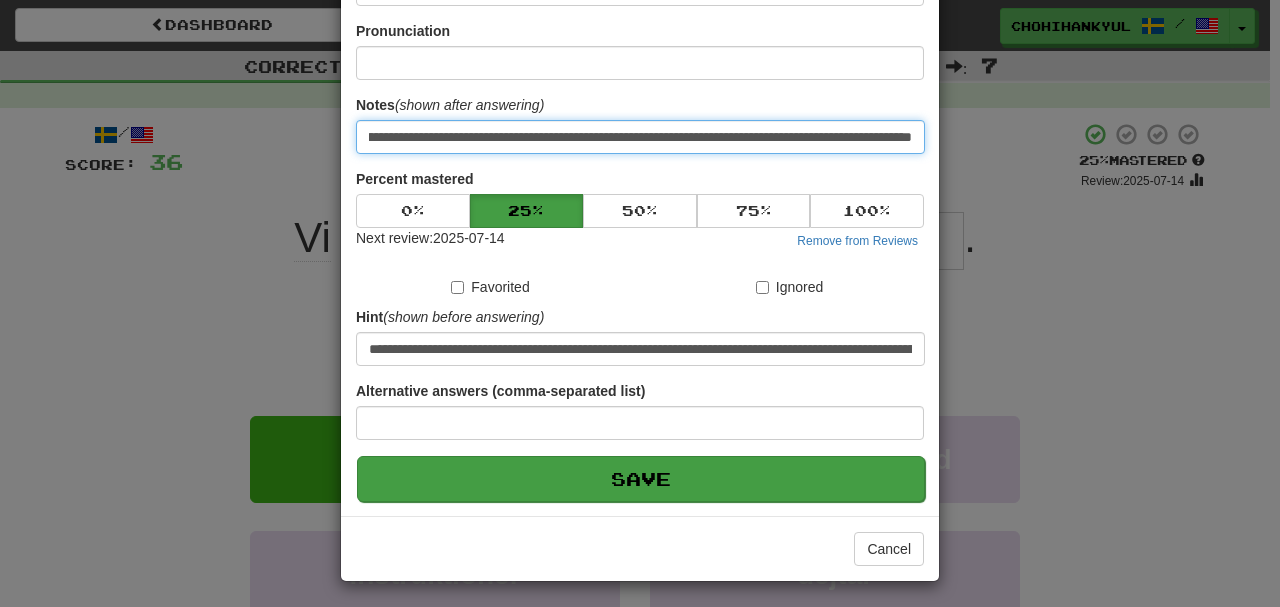 type on "**********" 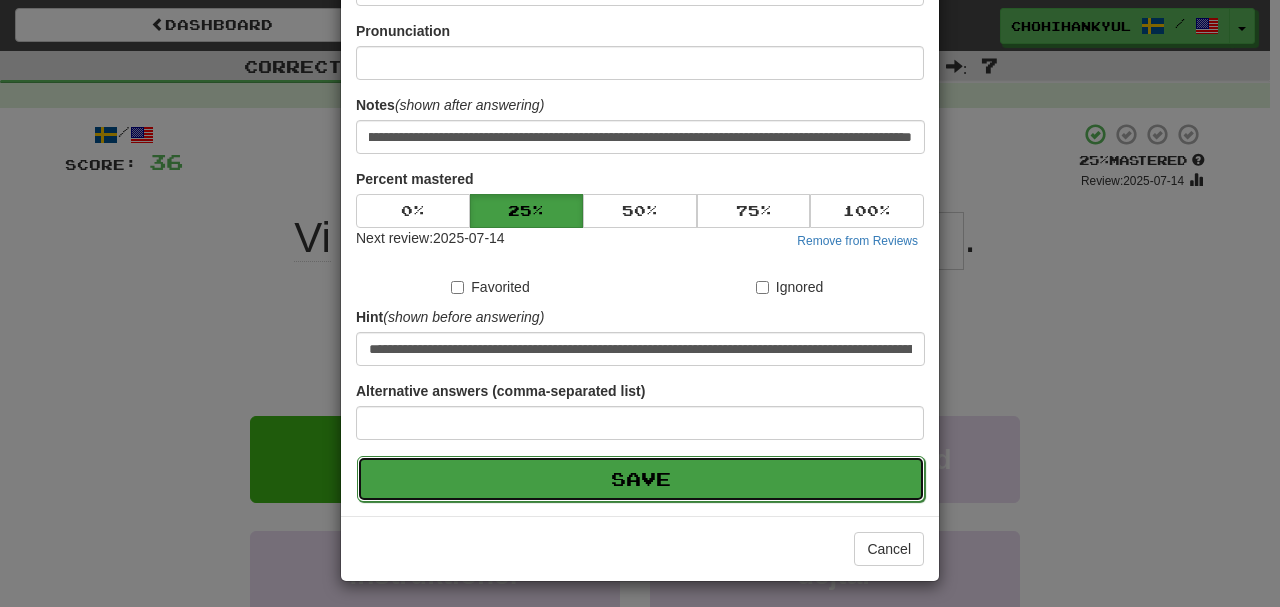 click on "Save" at bounding box center [641, 479] 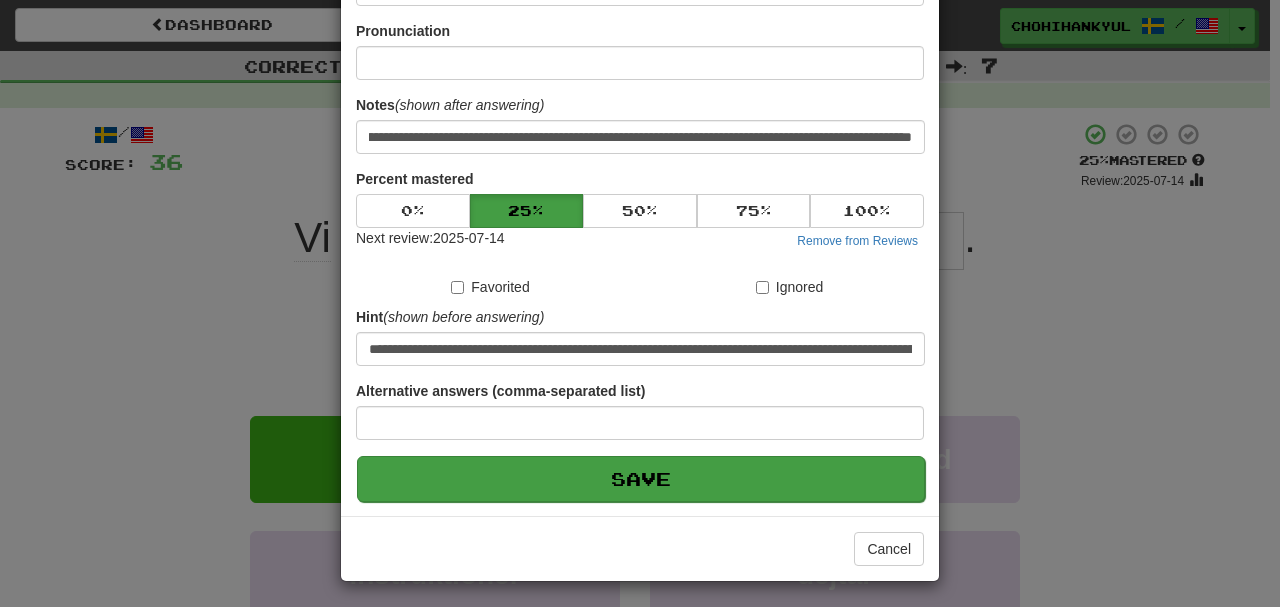 scroll, scrollTop: 0, scrollLeft: 0, axis: both 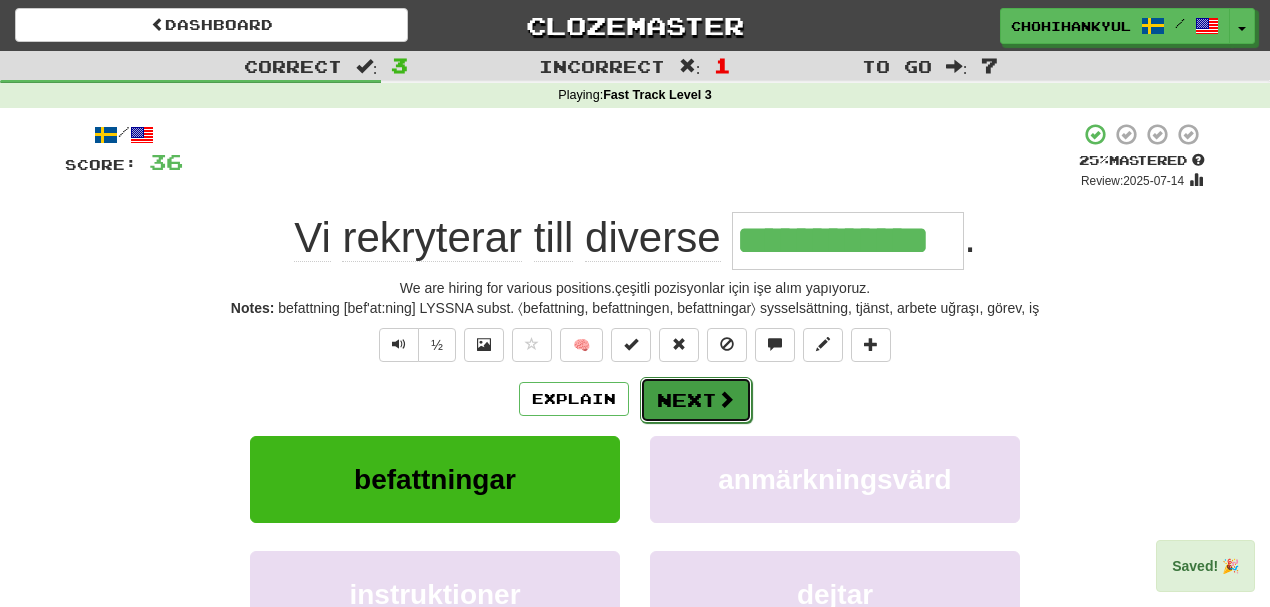 click on "Next" at bounding box center (696, 400) 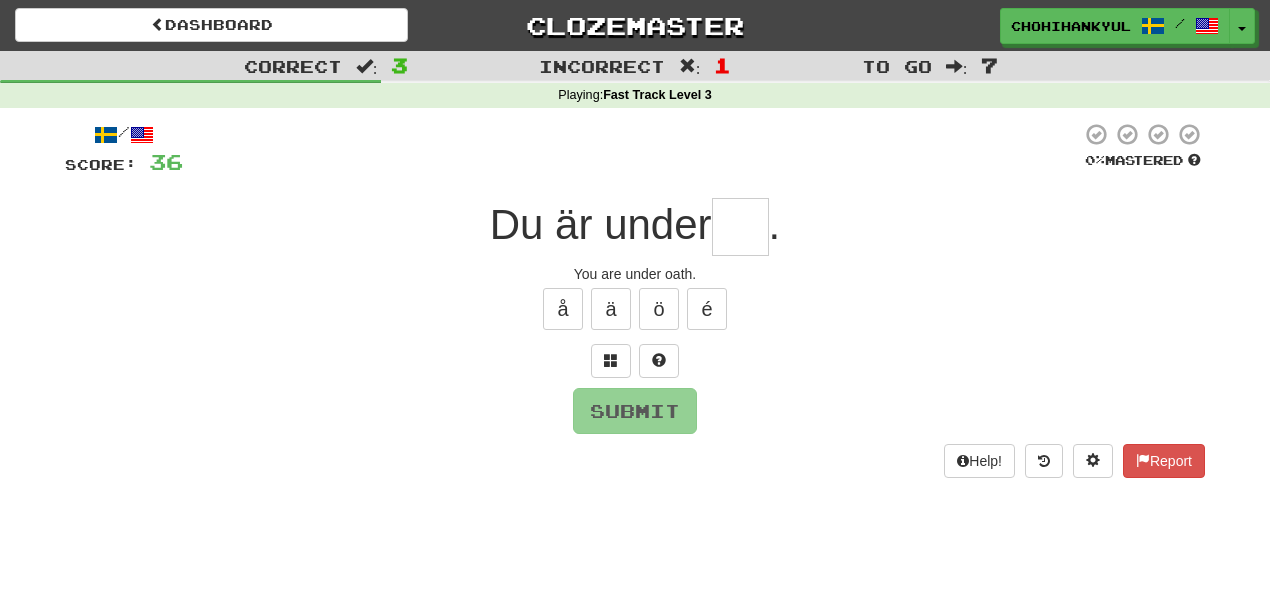 click on "/  Score:   36 0 %  Mastered Du är under  . You are under oath. å ä ö é Submit  Help!  Report" at bounding box center [635, 300] 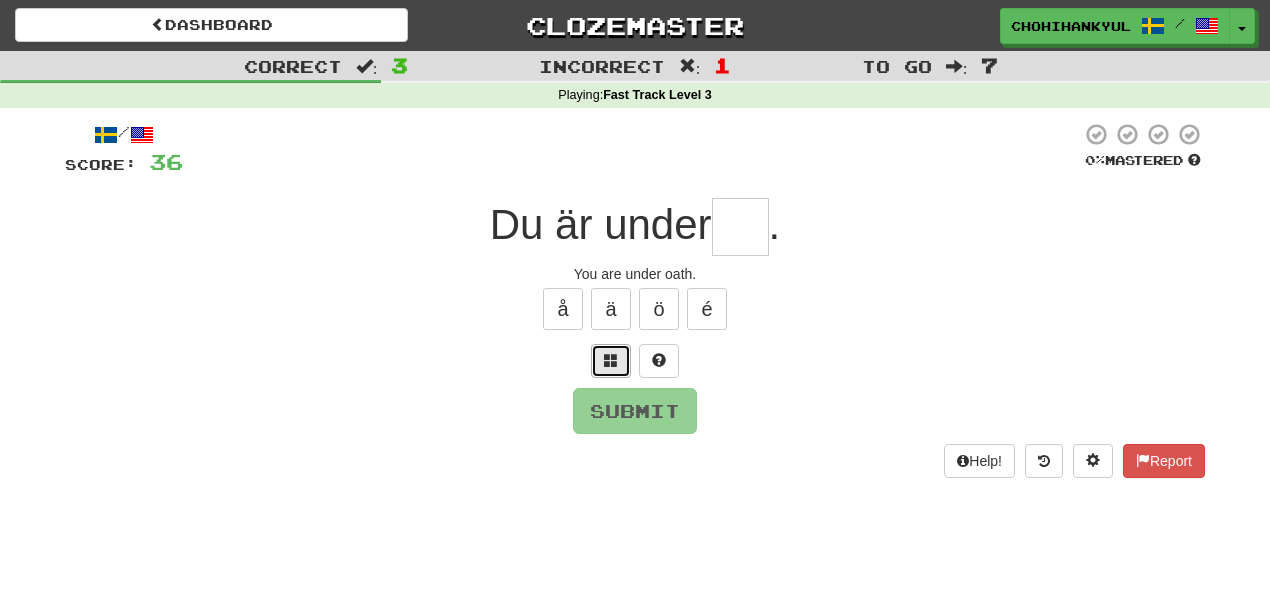 click at bounding box center [611, 360] 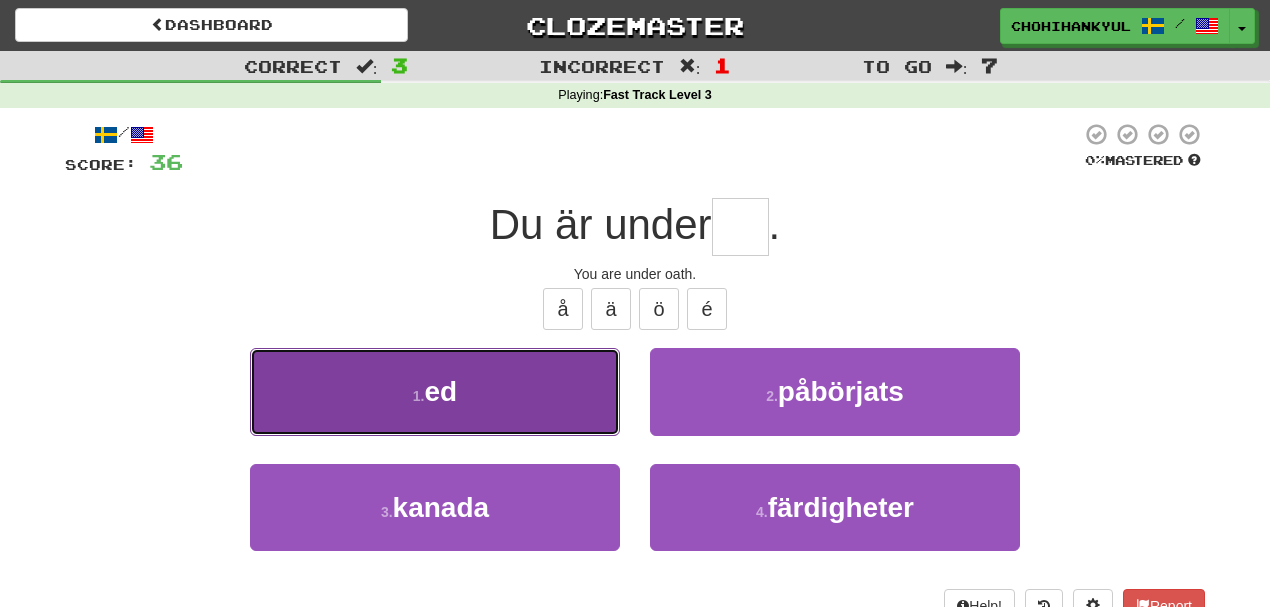 click on "1 .  ed" at bounding box center (435, 391) 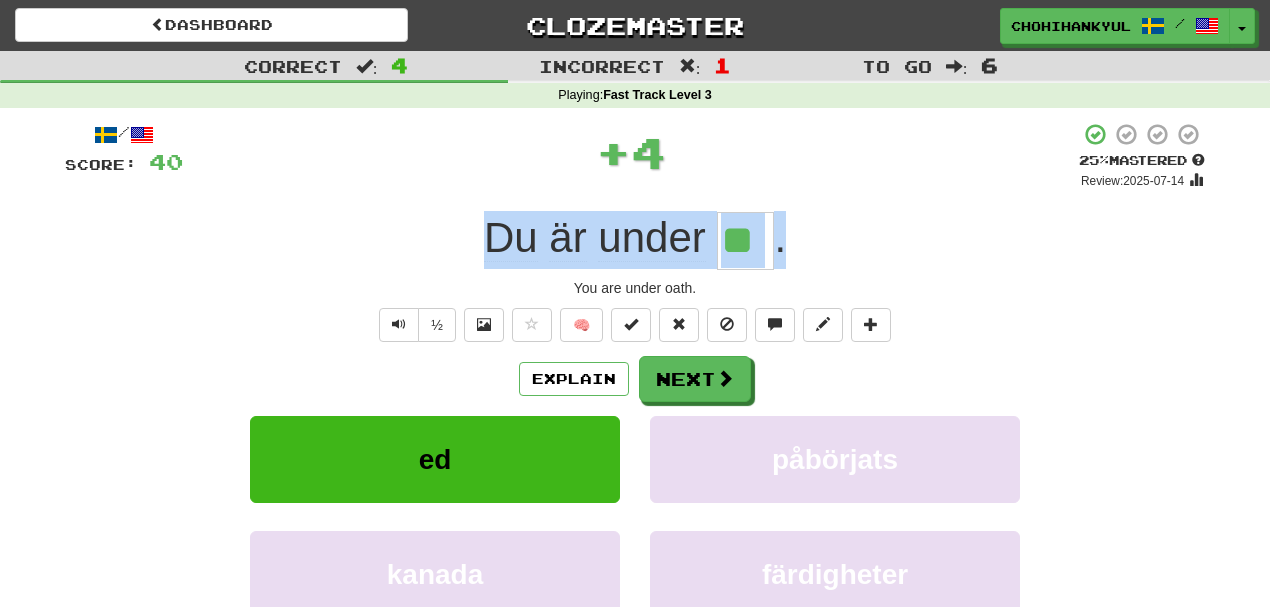 drag, startPoint x: 605, startPoint y: 263, endPoint x: 802, endPoint y: 268, distance: 197.06345 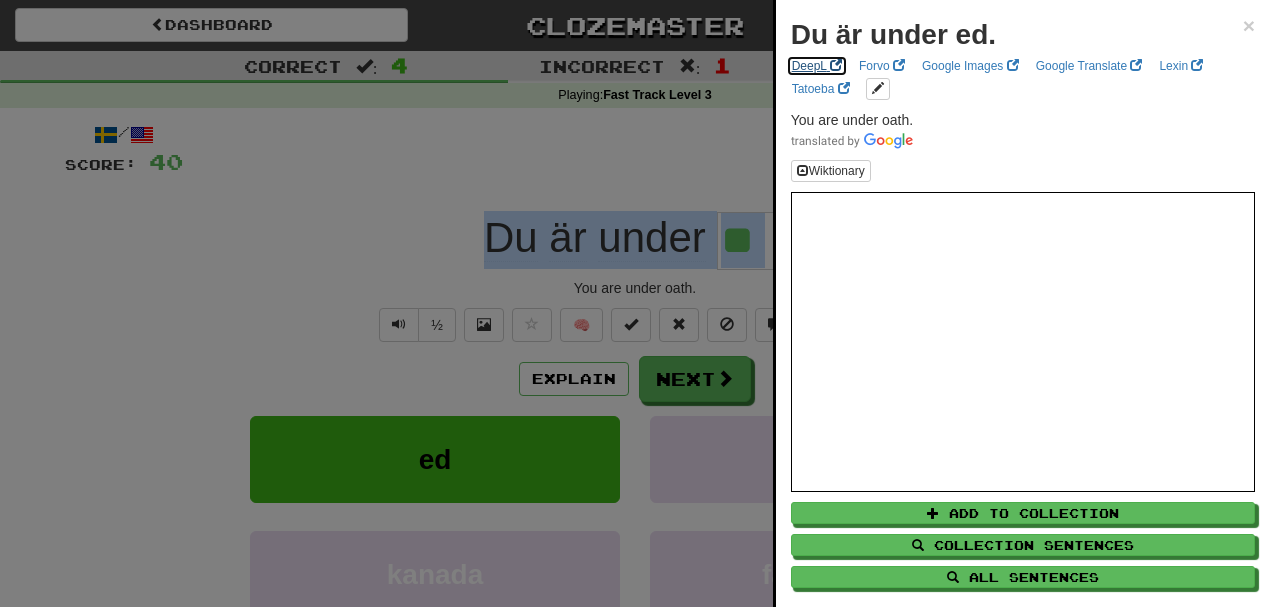 click on "DeepL" at bounding box center (817, 66) 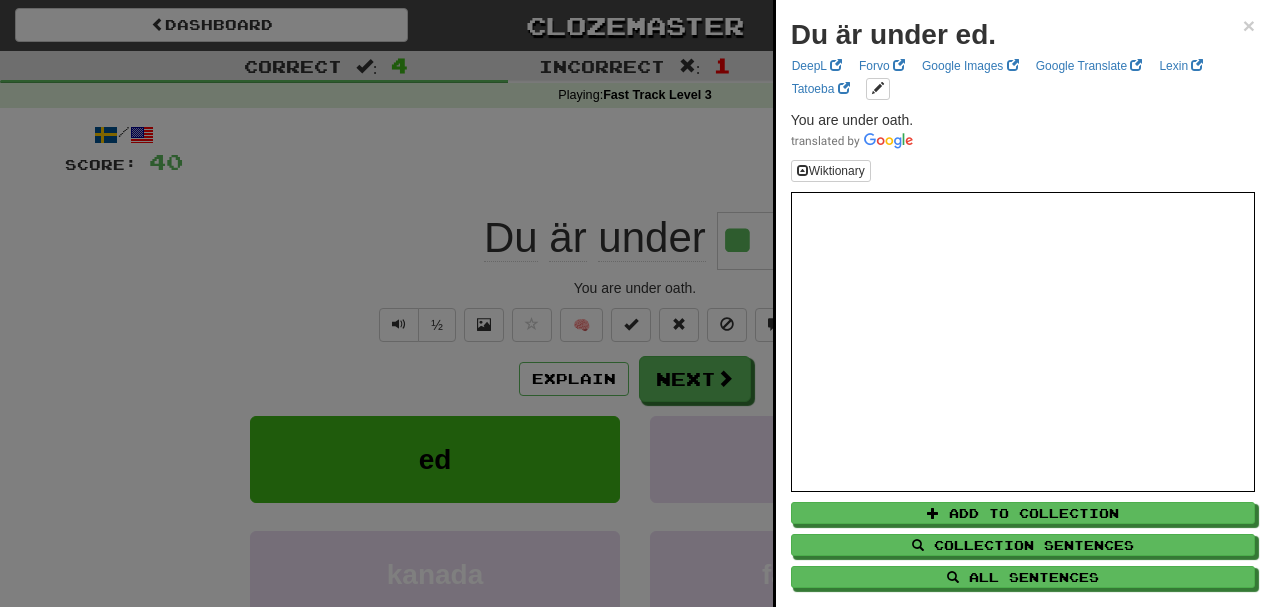 drag, startPoint x: 68, startPoint y: 88, endPoint x: 552, endPoint y: 303, distance: 529.60455 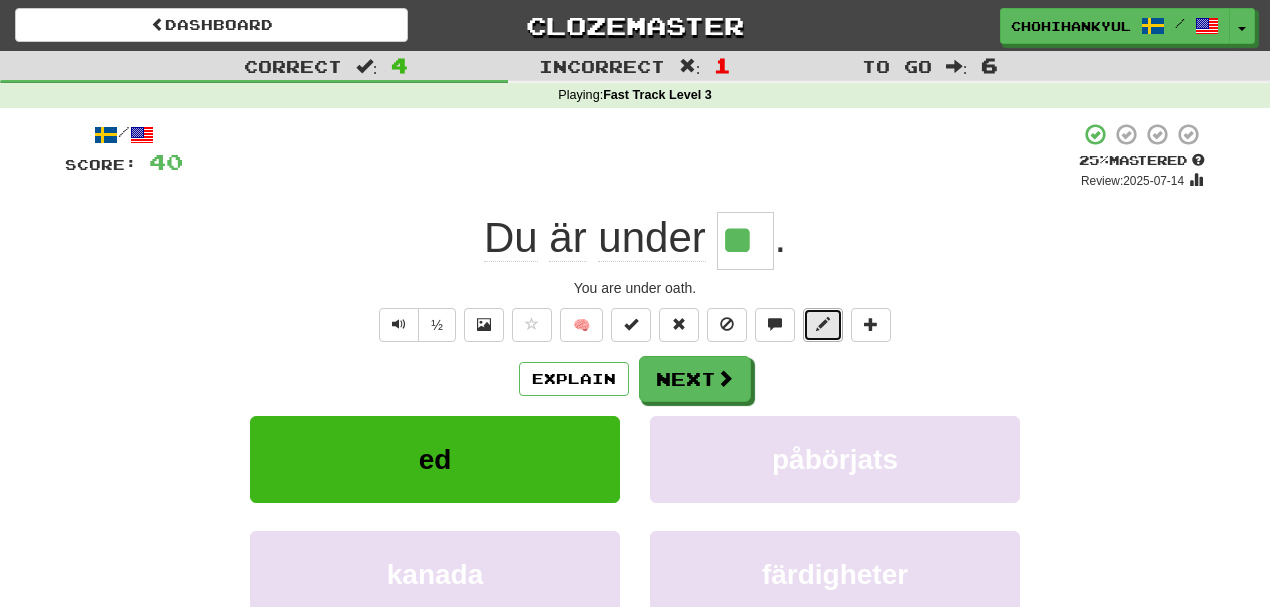 click at bounding box center (823, 324) 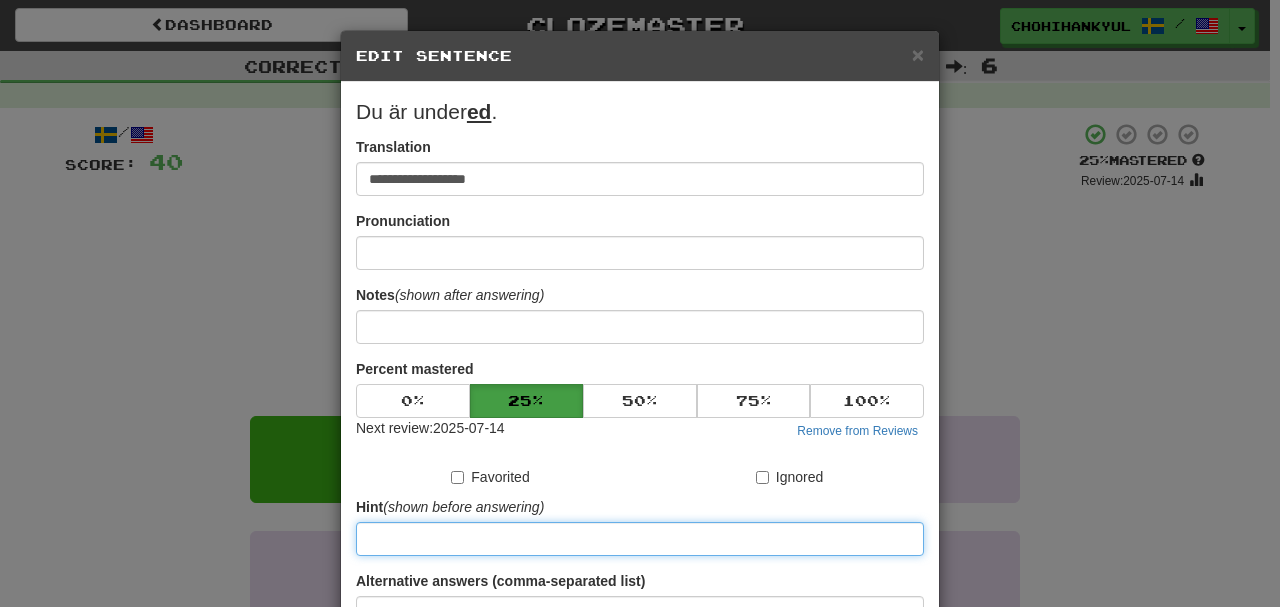 click at bounding box center [640, 539] 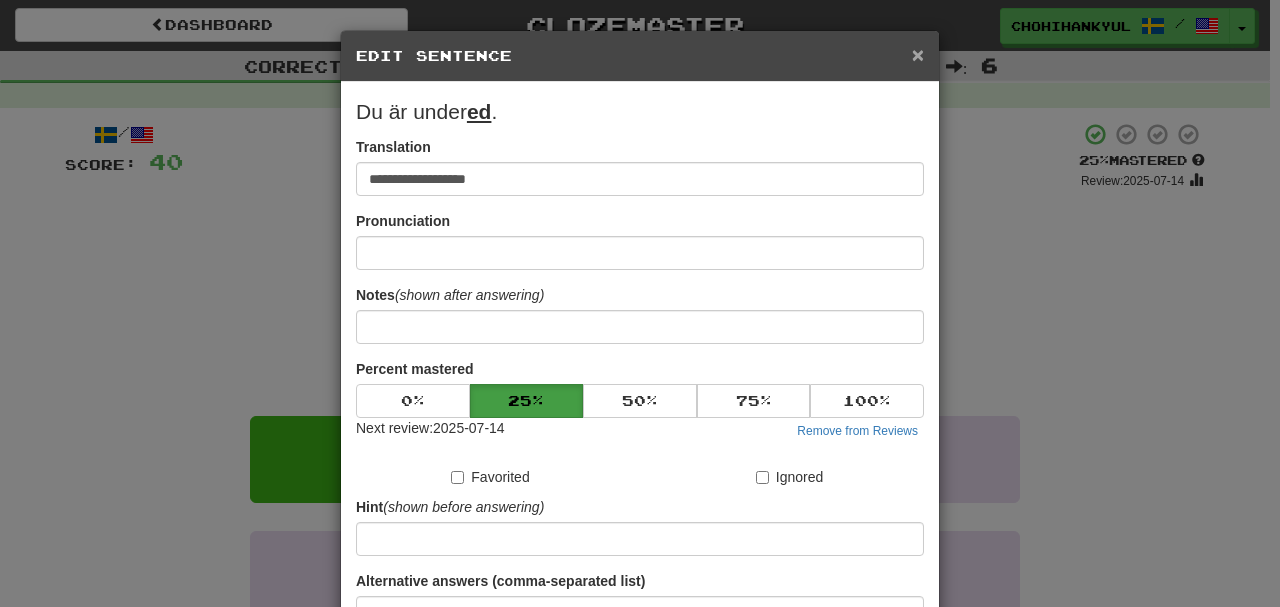 click on "×" at bounding box center (918, 54) 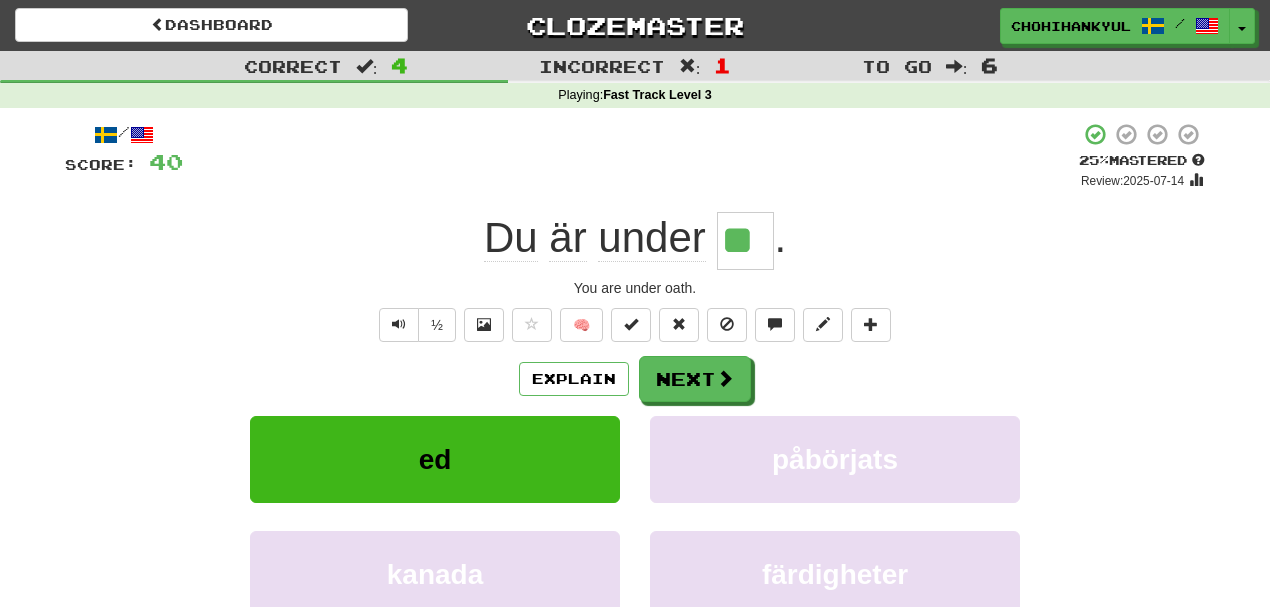 drag, startPoint x: 120, startPoint y: 159, endPoint x: 351, endPoint y: 216, distance: 237.92856 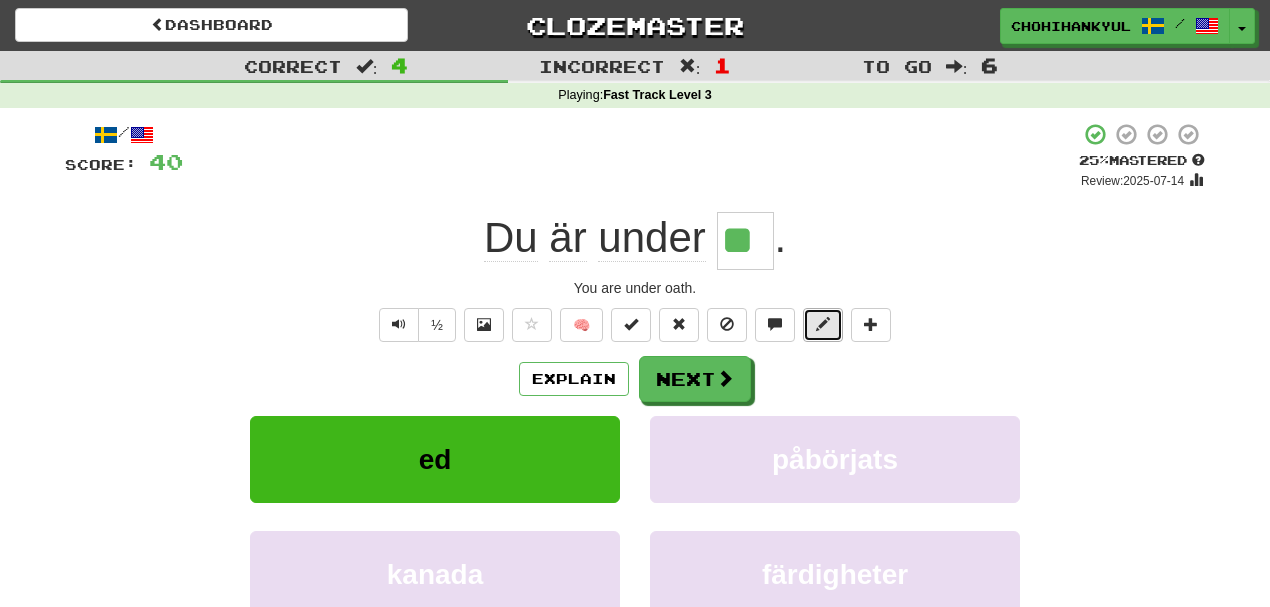 click at bounding box center [823, 325] 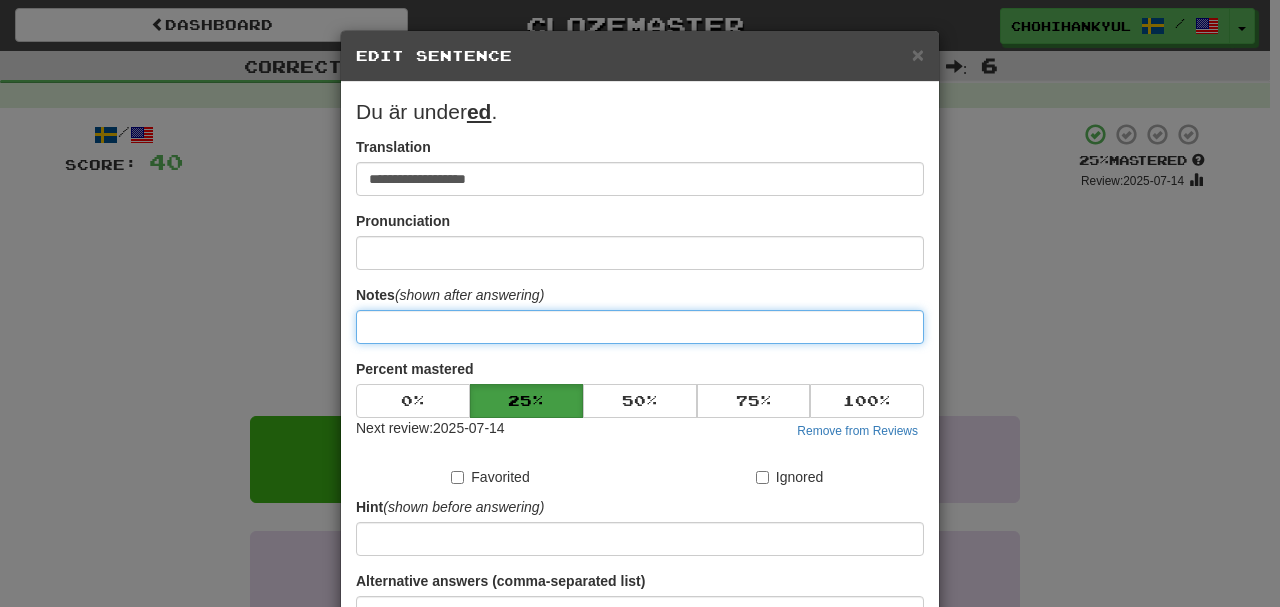 click at bounding box center [640, 327] 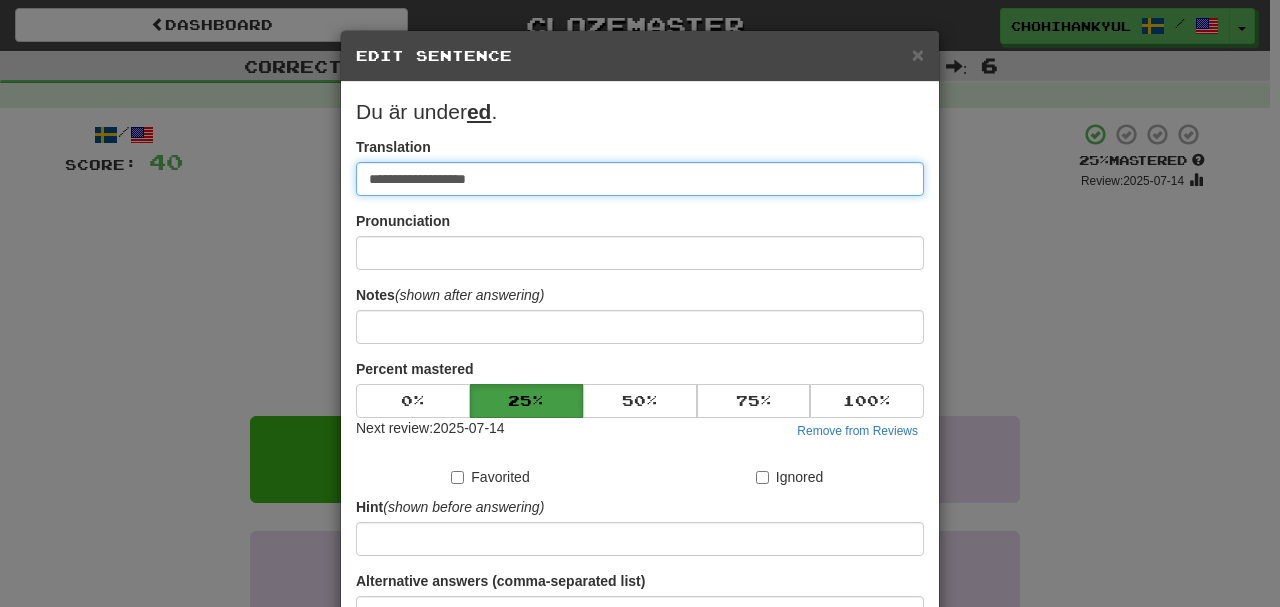 click on "**********" at bounding box center [640, 179] 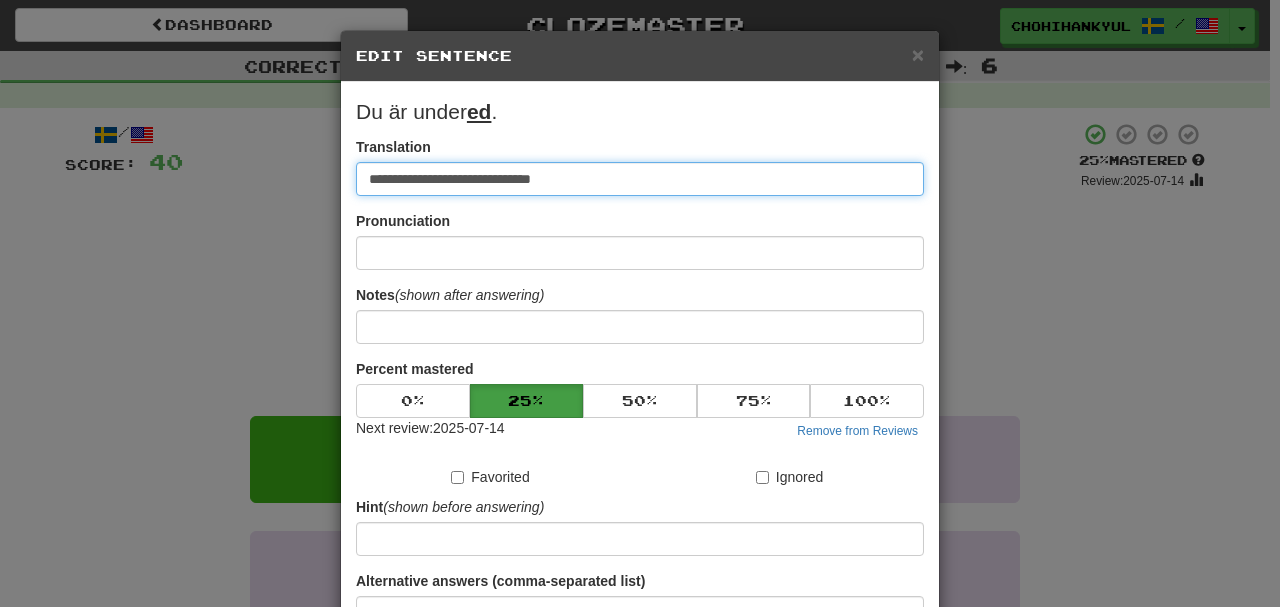 type on "**********" 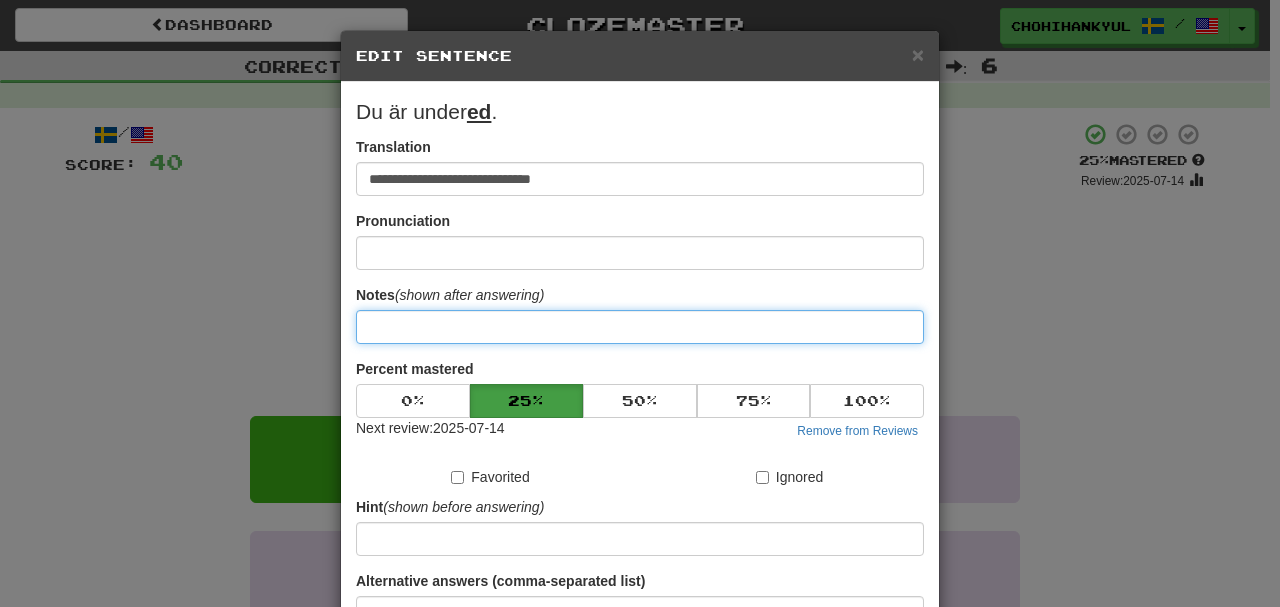 click at bounding box center [640, 327] 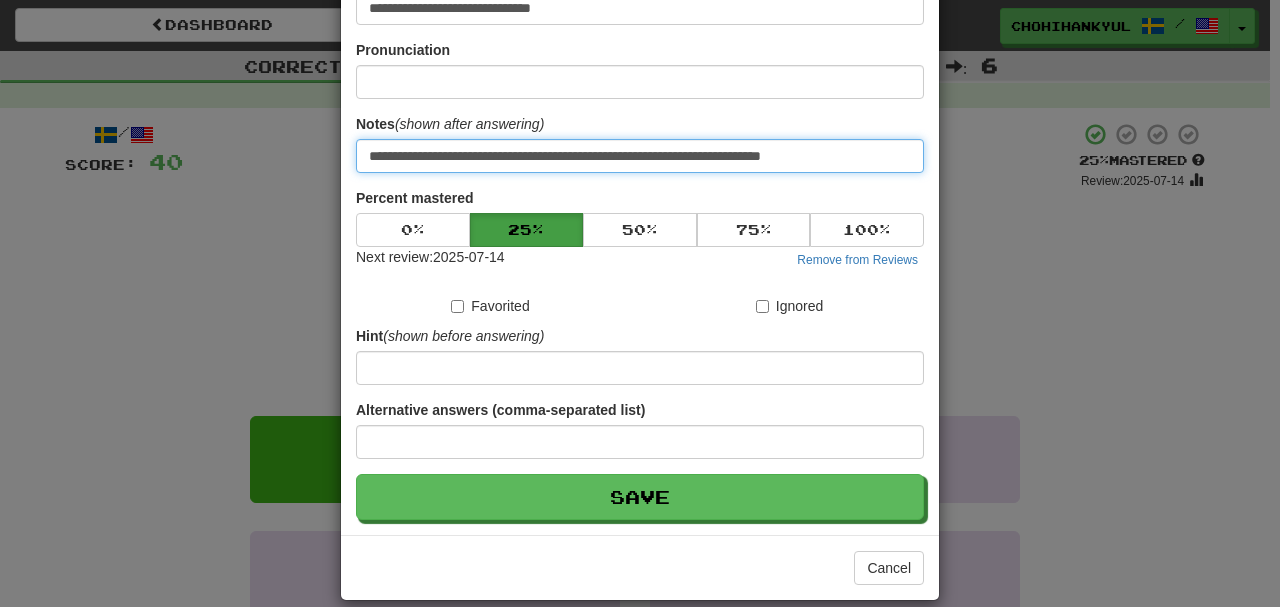 scroll, scrollTop: 190, scrollLeft: 0, axis: vertical 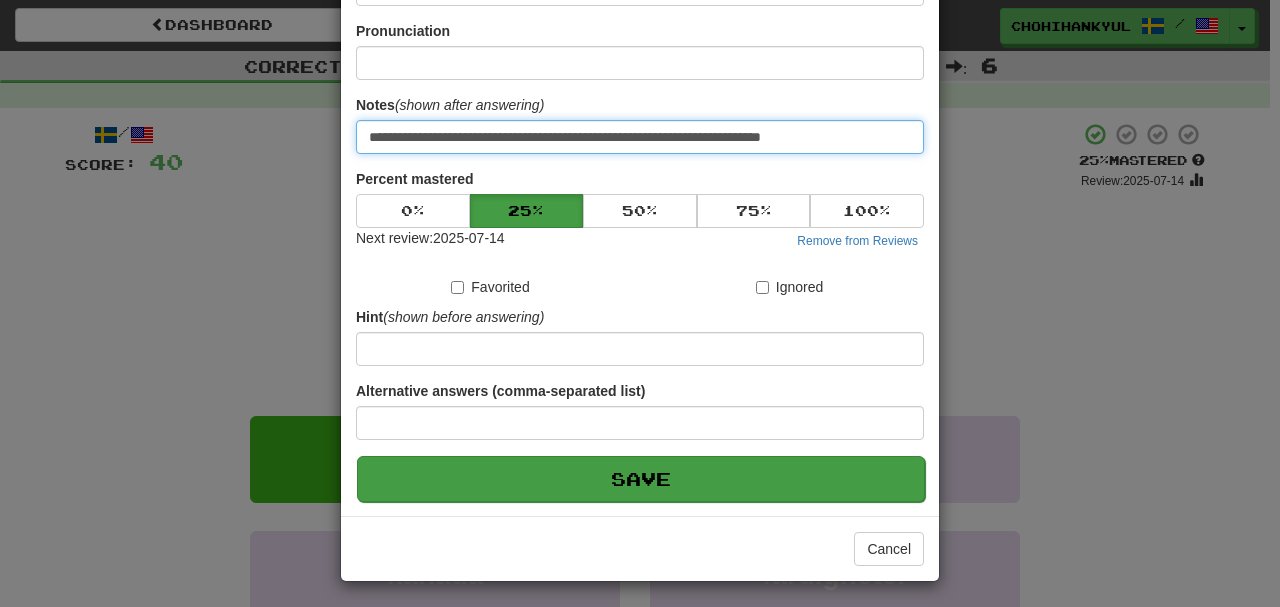 type on "**********" 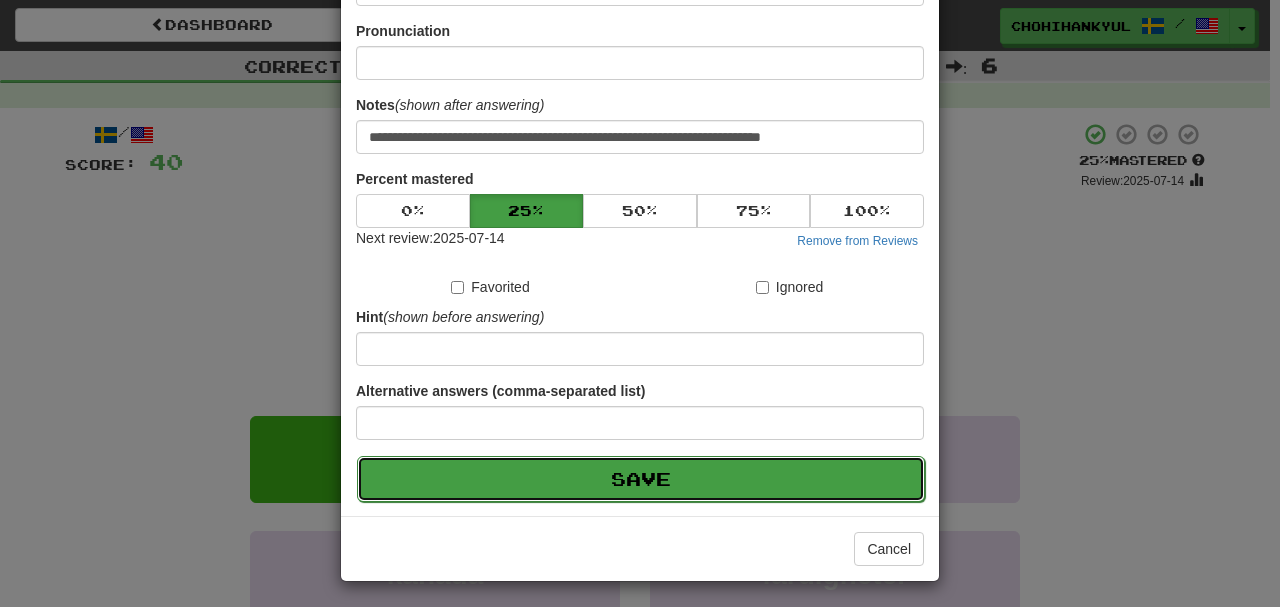 click on "Save" at bounding box center (641, 479) 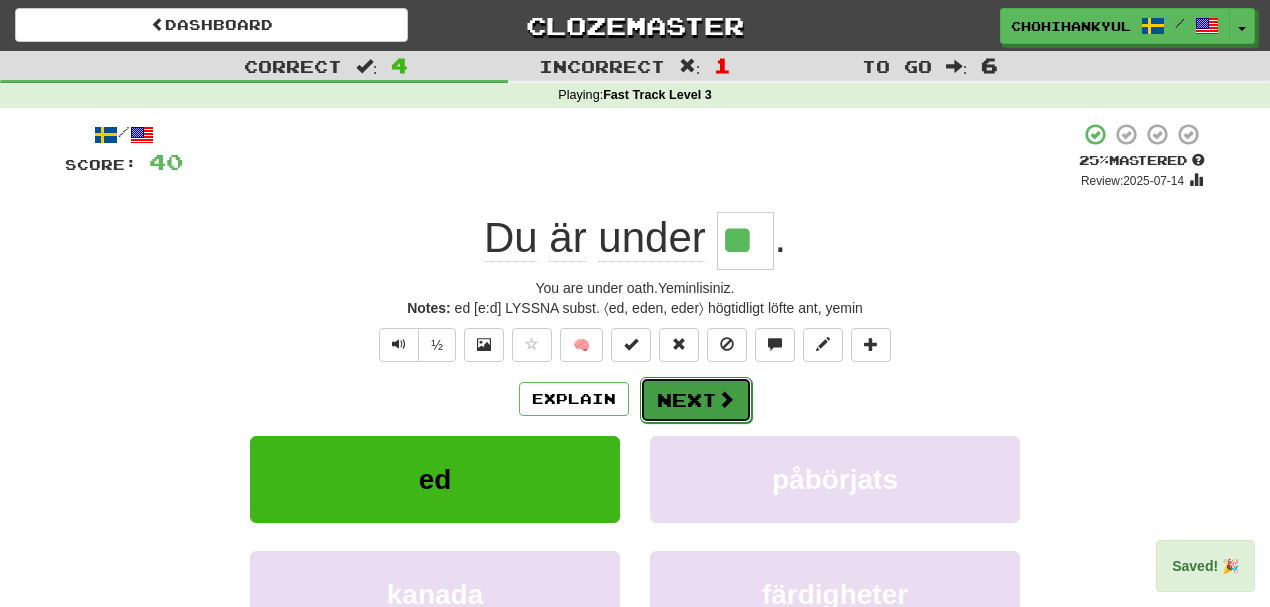 click on "Next" at bounding box center (696, 400) 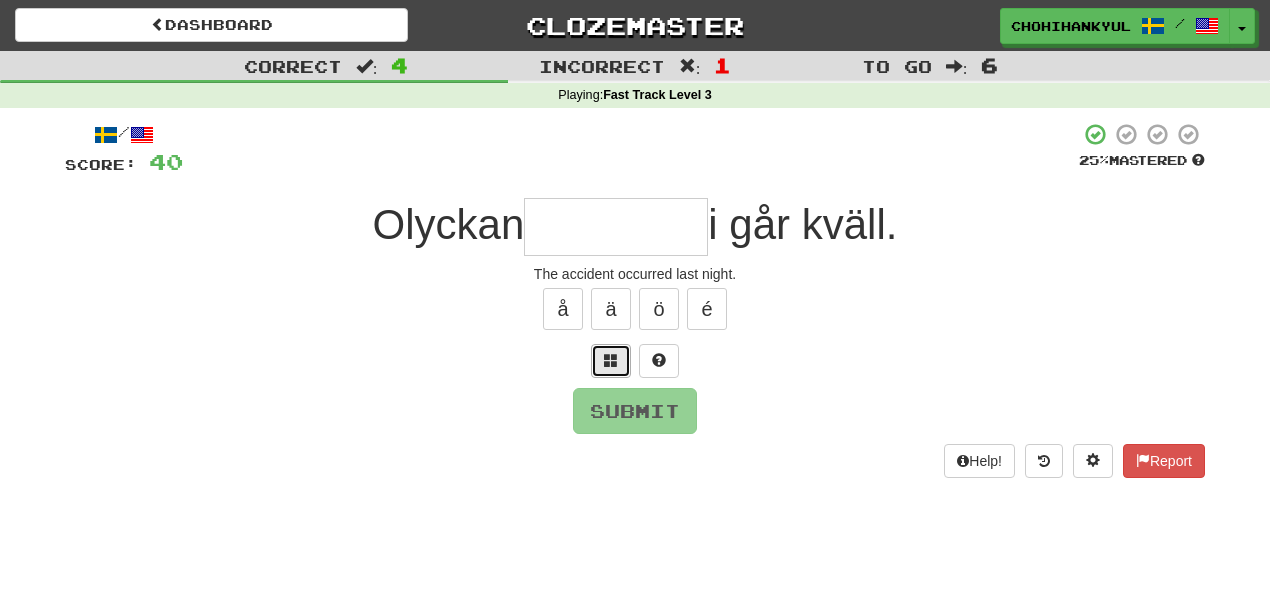 click at bounding box center (611, 361) 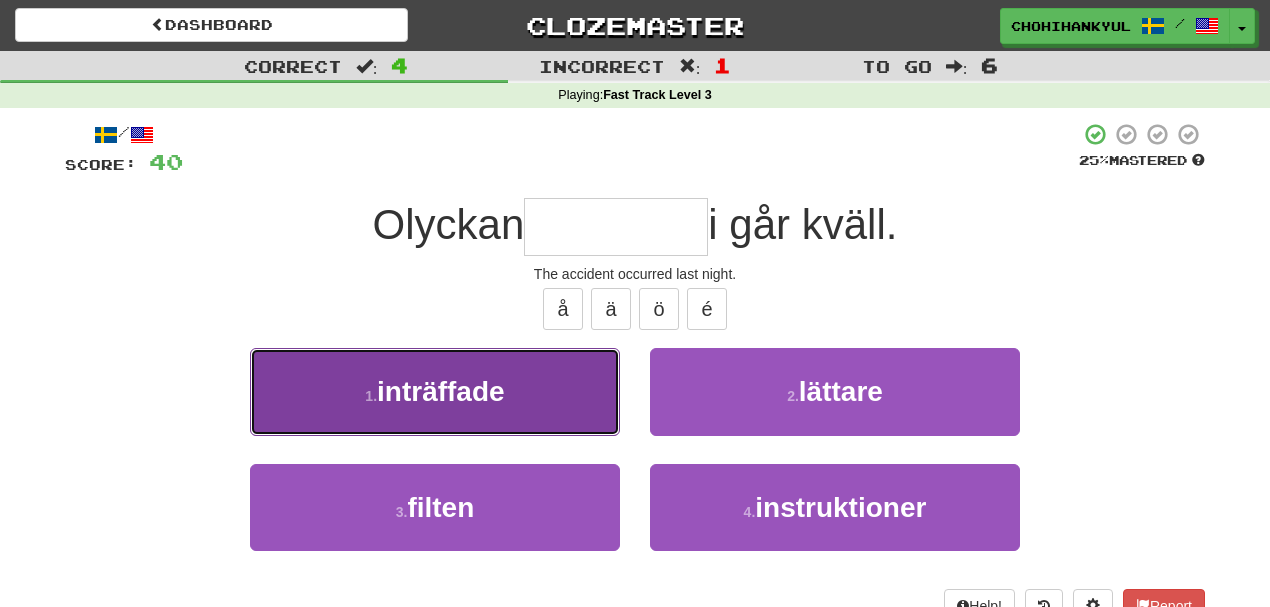 click on "1 .  inträffade" at bounding box center (435, 391) 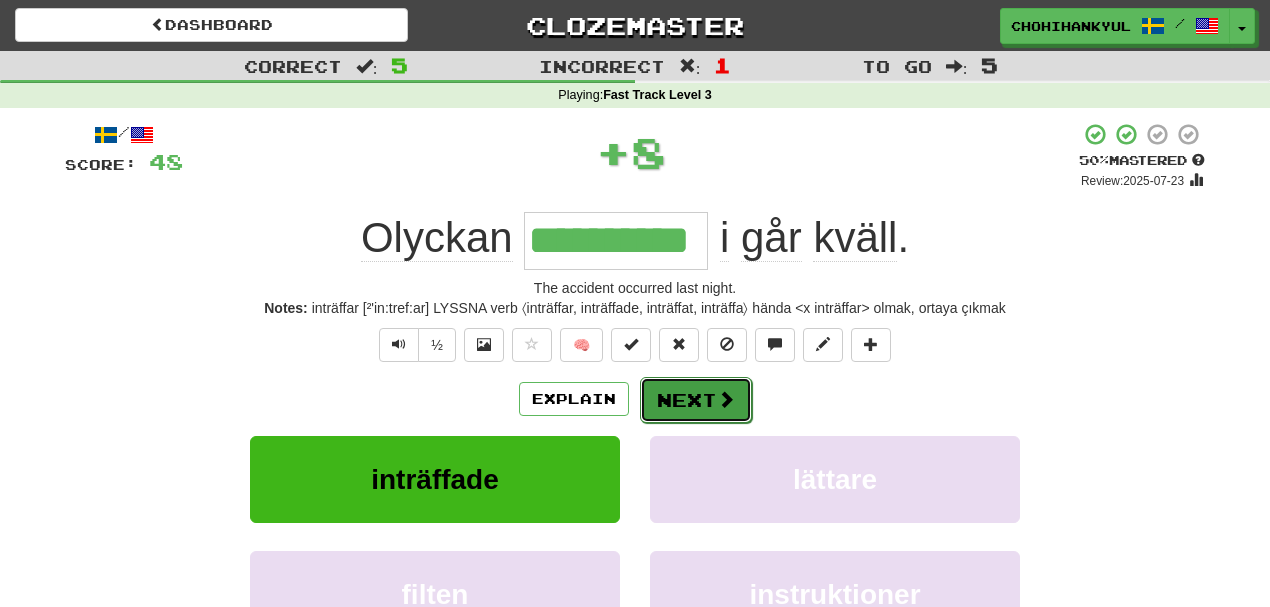 click on "Next" at bounding box center [696, 400] 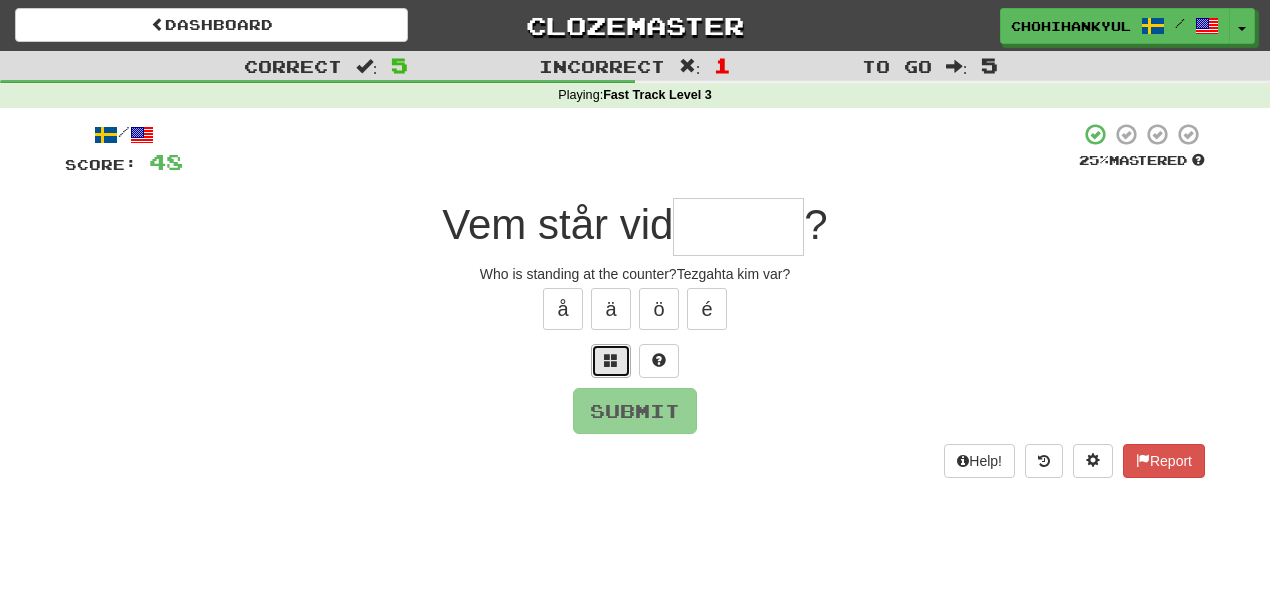 click at bounding box center [611, 360] 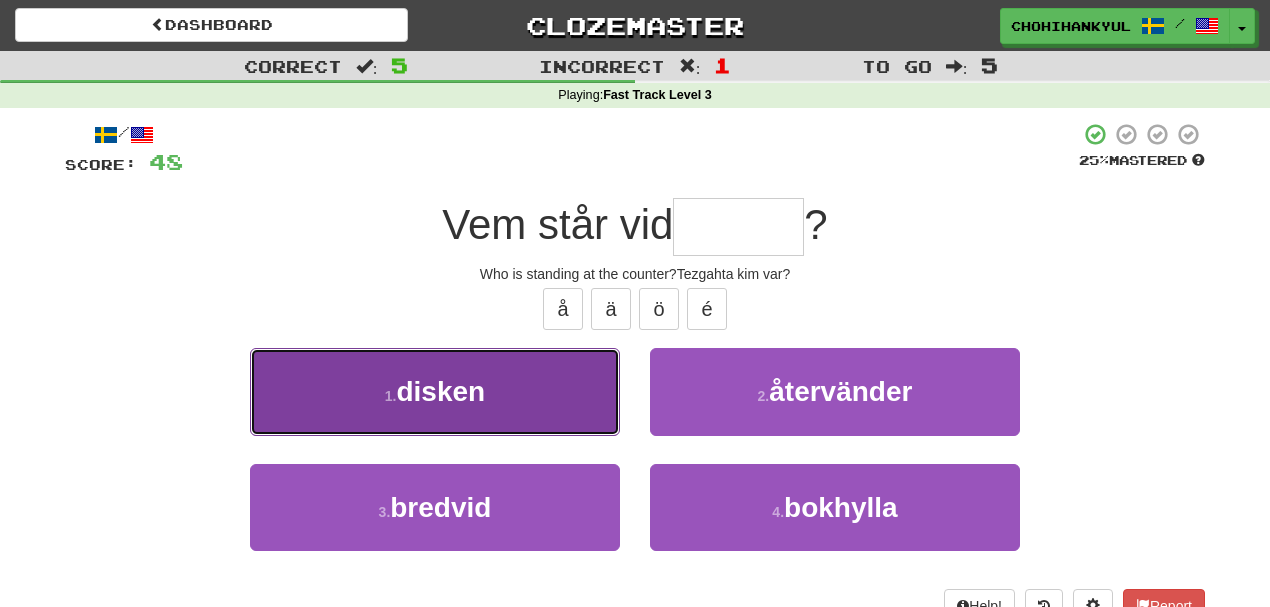 click on "1 .  disken" at bounding box center [435, 391] 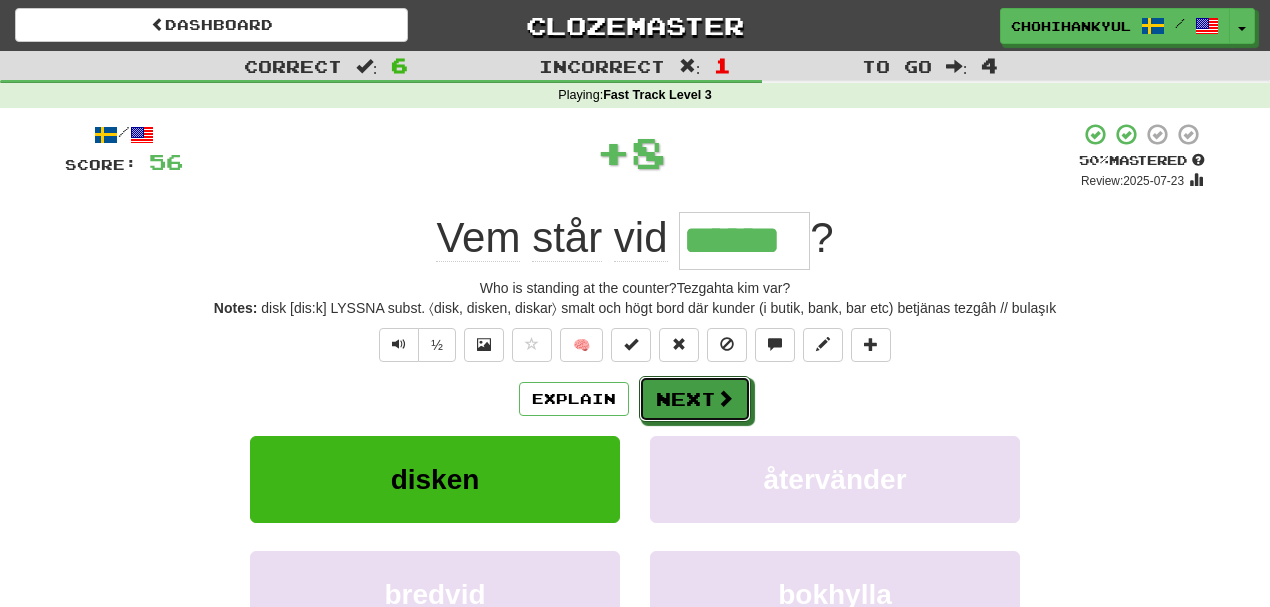 click on "Next" at bounding box center (695, 399) 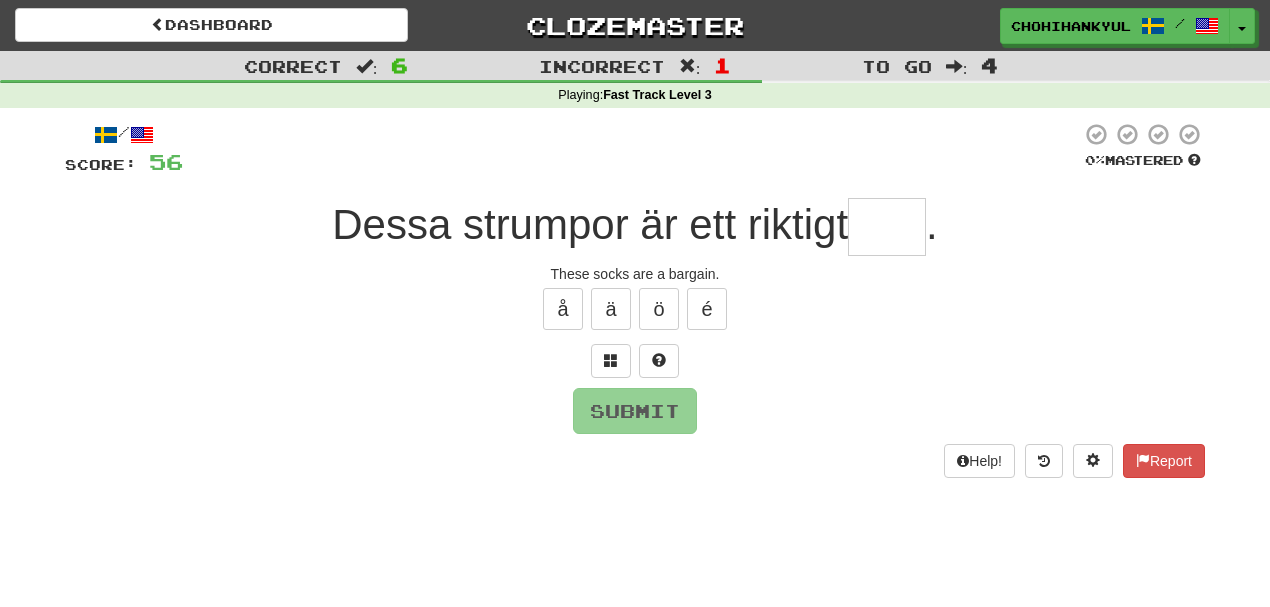click on "/  Score:   56 0 %  Mastered Dessa strumpor är ett riktigt  . These socks are a bargain. å ä ö é Submit  Help!  Report" at bounding box center [635, 300] 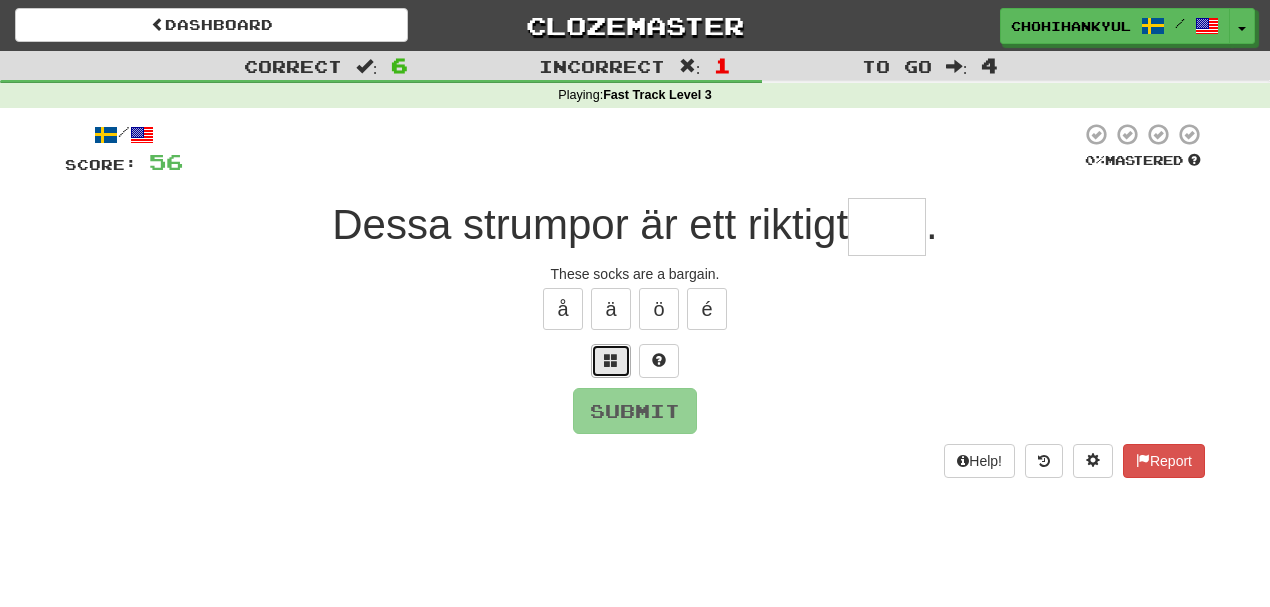 click at bounding box center [611, 361] 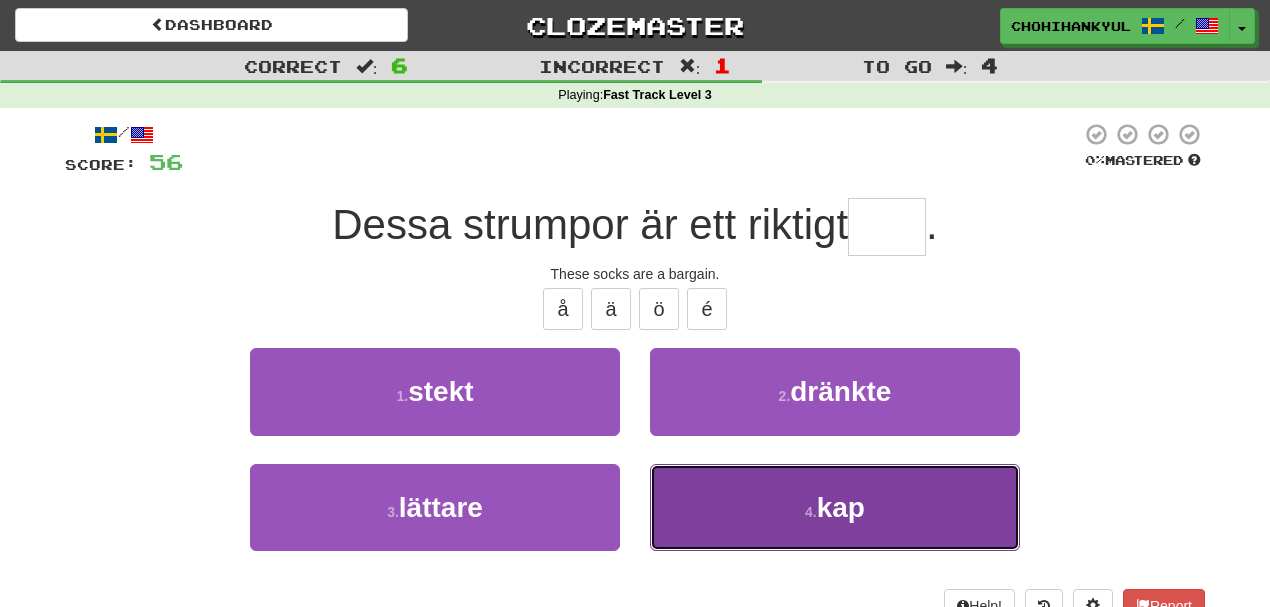 click on "4 .  kap" at bounding box center (835, 507) 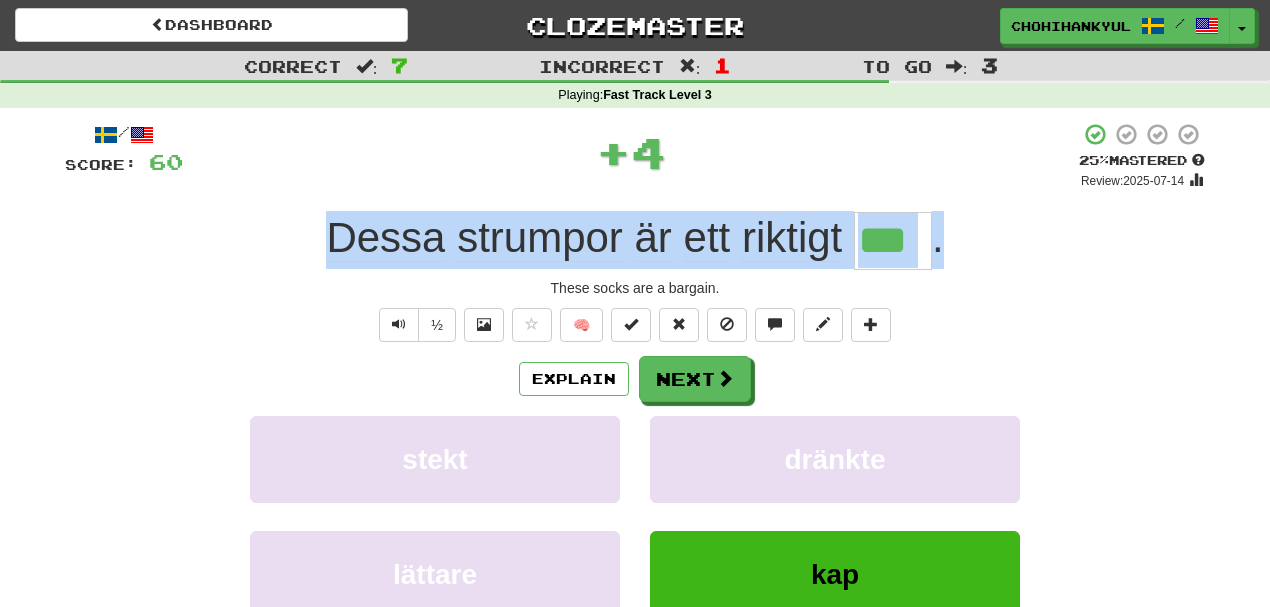 drag, startPoint x: 286, startPoint y: 248, endPoint x: 974, endPoint y: 263, distance: 688.1635 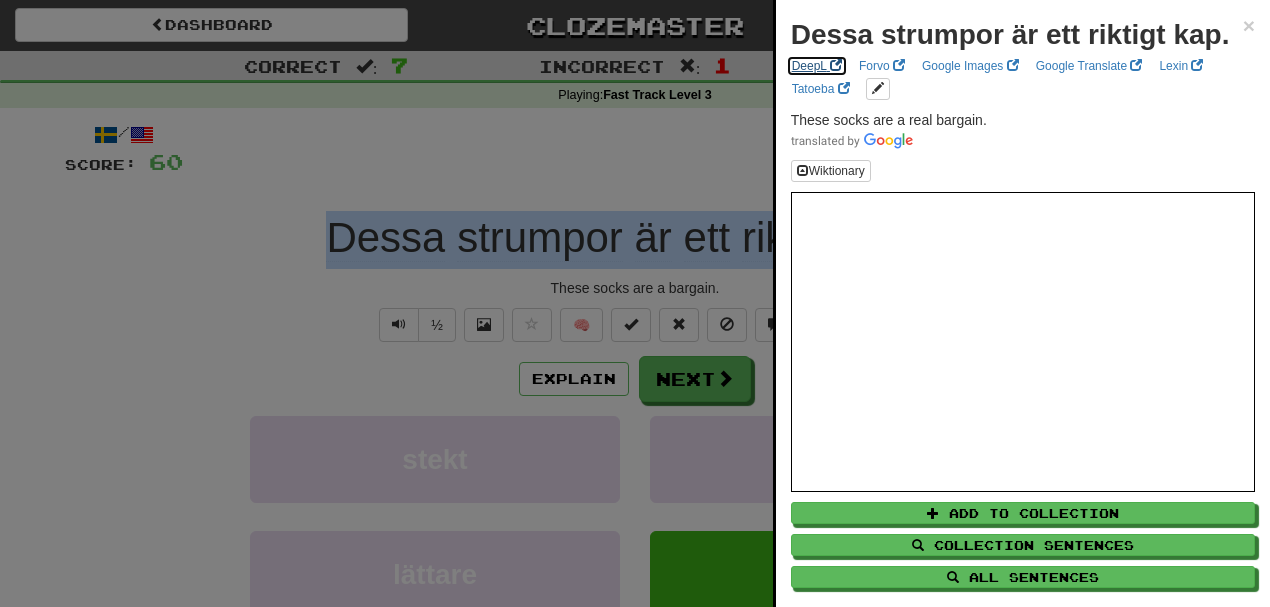 click on "DeepL" at bounding box center [817, 66] 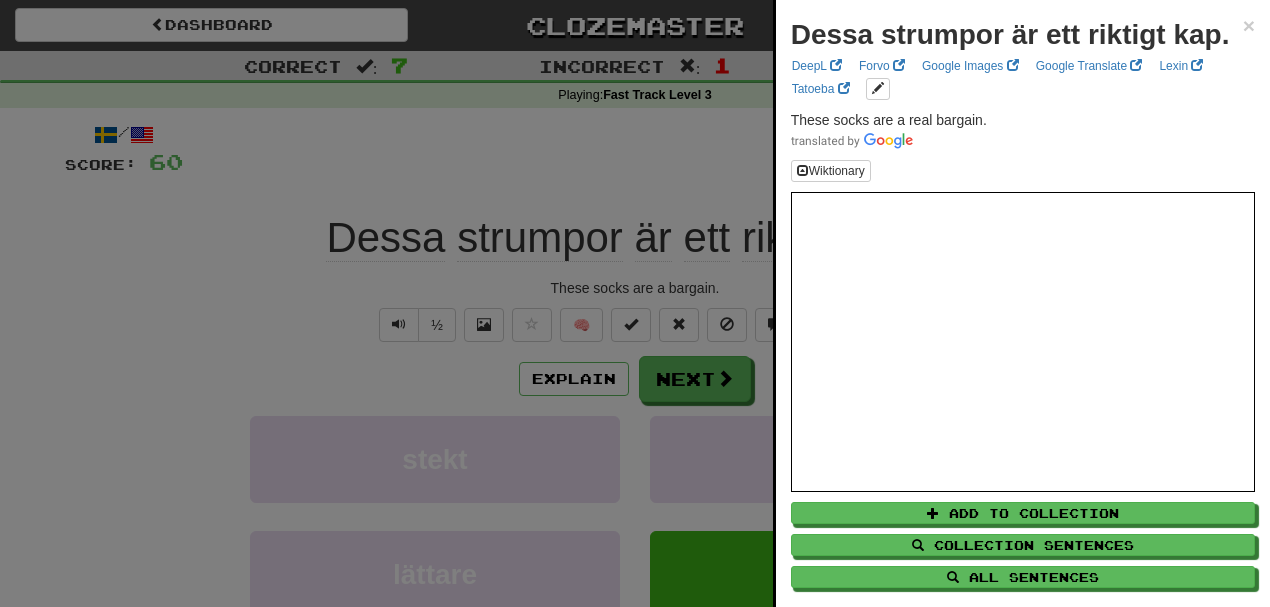 click at bounding box center (635, 303) 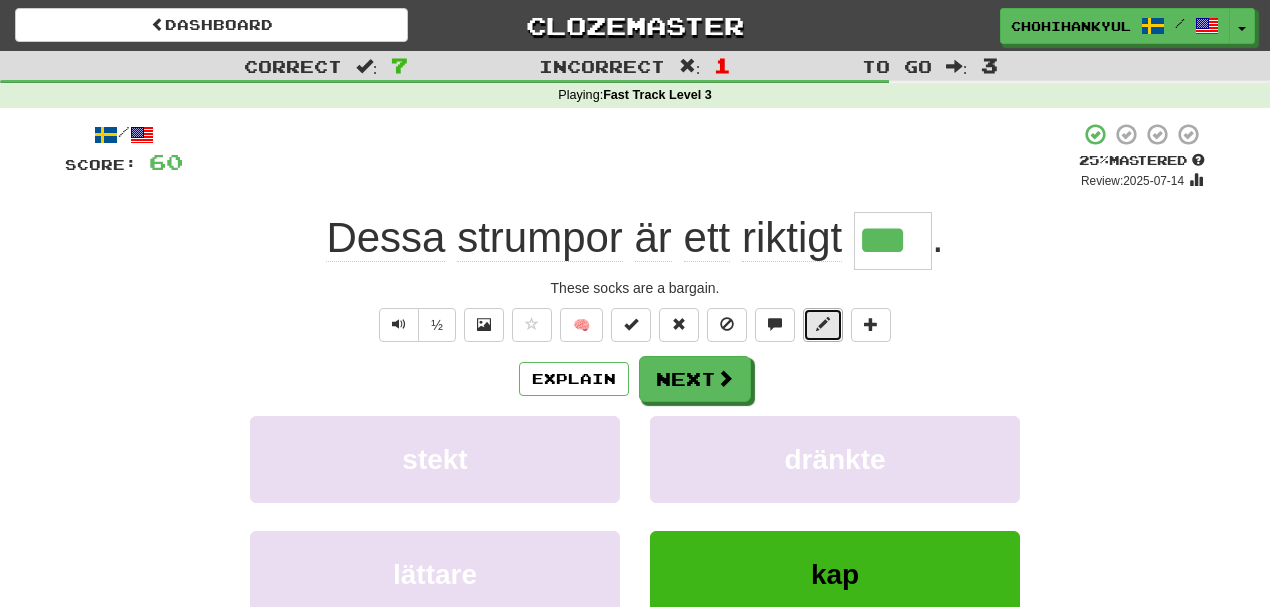 click at bounding box center [823, 324] 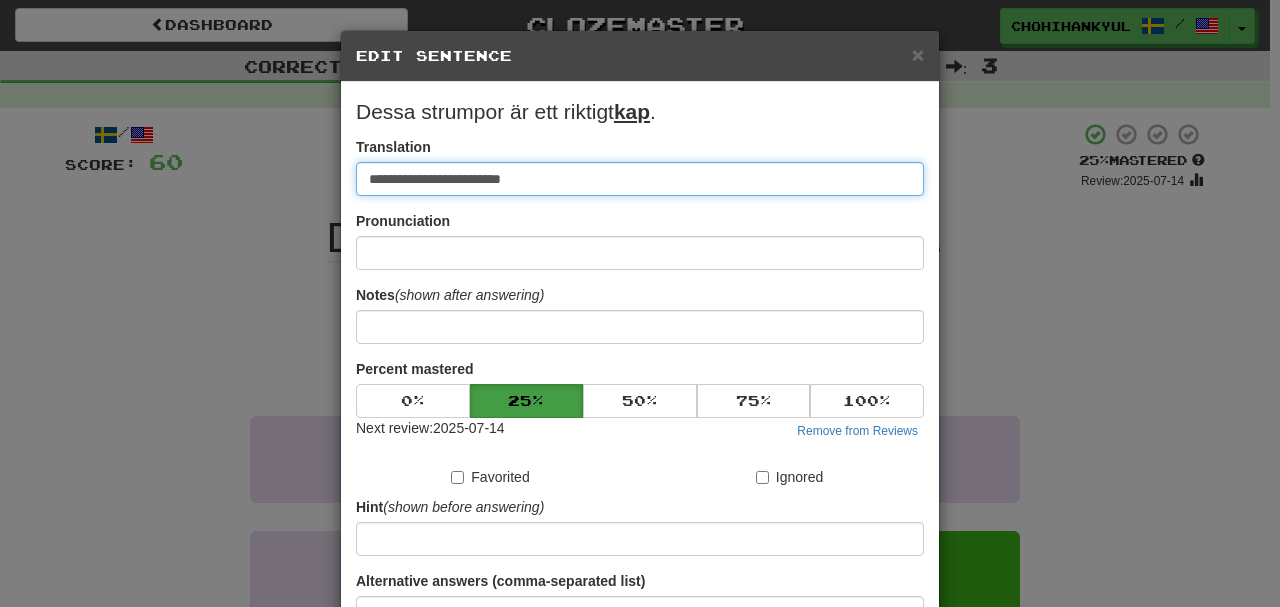 paste on "**********" 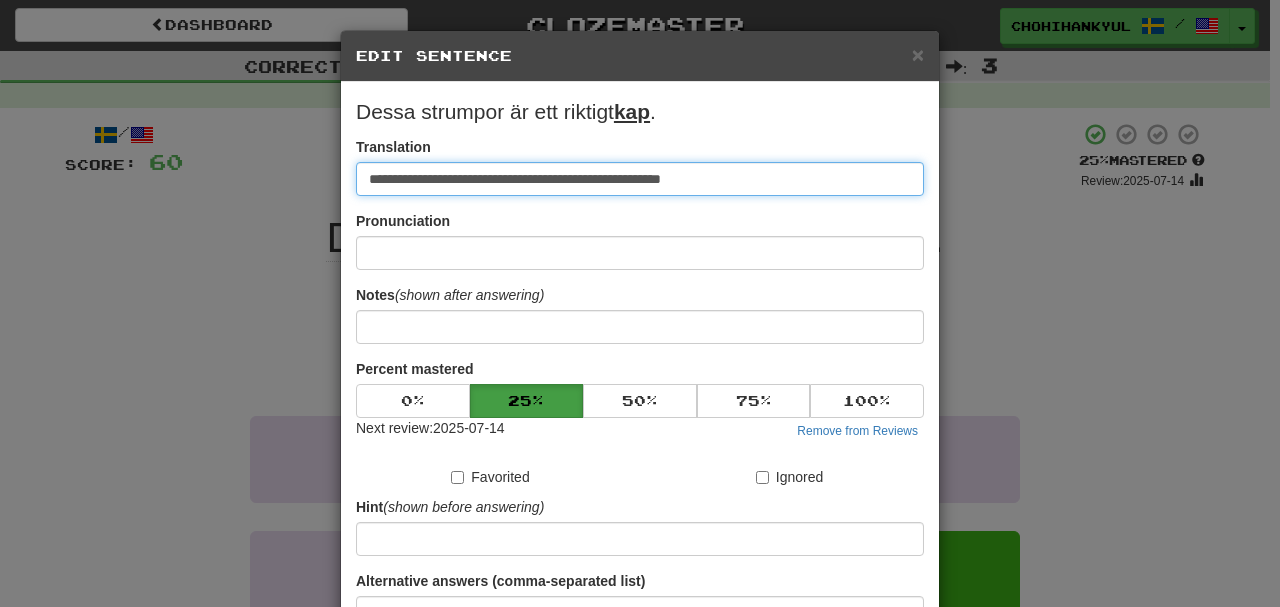 type on "**********" 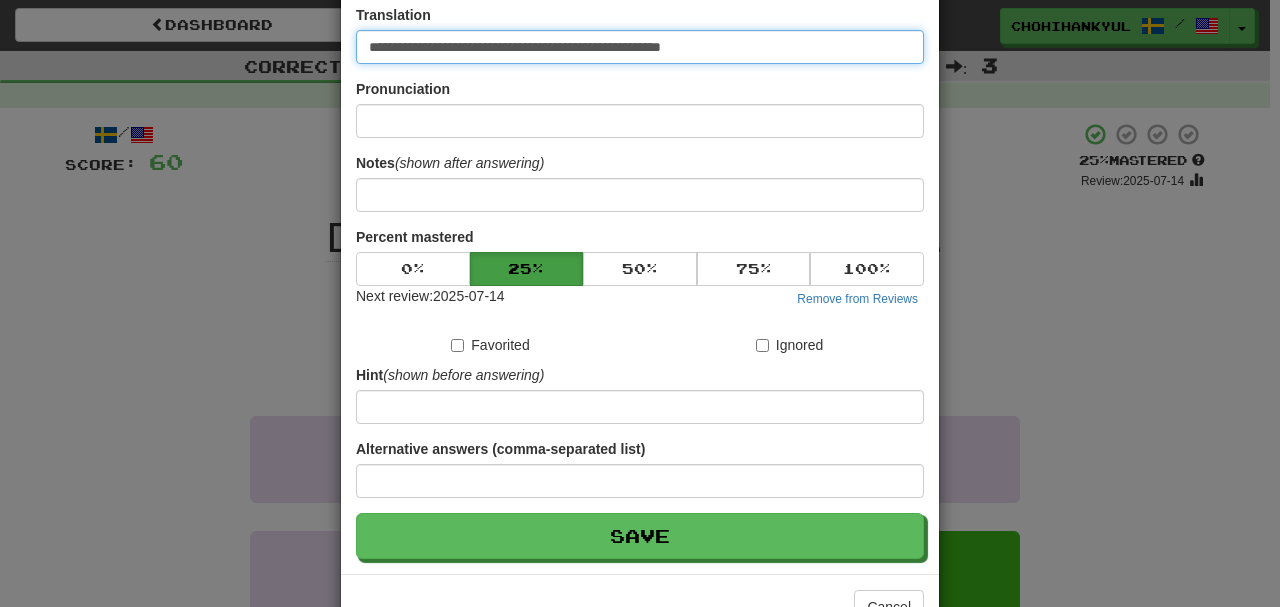 scroll, scrollTop: 133, scrollLeft: 0, axis: vertical 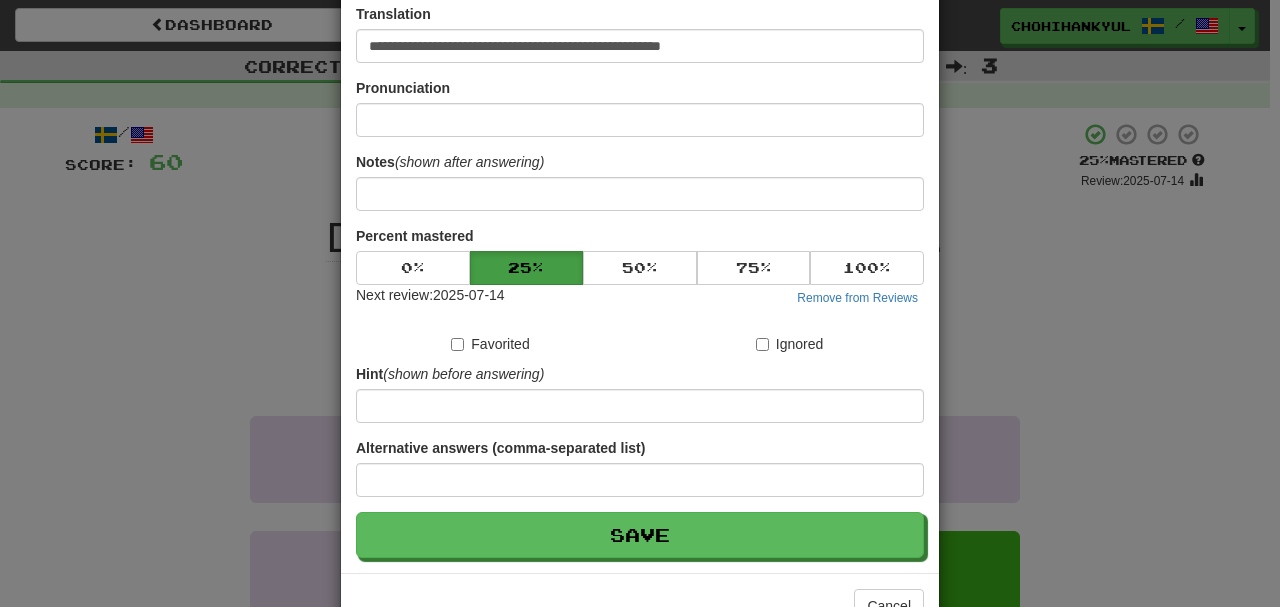 click on "(shown before answering)" at bounding box center [463, 374] 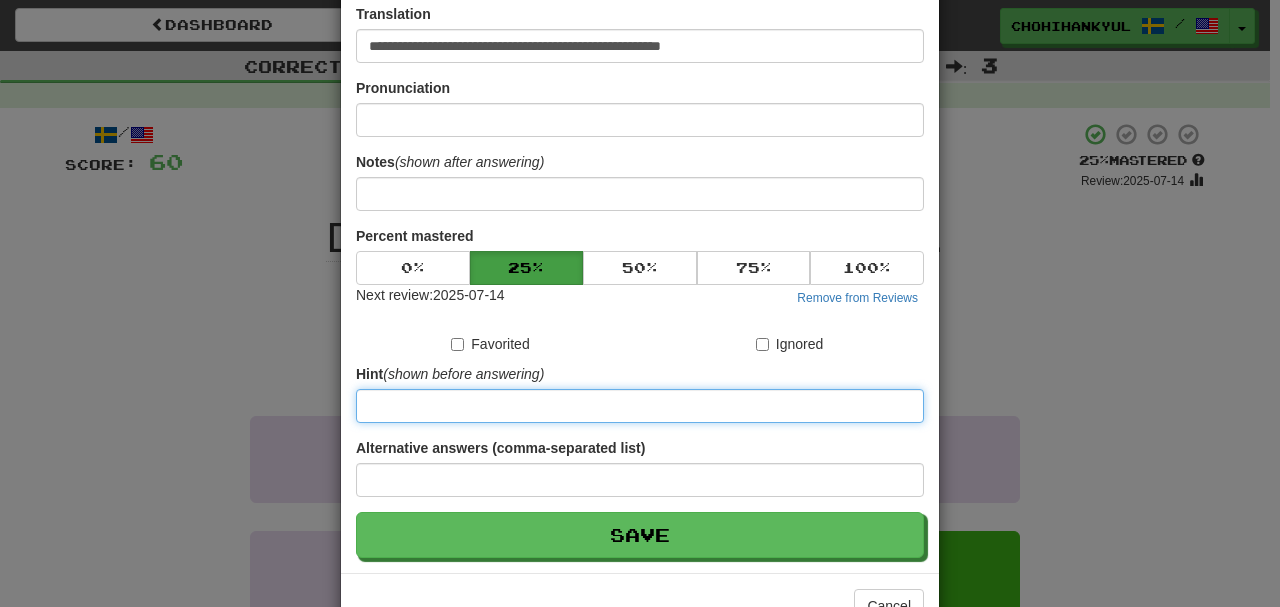 click at bounding box center (640, 406) 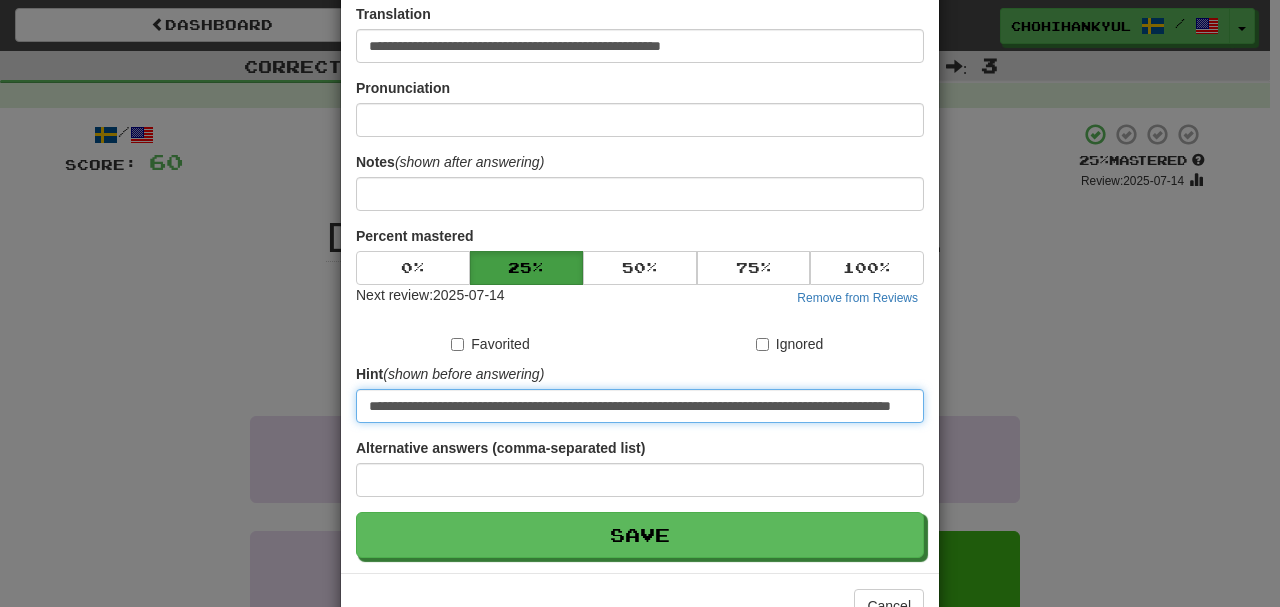 scroll, scrollTop: 0, scrollLeft: 140, axis: horizontal 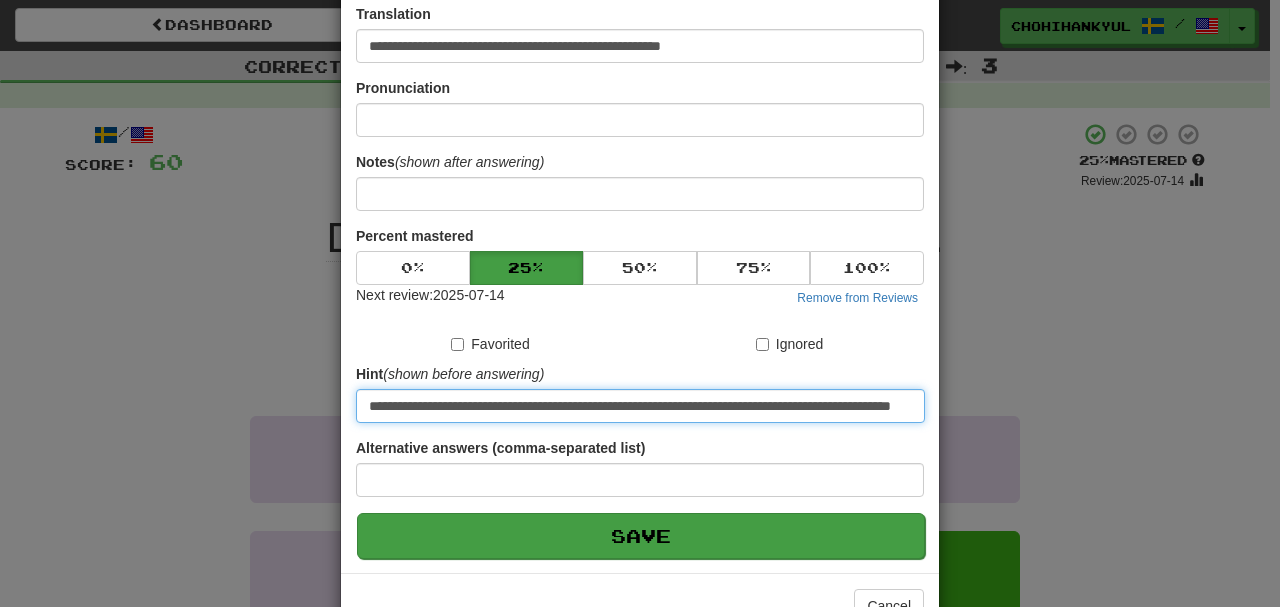 type on "**********" 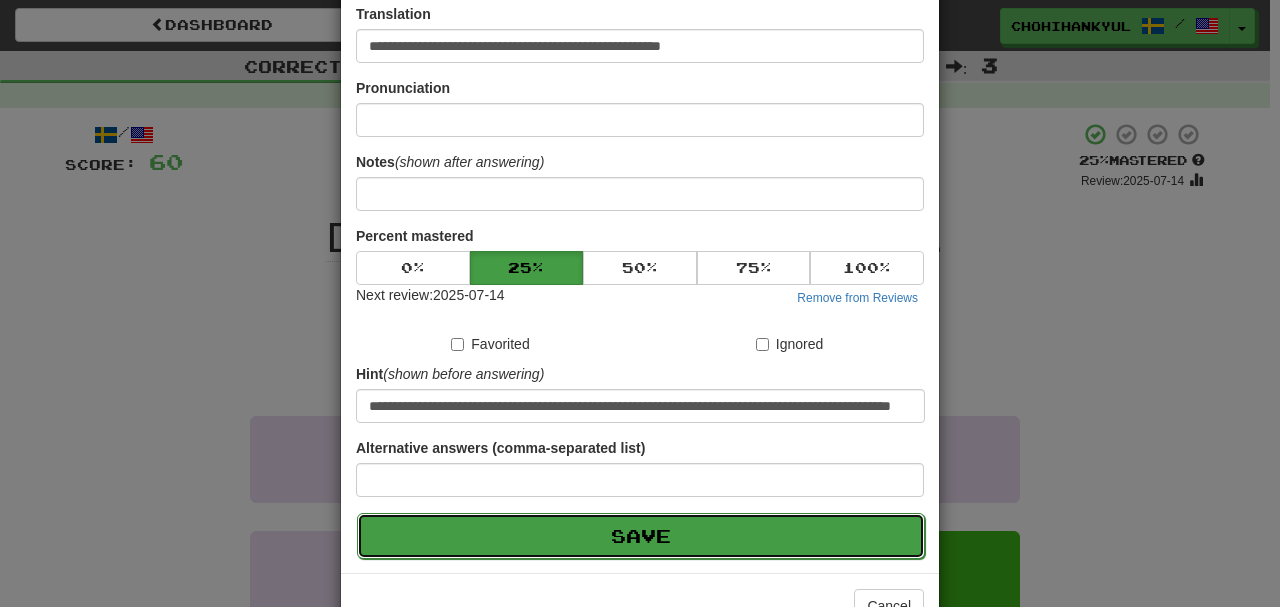click on "Save" at bounding box center (641, 536) 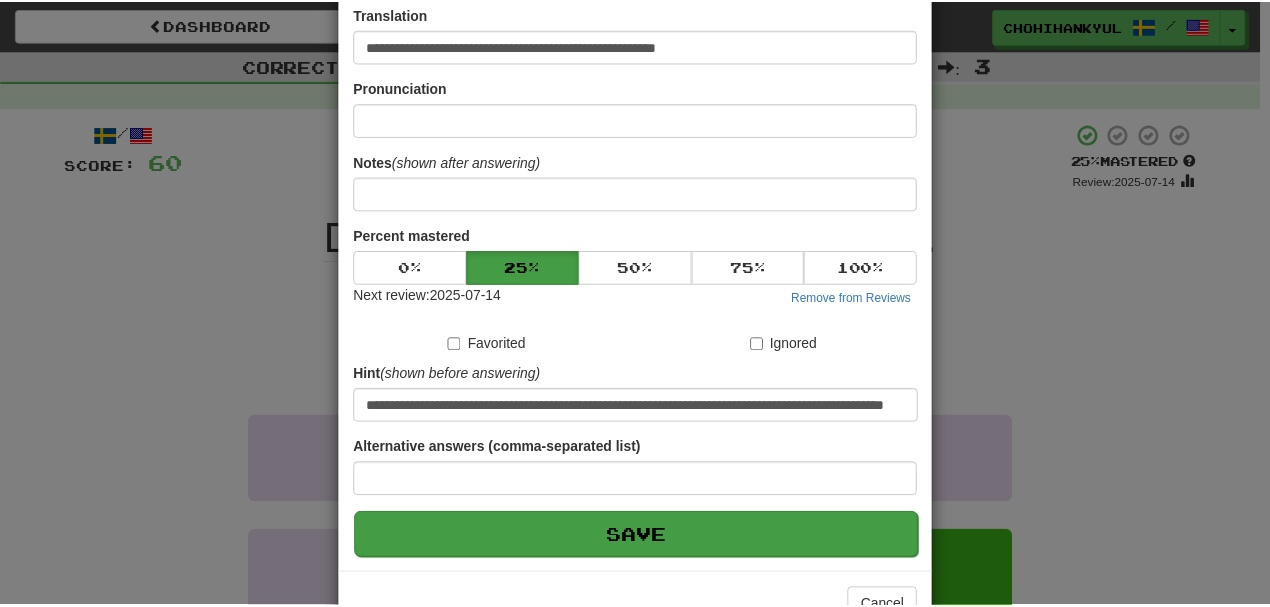 scroll, scrollTop: 0, scrollLeft: 0, axis: both 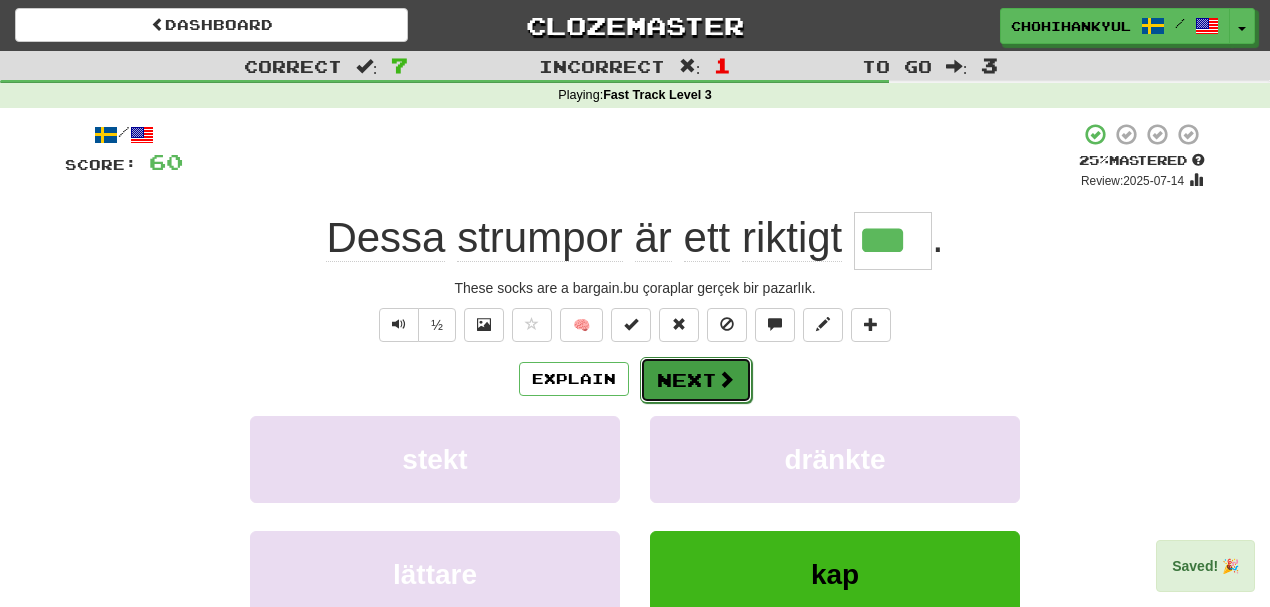 click on "Next" at bounding box center [696, 380] 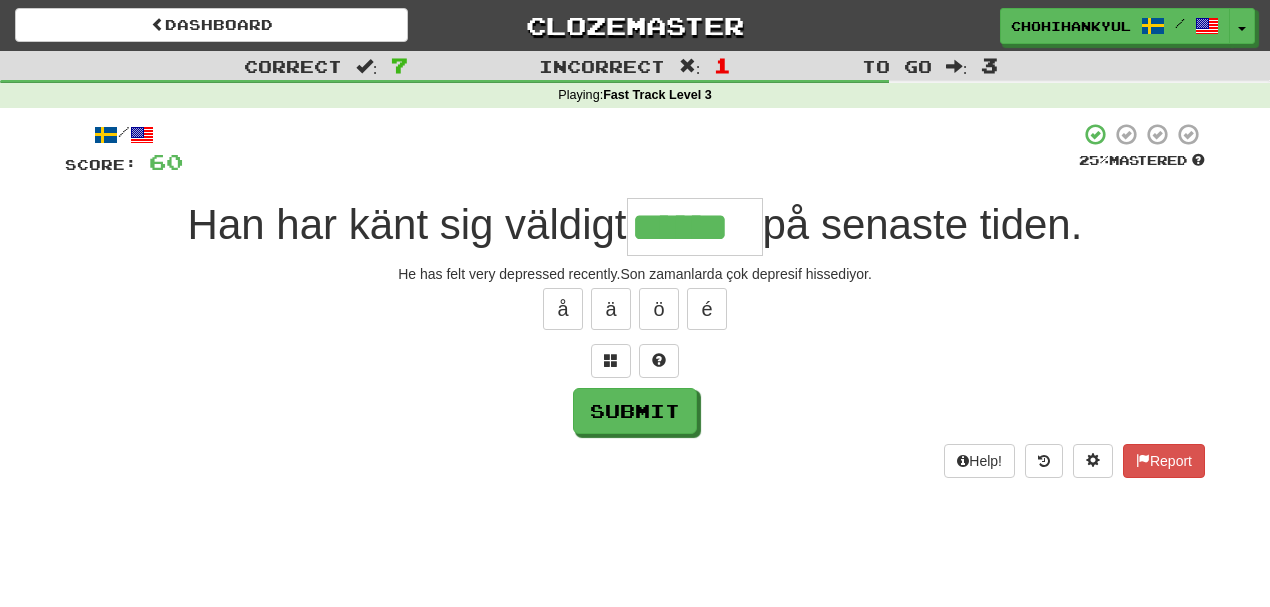 type on "******" 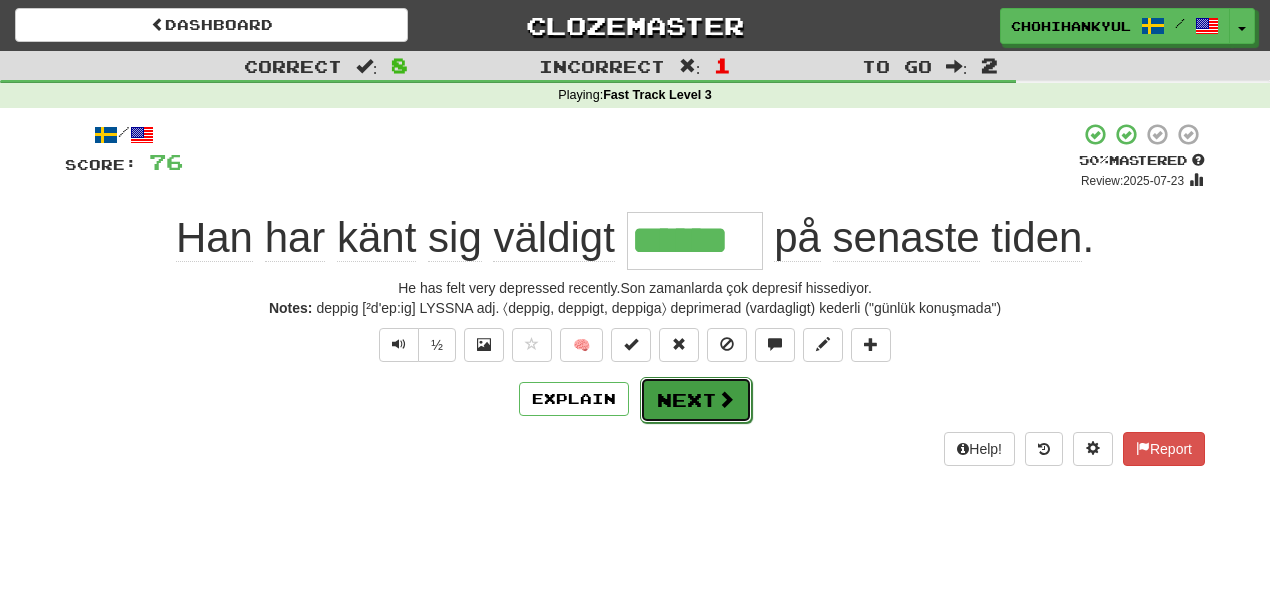 click at bounding box center [726, 399] 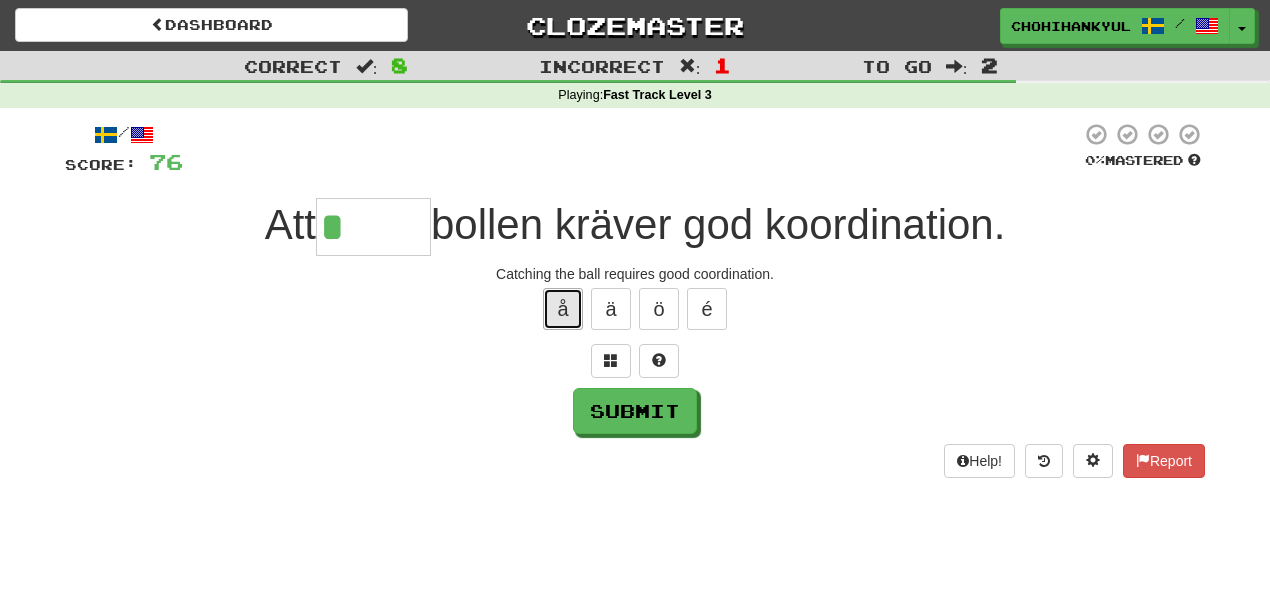 click on "å" at bounding box center (563, 309) 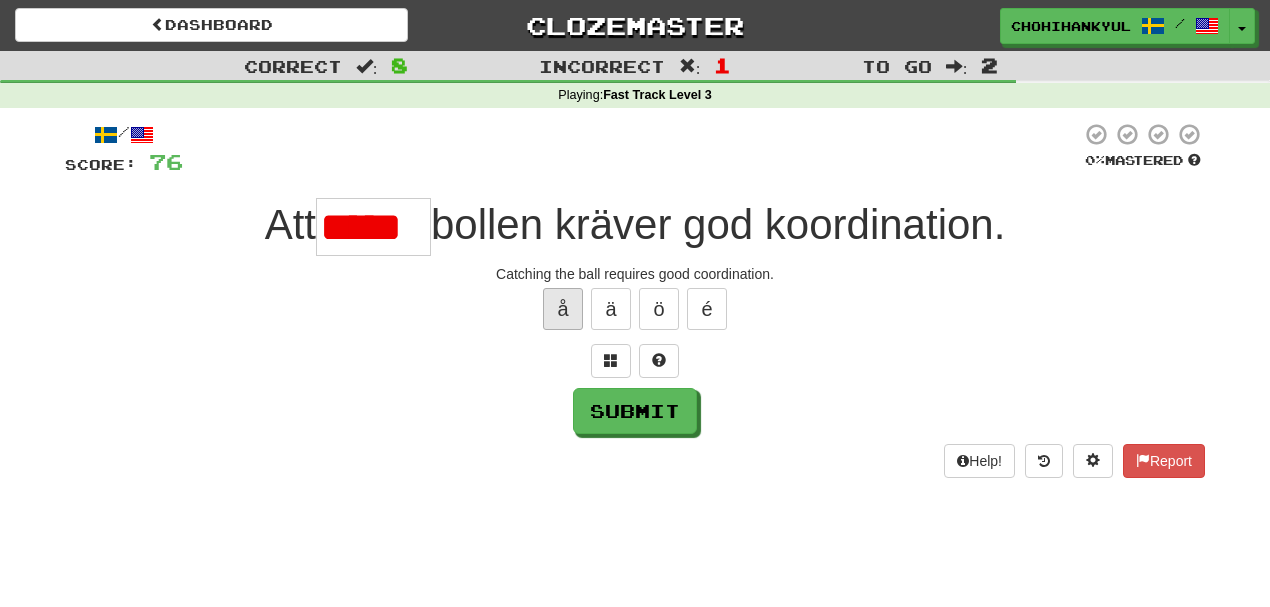 scroll, scrollTop: 0, scrollLeft: 0, axis: both 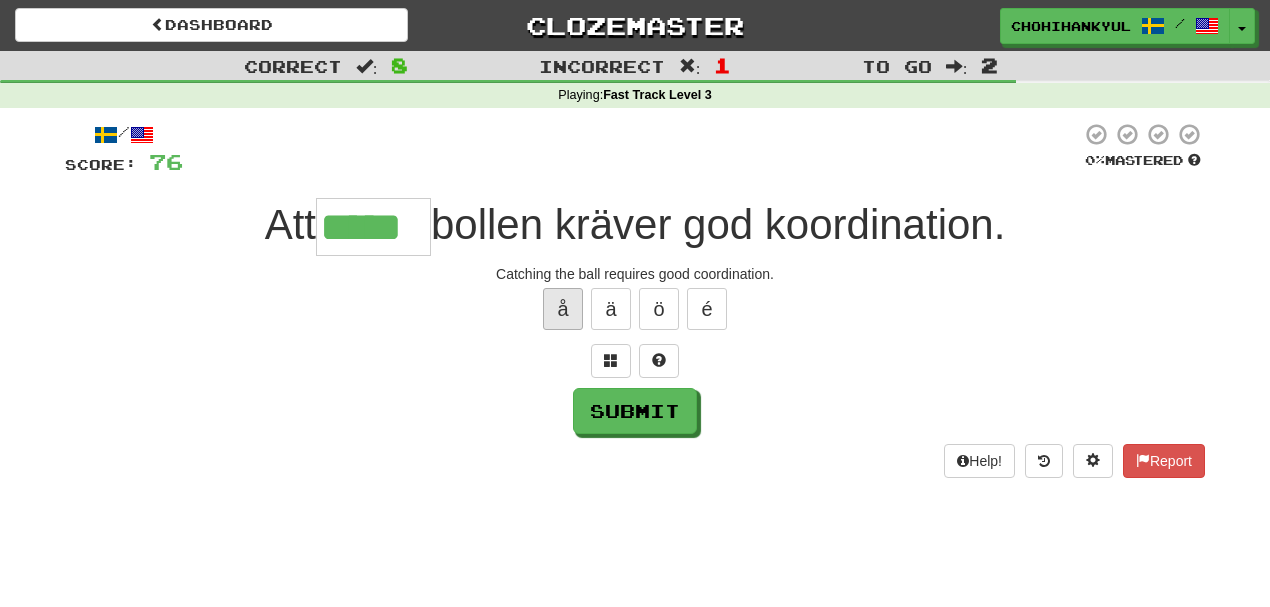 type on "*****" 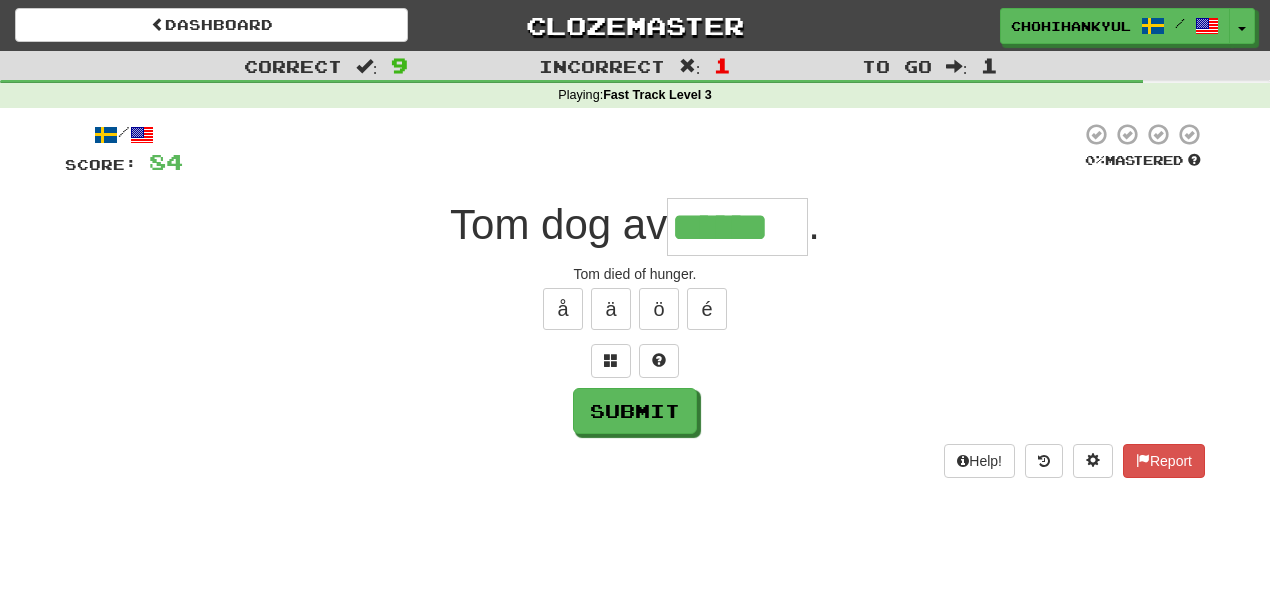 type on "******" 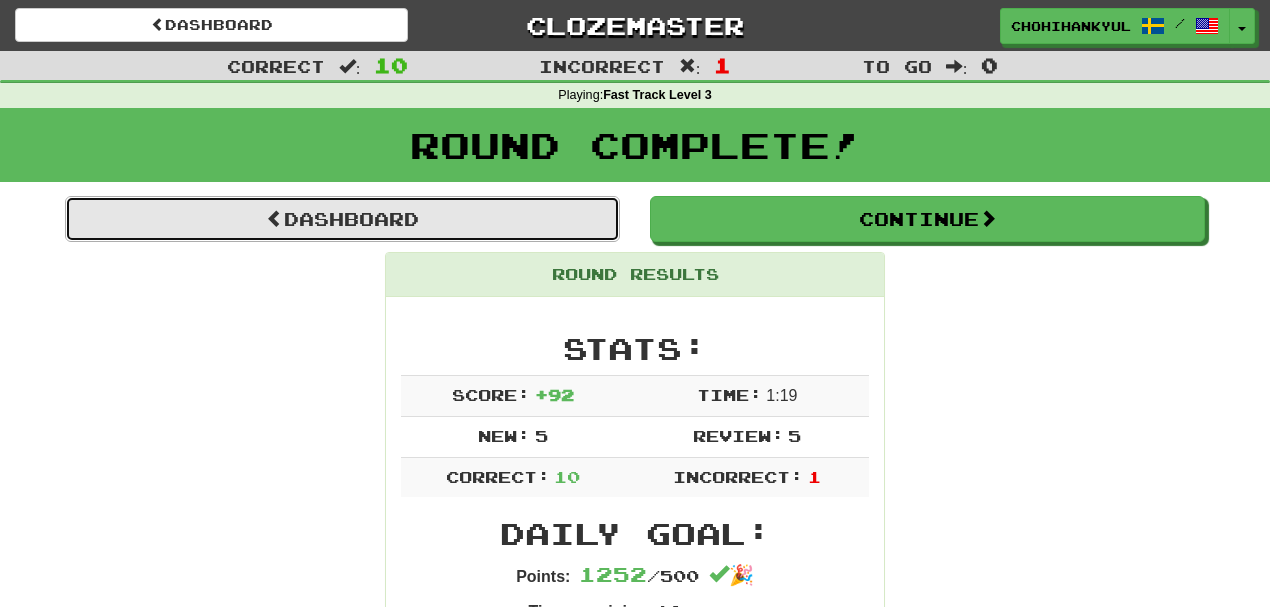 click on "Dashboard" at bounding box center (342, 219) 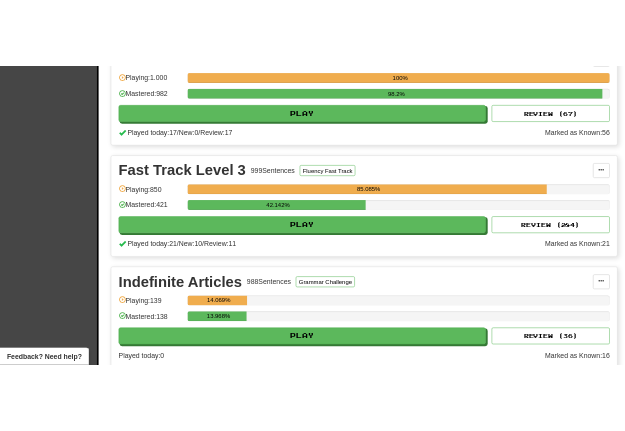 scroll, scrollTop: 1933, scrollLeft: 0, axis: vertical 